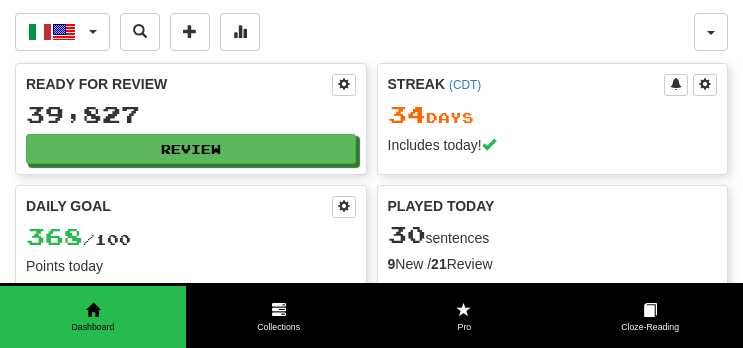 scroll, scrollTop: 0, scrollLeft: 0, axis: both 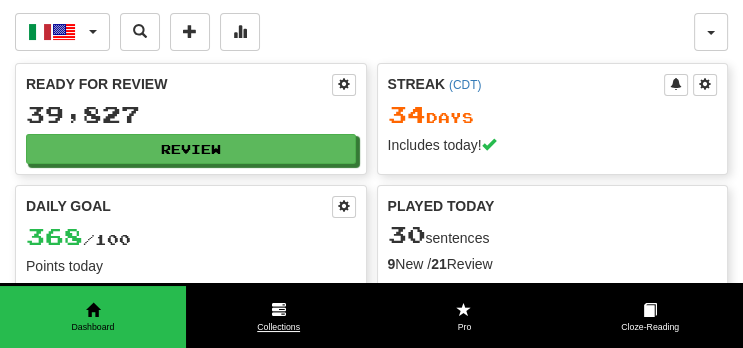 click on "Collections" at bounding box center (279, 317) 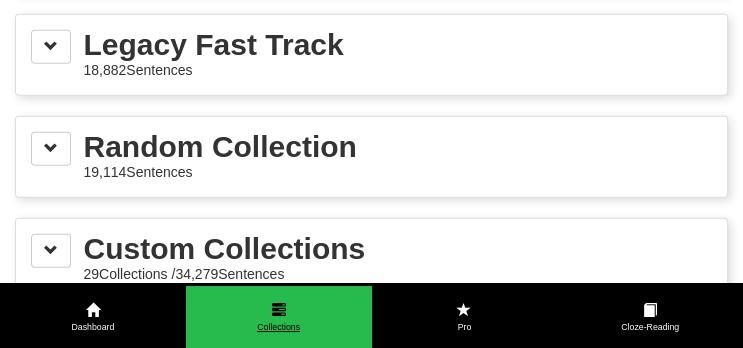 scroll, scrollTop: 3327, scrollLeft: 0, axis: vertical 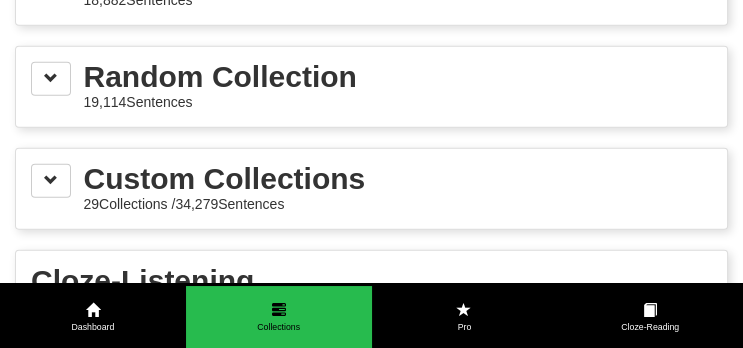 click on "Custom Collections 29  Collections /  34,279  Sentences" at bounding box center (371, 189) 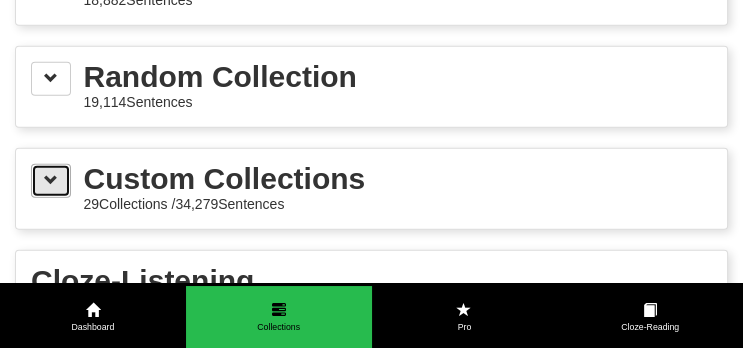 click at bounding box center (51, 181) 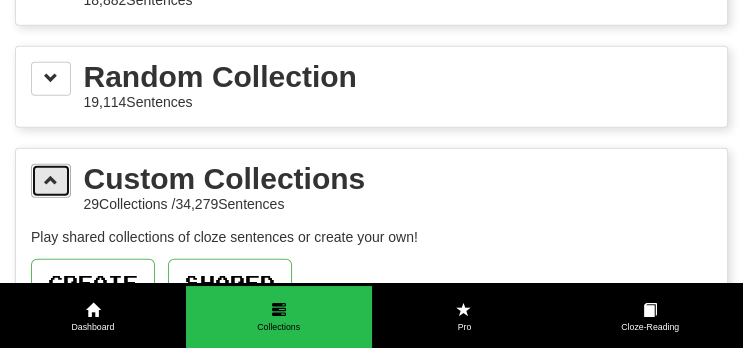 click at bounding box center (51, 181) 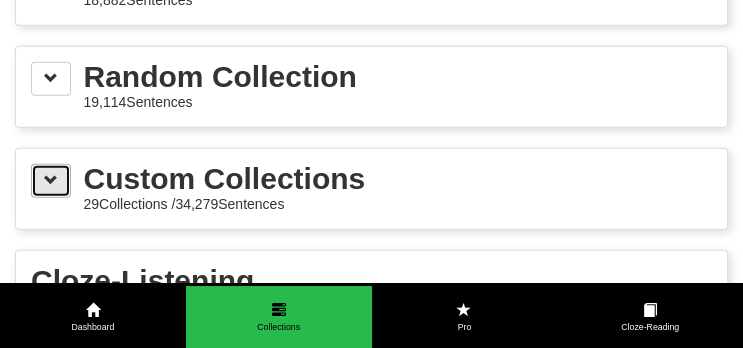 click at bounding box center (51, 180) 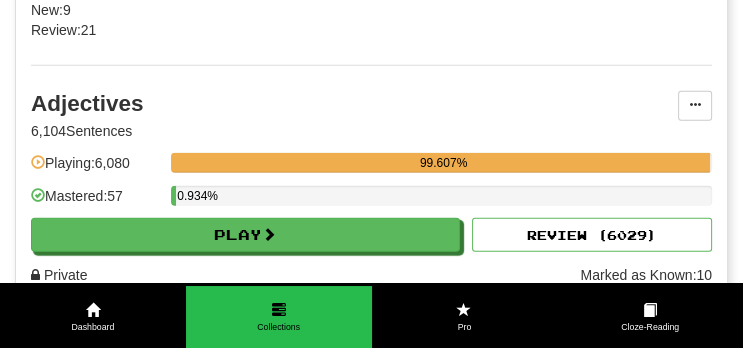 scroll, scrollTop: 3895, scrollLeft: 0, axis: vertical 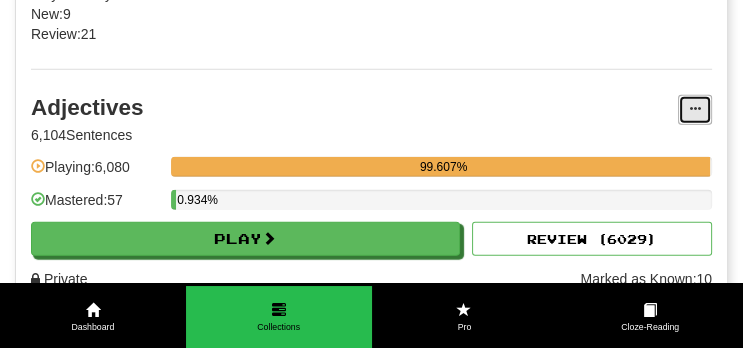 click at bounding box center (695, 109) 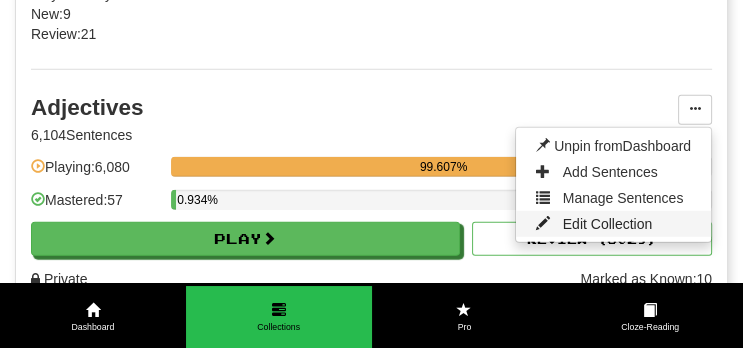 click on "Edit Collection" at bounding box center [608, 224] 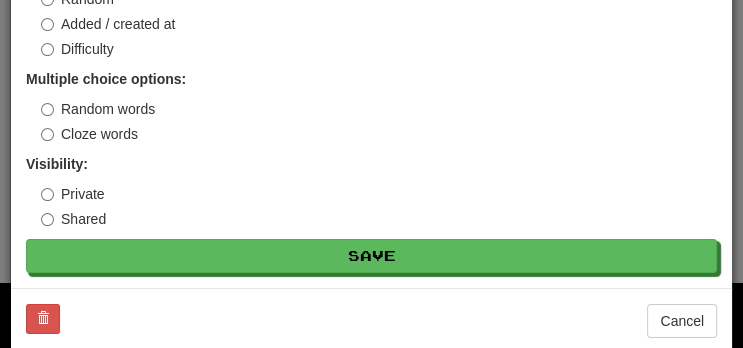 scroll, scrollTop: 277, scrollLeft: 0, axis: vertical 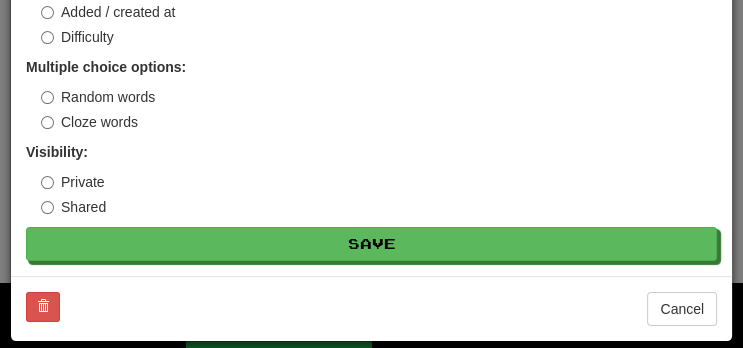 click on "Cancel" at bounding box center [371, 308] 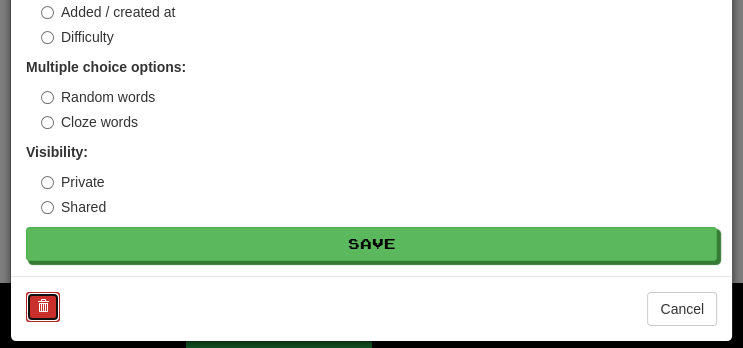 click at bounding box center (43, 306) 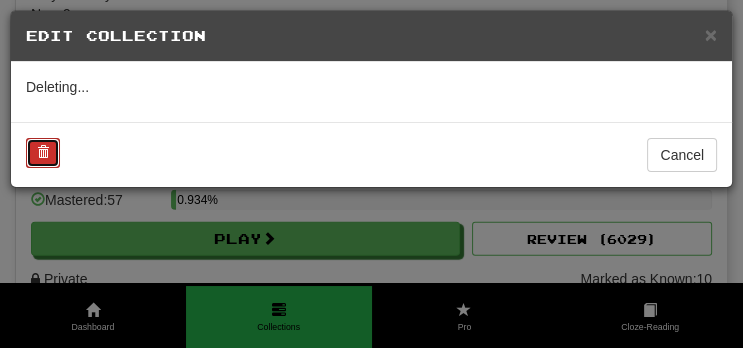 scroll, scrollTop: 0, scrollLeft: 0, axis: both 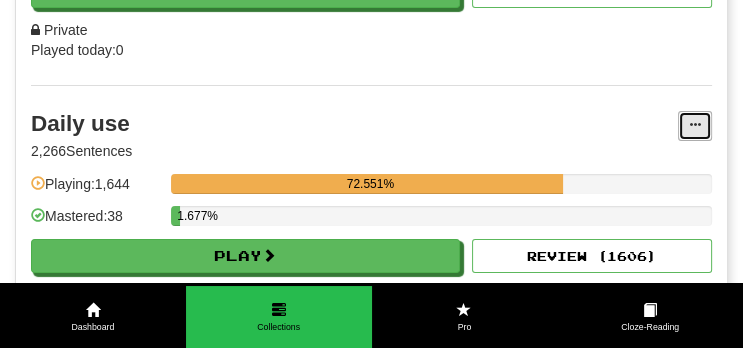 click at bounding box center (695, 125) 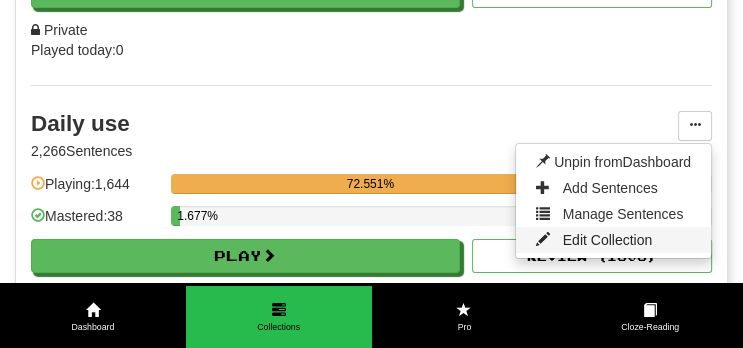 click on "Edit Collection" at bounding box center (608, 240) 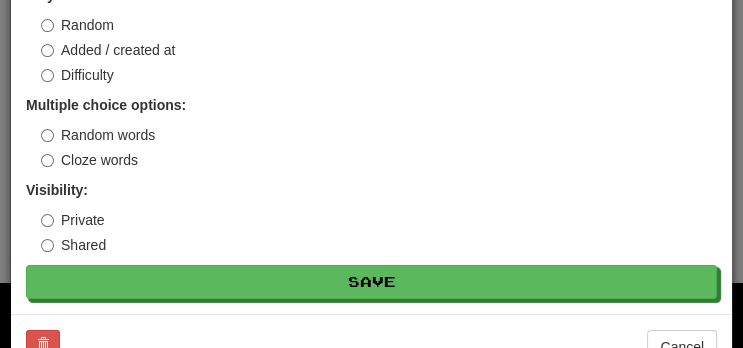 scroll, scrollTop: 277, scrollLeft: 0, axis: vertical 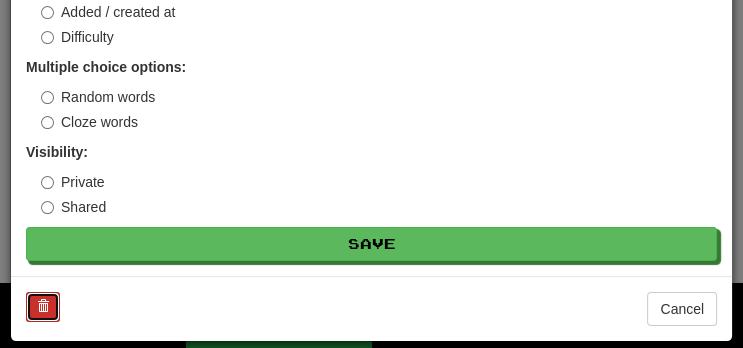 click at bounding box center [43, 307] 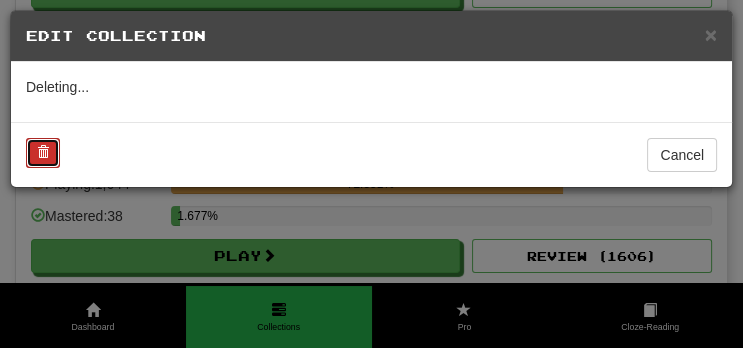 scroll, scrollTop: 0, scrollLeft: 0, axis: both 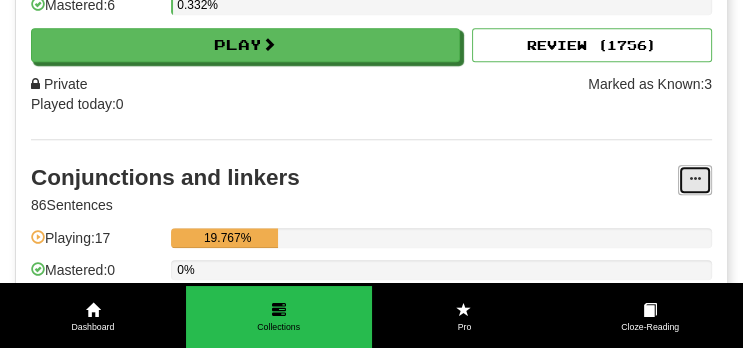 click at bounding box center (695, 179) 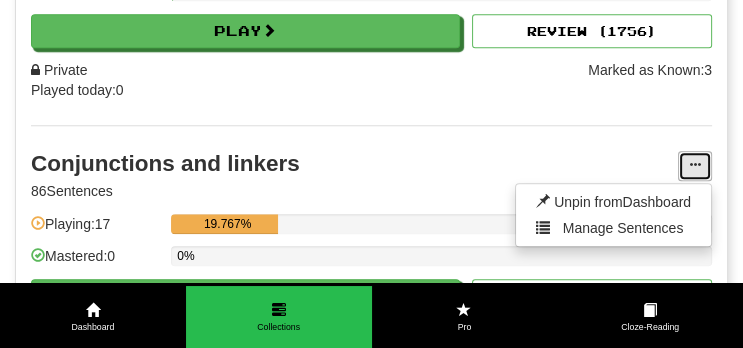scroll, scrollTop: 6470, scrollLeft: 0, axis: vertical 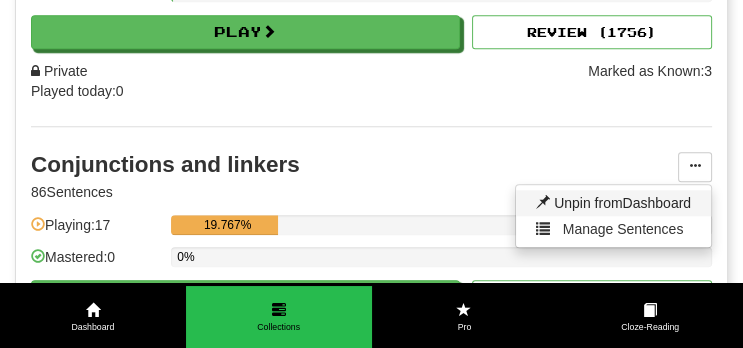 click on "Unpin from  Dashboard" at bounding box center [613, 203] 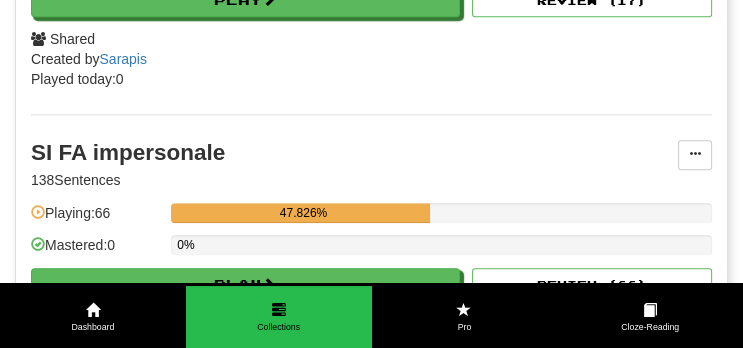 scroll, scrollTop: 6782, scrollLeft: 0, axis: vertical 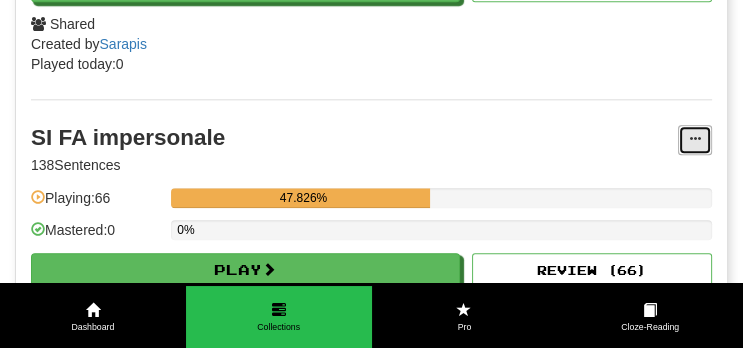 click at bounding box center (695, 139) 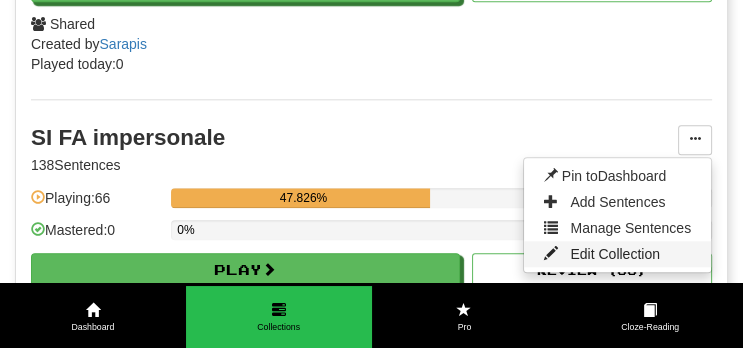 click on "Edit Collection" at bounding box center [615, 254] 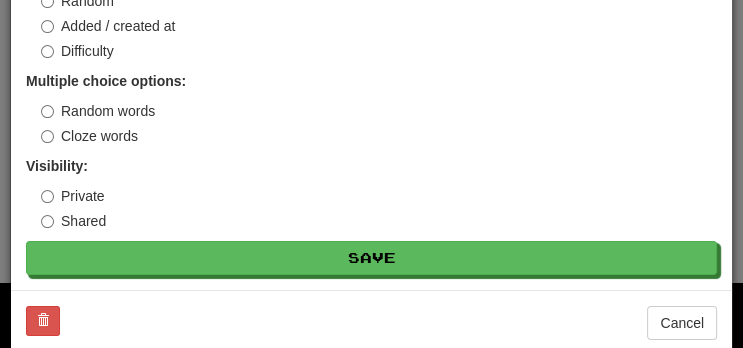 scroll, scrollTop: 277, scrollLeft: 0, axis: vertical 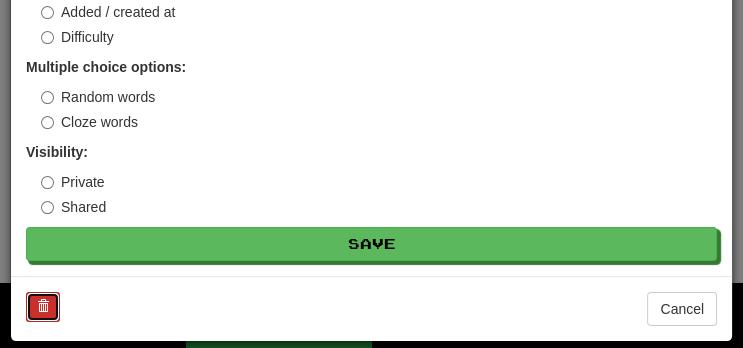 click at bounding box center (43, 307) 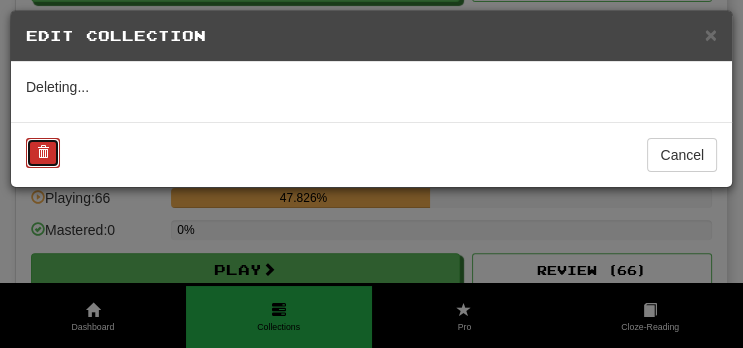 scroll, scrollTop: 0, scrollLeft: 0, axis: both 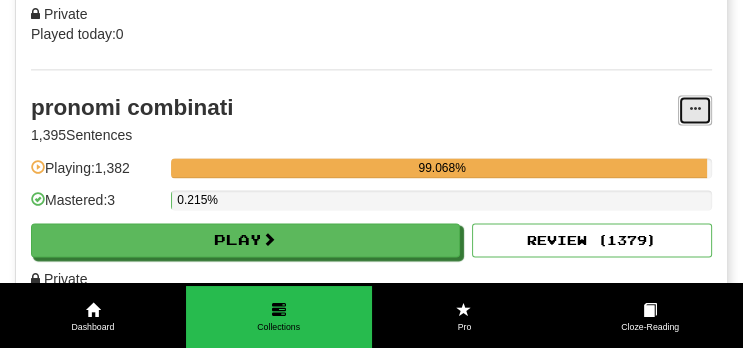 click at bounding box center (695, 109) 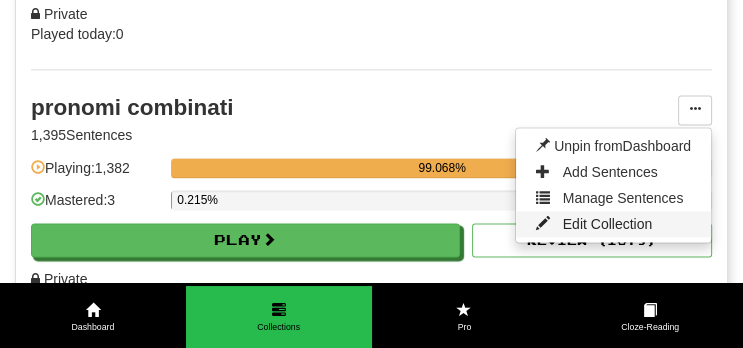 click on "Edit Collection" at bounding box center (608, 224) 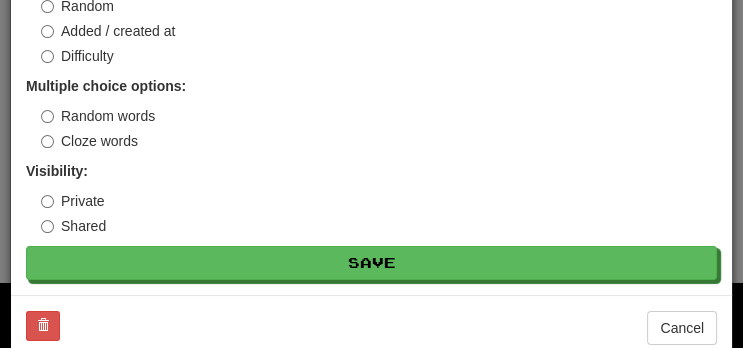 scroll, scrollTop: 259, scrollLeft: 0, axis: vertical 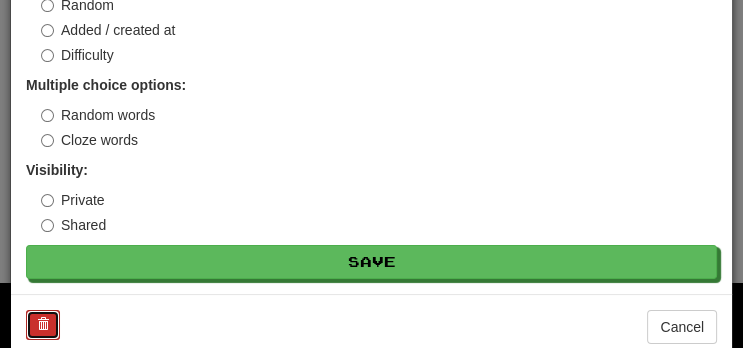 click at bounding box center [43, 324] 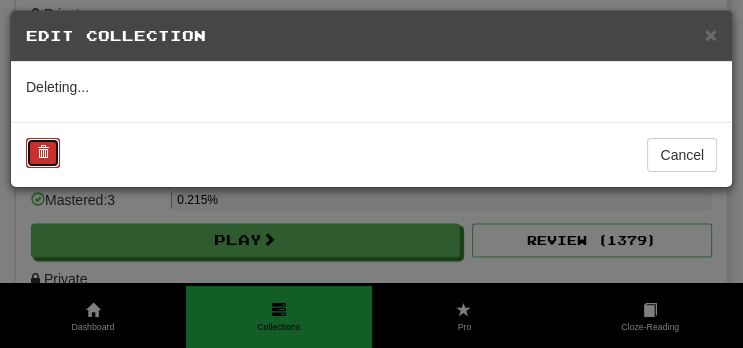 scroll, scrollTop: 0, scrollLeft: 0, axis: both 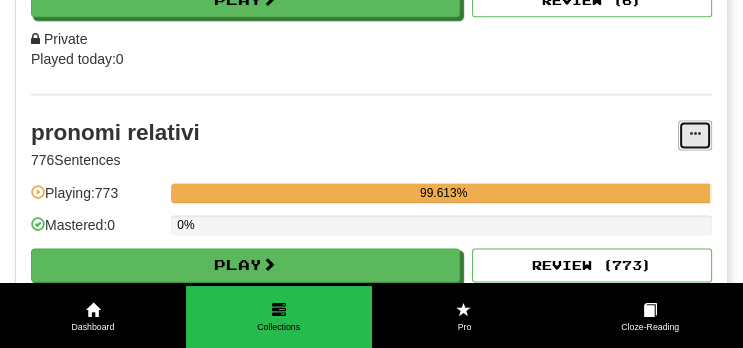 click at bounding box center [695, 134] 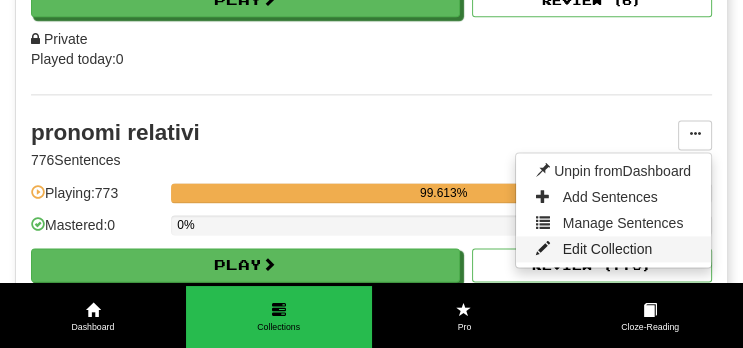 click at bounding box center [543, 248] 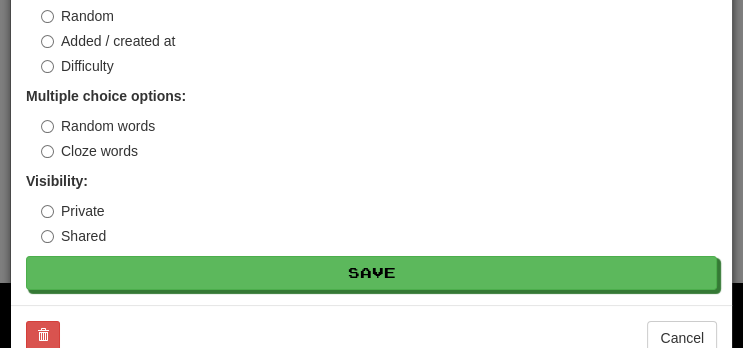 scroll, scrollTop: 277, scrollLeft: 0, axis: vertical 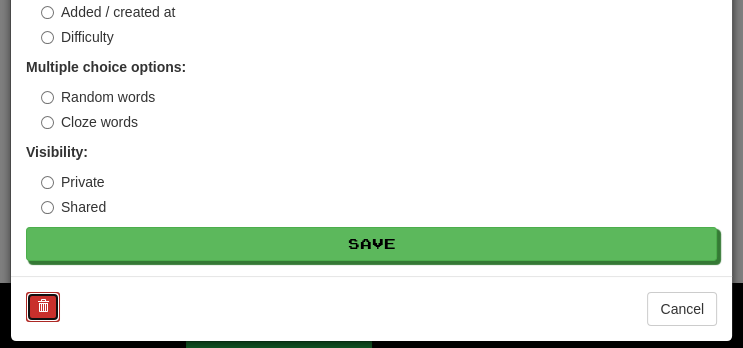 click at bounding box center (43, 307) 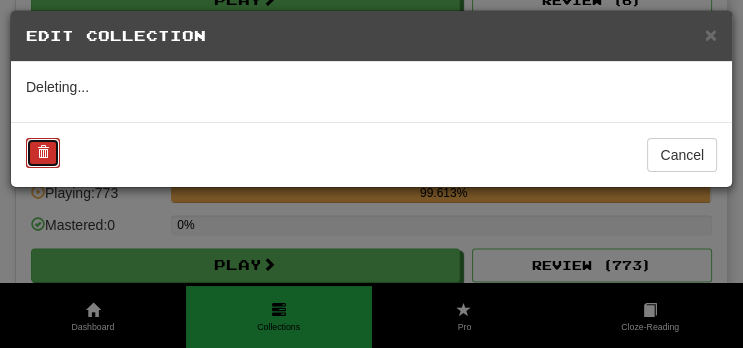 scroll, scrollTop: 0, scrollLeft: 0, axis: both 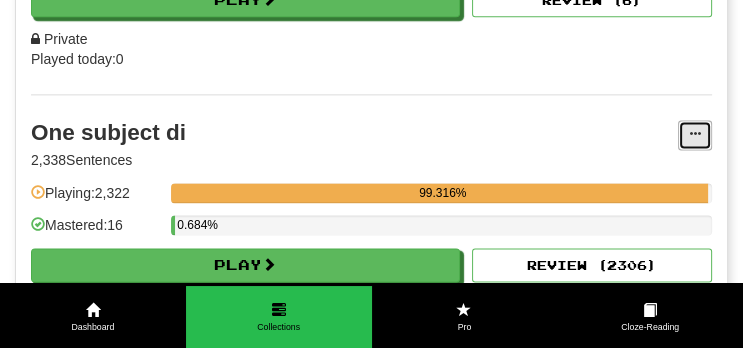click at bounding box center (695, 135) 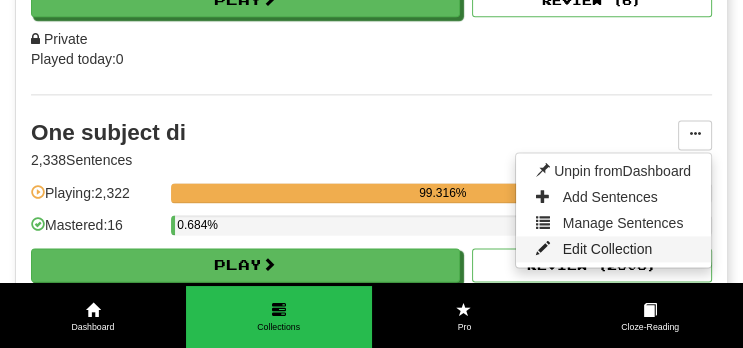 click on "Edit Collection" at bounding box center (613, 249) 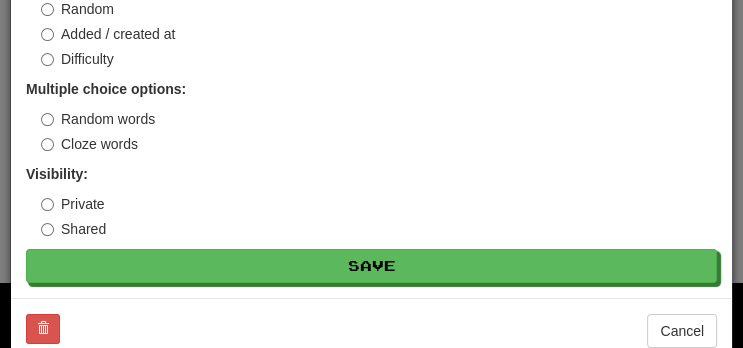 scroll, scrollTop: 277, scrollLeft: 0, axis: vertical 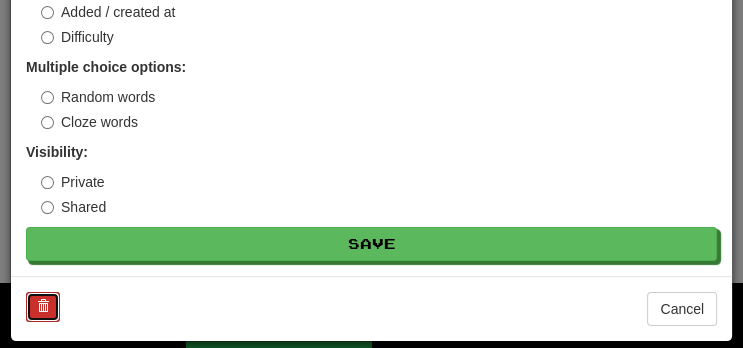 click at bounding box center (43, 307) 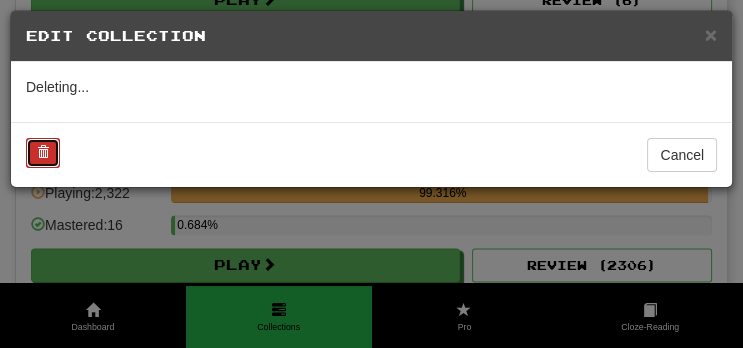 scroll, scrollTop: 0, scrollLeft: 0, axis: both 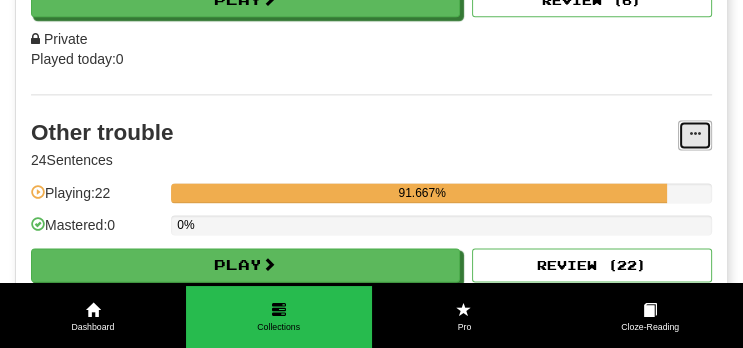 click at bounding box center (695, 135) 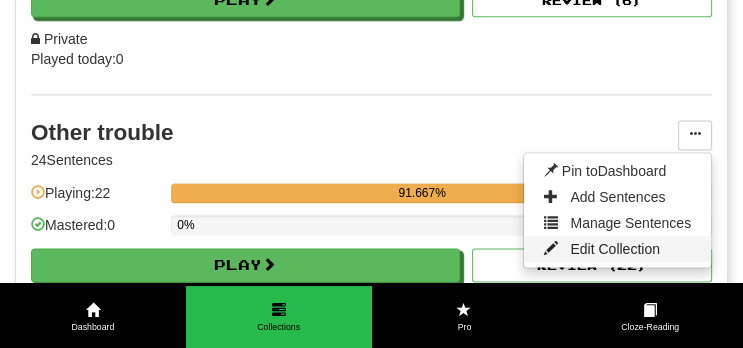 click on "Edit Collection" at bounding box center (615, 249) 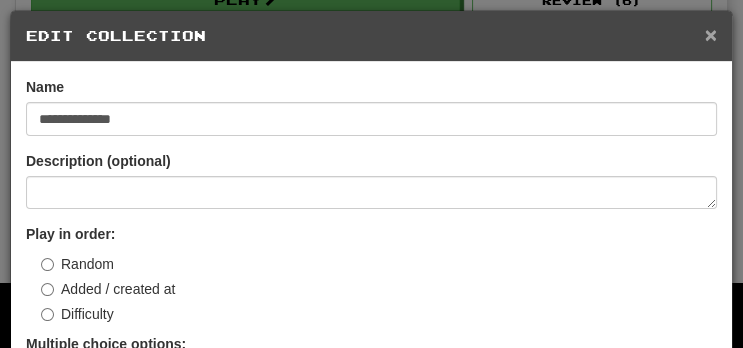 click on "×" at bounding box center (711, 34) 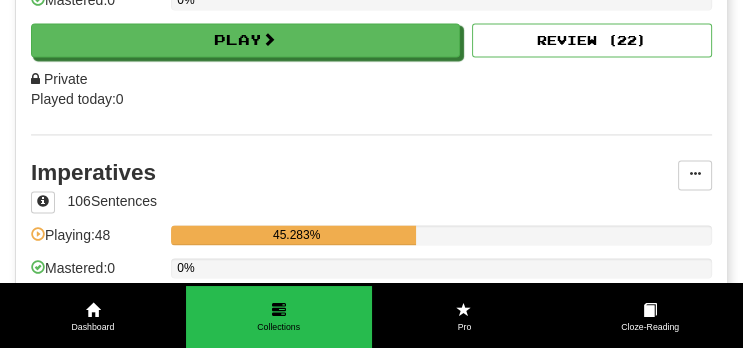 scroll, scrollTop: 7279, scrollLeft: 0, axis: vertical 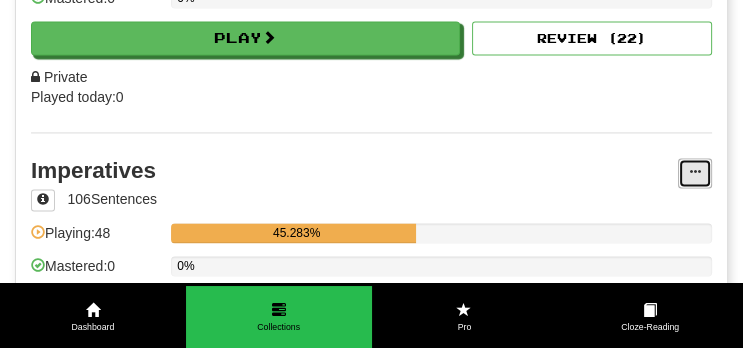 click at bounding box center [695, 172] 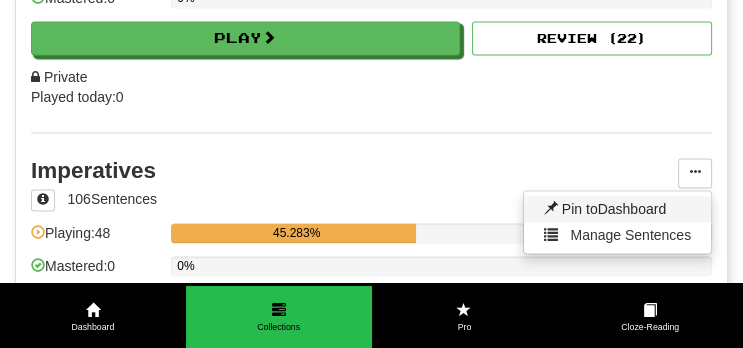 click on "Pin to  Dashboard" at bounding box center (617, 209) 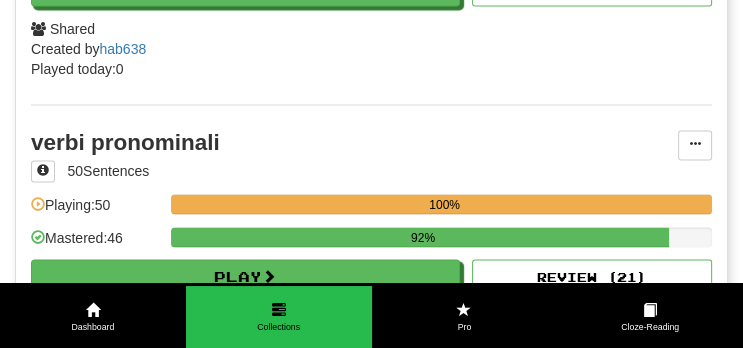 scroll, scrollTop: 7579, scrollLeft: 0, axis: vertical 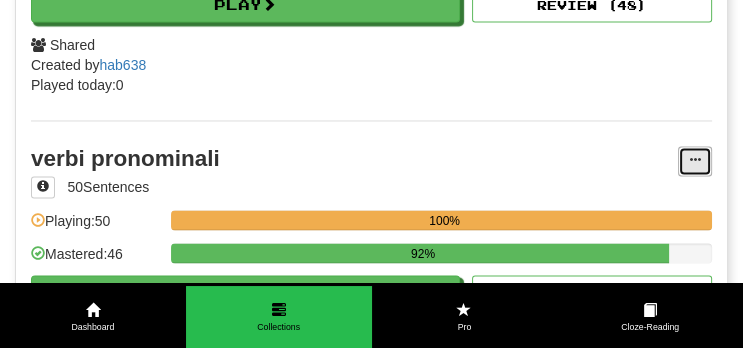 click at bounding box center [695, 161] 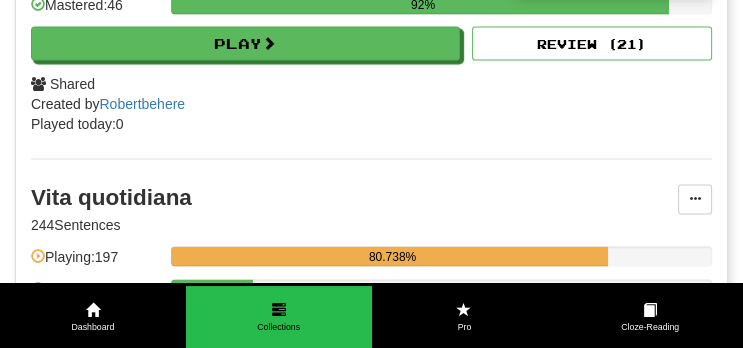 scroll, scrollTop: 7829, scrollLeft: 0, axis: vertical 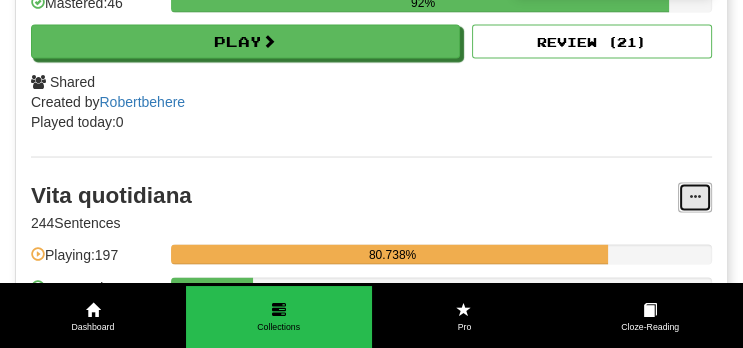 click at bounding box center [695, 197] 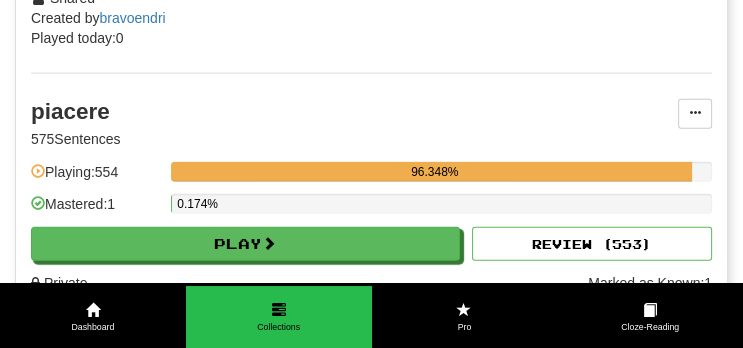 scroll, scrollTop: 8475, scrollLeft: 0, axis: vertical 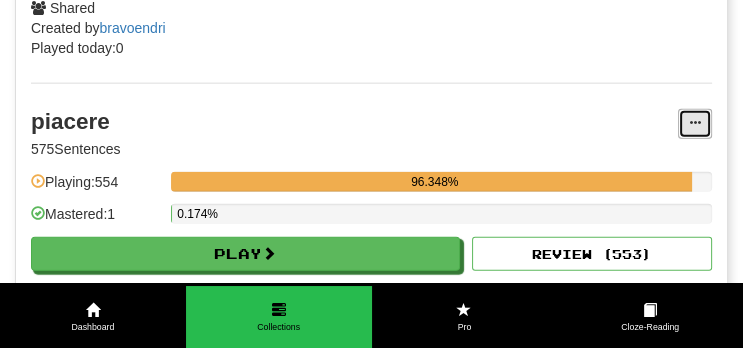 click at bounding box center (695, 124) 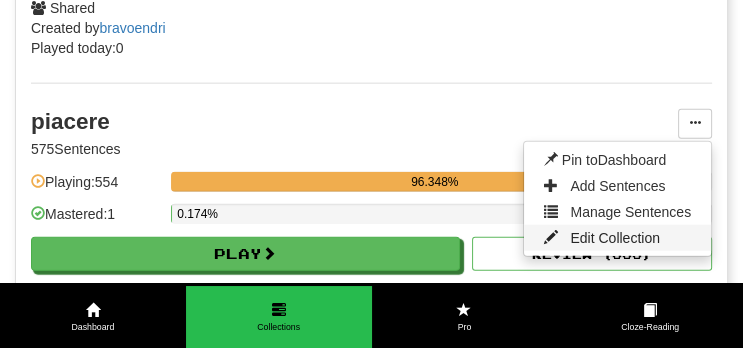 click on "Edit Collection" at bounding box center (615, 238) 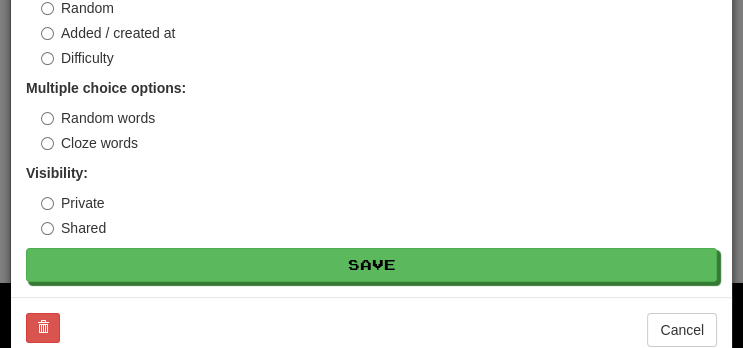 scroll, scrollTop: 277, scrollLeft: 0, axis: vertical 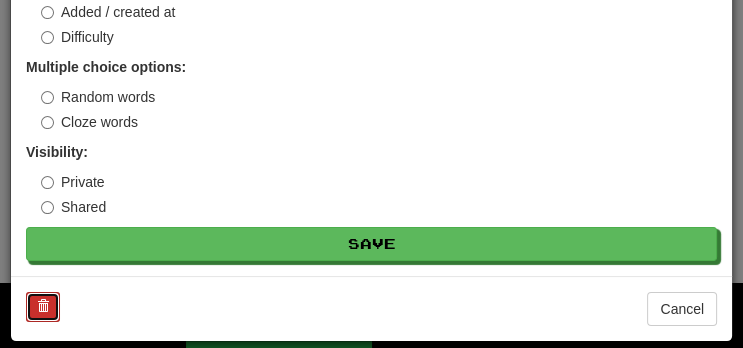 click at bounding box center (43, 306) 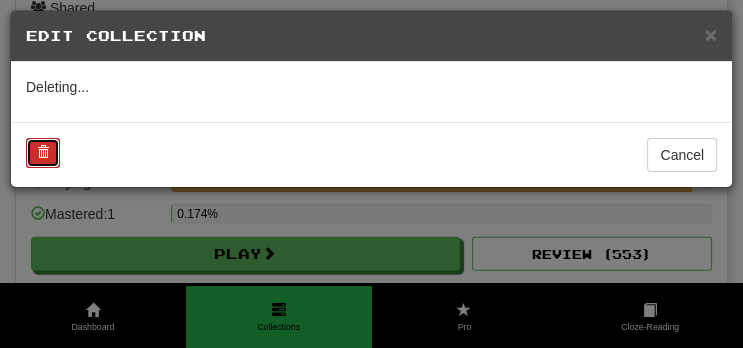 scroll, scrollTop: 0, scrollLeft: 0, axis: both 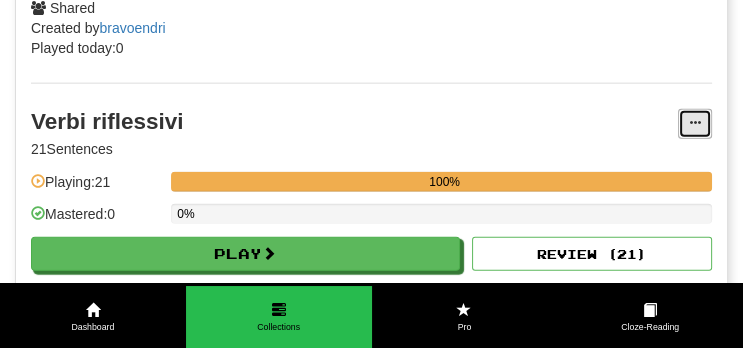click at bounding box center [695, 123] 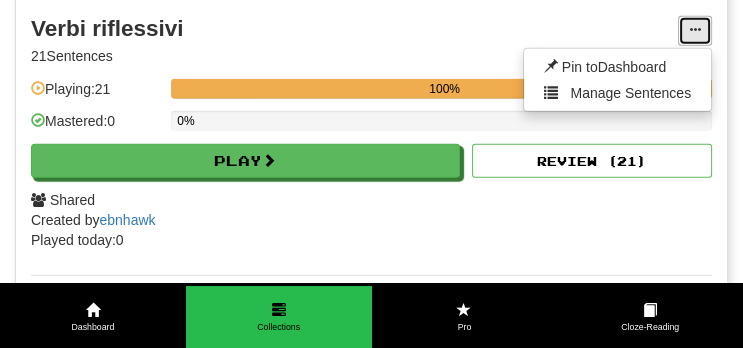 scroll, scrollTop: 8567, scrollLeft: 0, axis: vertical 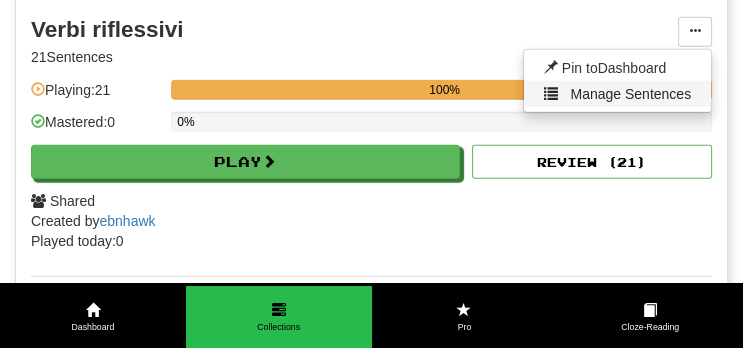 click on "Manage Sentences" at bounding box center [630, 94] 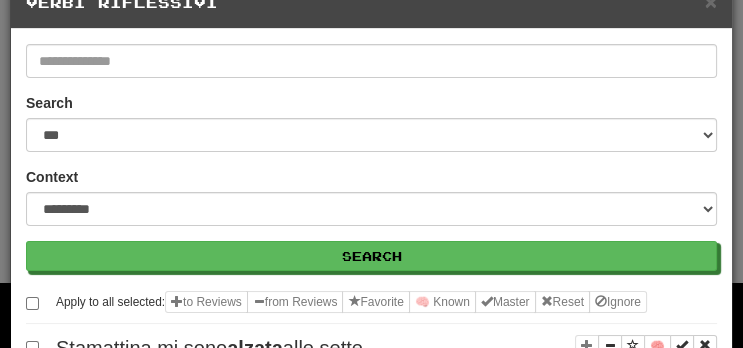 scroll, scrollTop: 0, scrollLeft: 0, axis: both 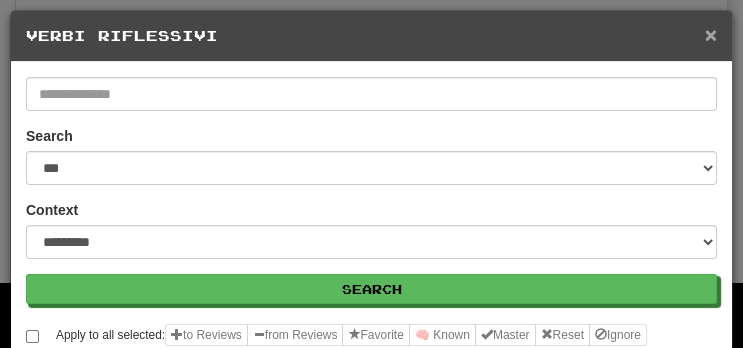click on "×" at bounding box center [711, 34] 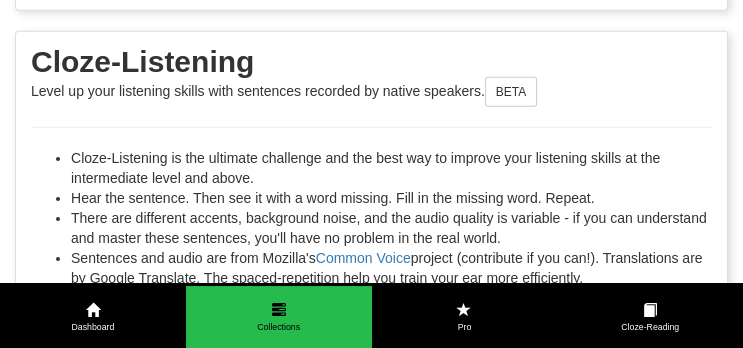 scroll, scrollTop: 9620, scrollLeft: 0, axis: vertical 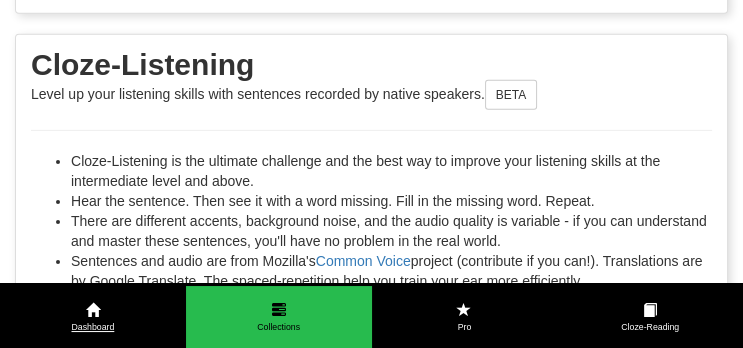 click on "Dashboard" at bounding box center (93, 317) 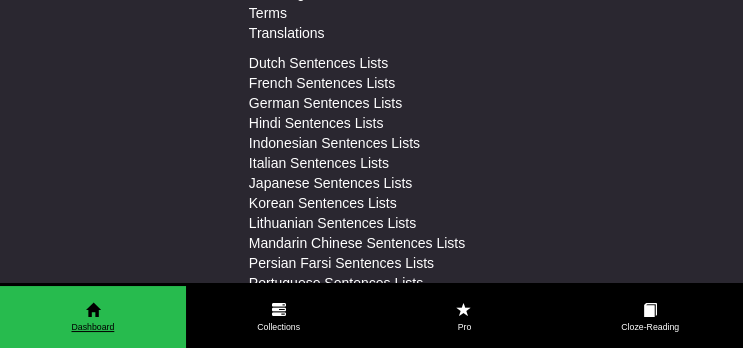 scroll, scrollTop: 0, scrollLeft: 0, axis: both 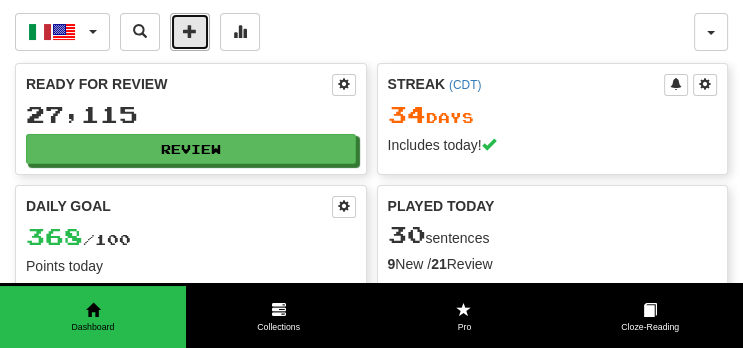 click at bounding box center (190, 31) 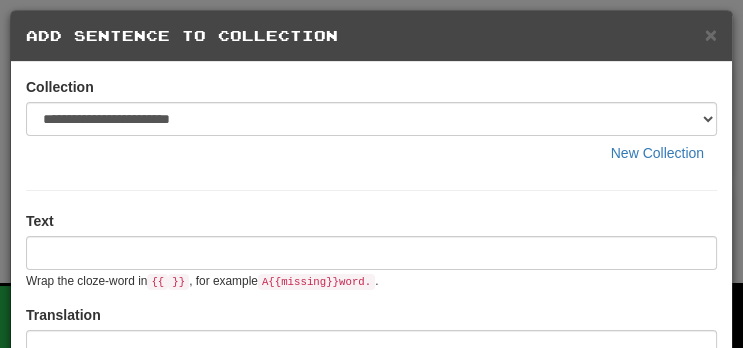 click at bounding box center [371, 253] 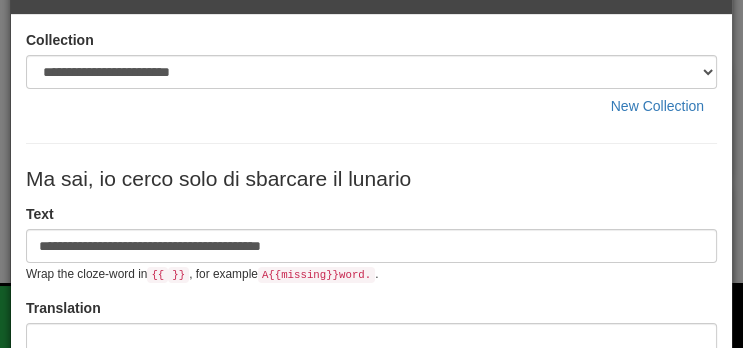 scroll, scrollTop: 50, scrollLeft: 0, axis: vertical 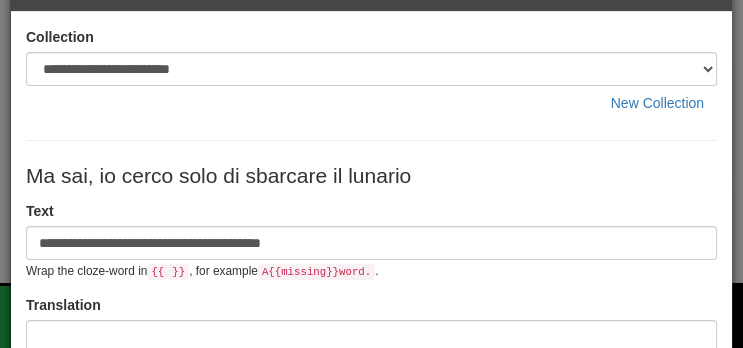 click on "**********" at bounding box center (371, 243) 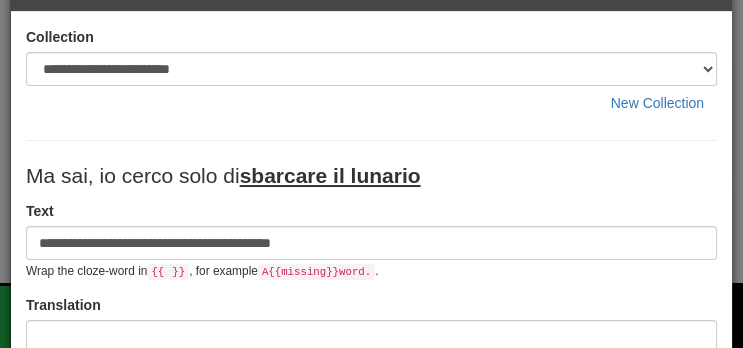 click on "**********" at bounding box center (371, 243) 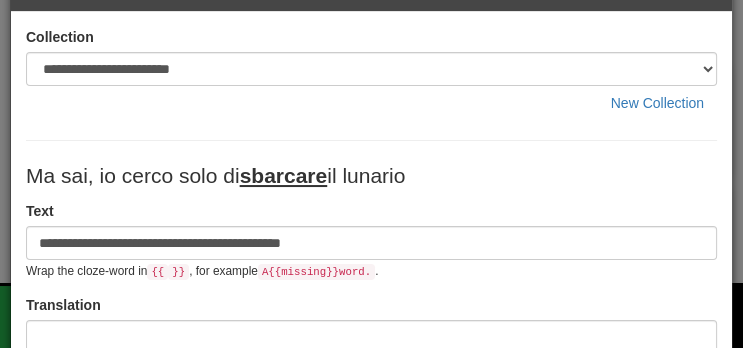 click on "**********" at bounding box center (371, 243) 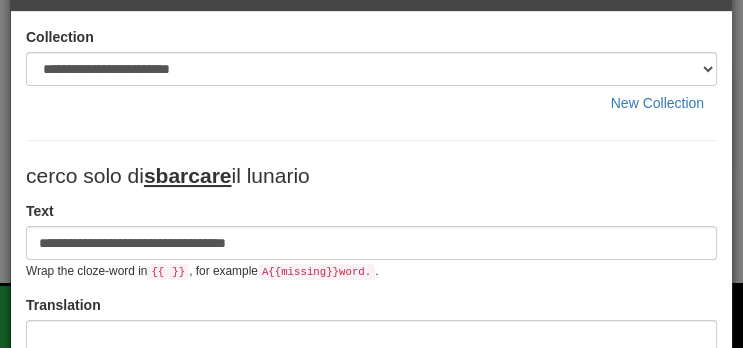 type on "**********" 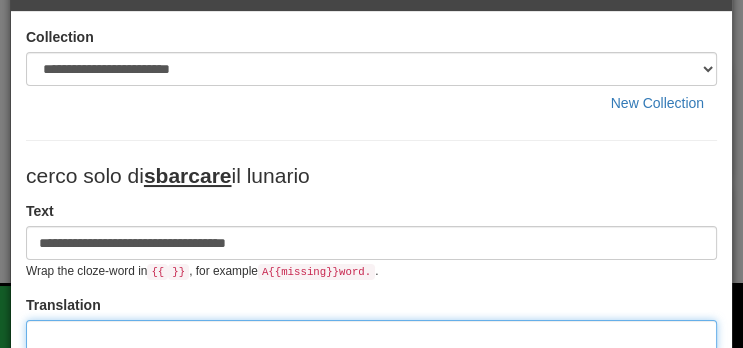 click at bounding box center [371, 337] 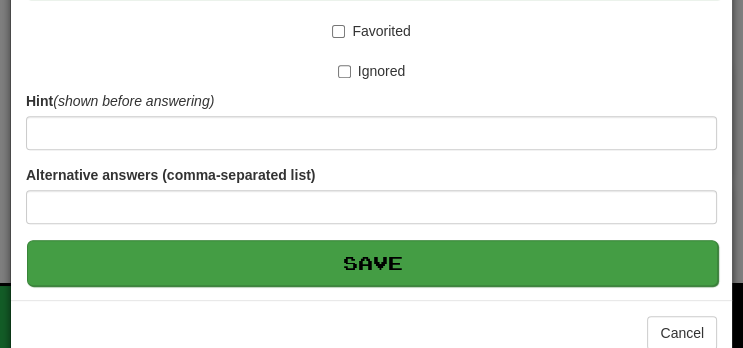 type on "**********" 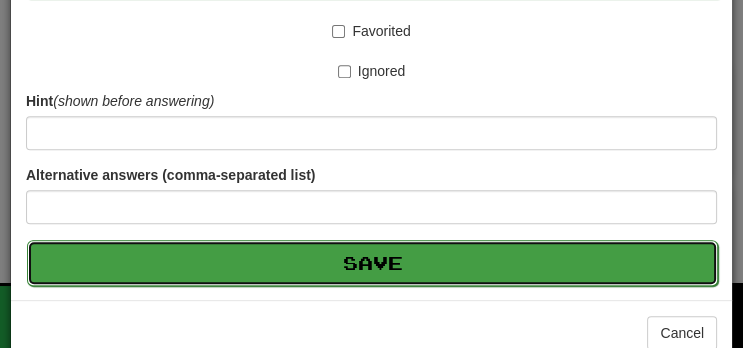 click on "Save" at bounding box center (372, 263) 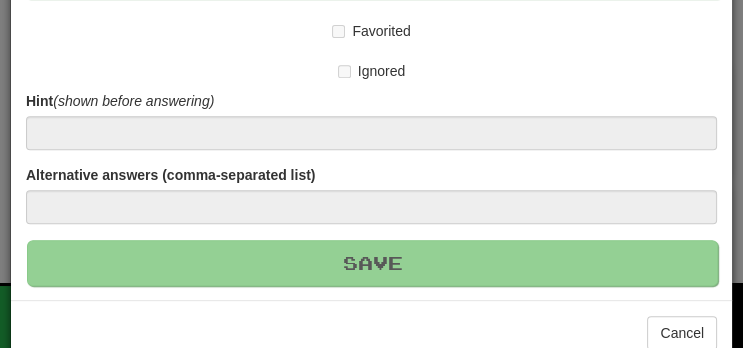 type 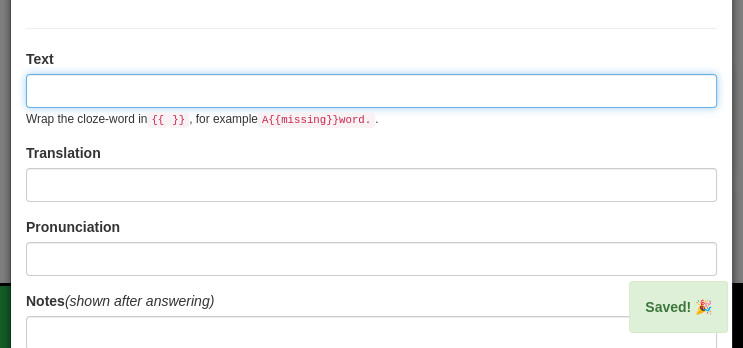 scroll, scrollTop: 0, scrollLeft: 0, axis: both 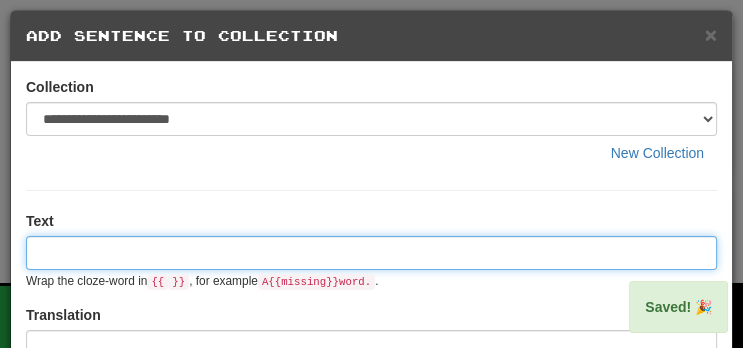 click at bounding box center [371, 253] 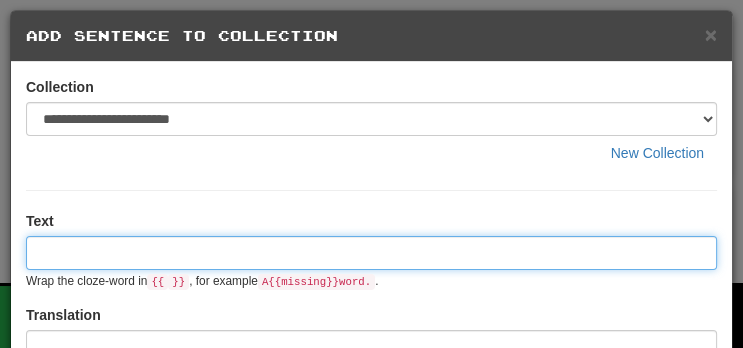 paste on "**********" 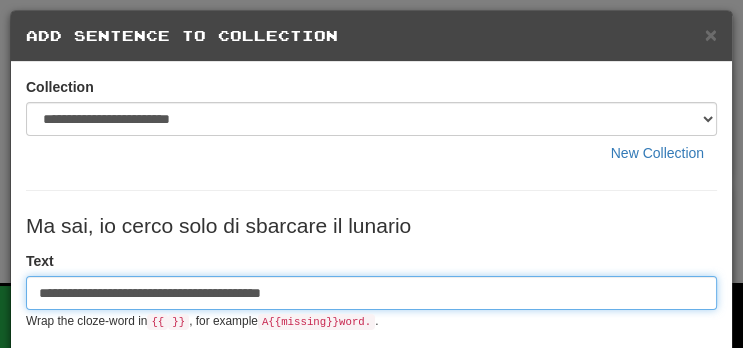 click on "**********" at bounding box center (371, 293) 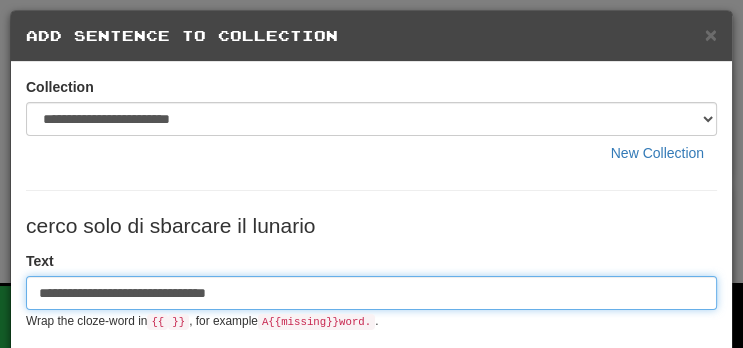 click on "**********" at bounding box center [371, 293] 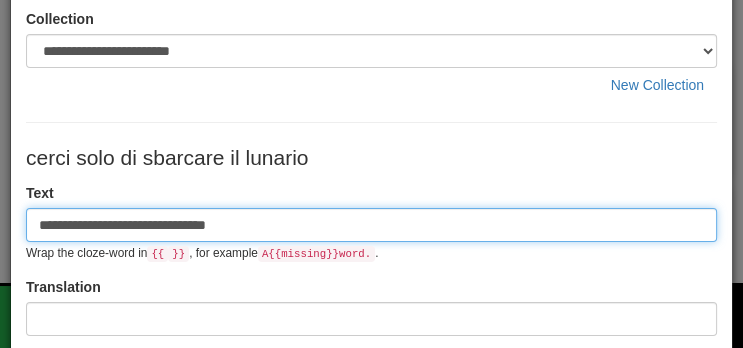 scroll, scrollTop: 86, scrollLeft: 0, axis: vertical 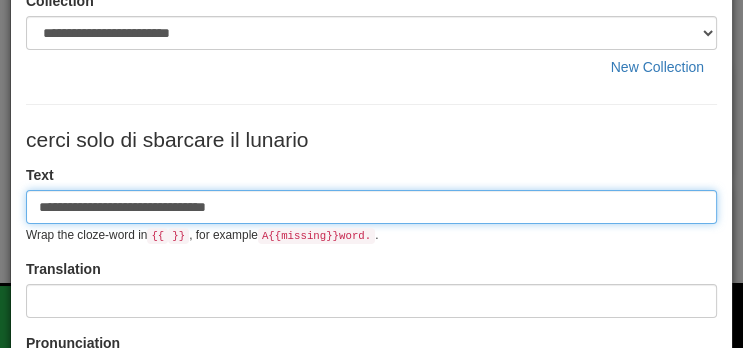 type on "**********" 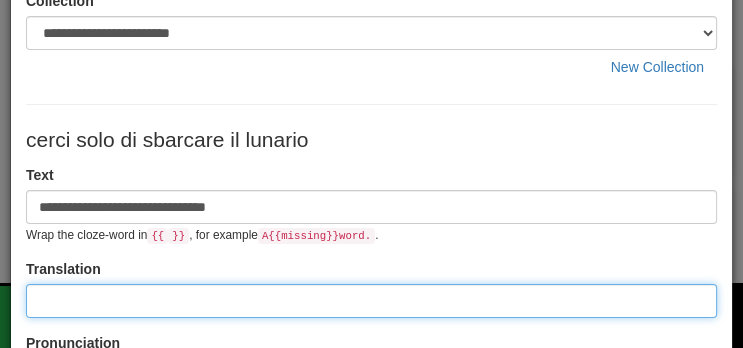 click at bounding box center (371, 301) 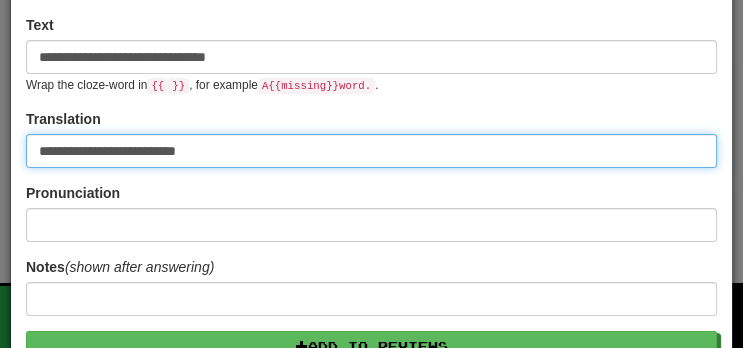 scroll, scrollTop: 204, scrollLeft: 0, axis: vertical 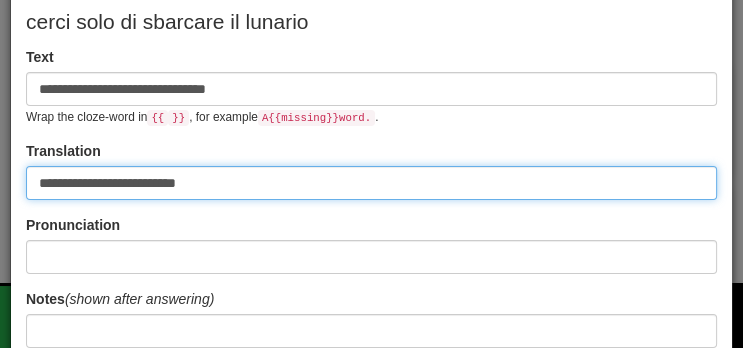 type on "**********" 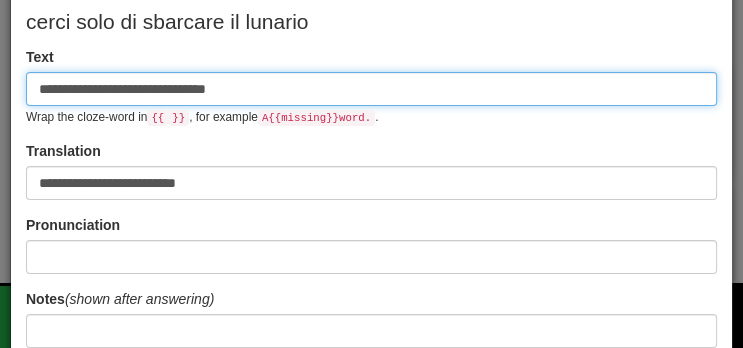 click on "**********" at bounding box center [371, 89] 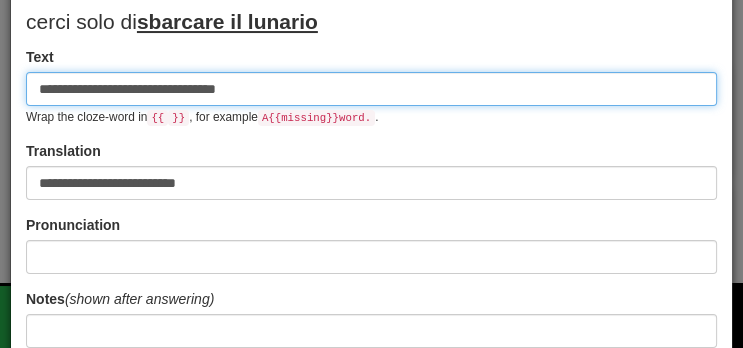 click on "**********" at bounding box center [371, 89] 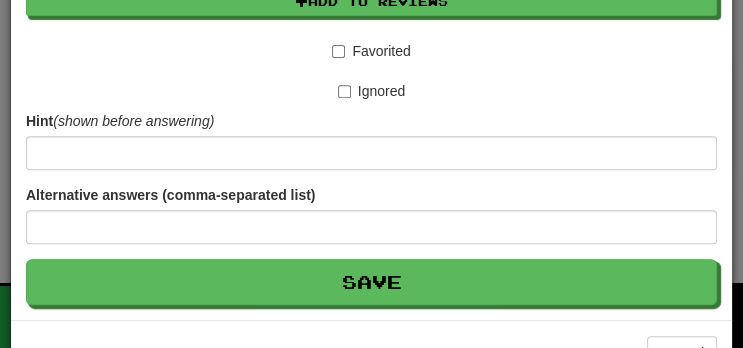 scroll, scrollTop: 622, scrollLeft: 0, axis: vertical 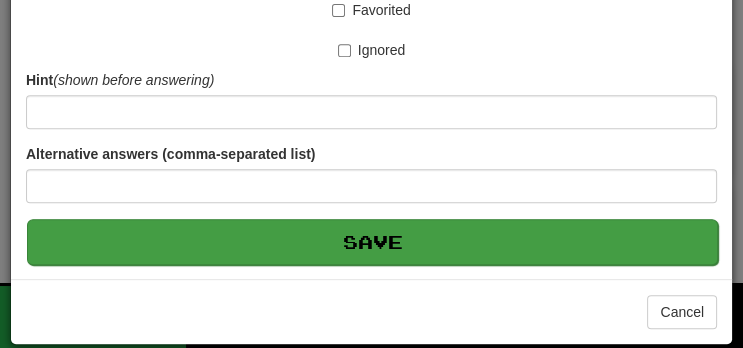 type on "**********" 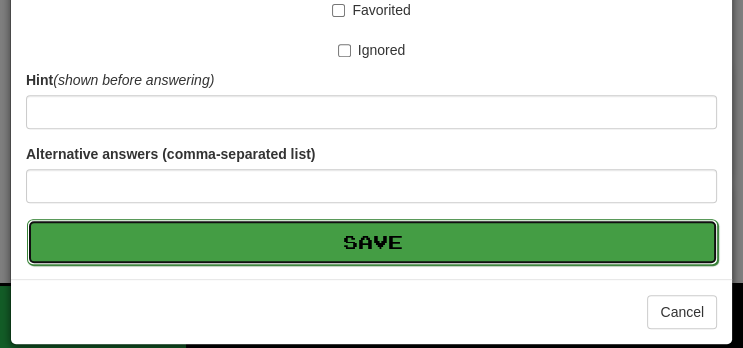 click on "Save" at bounding box center (372, 242) 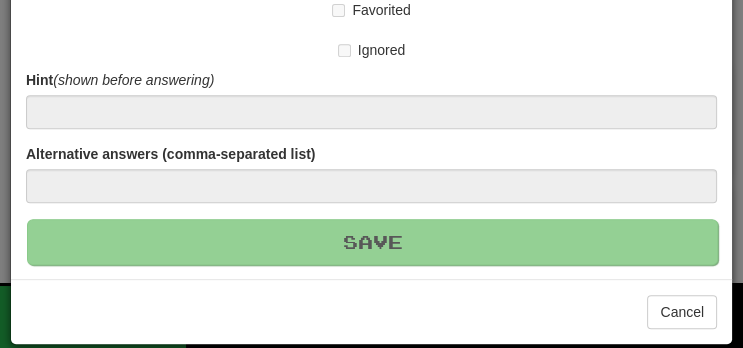 type 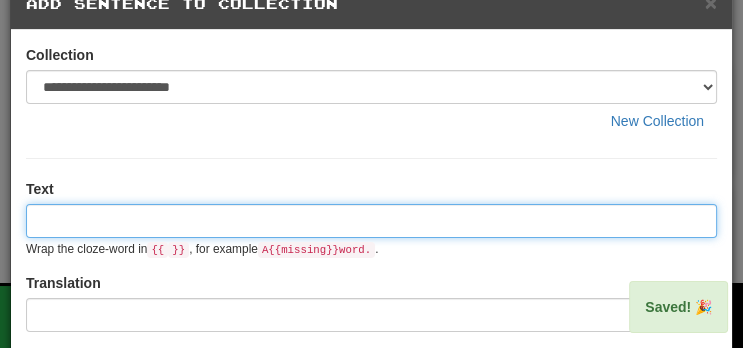 scroll, scrollTop: 0, scrollLeft: 0, axis: both 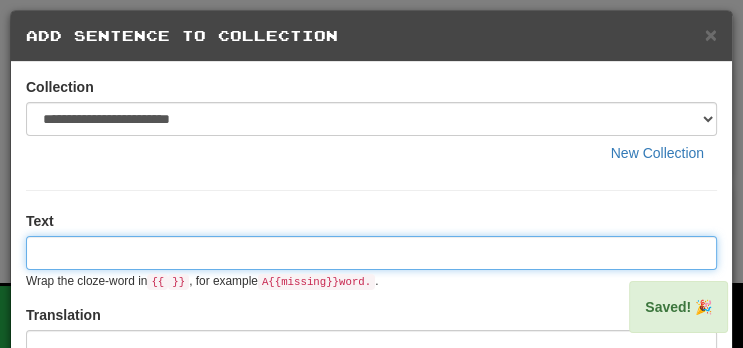 click at bounding box center [371, 253] 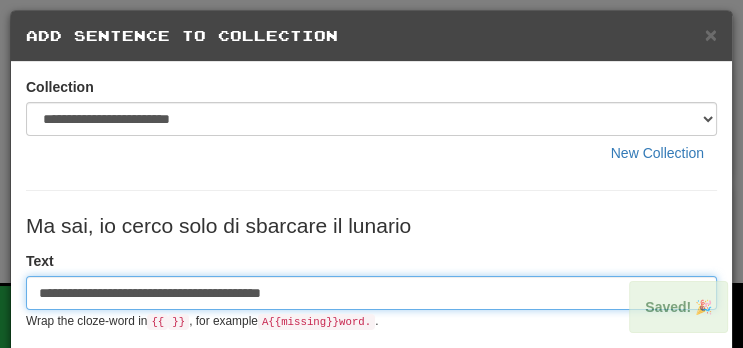 click on "**********" at bounding box center (371, 293) 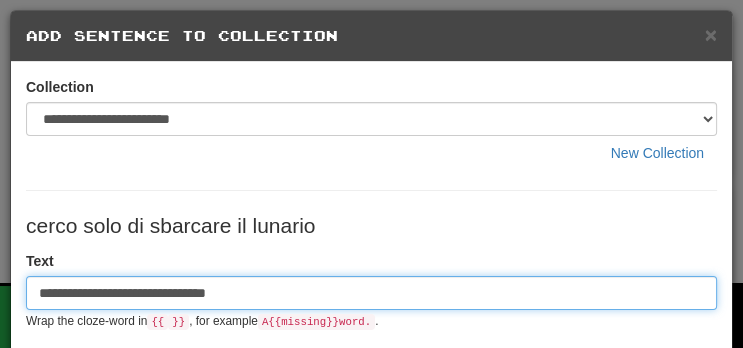 click on "**********" at bounding box center [371, 293] 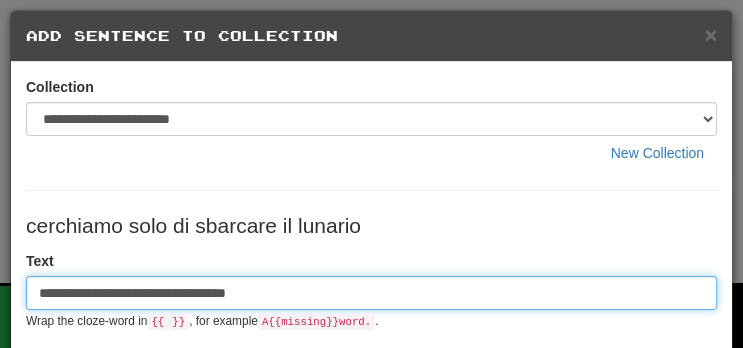 click on "**********" at bounding box center (371, 293) 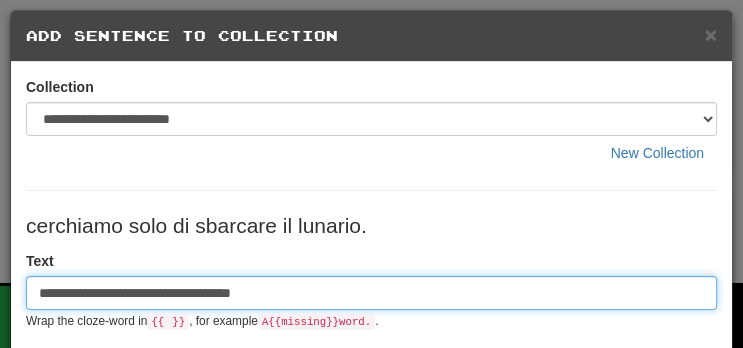 click on "**********" at bounding box center [371, 293] 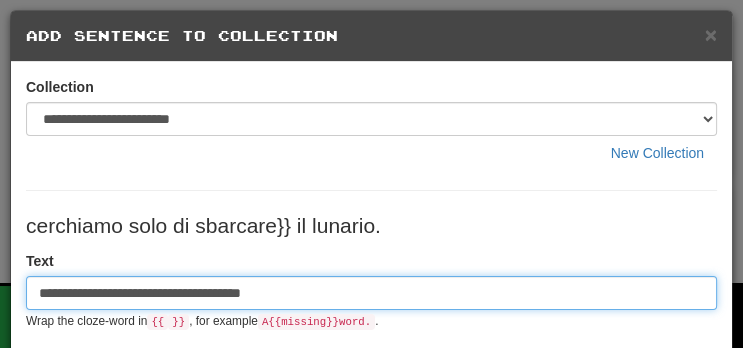 click on "**********" at bounding box center (371, 293) 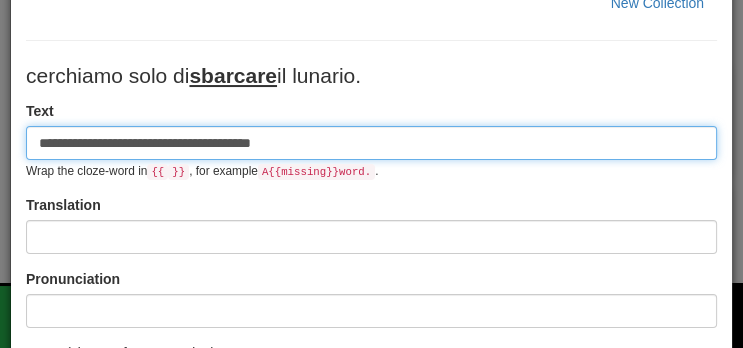scroll, scrollTop: 157, scrollLeft: 0, axis: vertical 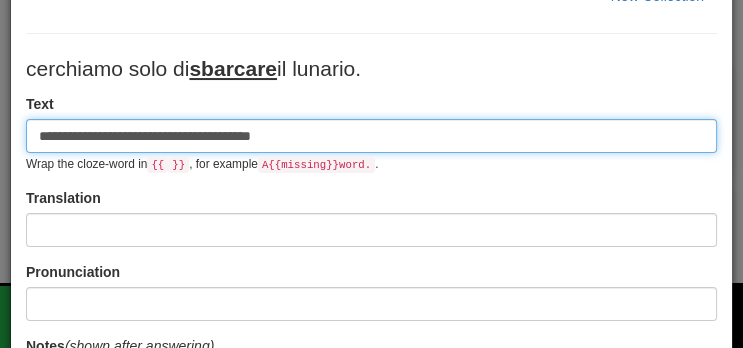 type on "**********" 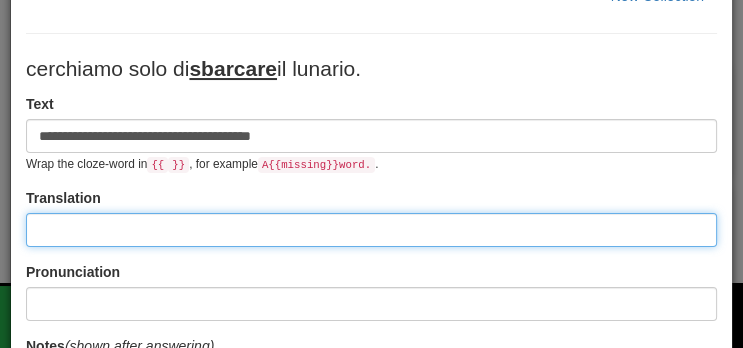 click at bounding box center (371, 230) 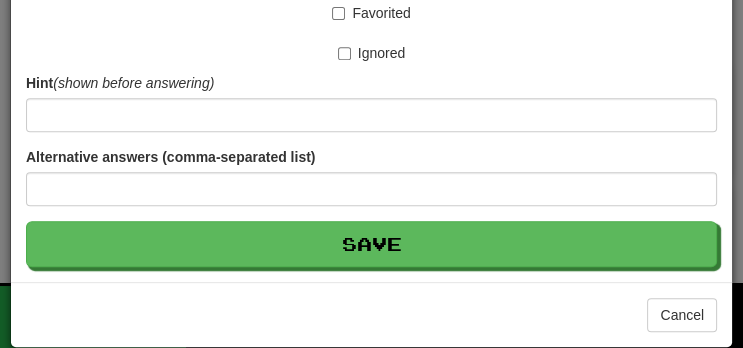 scroll, scrollTop: 622, scrollLeft: 0, axis: vertical 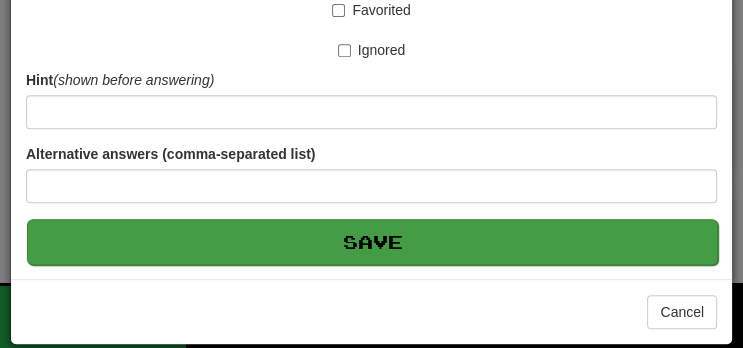 type on "**********" 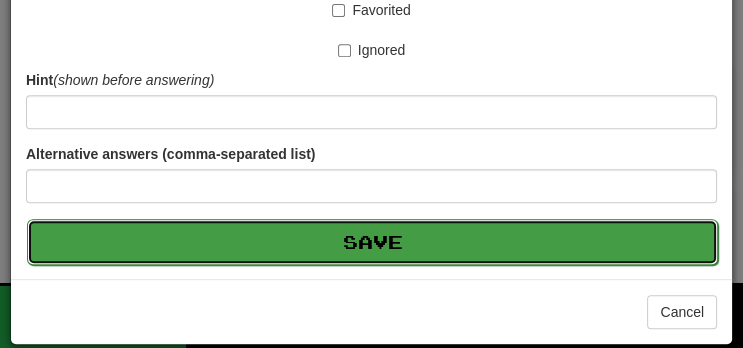click on "Save" at bounding box center [372, 242] 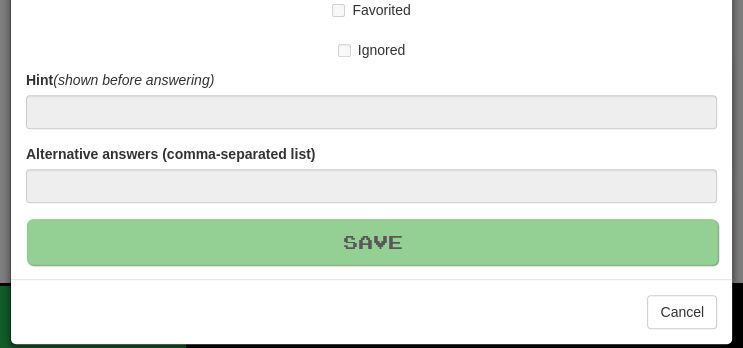 type 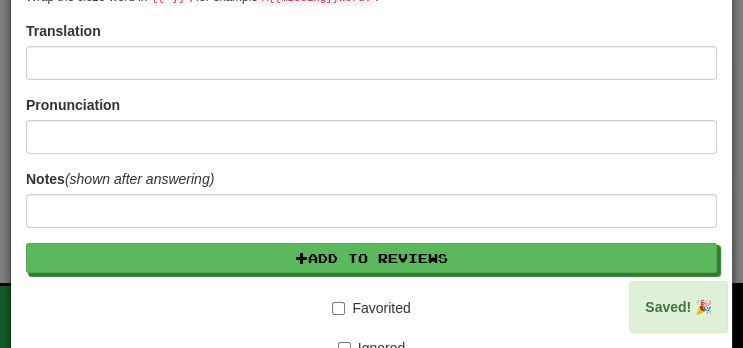 scroll, scrollTop: 0, scrollLeft: 0, axis: both 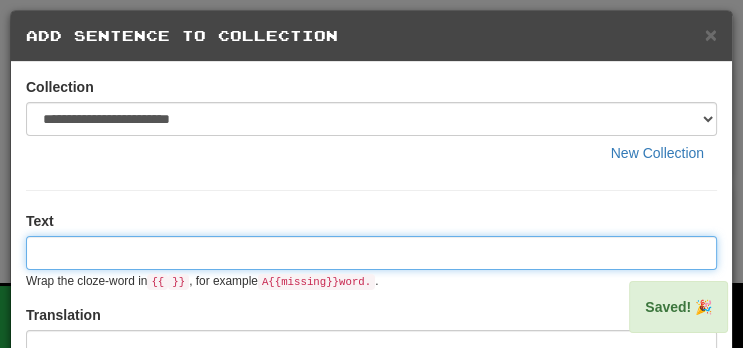 click at bounding box center (371, 253) 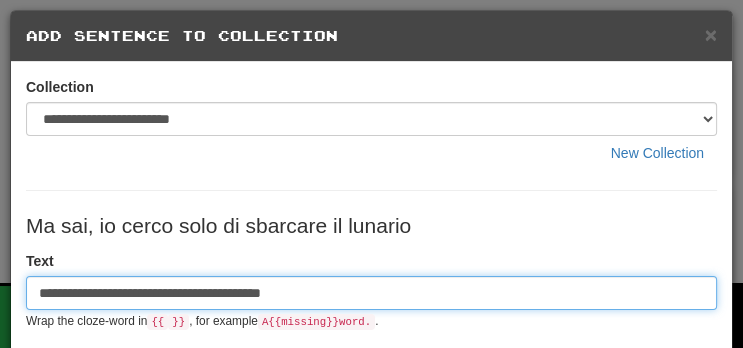 click on "**********" at bounding box center (371, 293) 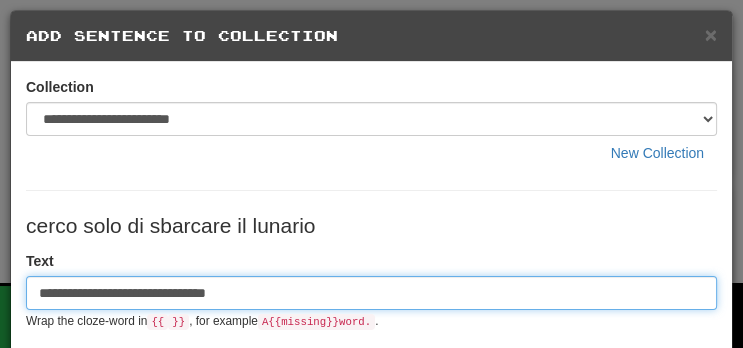 click on "**********" at bounding box center [371, 293] 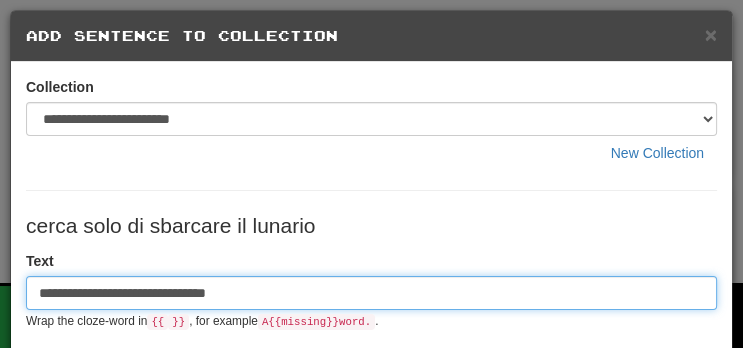 click on "**********" at bounding box center [371, 293] 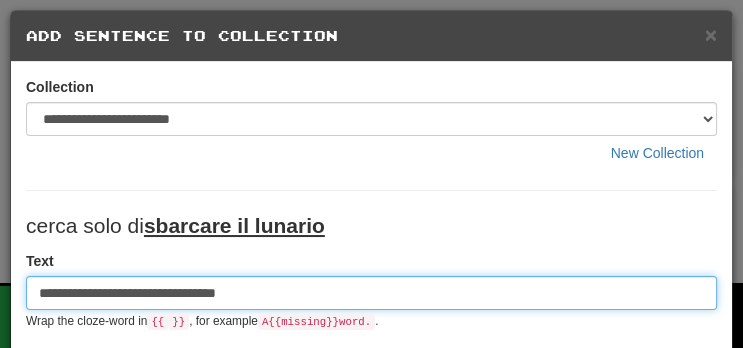 click on "**********" at bounding box center [371, 293] 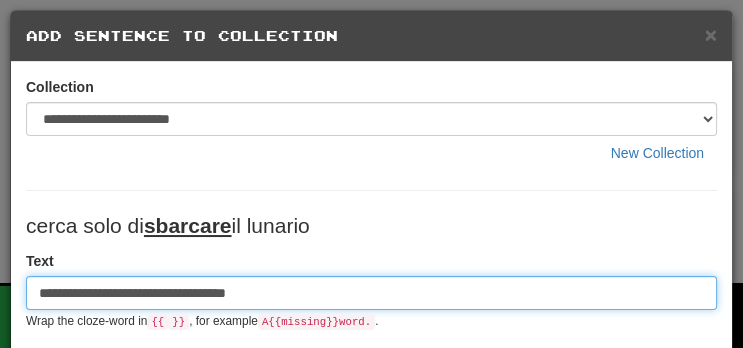 click on "**********" at bounding box center [371, 293] 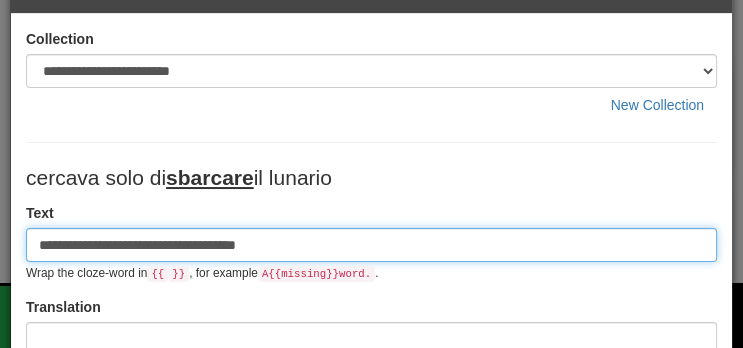 scroll, scrollTop: 99, scrollLeft: 0, axis: vertical 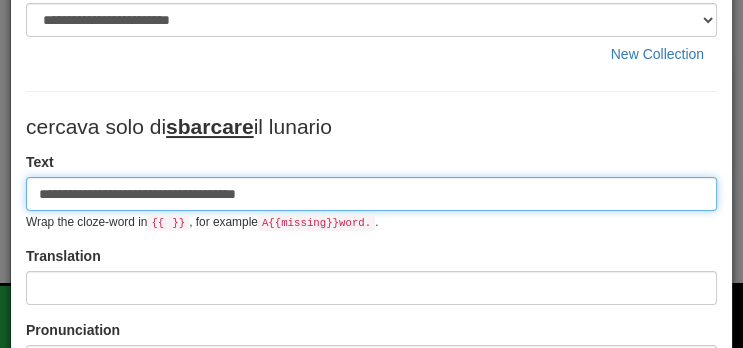 type on "**********" 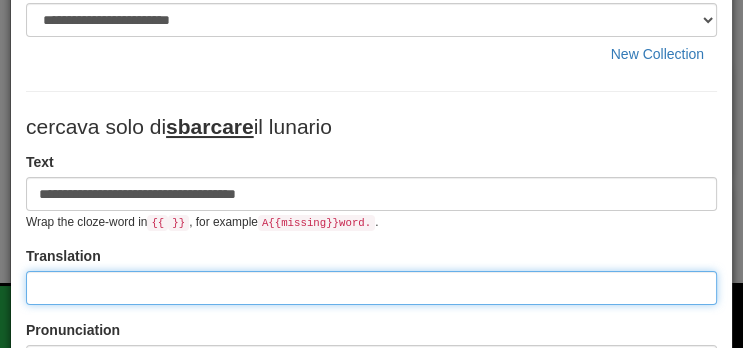 click at bounding box center (371, 288) 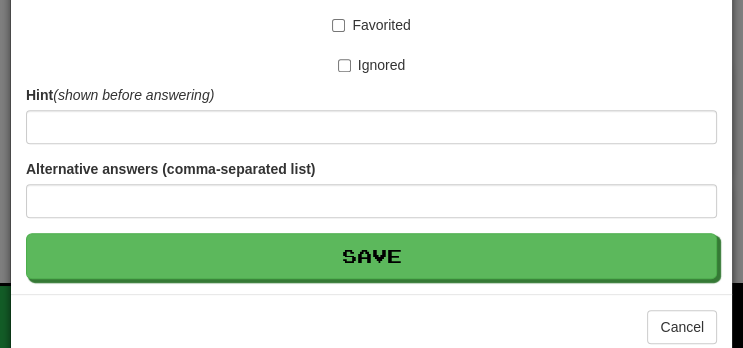 scroll, scrollTop: 622, scrollLeft: 0, axis: vertical 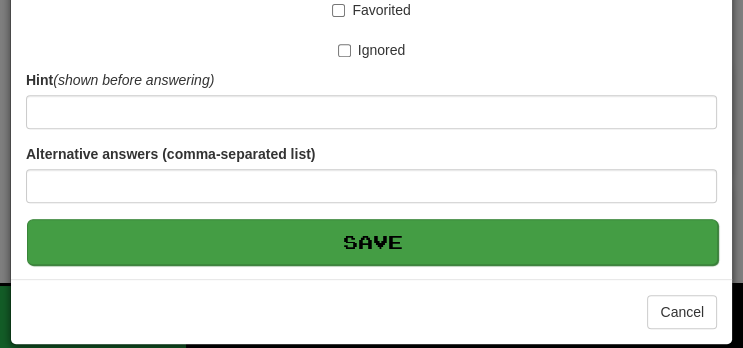 type on "**********" 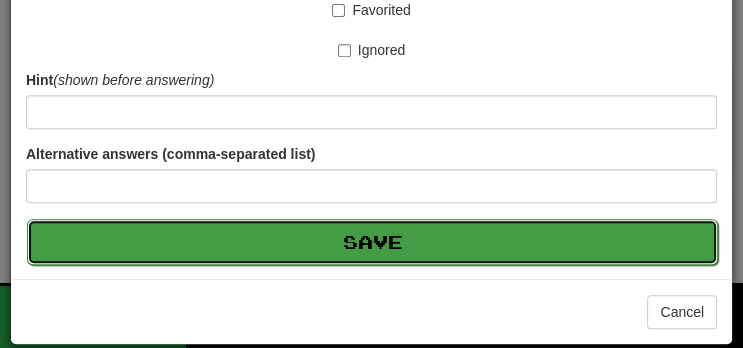 click on "Save" at bounding box center (372, 242) 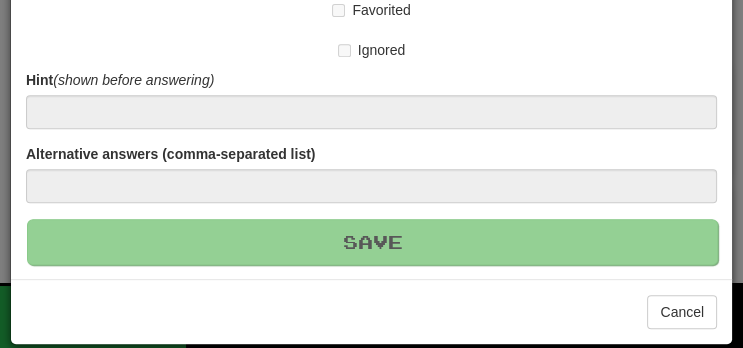 type 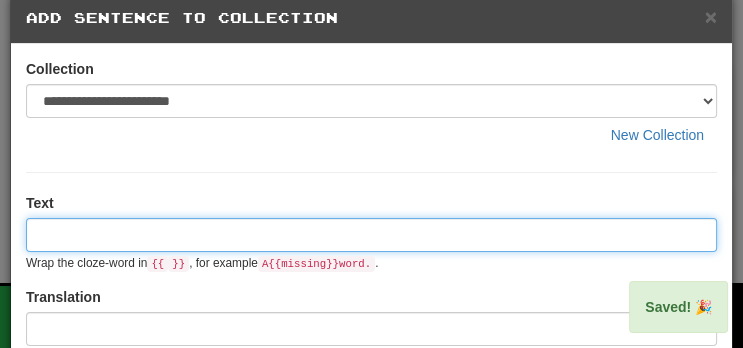 scroll, scrollTop: 0, scrollLeft: 0, axis: both 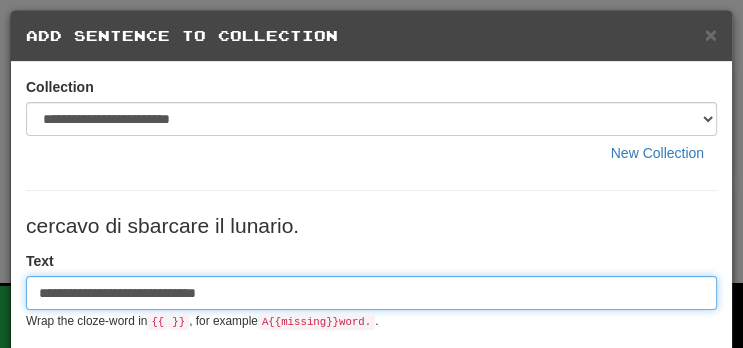 click on "**********" at bounding box center (371, 293) 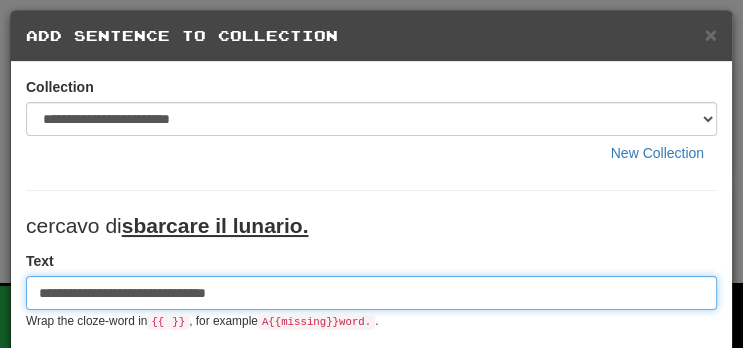 click on "**********" at bounding box center [371, 293] 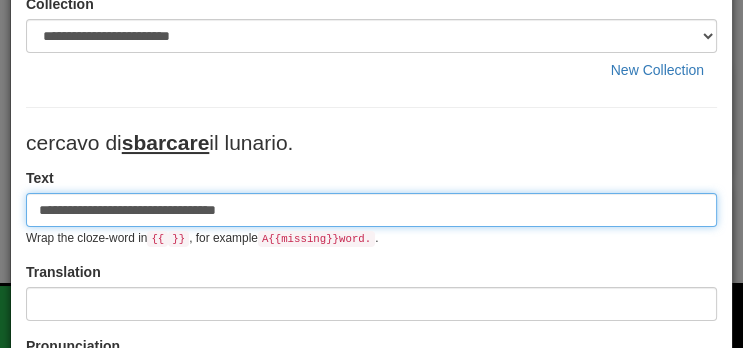 scroll, scrollTop: 98, scrollLeft: 0, axis: vertical 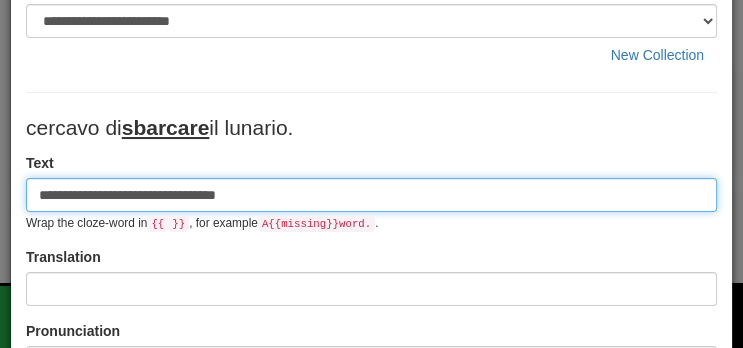 type on "**********" 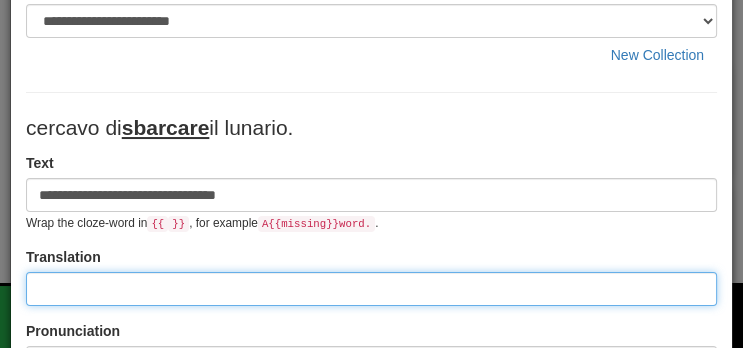 click at bounding box center (371, 289) 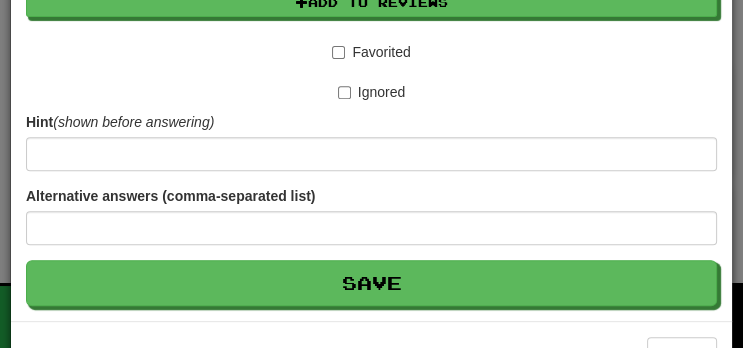 scroll, scrollTop: 600, scrollLeft: 0, axis: vertical 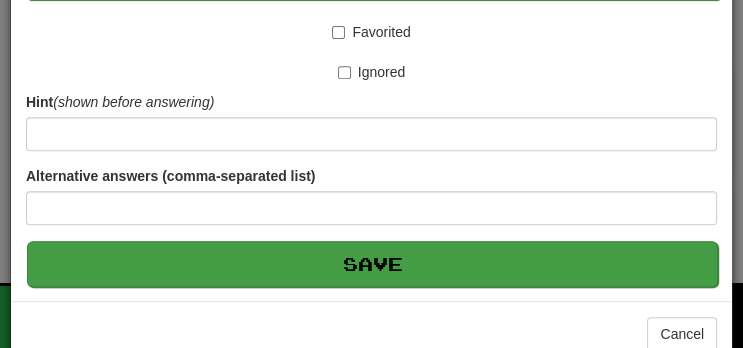 type on "**********" 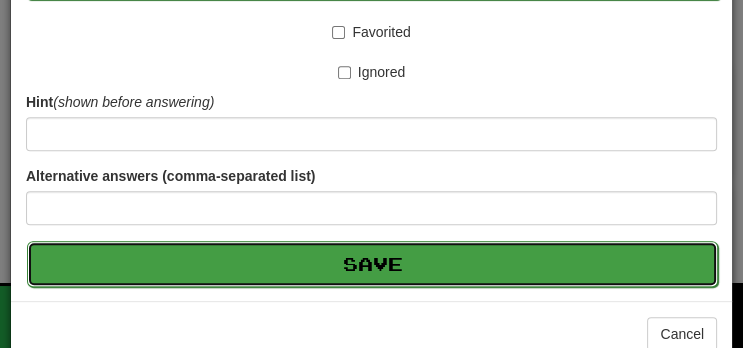 click on "Save" at bounding box center [372, 264] 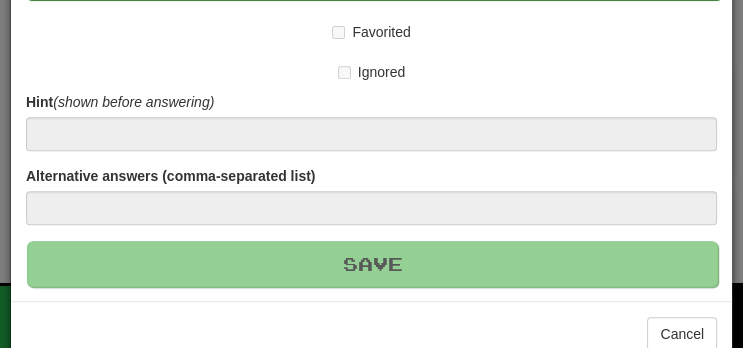 type 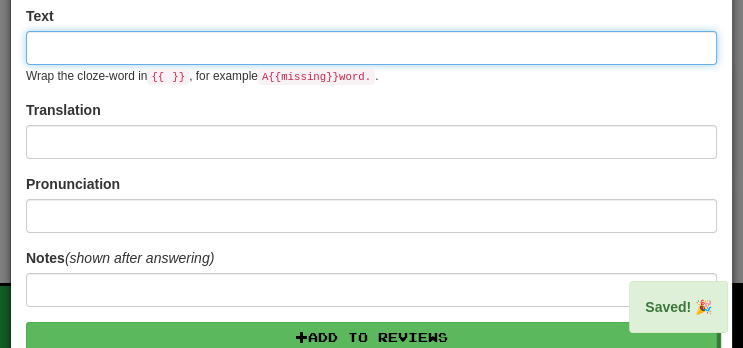 scroll, scrollTop: 0, scrollLeft: 0, axis: both 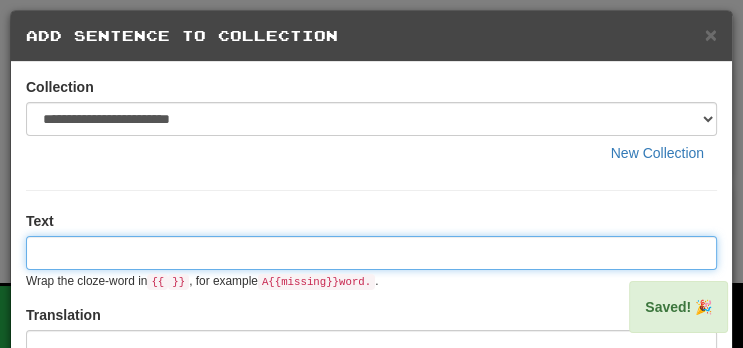 click at bounding box center (371, 253) 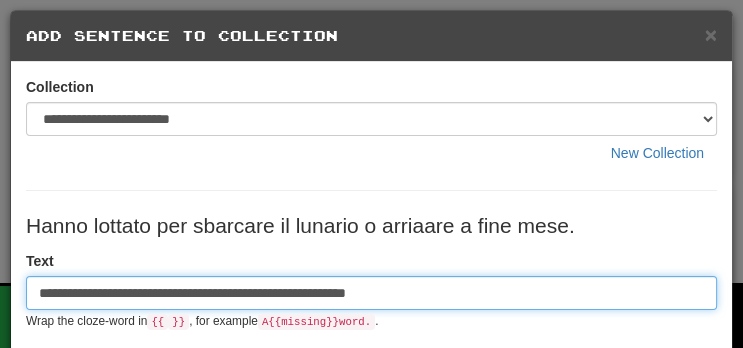 click on "**********" at bounding box center (371, 293) 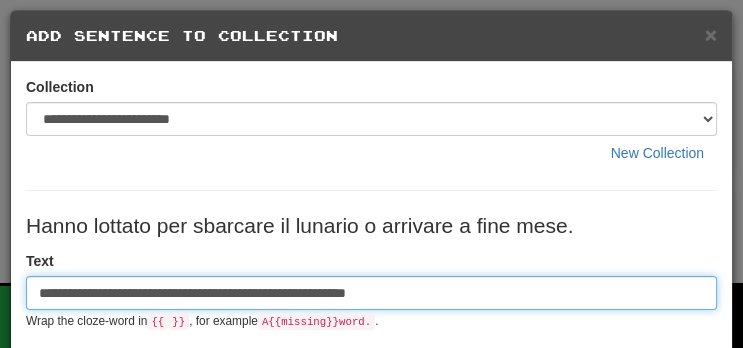 click on "**********" at bounding box center (371, 293) 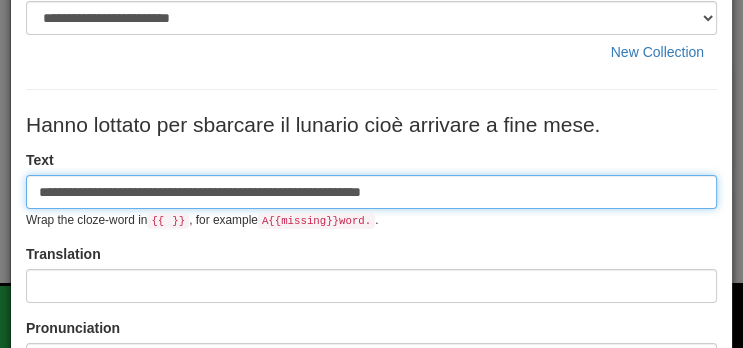 scroll, scrollTop: 106, scrollLeft: 0, axis: vertical 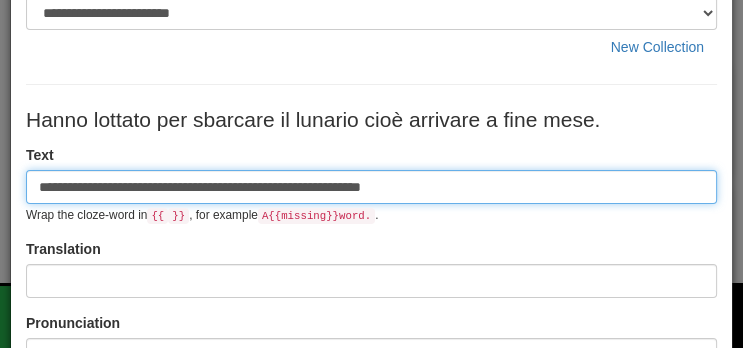 type on "**********" 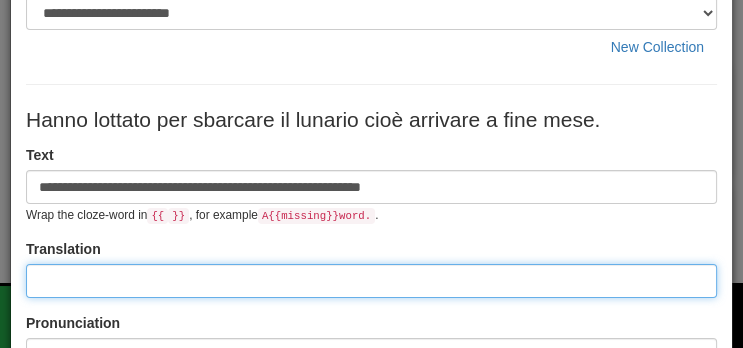 click at bounding box center (371, 281) 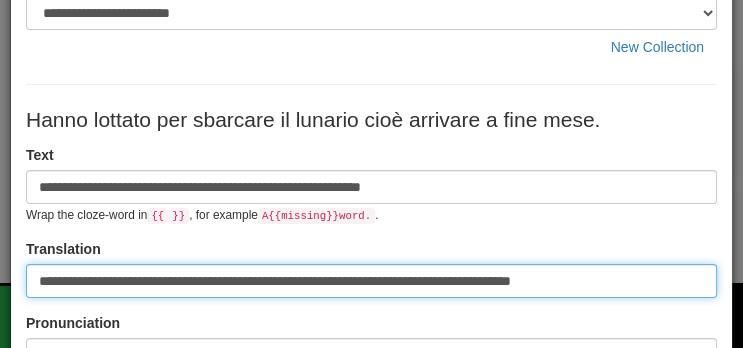 type on "**********" 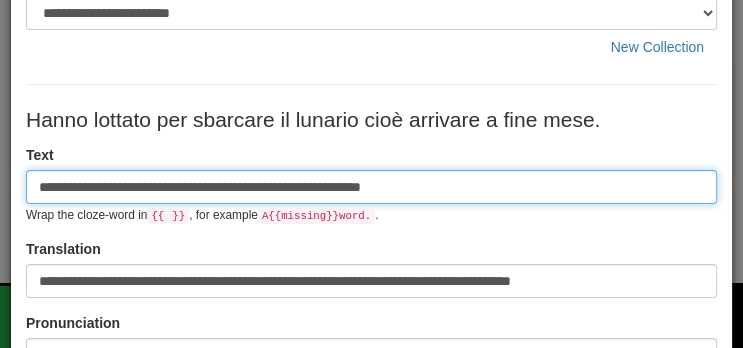 click on "**********" at bounding box center [371, 187] 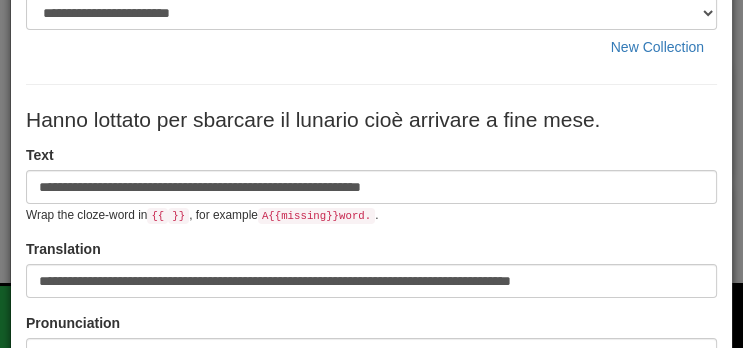 click on "**********" at bounding box center [371, 442] 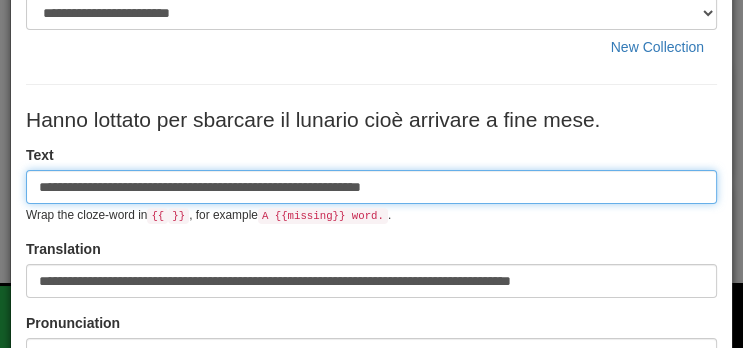 click on "**********" at bounding box center [371, 187] 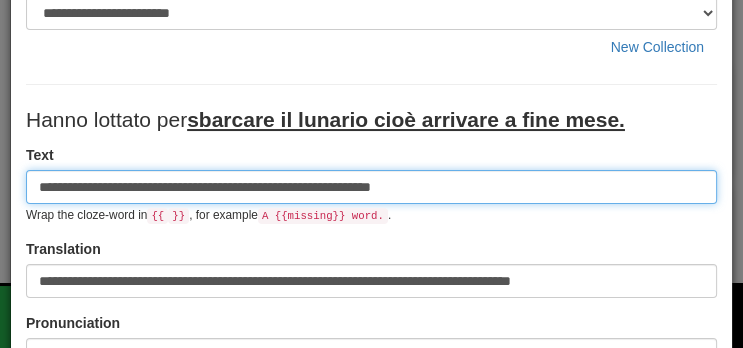 click on "**********" at bounding box center [371, 187] 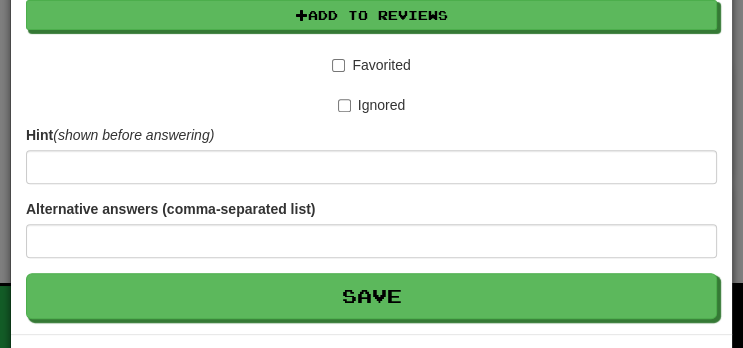 scroll, scrollTop: 622, scrollLeft: 0, axis: vertical 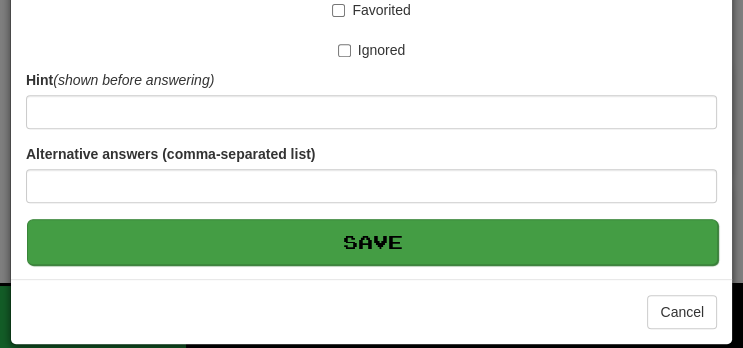 type on "**********" 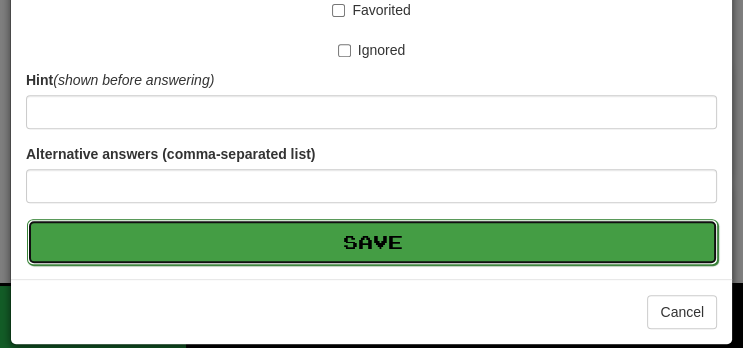 click on "Save" at bounding box center (372, 242) 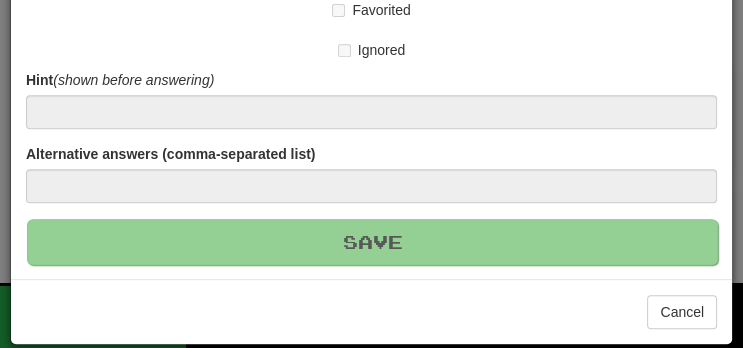 type 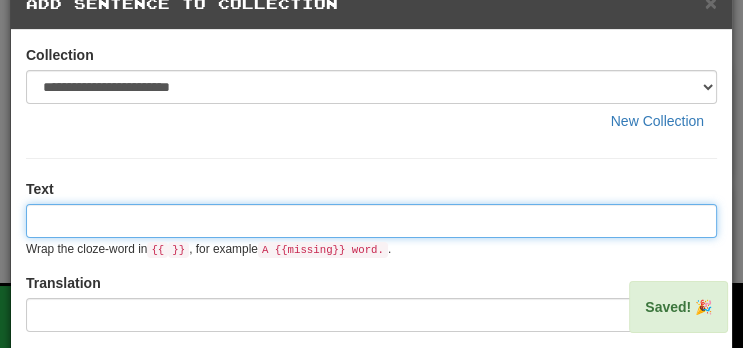 scroll, scrollTop: 0, scrollLeft: 0, axis: both 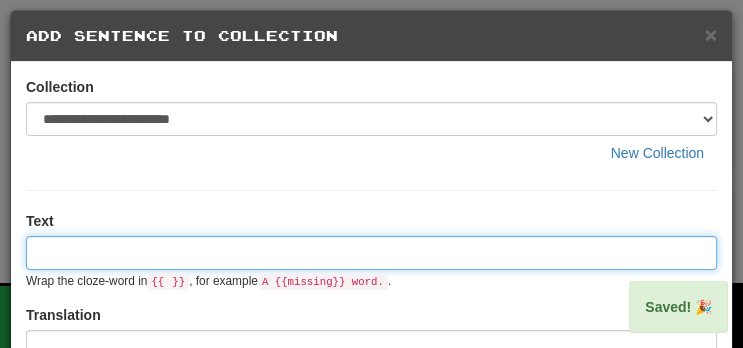 click at bounding box center [371, 253] 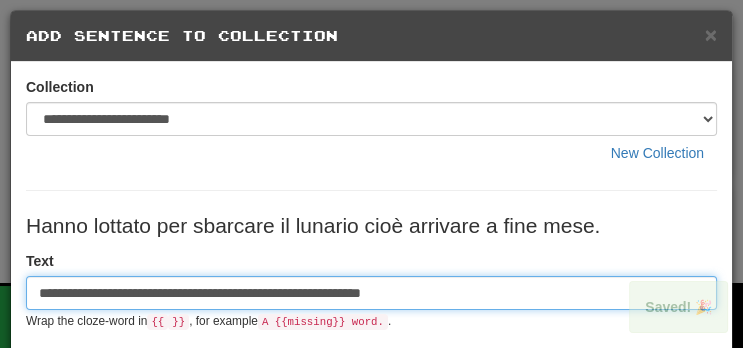 click on "**********" at bounding box center (371, 293) 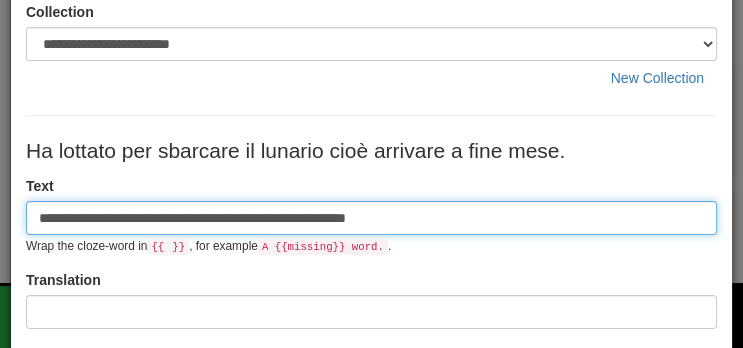 scroll, scrollTop: 112, scrollLeft: 0, axis: vertical 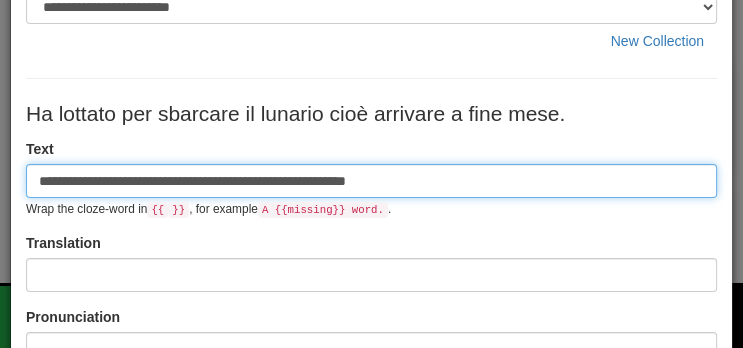 click on "**********" at bounding box center [371, 181] 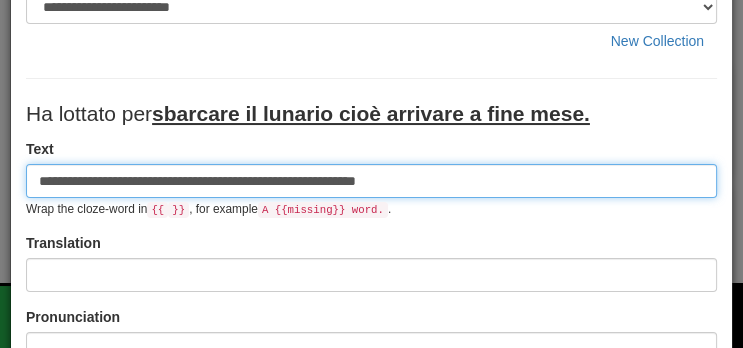 click on "**********" at bounding box center [371, 181] 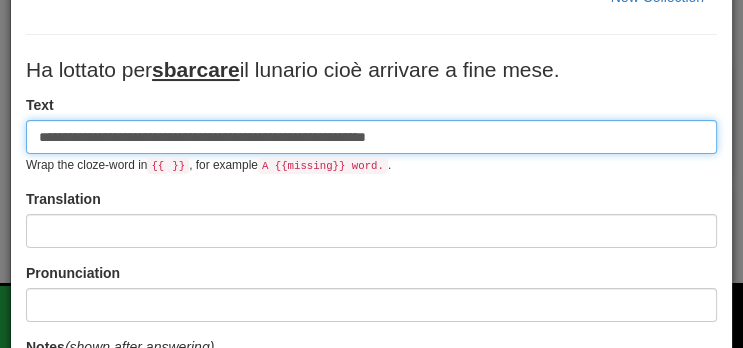 scroll, scrollTop: 159, scrollLeft: 0, axis: vertical 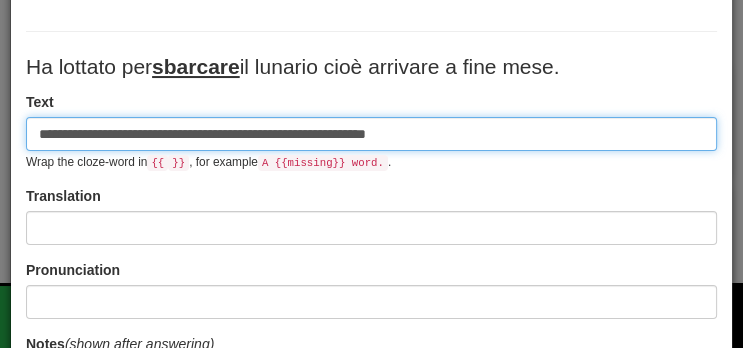 type on "**********" 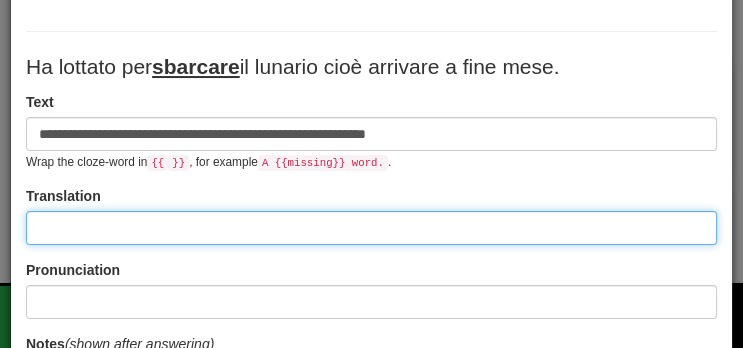 click at bounding box center (371, 228) 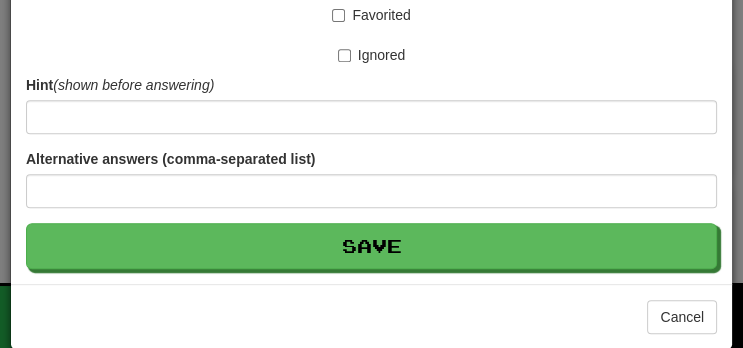 scroll, scrollTop: 622, scrollLeft: 0, axis: vertical 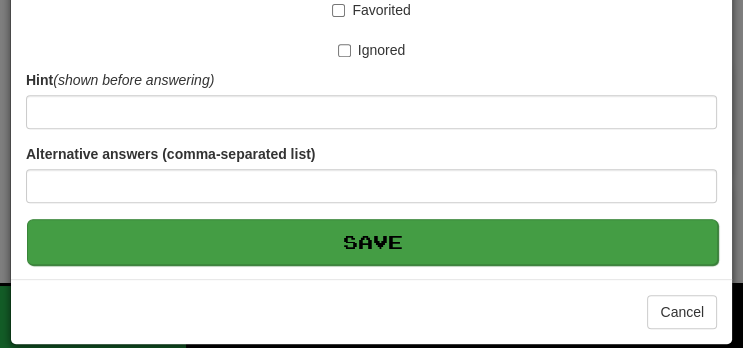 type on "**********" 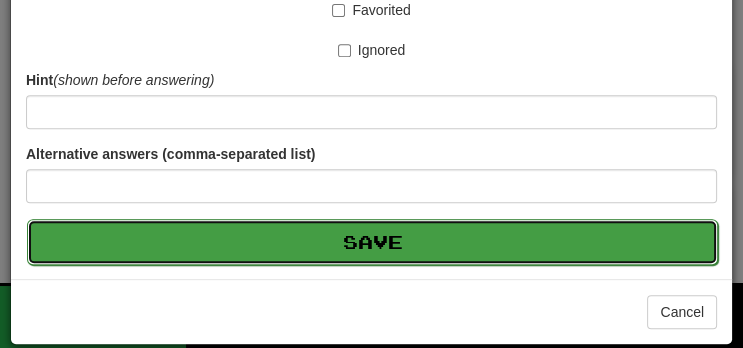 click on "Save" at bounding box center (372, 242) 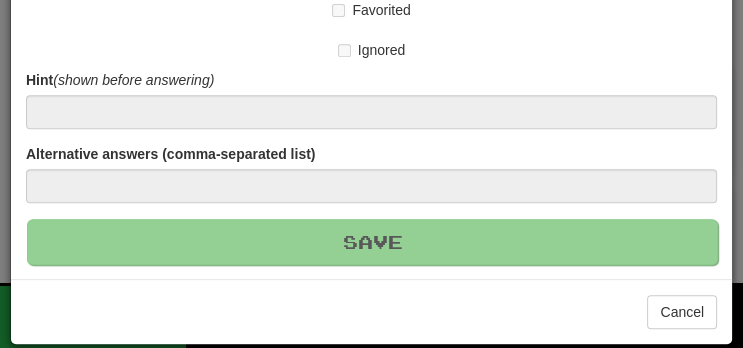 type 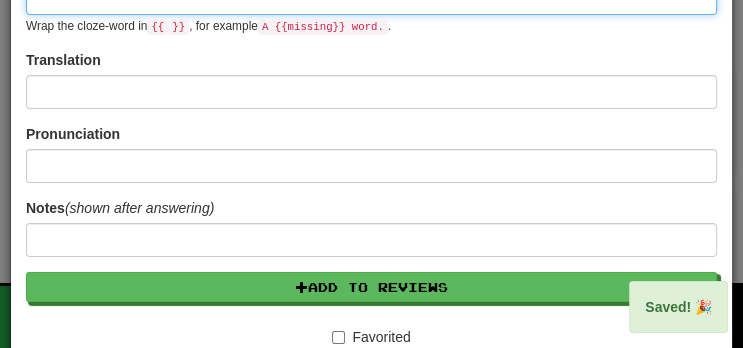 scroll, scrollTop: 0, scrollLeft: 0, axis: both 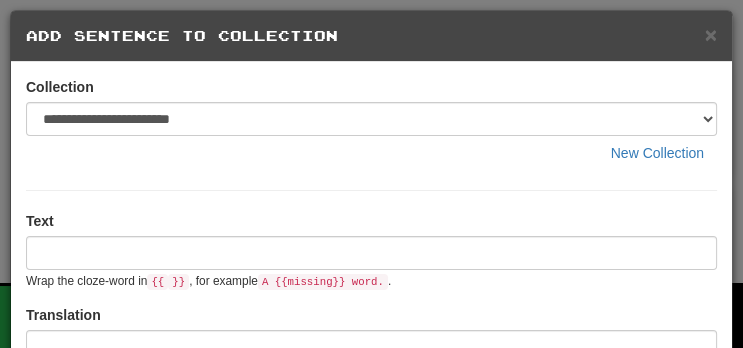 click on "Text Wrap the cloze-word in  {{ }} , for example  A {{missing}} word. ." at bounding box center (371, 250) 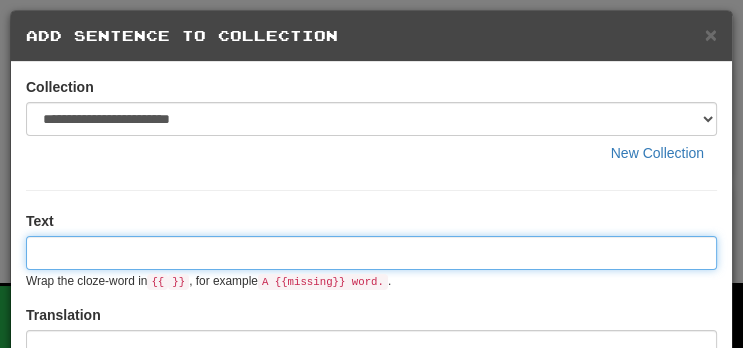 click at bounding box center (371, 253) 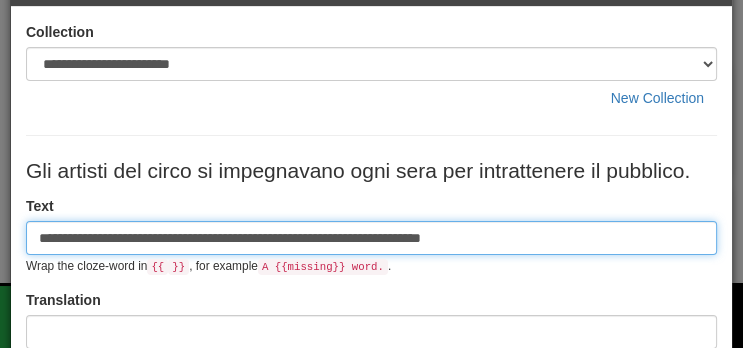scroll, scrollTop: 61, scrollLeft: 0, axis: vertical 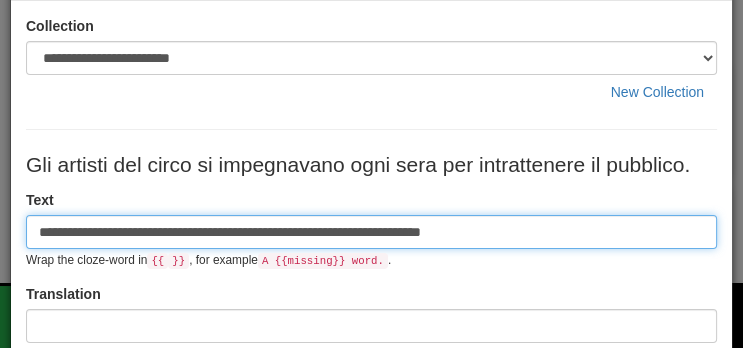 click on "**********" at bounding box center [371, 232] 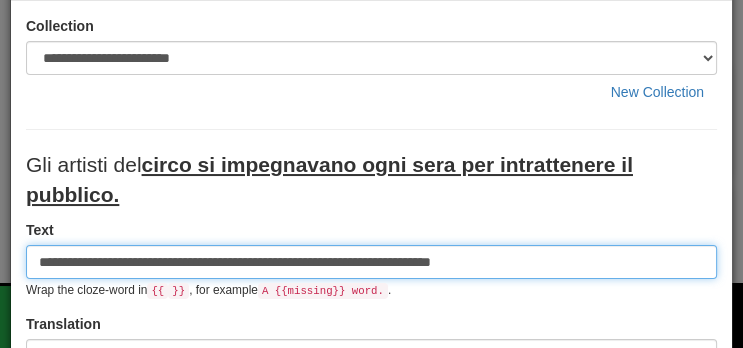 click on "**********" at bounding box center (371, 262) 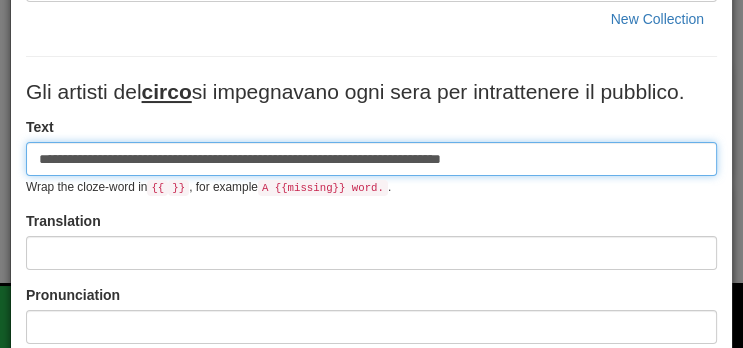 scroll, scrollTop: 134, scrollLeft: 0, axis: vertical 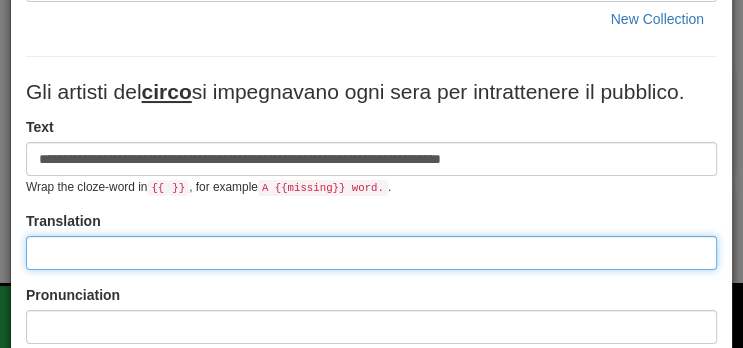 click at bounding box center [371, 253] 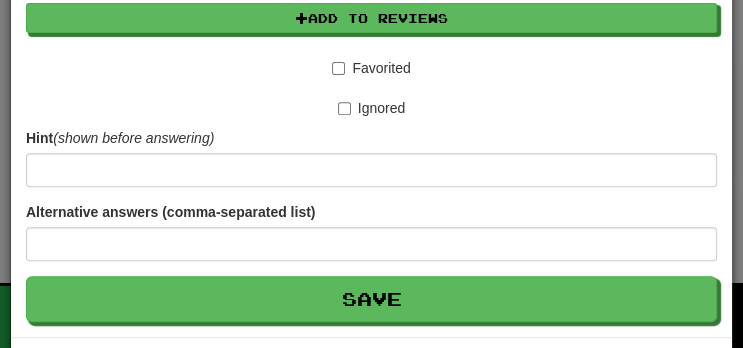 scroll, scrollTop: 566, scrollLeft: 0, axis: vertical 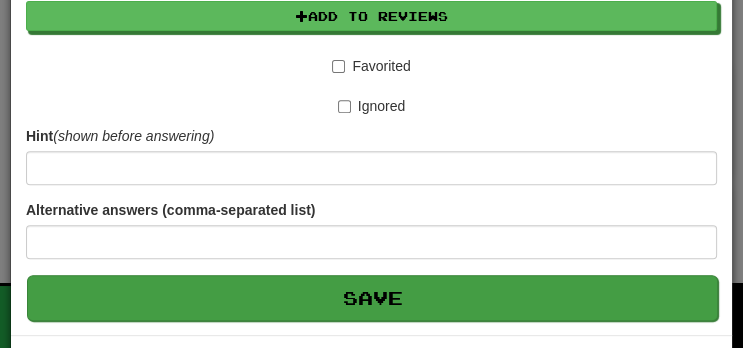 type on "**********" 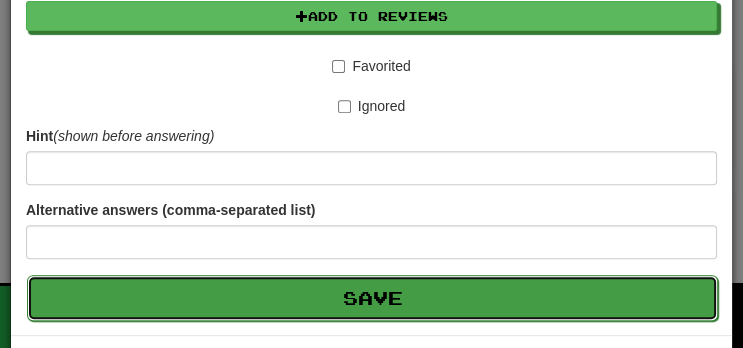 click on "Save" at bounding box center [372, 298] 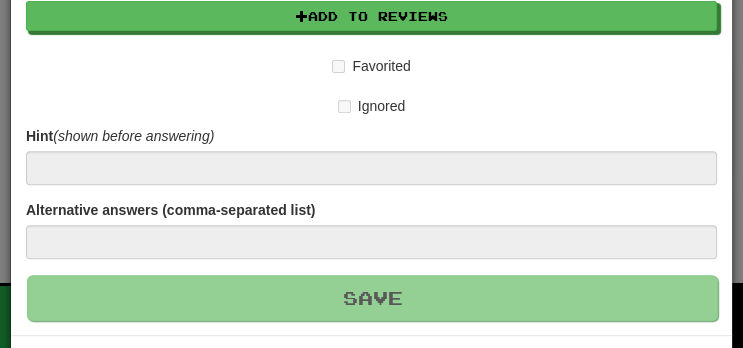 type 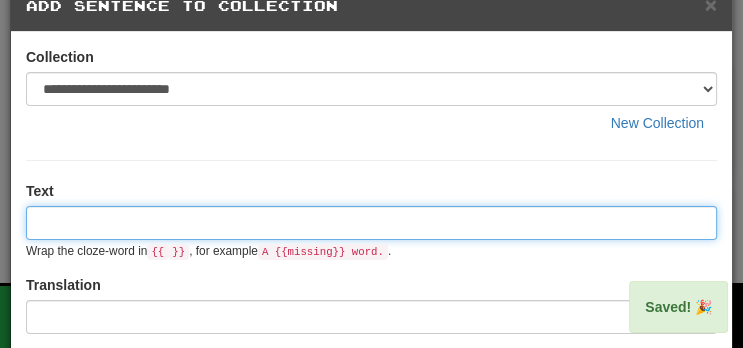 scroll, scrollTop: 0, scrollLeft: 0, axis: both 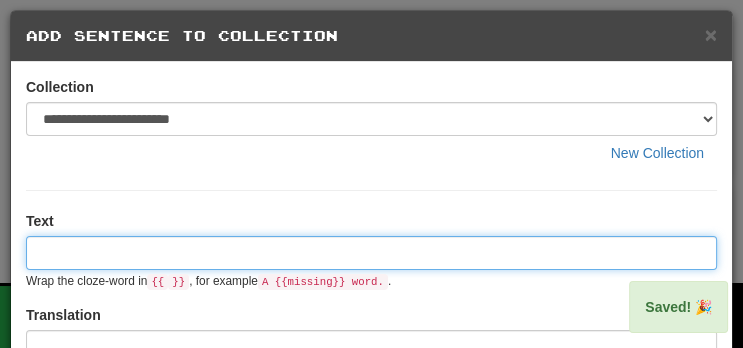 click at bounding box center [371, 253] 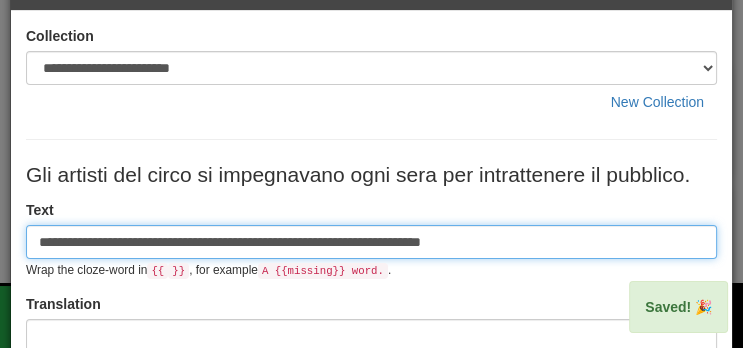 scroll, scrollTop: 56, scrollLeft: 0, axis: vertical 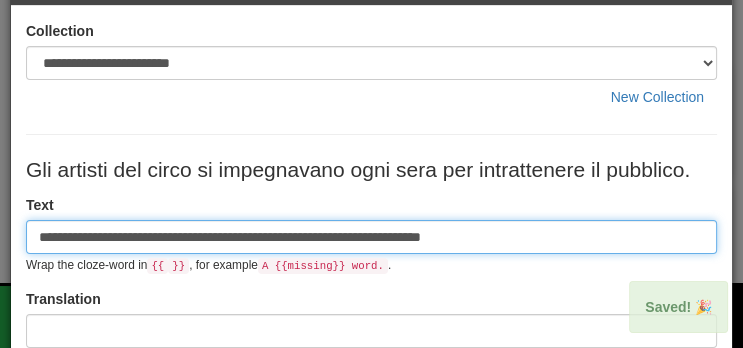 click on "**********" at bounding box center [371, 237] 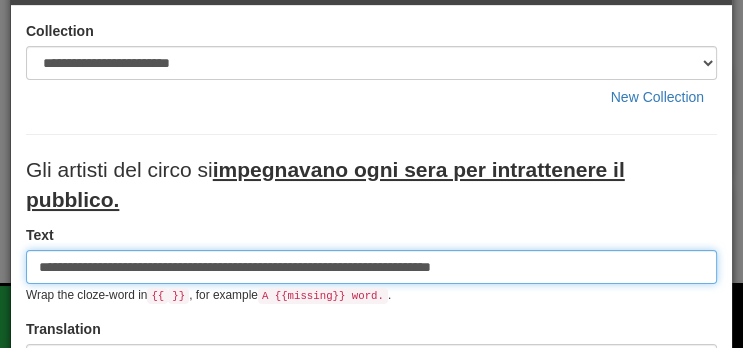 click on "**********" at bounding box center [371, 267] 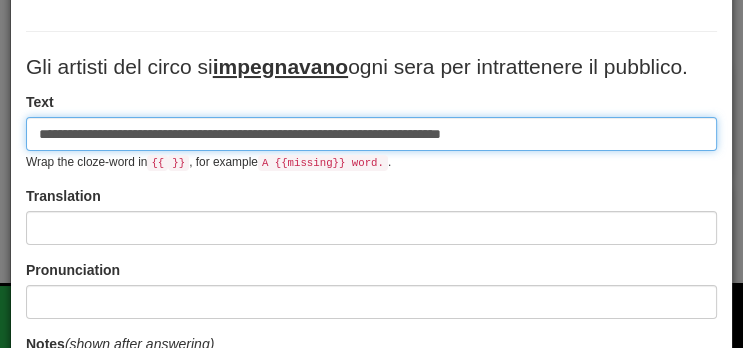 scroll, scrollTop: 160, scrollLeft: 0, axis: vertical 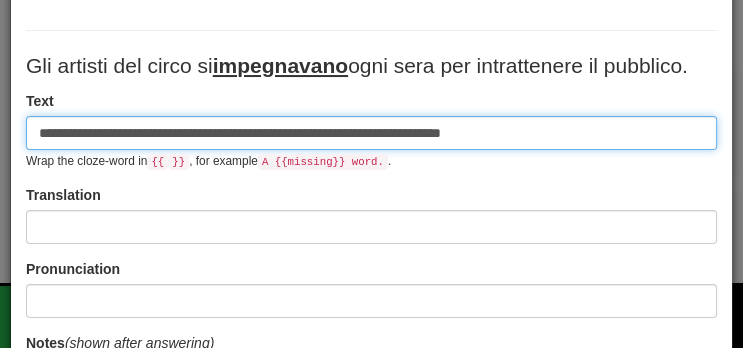 type on "**********" 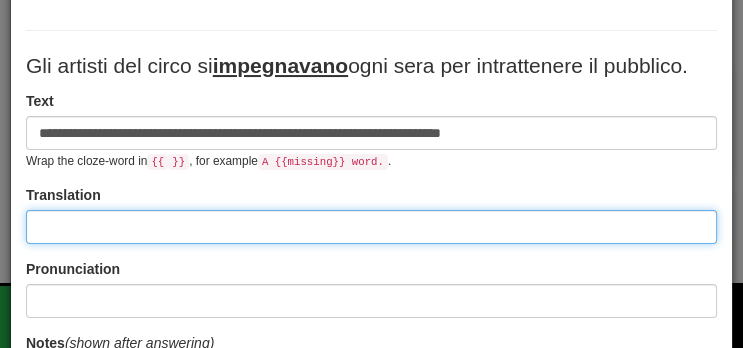 click at bounding box center [371, 227] 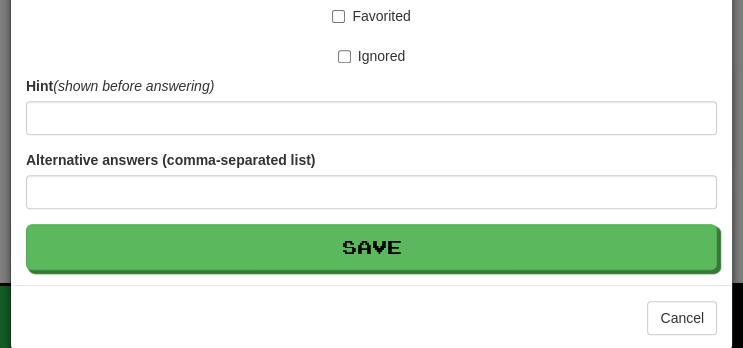 scroll, scrollTop: 622, scrollLeft: 0, axis: vertical 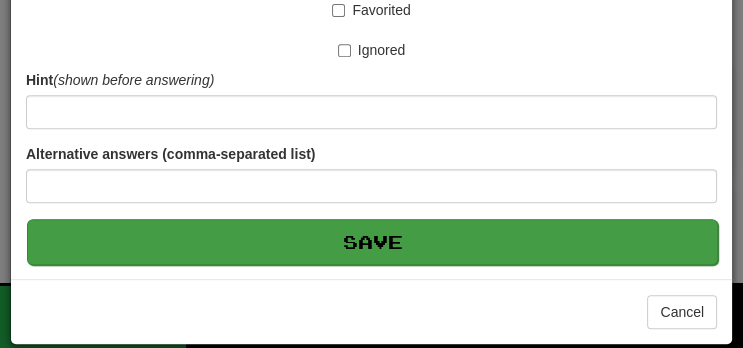 type on "**********" 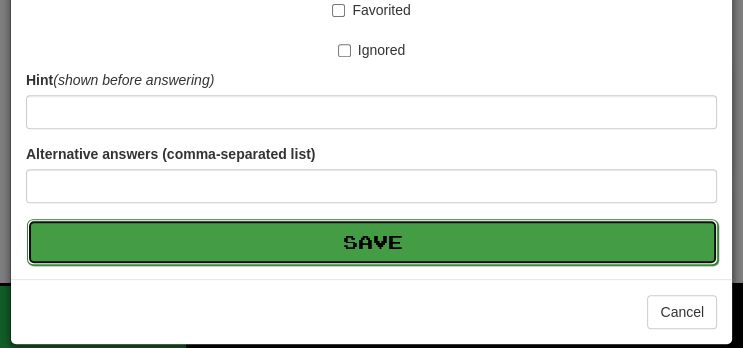click on "Save" at bounding box center (372, 242) 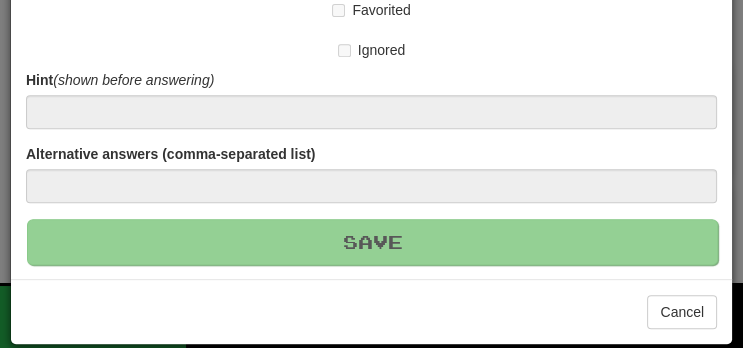 type 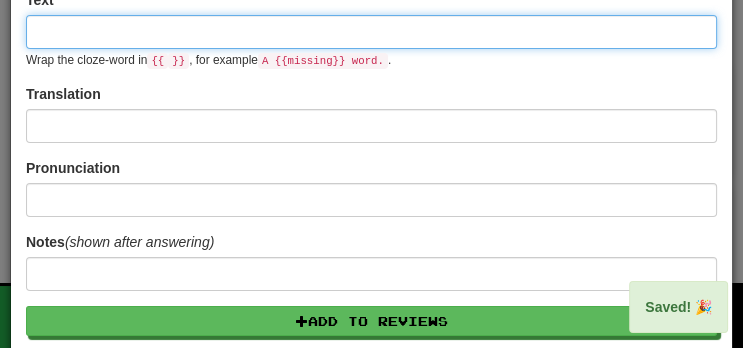 scroll, scrollTop: 0, scrollLeft: 0, axis: both 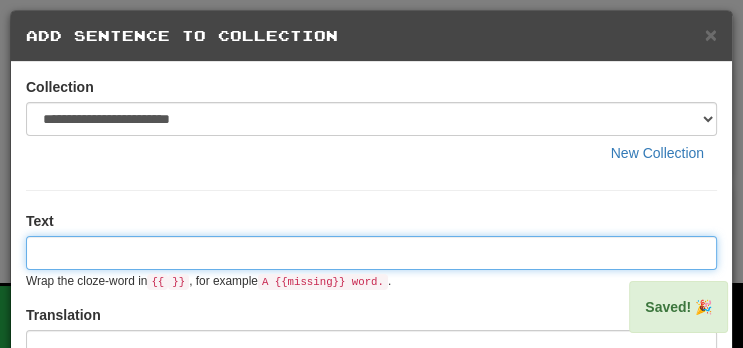 click at bounding box center [371, 253] 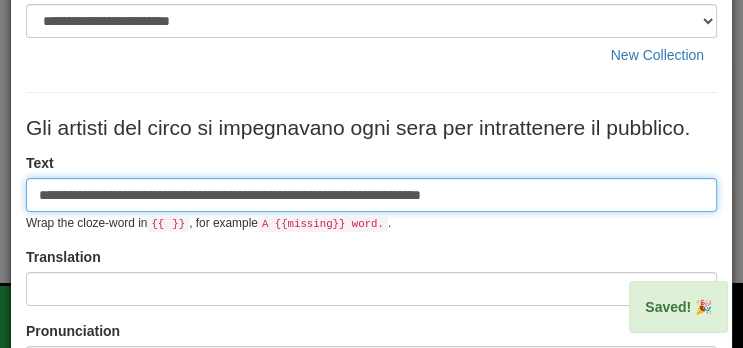 scroll, scrollTop: 101, scrollLeft: 0, axis: vertical 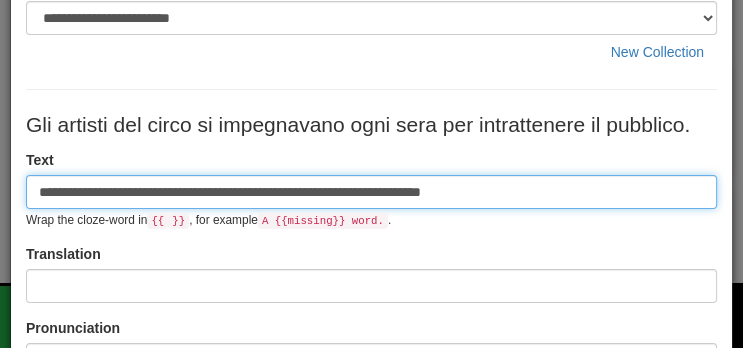click on "**********" at bounding box center [371, 192] 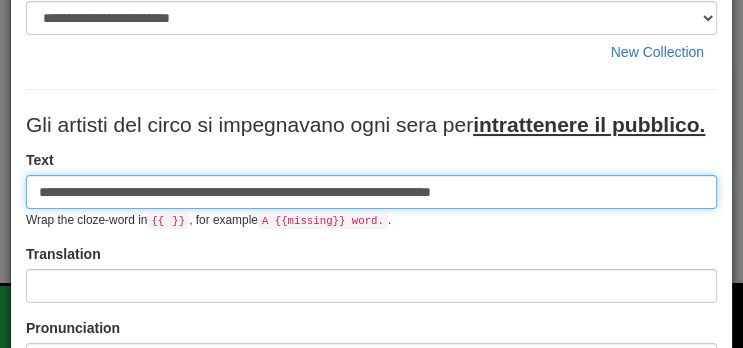 click on "**********" at bounding box center [371, 192] 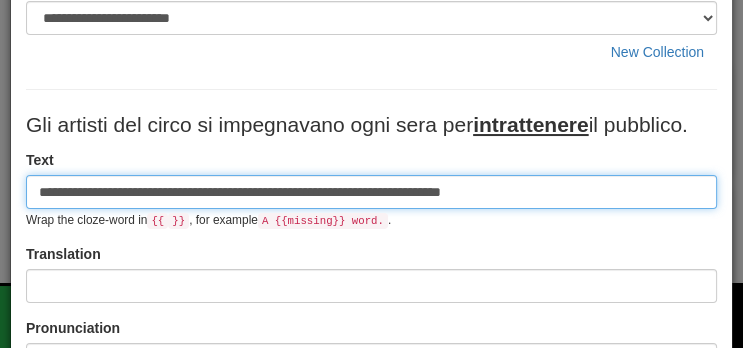 type on "**********" 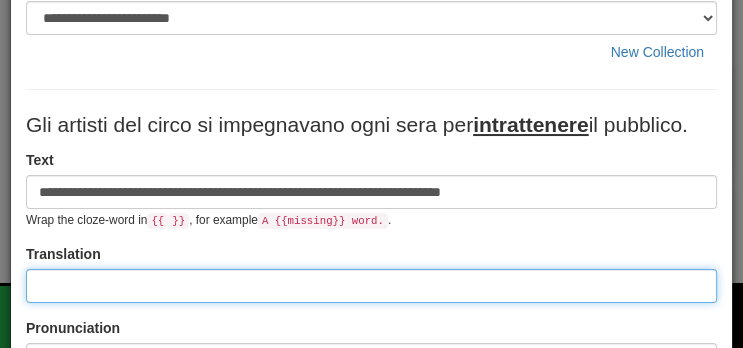click at bounding box center (371, 286) 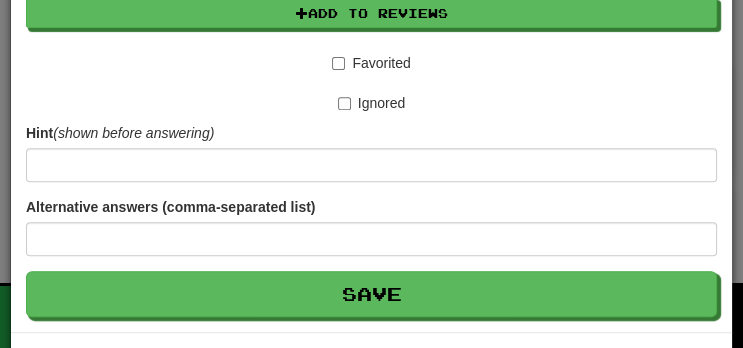 scroll, scrollTop: 622, scrollLeft: 0, axis: vertical 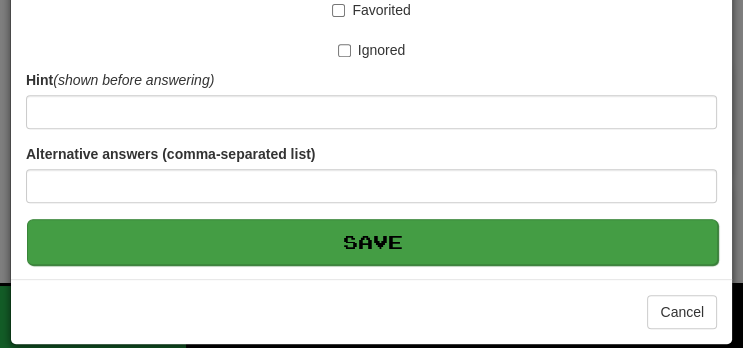 type on "**********" 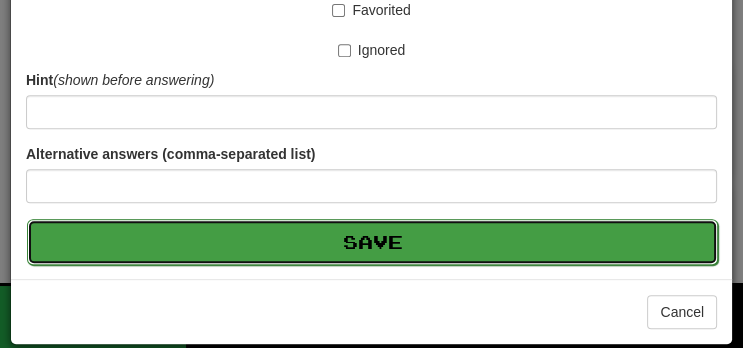 click on "Save" at bounding box center (372, 242) 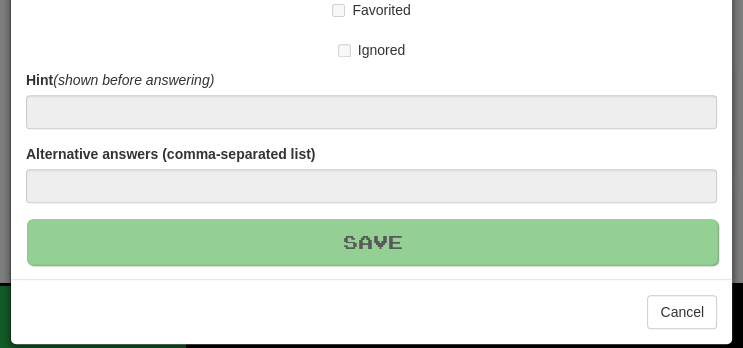 type 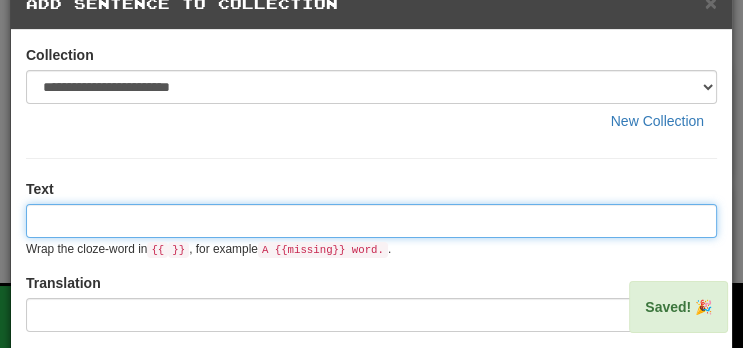 scroll, scrollTop: 0, scrollLeft: 0, axis: both 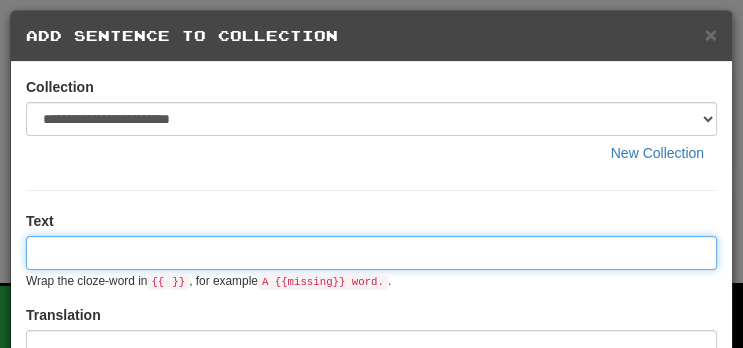 click at bounding box center (371, 253) 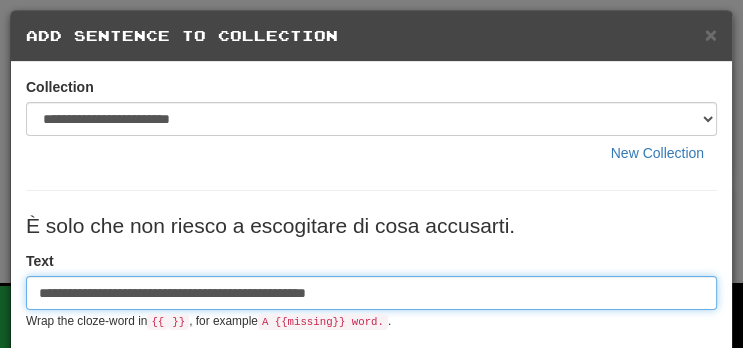click on "**********" at bounding box center [371, 293] 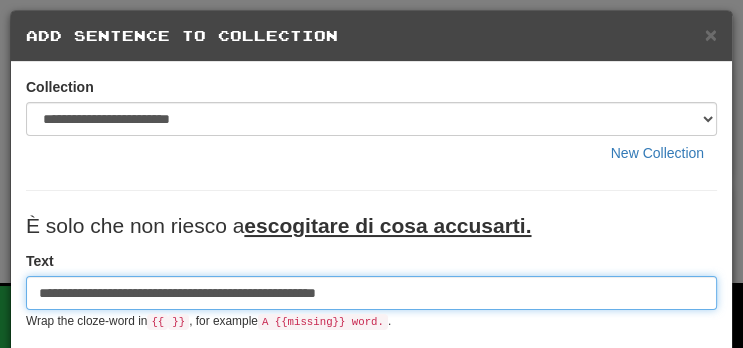 click on "**********" at bounding box center (371, 293) 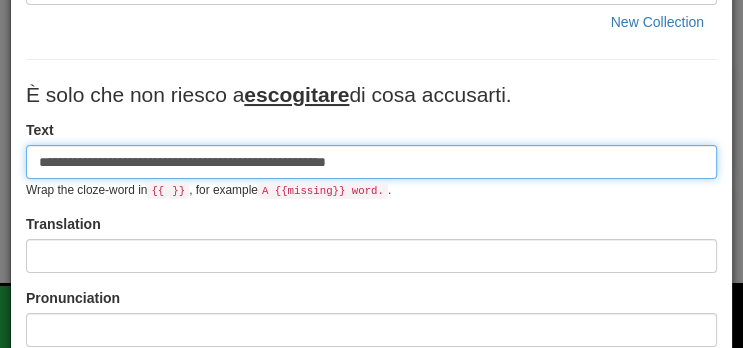 scroll, scrollTop: 140, scrollLeft: 0, axis: vertical 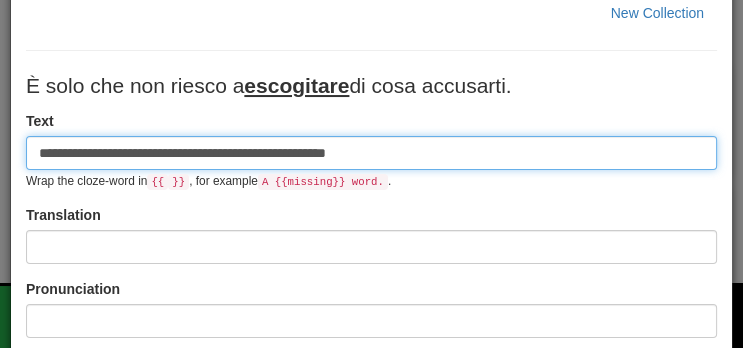 type on "**********" 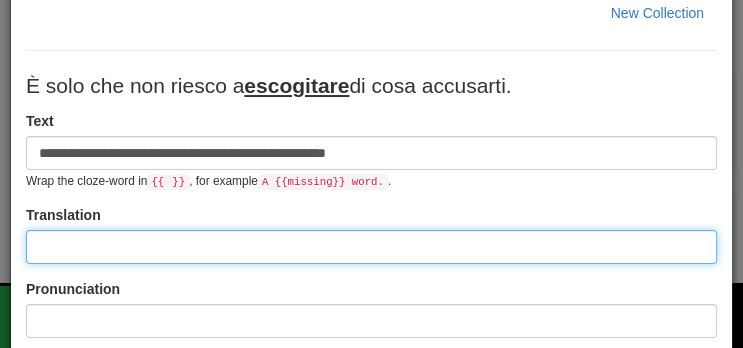 click at bounding box center (371, 247) 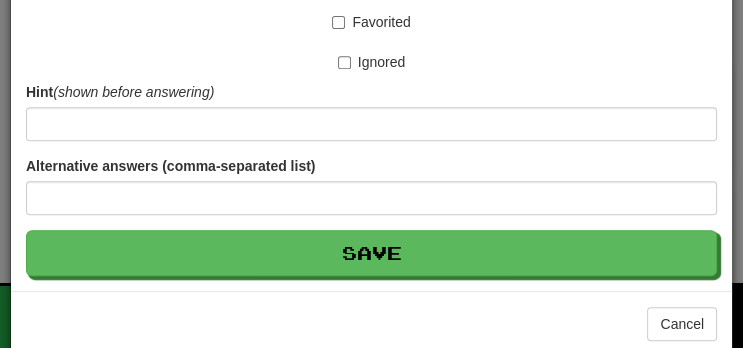 scroll, scrollTop: 622, scrollLeft: 0, axis: vertical 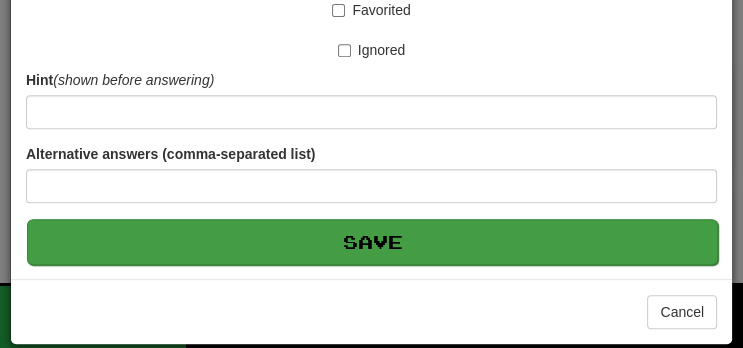 type on "**********" 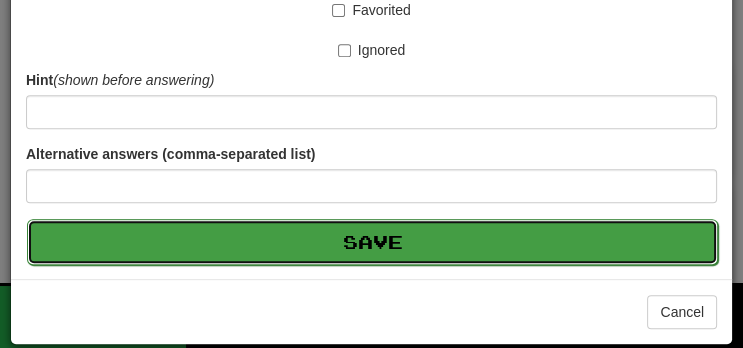 click on "Save" at bounding box center (372, 242) 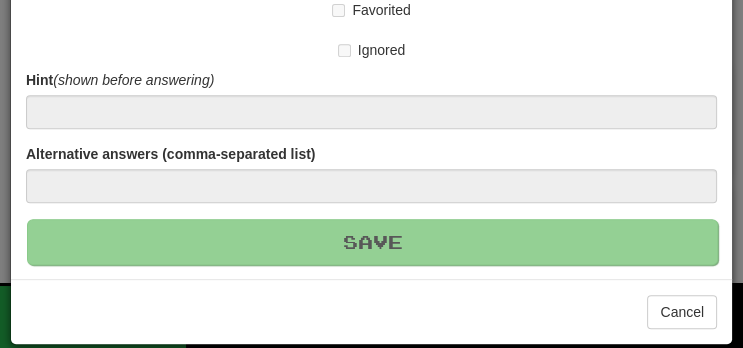 type 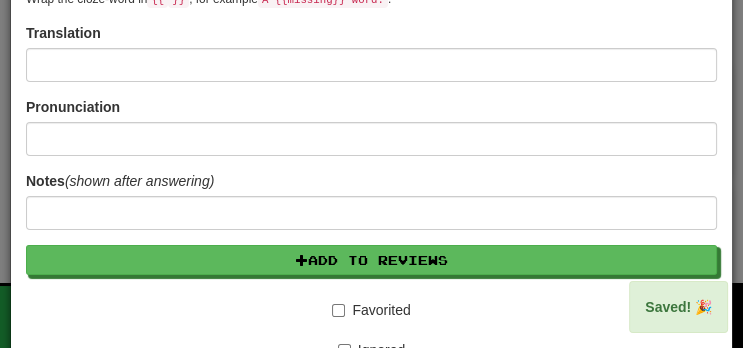 scroll, scrollTop: 0, scrollLeft: 0, axis: both 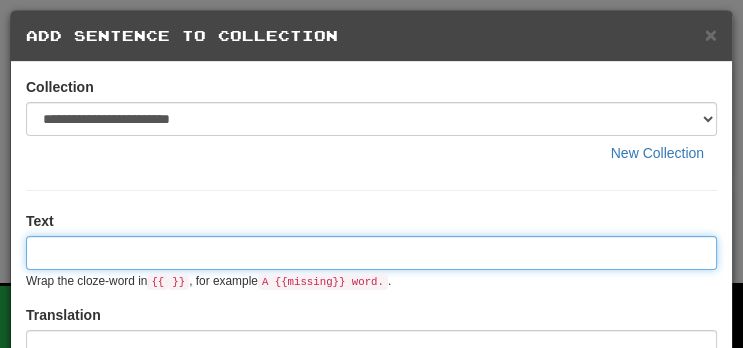 click at bounding box center (371, 253) 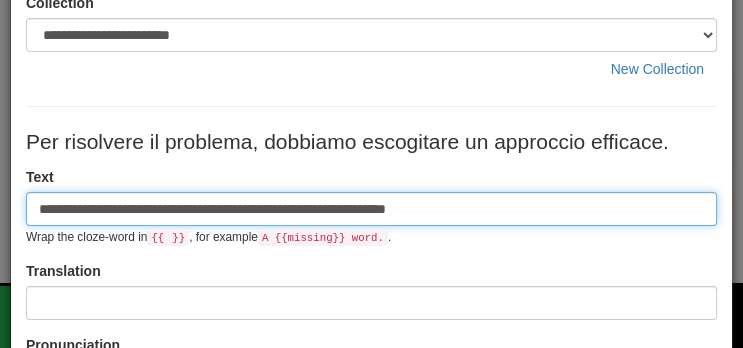 scroll, scrollTop: 86, scrollLeft: 0, axis: vertical 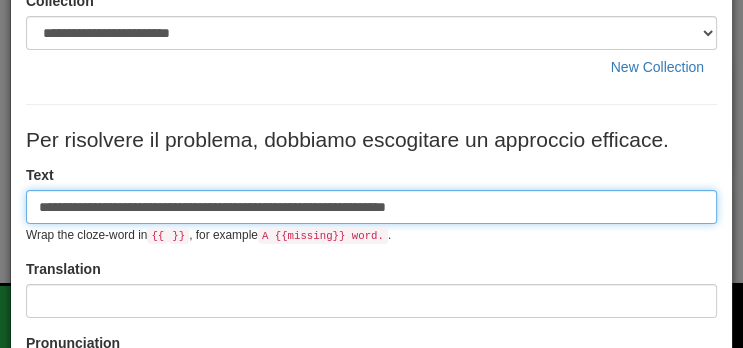 type on "**********" 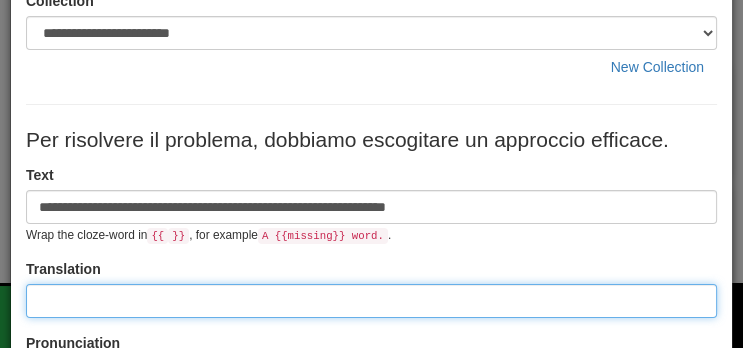 click at bounding box center [371, 301] 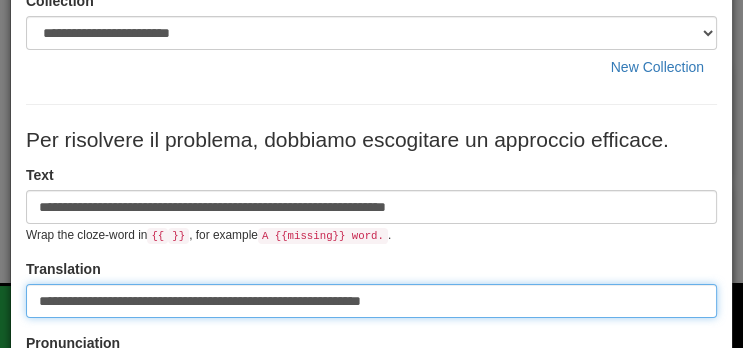 type on "**********" 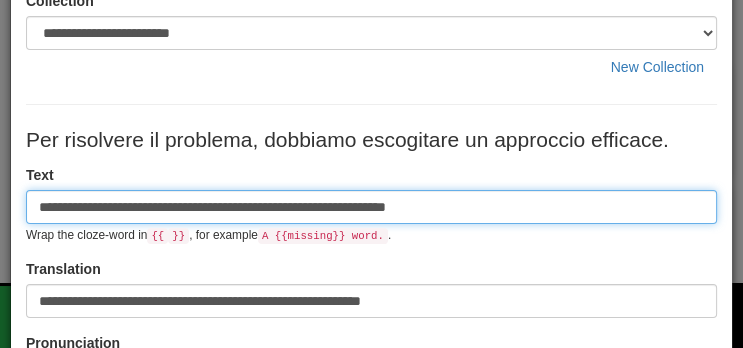 click on "**********" at bounding box center [371, 207] 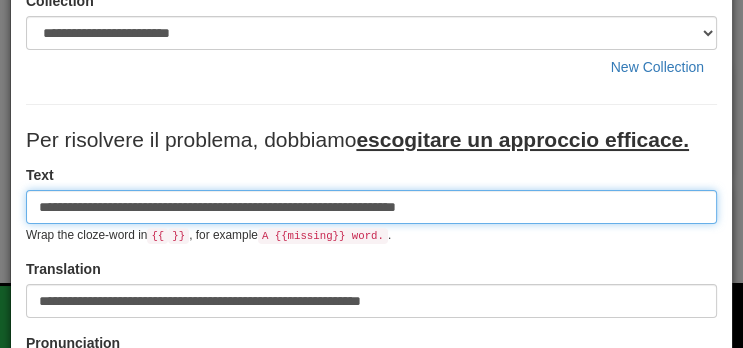 click on "**********" at bounding box center [371, 207] 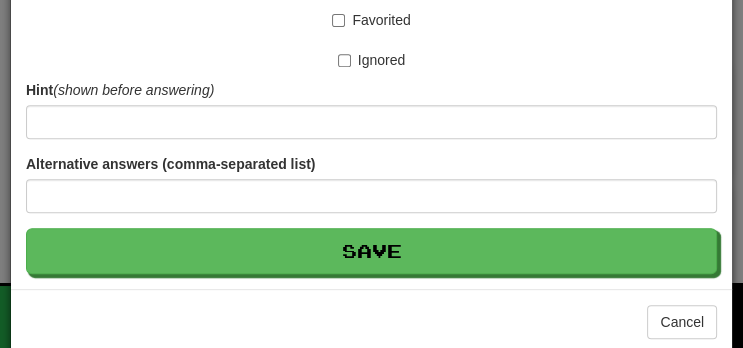 scroll, scrollTop: 622, scrollLeft: 0, axis: vertical 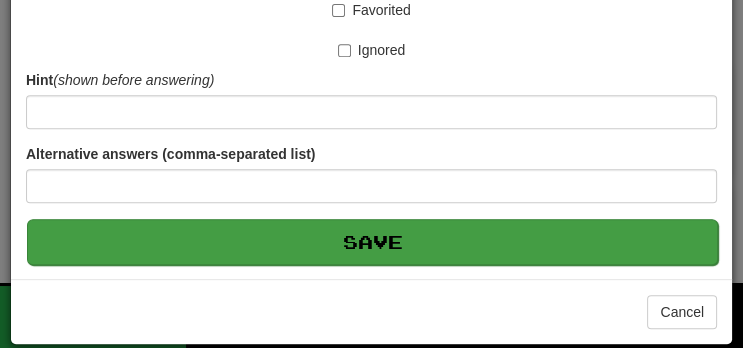 type on "**********" 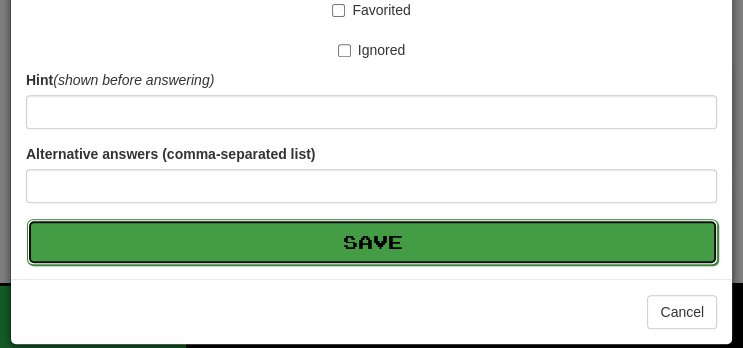 click on "Save" at bounding box center (372, 242) 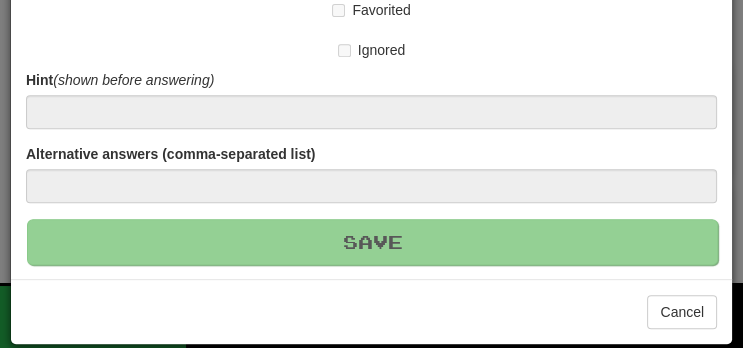 type 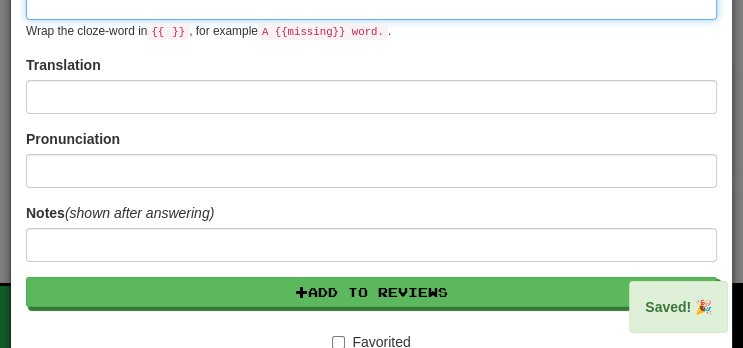 scroll, scrollTop: 0, scrollLeft: 0, axis: both 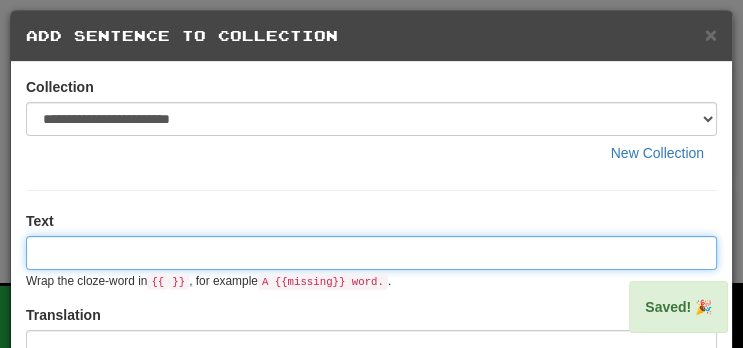 click at bounding box center (371, 253) 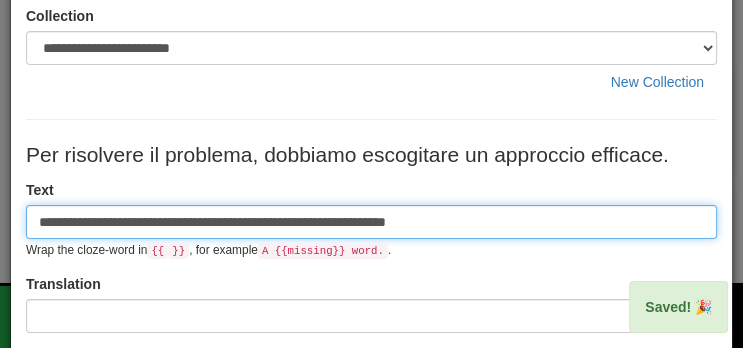 scroll, scrollTop: 79, scrollLeft: 0, axis: vertical 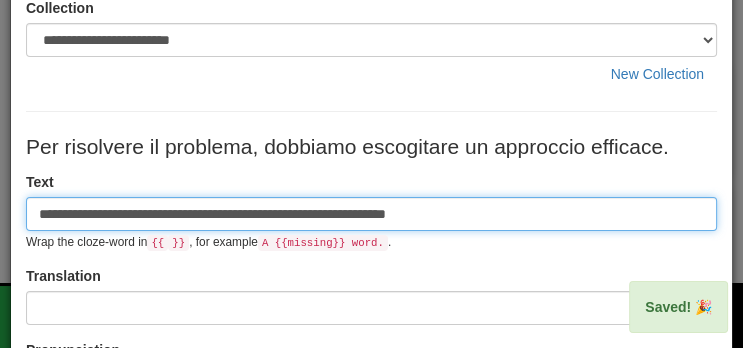click on "**********" at bounding box center (371, 214) 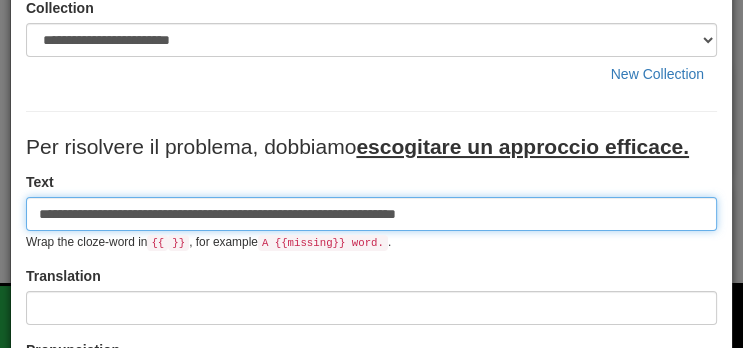 click on "**********" at bounding box center (371, 214) 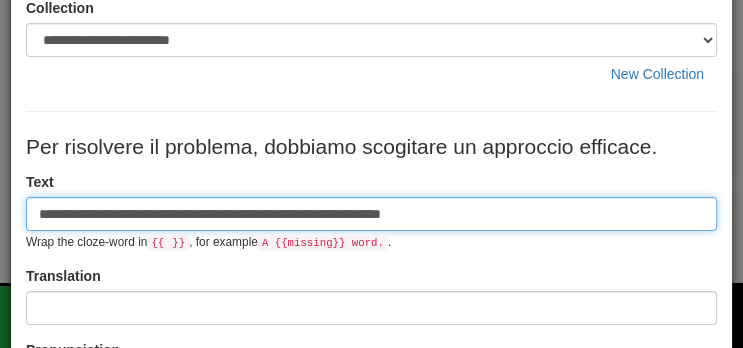 click on "**********" at bounding box center (371, 214) 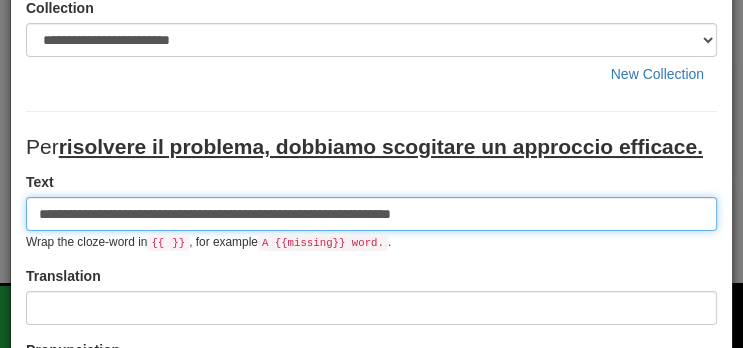click on "**********" at bounding box center (371, 214) 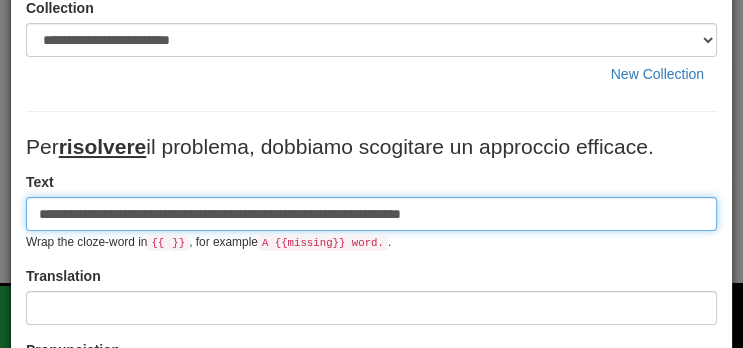 type on "**********" 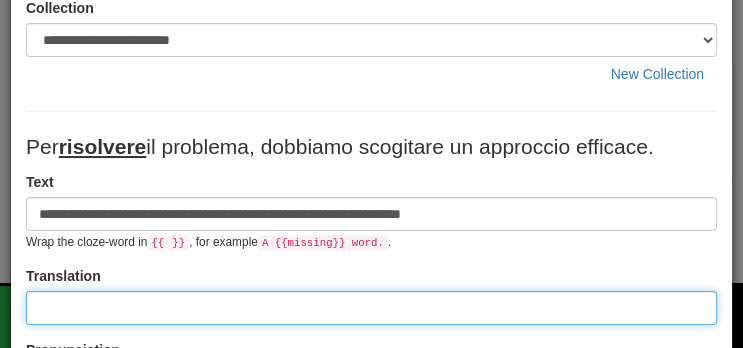 click at bounding box center [371, 308] 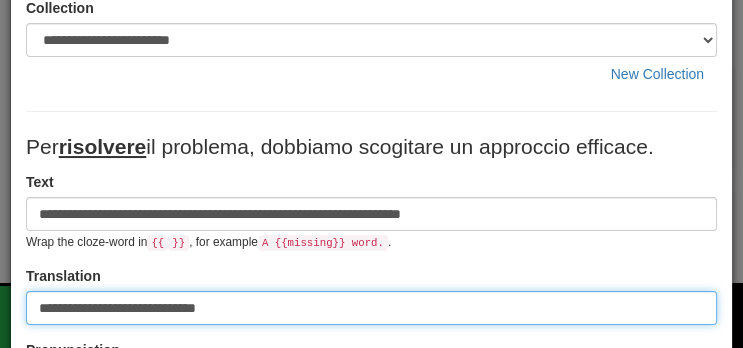 type on "**********" 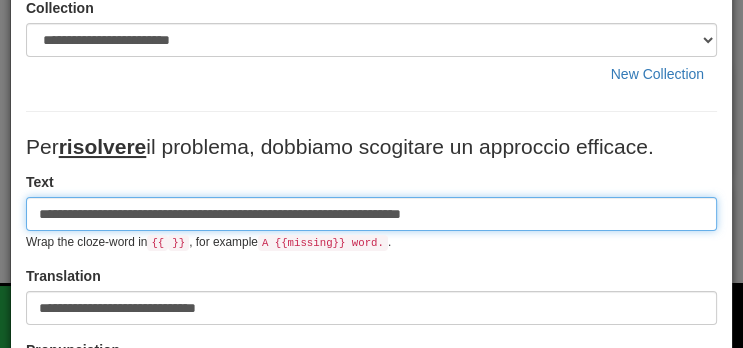 click on "**********" at bounding box center [371, 214] 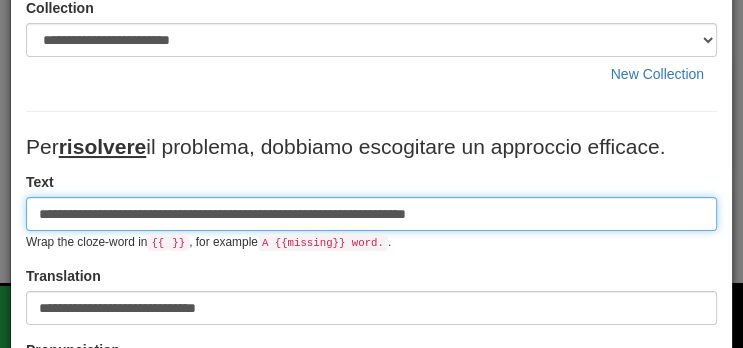 type on "**********" 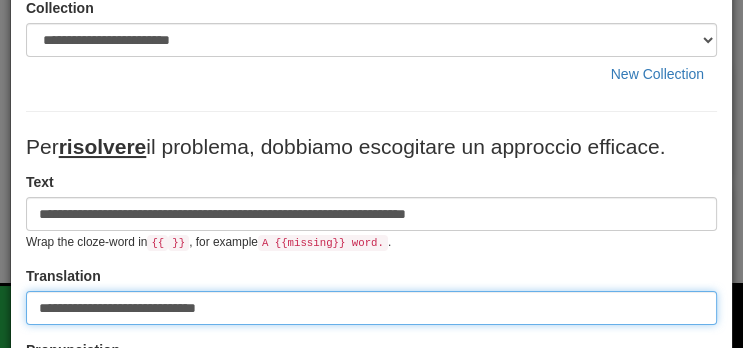 click on "**********" at bounding box center (371, 308) 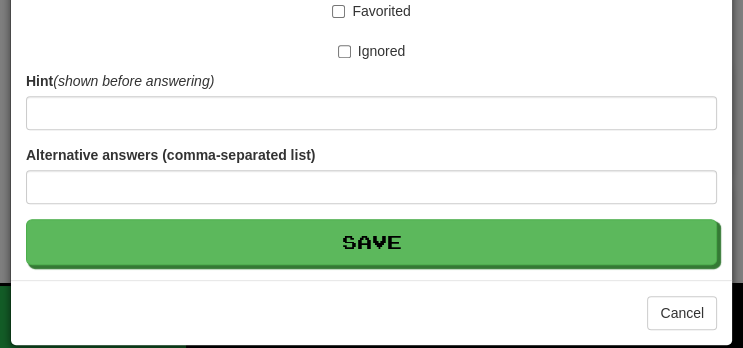 scroll, scrollTop: 622, scrollLeft: 0, axis: vertical 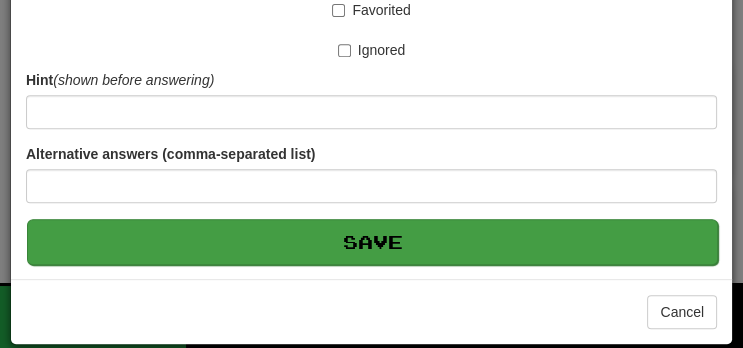 type on "**********" 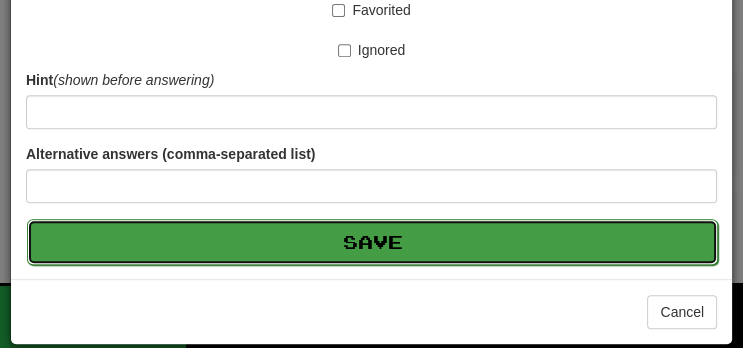click on "Save" at bounding box center [372, 242] 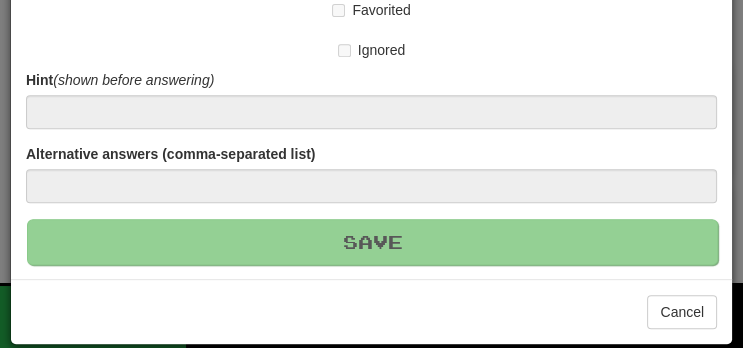 type 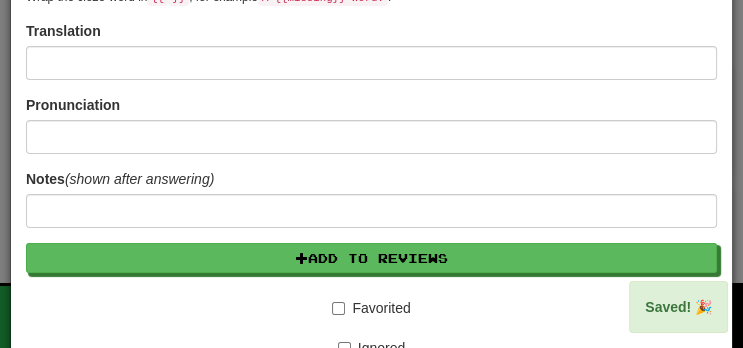 scroll, scrollTop: 0, scrollLeft: 0, axis: both 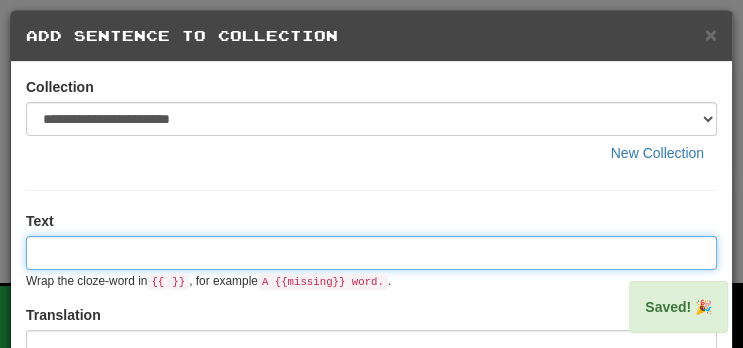 click at bounding box center [371, 253] 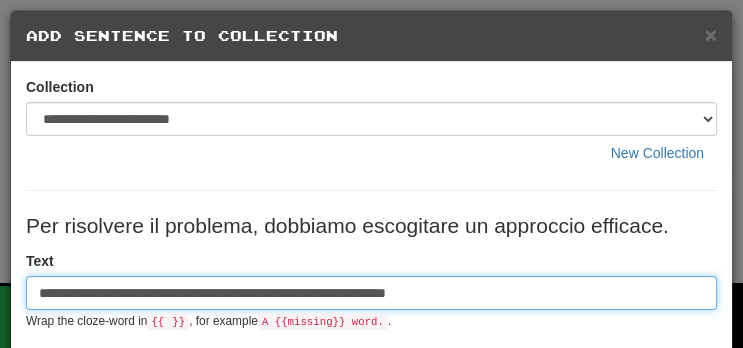 click on "**********" at bounding box center (371, 293) 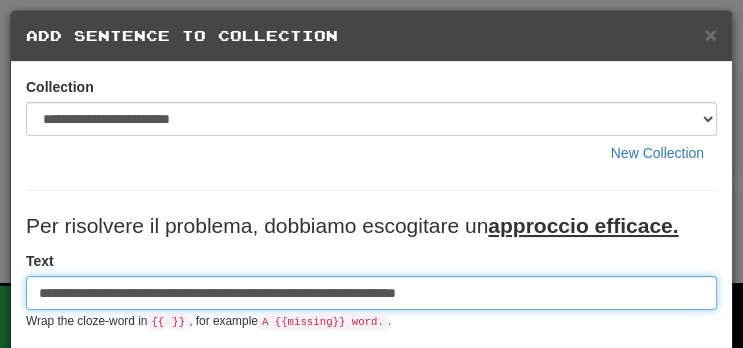click on "**********" at bounding box center [371, 293] 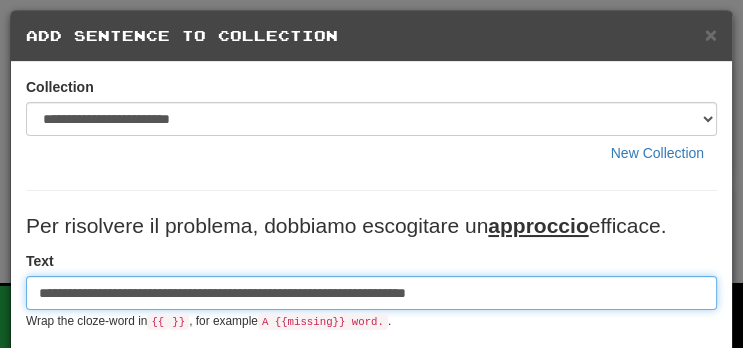 click on "**********" at bounding box center [371, 293] 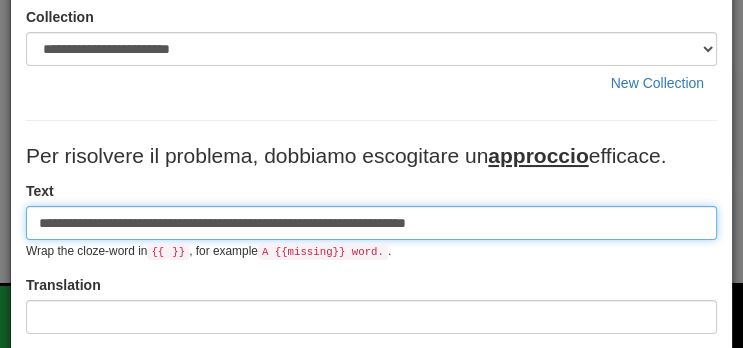 scroll, scrollTop: 137, scrollLeft: 0, axis: vertical 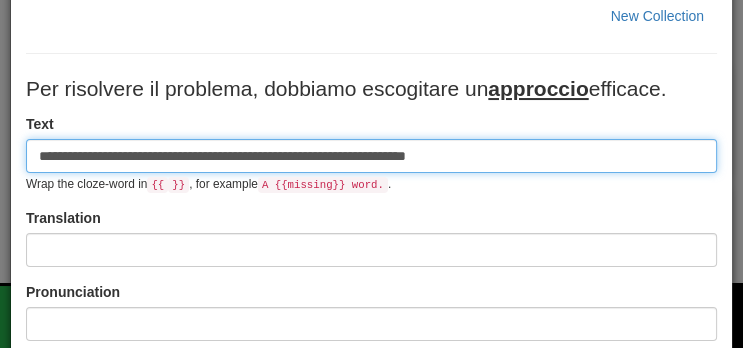 type on "**********" 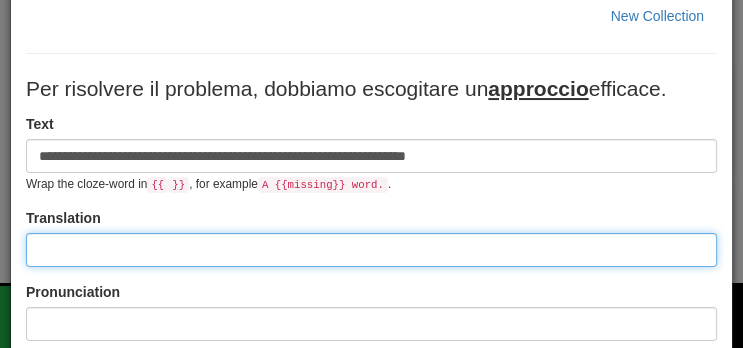 click at bounding box center [371, 250] 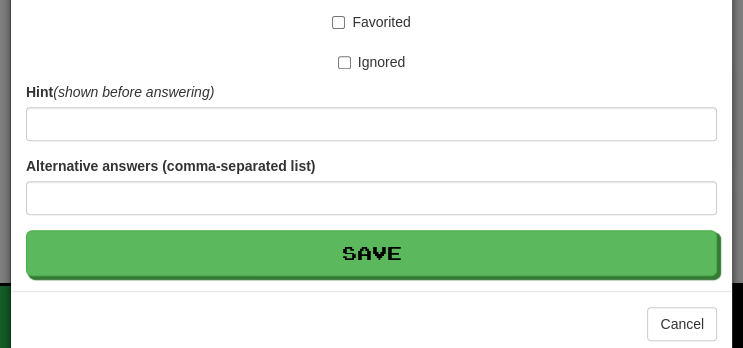 scroll, scrollTop: 622, scrollLeft: 0, axis: vertical 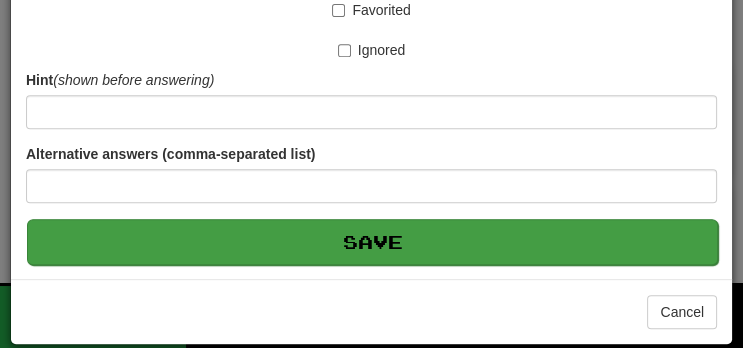 type on "**********" 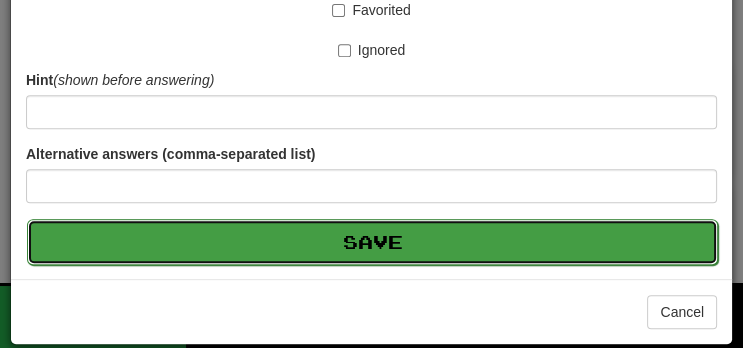 click on "Save" at bounding box center [372, 242] 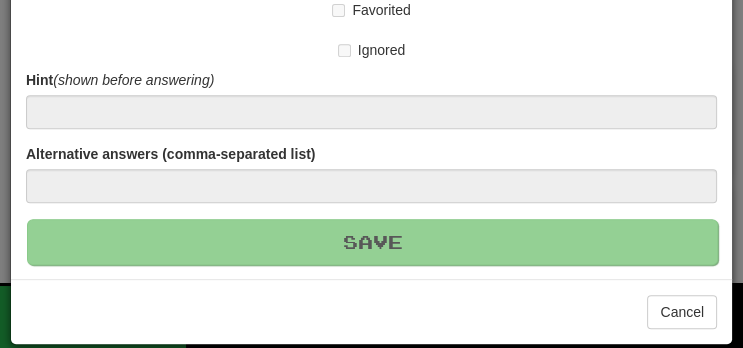 type 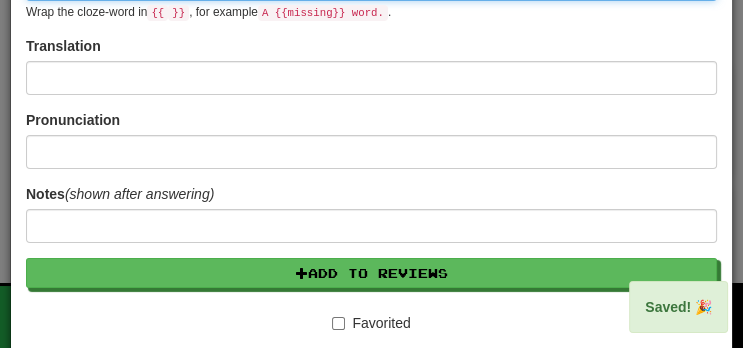 scroll, scrollTop: 0, scrollLeft: 0, axis: both 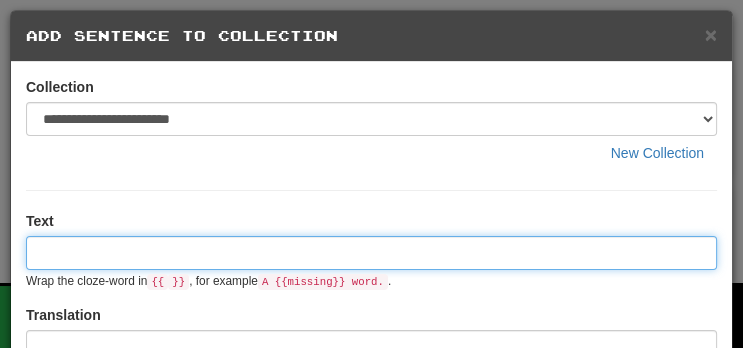 click at bounding box center [371, 253] 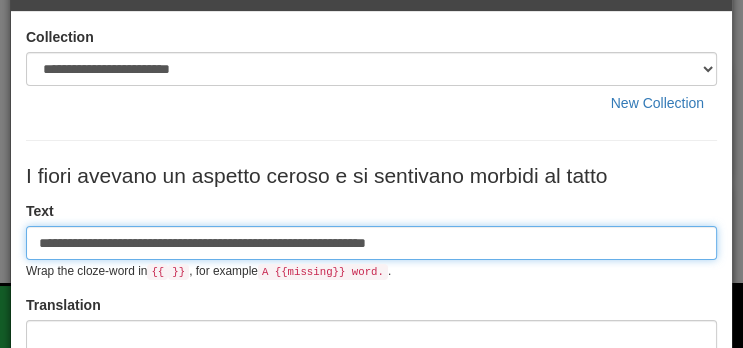 scroll, scrollTop: 52, scrollLeft: 0, axis: vertical 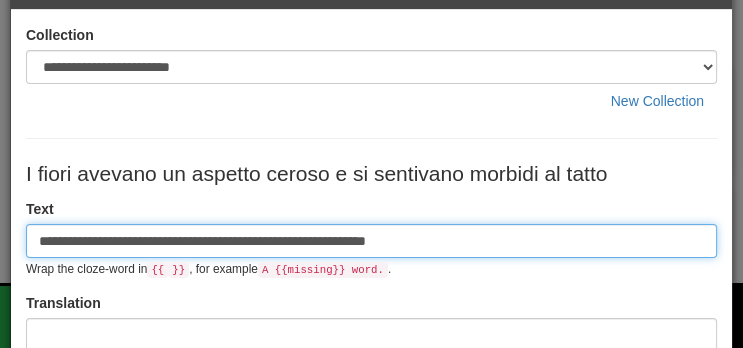 click on "**********" at bounding box center (371, 241) 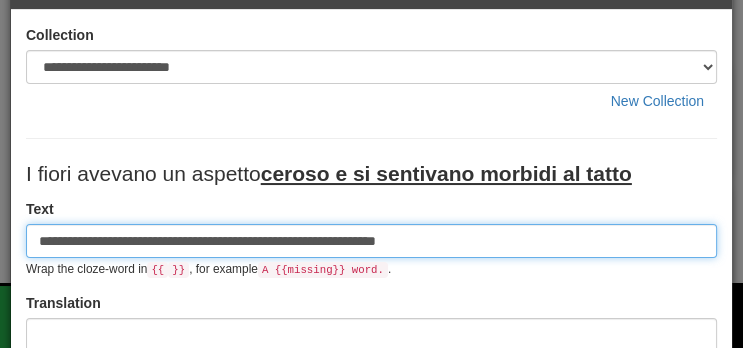 click on "**********" at bounding box center [371, 241] 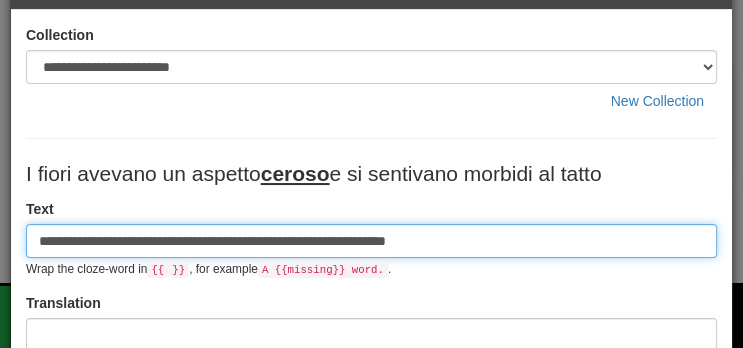 click on "**********" at bounding box center [371, 241] 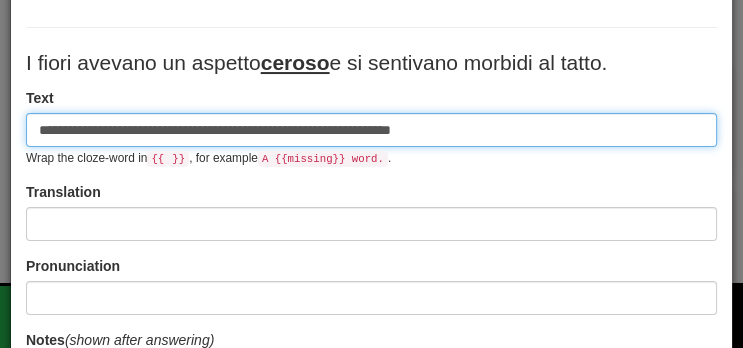 scroll, scrollTop: 164, scrollLeft: 0, axis: vertical 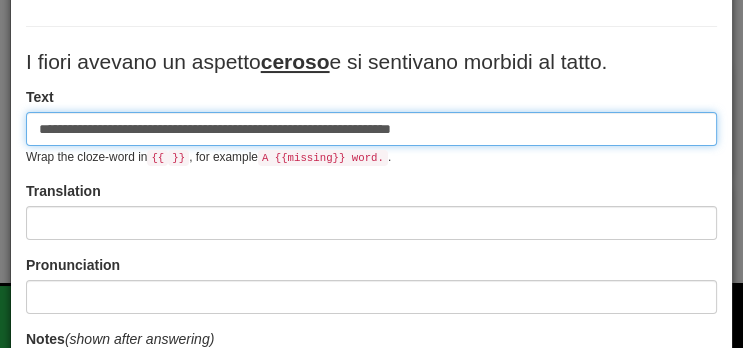 type on "**********" 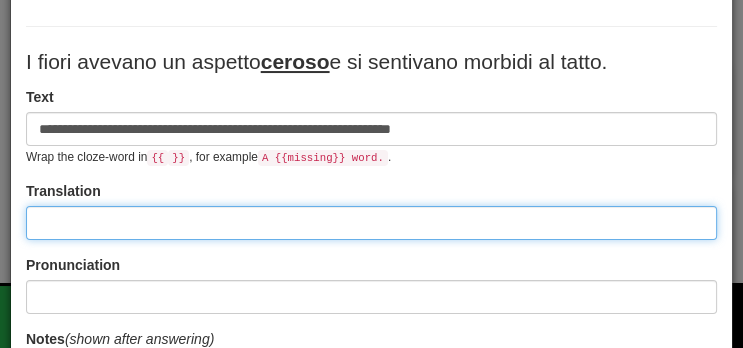 click at bounding box center (371, 223) 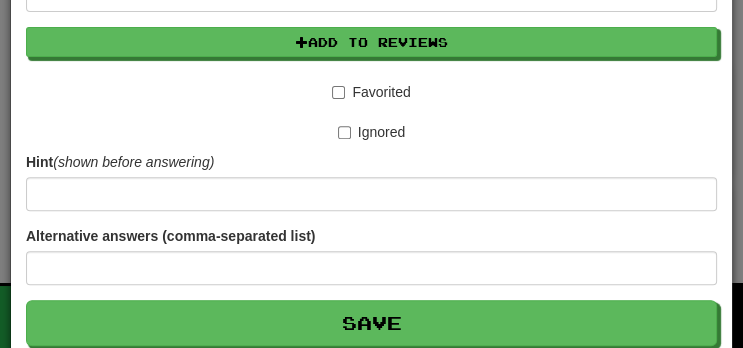 scroll, scrollTop: 622, scrollLeft: 0, axis: vertical 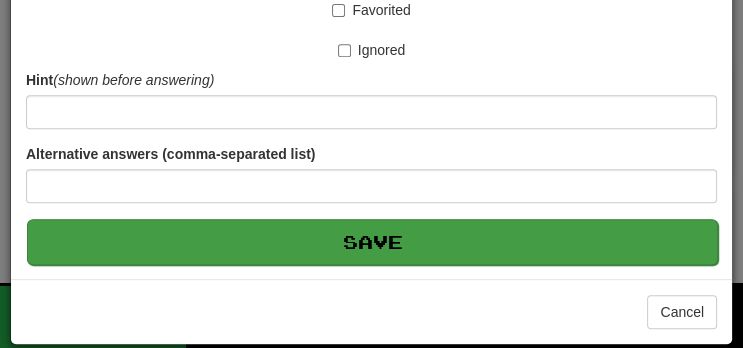 type on "**********" 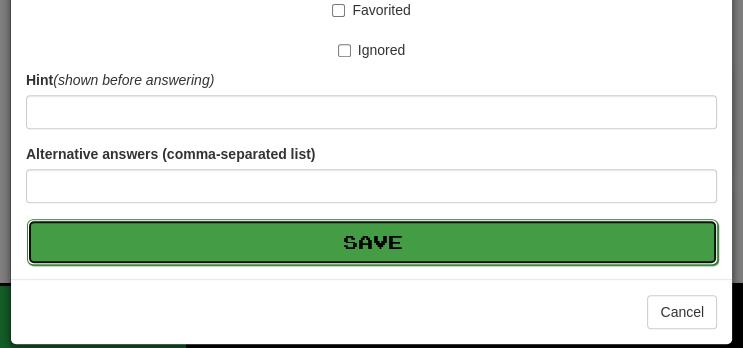 click on "Save" at bounding box center (372, 242) 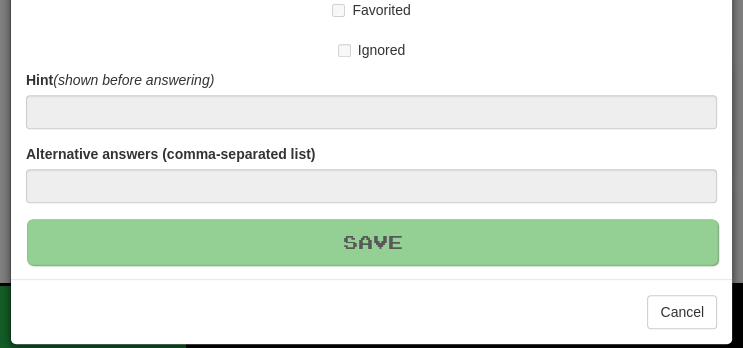 type 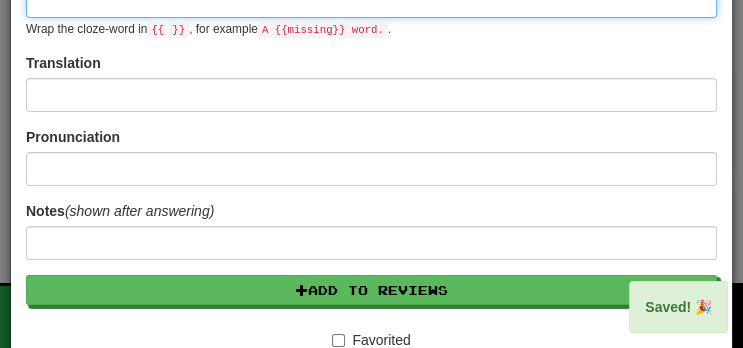 scroll, scrollTop: 0, scrollLeft: 0, axis: both 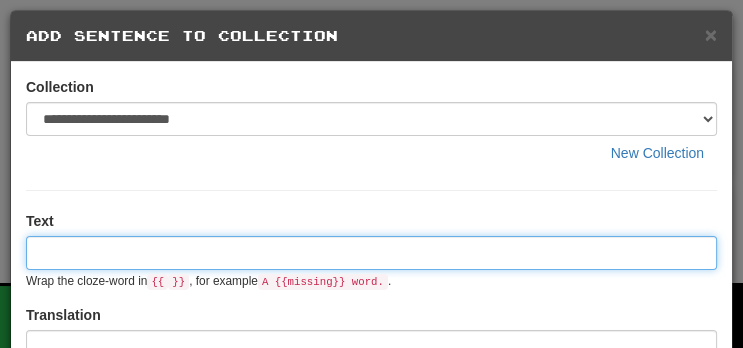click at bounding box center [371, 253] 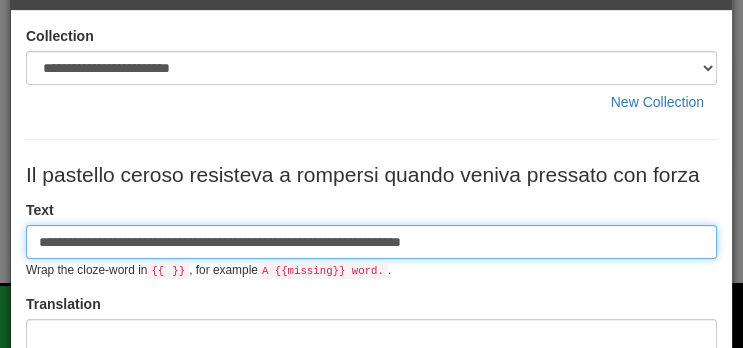 scroll, scrollTop: 70, scrollLeft: 0, axis: vertical 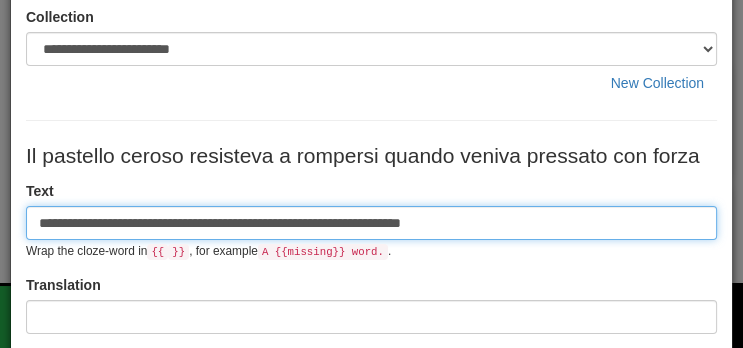 click on "**********" at bounding box center [371, 223] 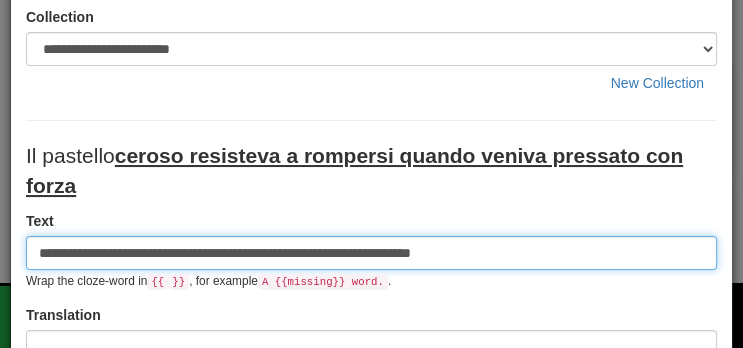 click on "**********" at bounding box center (371, 253) 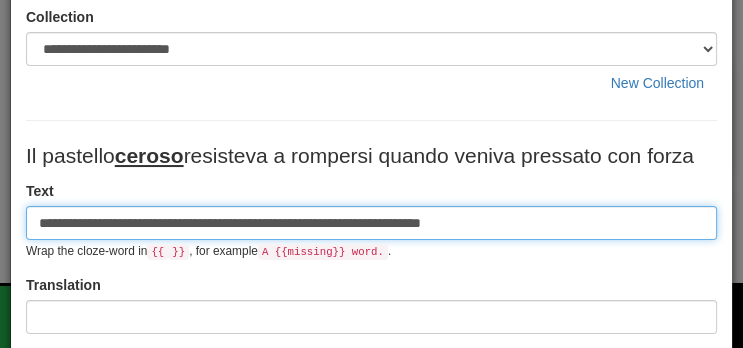 click on "**********" at bounding box center [371, 223] 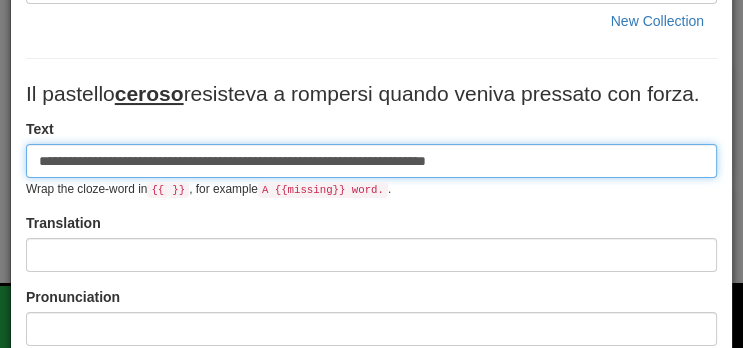 scroll, scrollTop: 191, scrollLeft: 0, axis: vertical 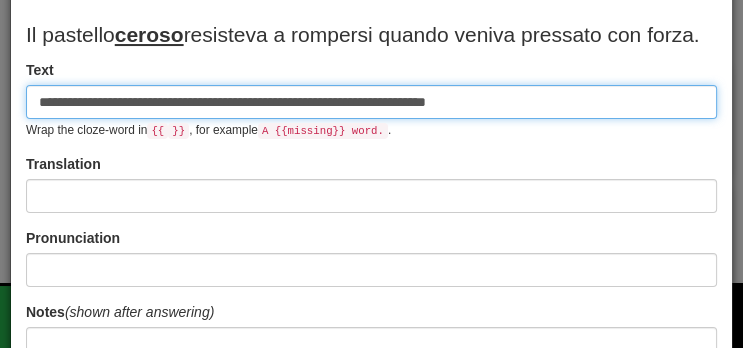 type on "**********" 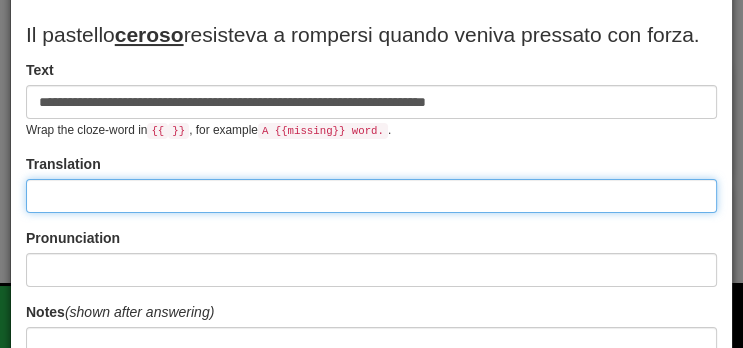 click at bounding box center (371, 196) 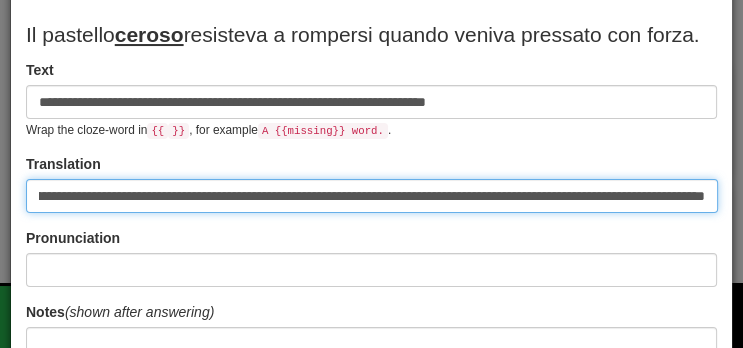 scroll, scrollTop: 0, scrollLeft: 293, axis: horizontal 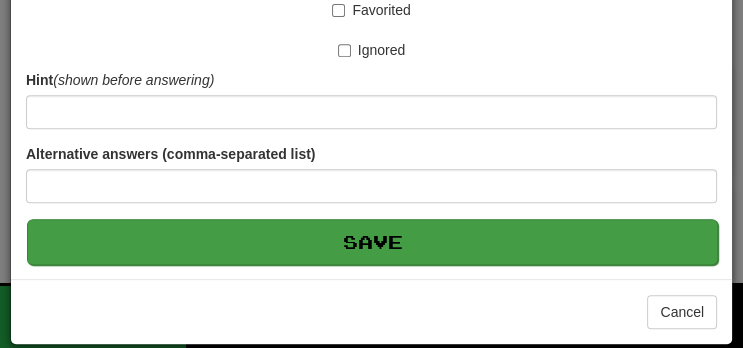 type on "**********" 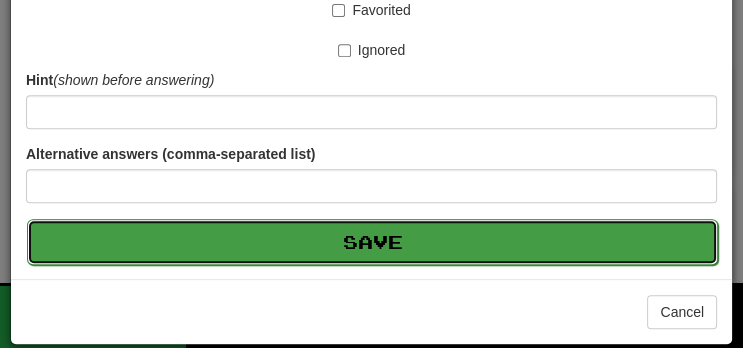 click on "Save" at bounding box center (372, 242) 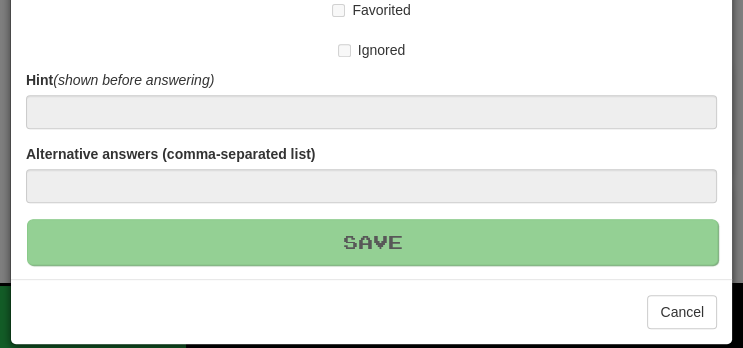 scroll, scrollTop: 0, scrollLeft: 0, axis: both 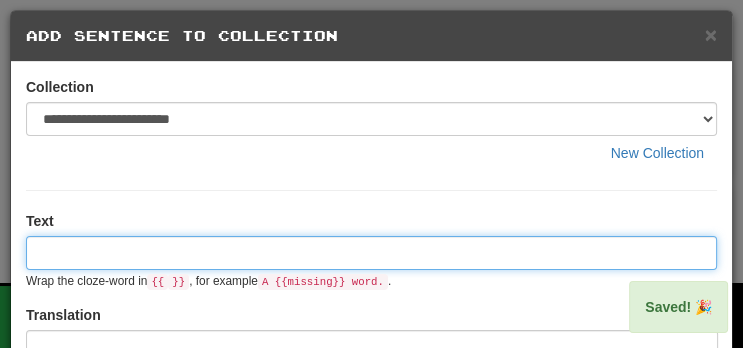 click at bounding box center (371, 253) 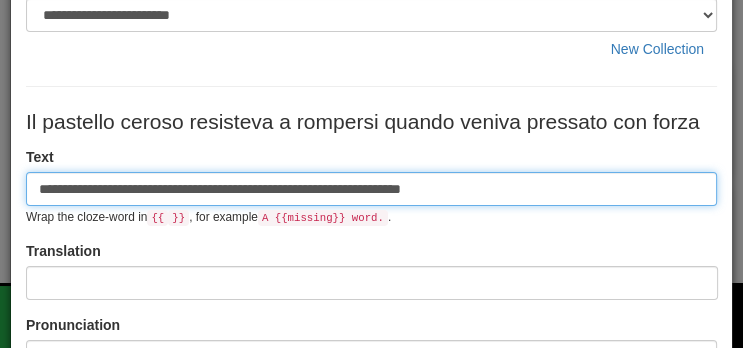 scroll, scrollTop: 107, scrollLeft: 0, axis: vertical 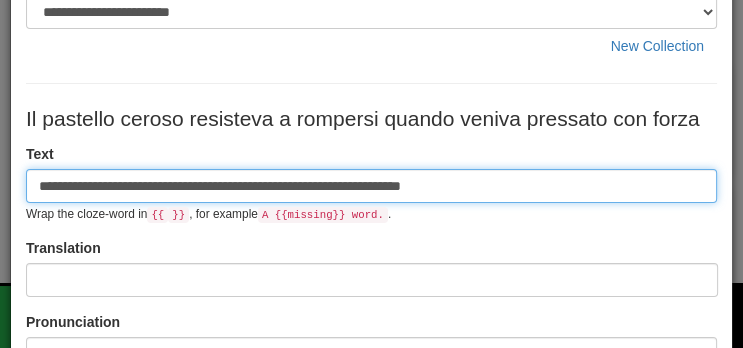 click on "**********" at bounding box center [371, 186] 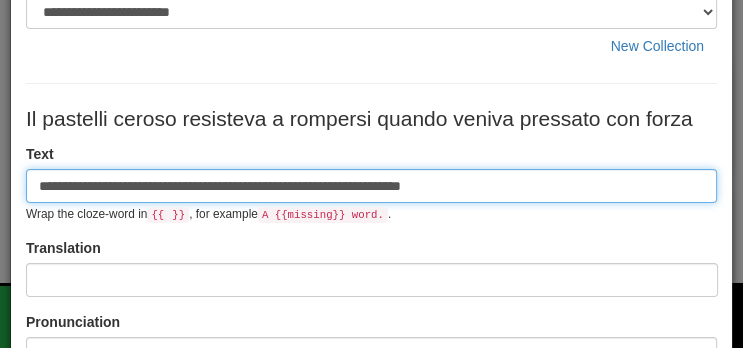 click on "**********" at bounding box center [371, 186] 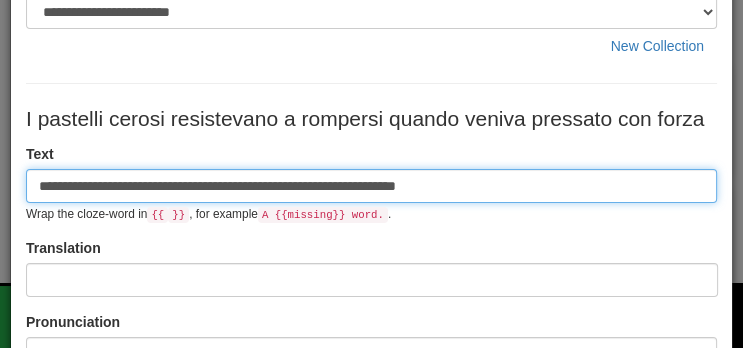 click on "**********" at bounding box center (371, 186) 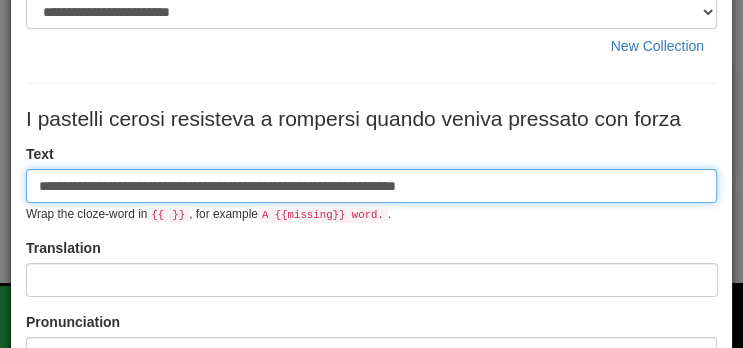 click on "**********" at bounding box center (371, 186) 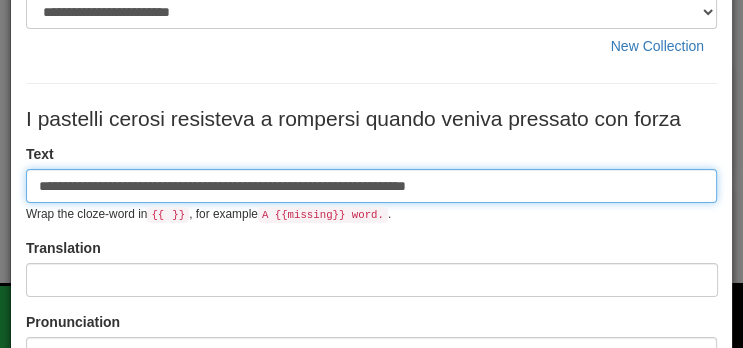 click on "**********" at bounding box center [371, 186] 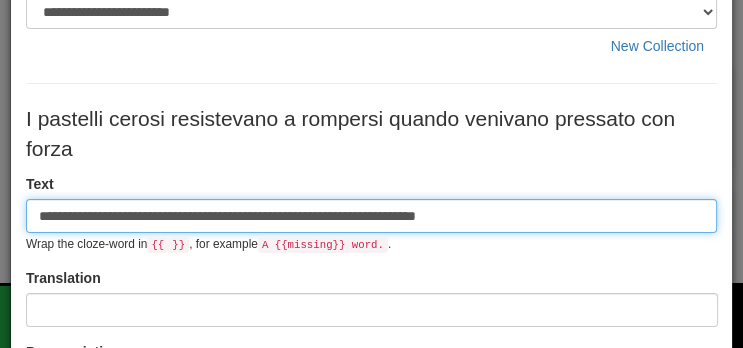 click on "**********" at bounding box center (371, 216) 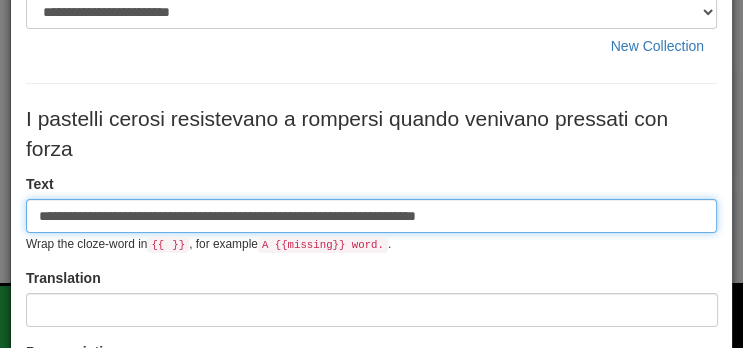 click on "**********" at bounding box center [371, 216] 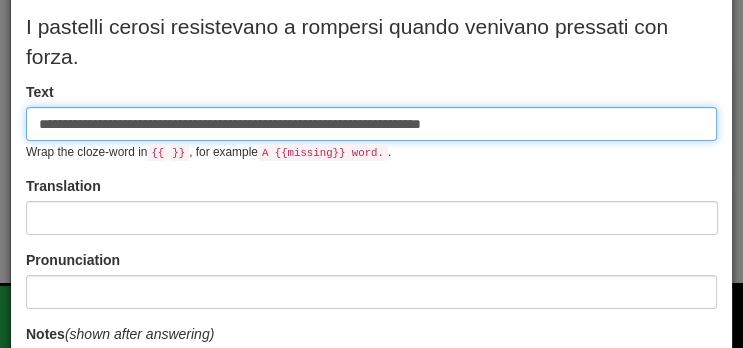 scroll, scrollTop: 248, scrollLeft: 0, axis: vertical 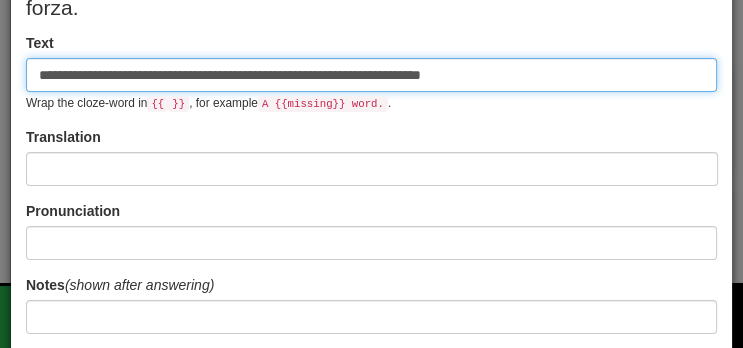 type on "**********" 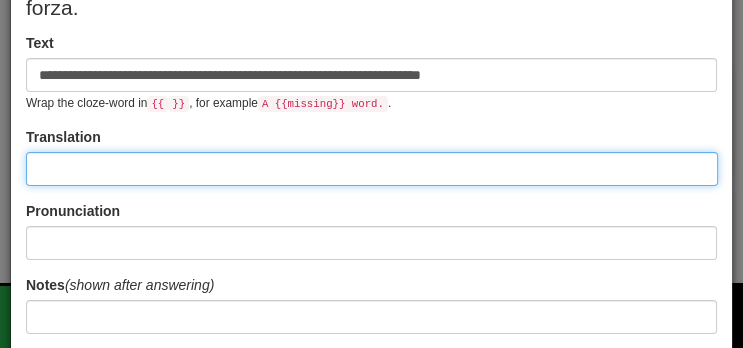 click at bounding box center (372, 169) 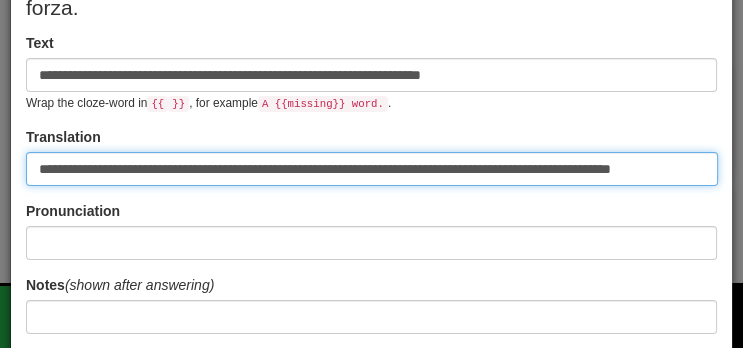 scroll, scrollTop: 0, scrollLeft: 77, axis: horizontal 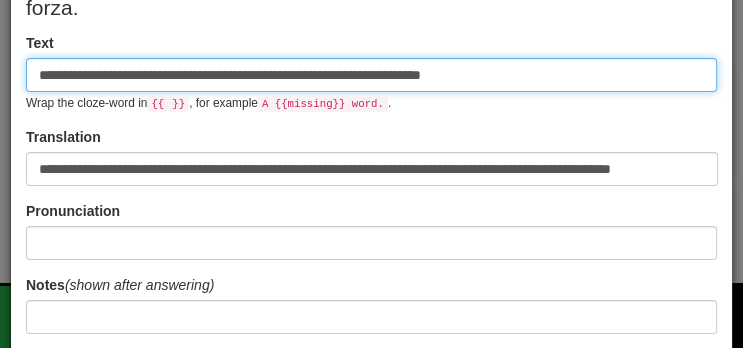 click on "**********" at bounding box center (371, 75) 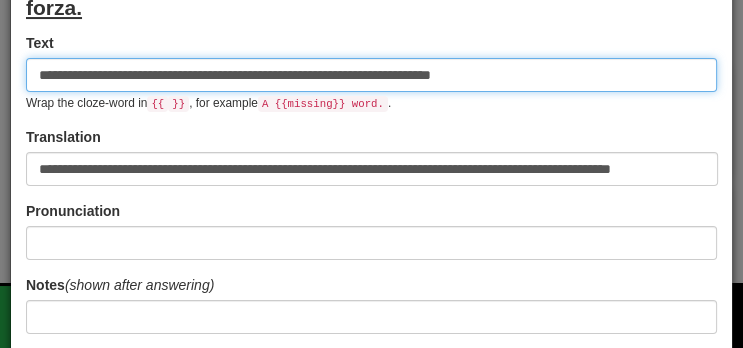 click on "**********" at bounding box center (371, 75) 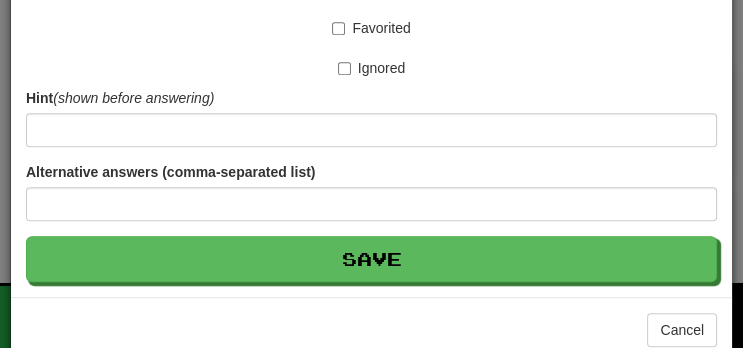 scroll, scrollTop: 653, scrollLeft: 0, axis: vertical 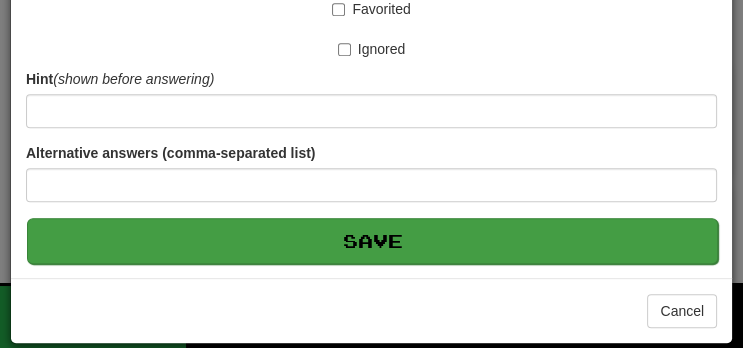 type on "**********" 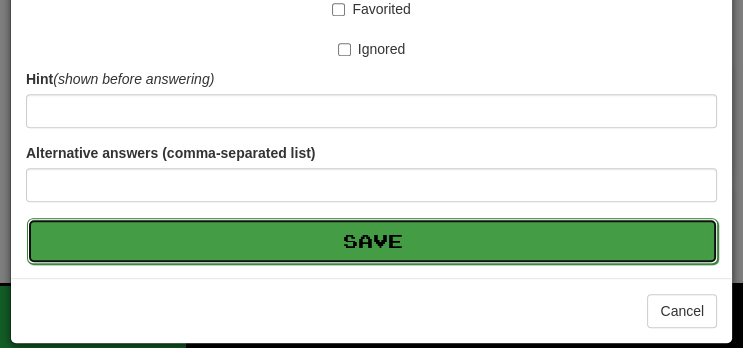 click on "Save" at bounding box center (372, 241) 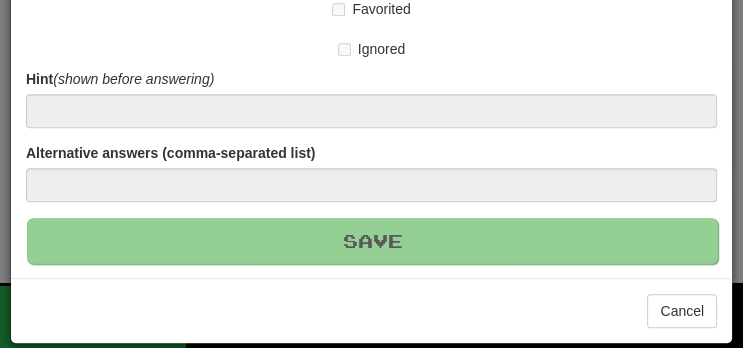 type 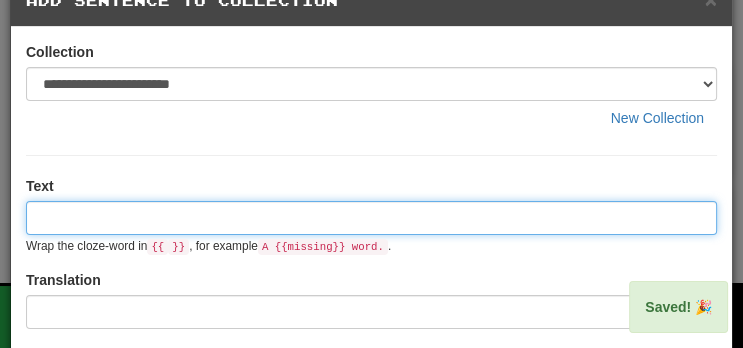 scroll, scrollTop: 0, scrollLeft: 0, axis: both 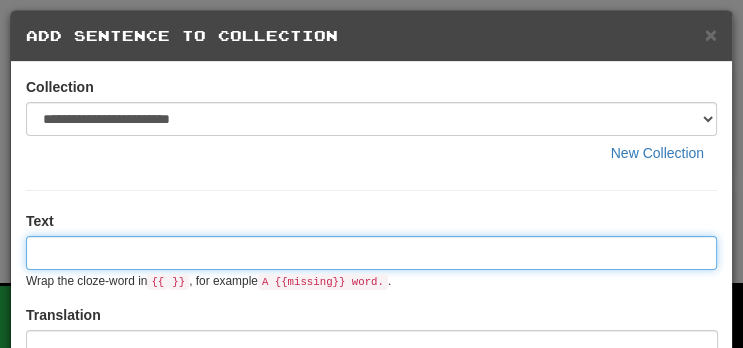 click at bounding box center (371, 253) 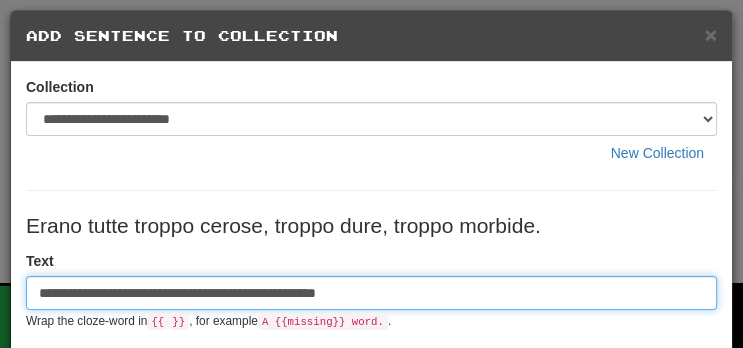 click on "**********" at bounding box center [371, 293] 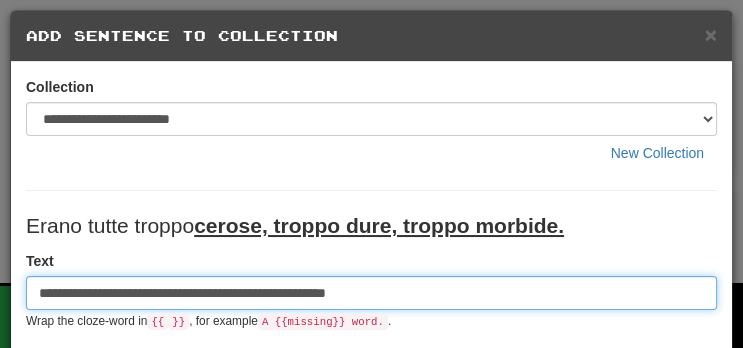 click on "**********" at bounding box center [371, 293] 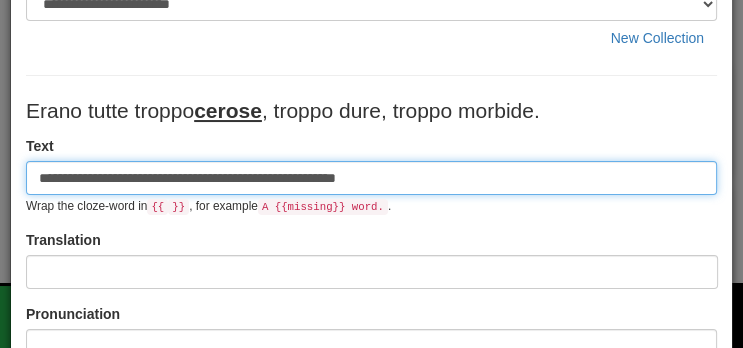 scroll, scrollTop: 117, scrollLeft: 0, axis: vertical 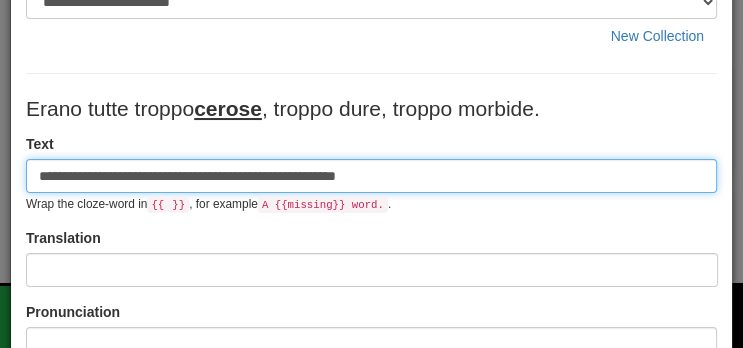 type on "**********" 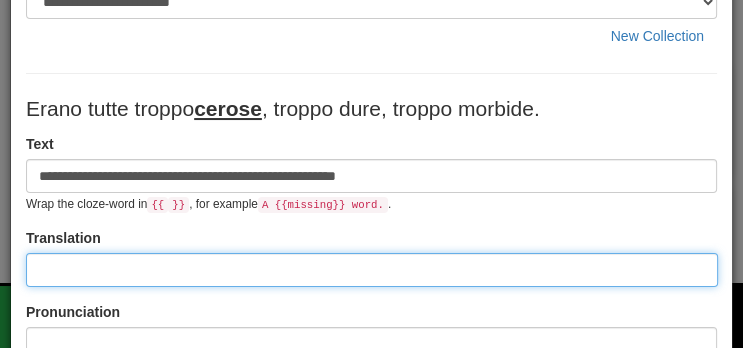 click at bounding box center [372, 270] 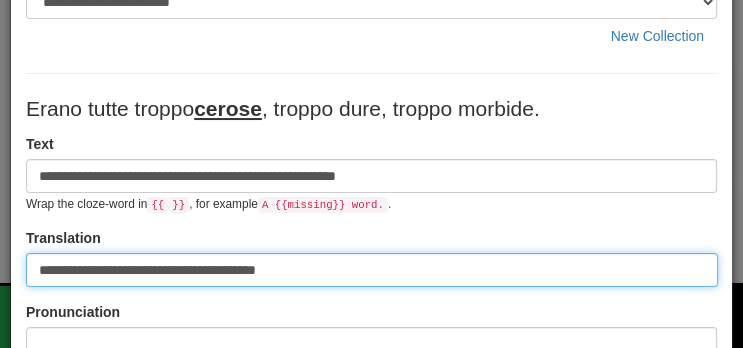 click on "**********" at bounding box center (372, 270) 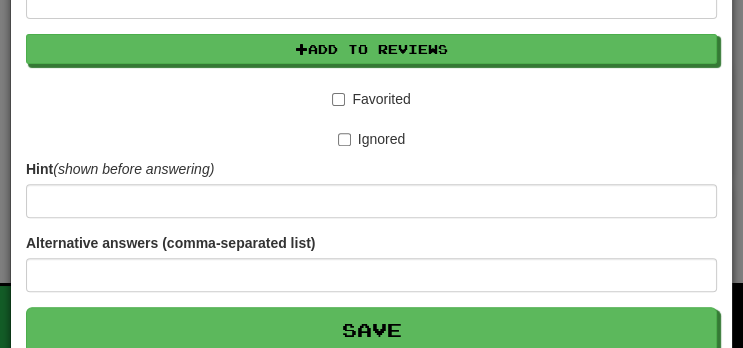 scroll, scrollTop: 622, scrollLeft: 0, axis: vertical 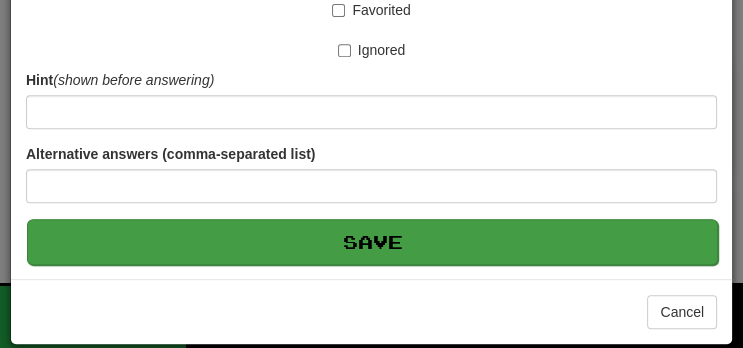 type on "**********" 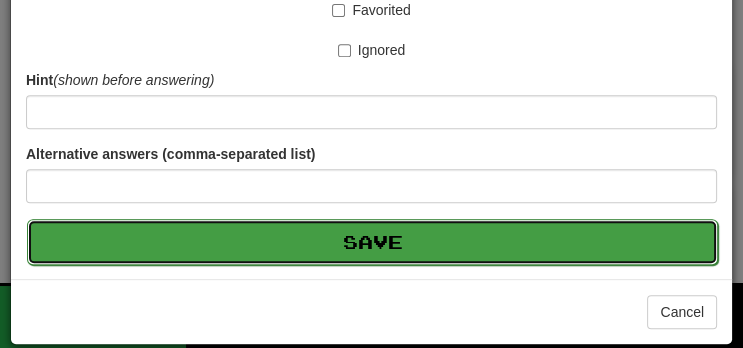 click on "Save" at bounding box center (372, 242) 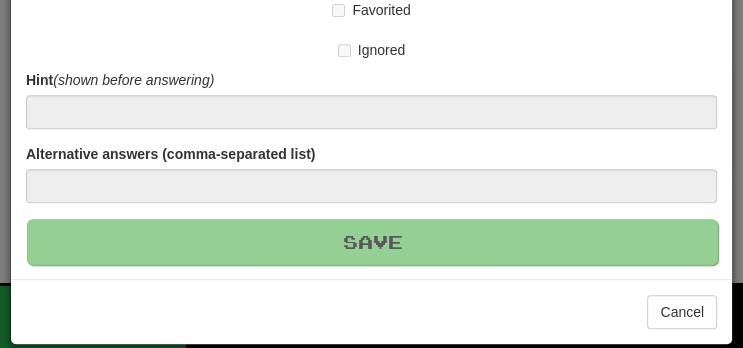 type 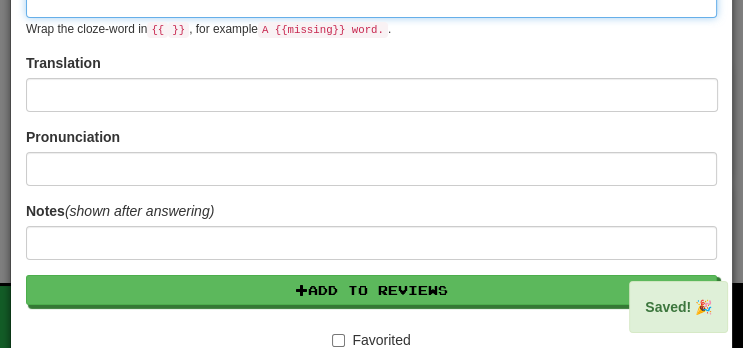 scroll, scrollTop: 0, scrollLeft: 0, axis: both 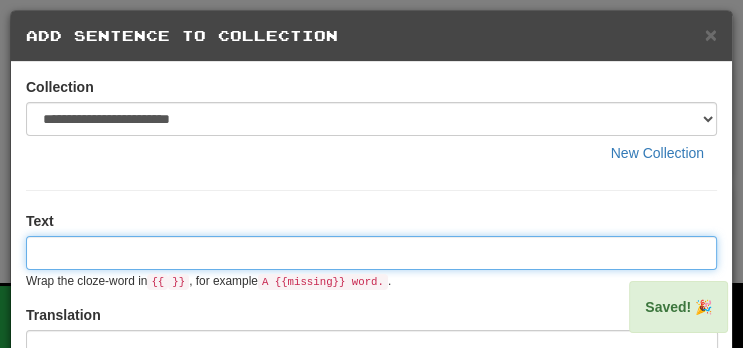 click at bounding box center (371, 253) 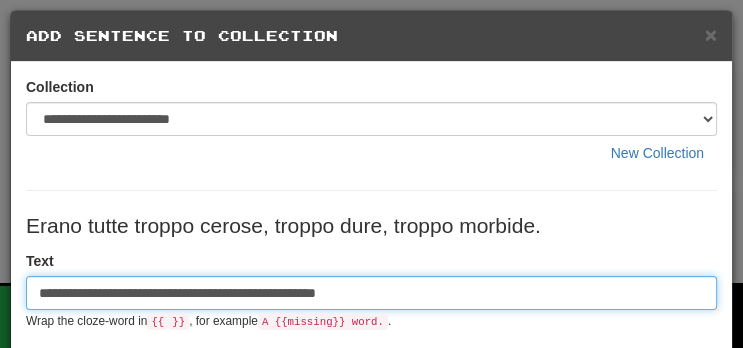 click on "**********" at bounding box center (371, 293) 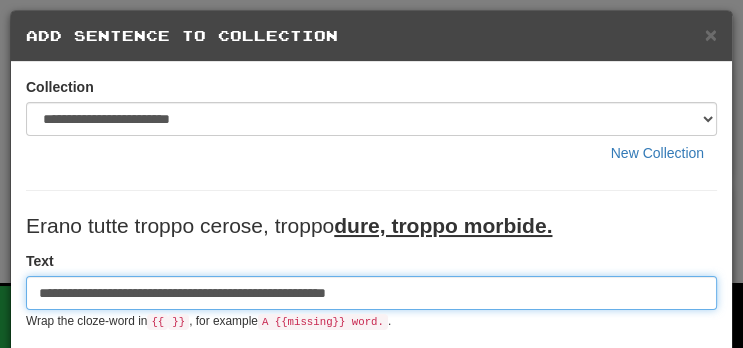 click on "**********" at bounding box center (371, 293) 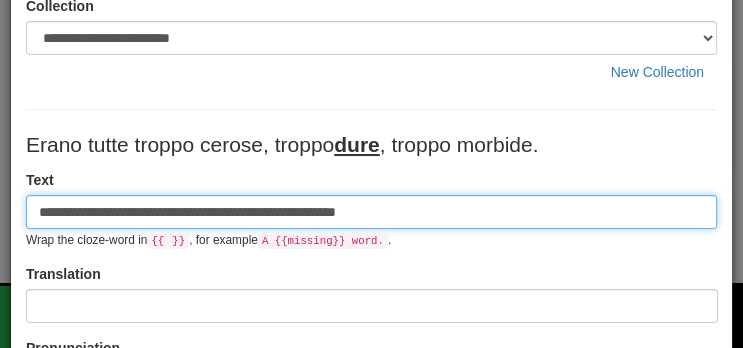 scroll, scrollTop: 111, scrollLeft: 0, axis: vertical 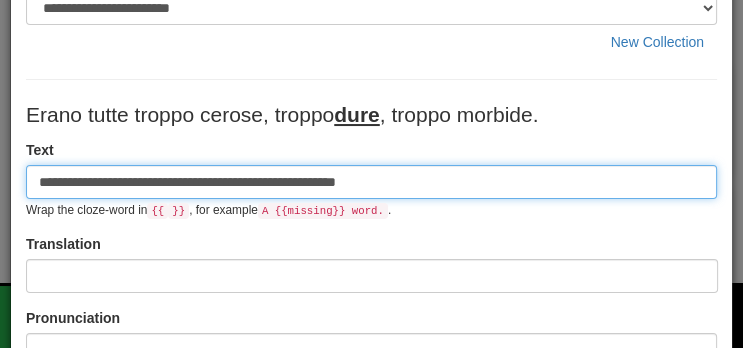 type on "**********" 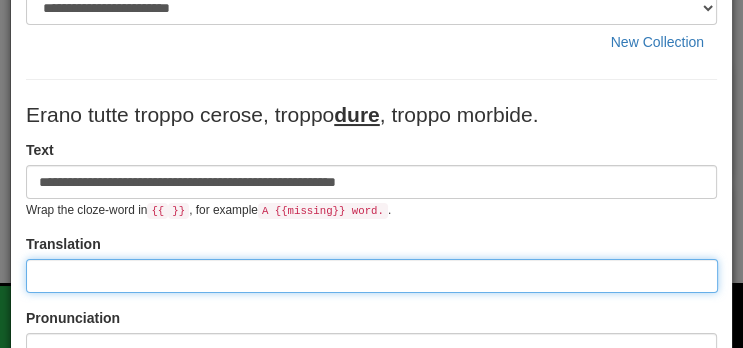 click at bounding box center [372, 276] 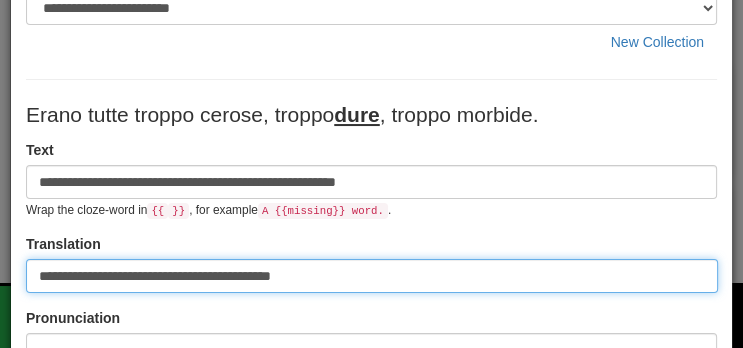 type on "**********" 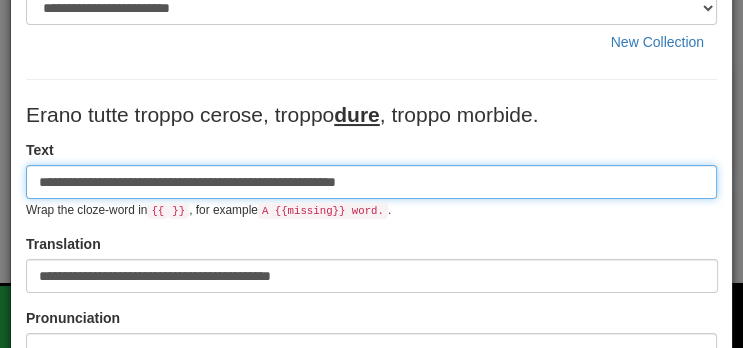 click on "**********" at bounding box center [371, 182] 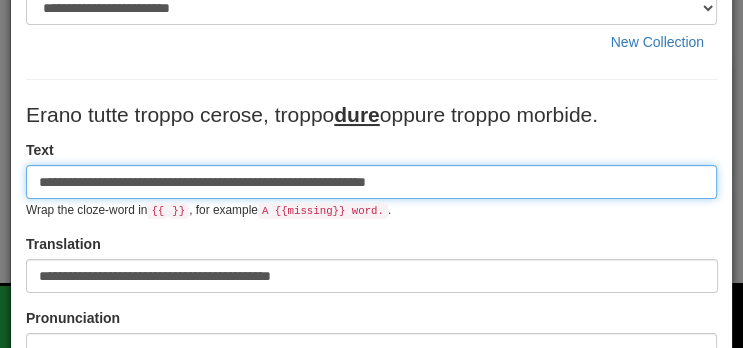 click on "**********" at bounding box center [371, 182] 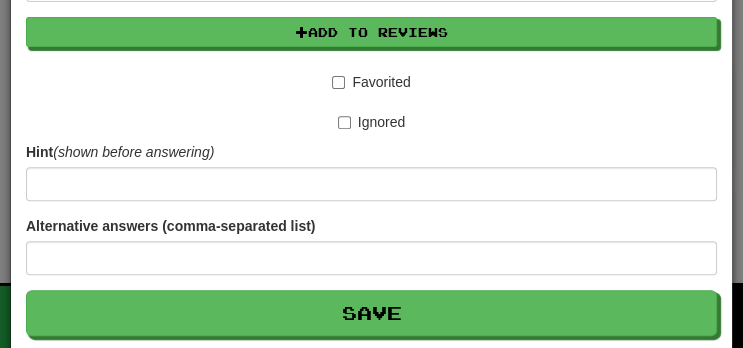 scroll, scrollTop: 622, scrollLeft: 0, axis: vertical 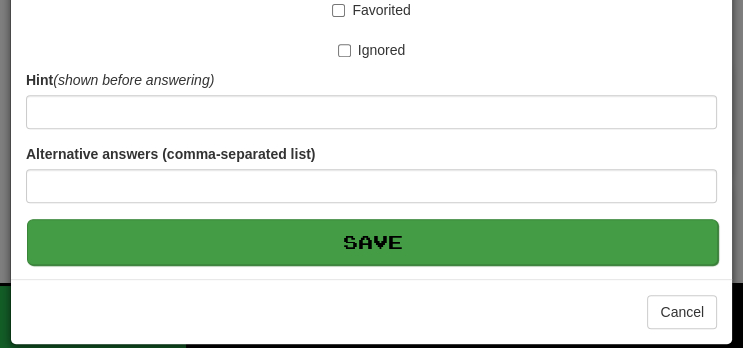type on "**********" 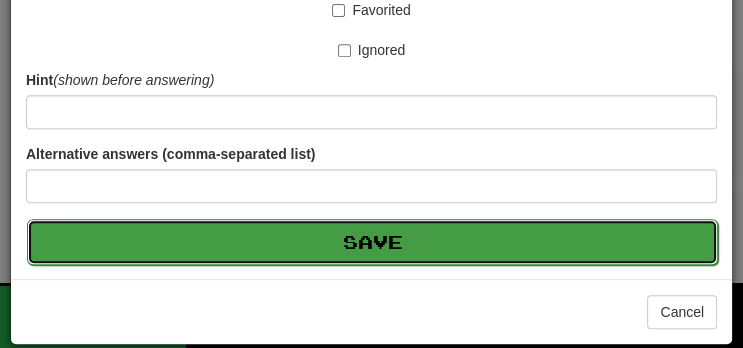 click on "Save" at bounding box center [372, 242] 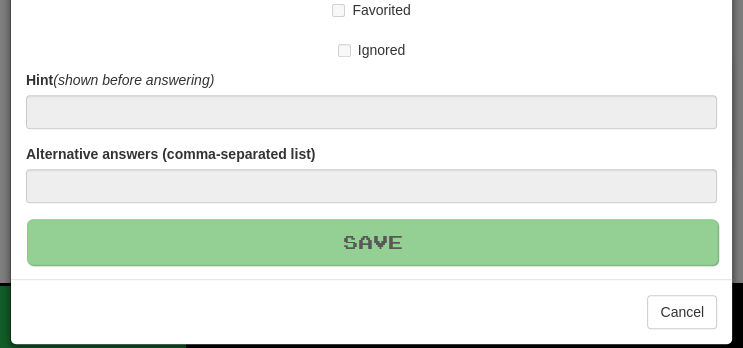 type 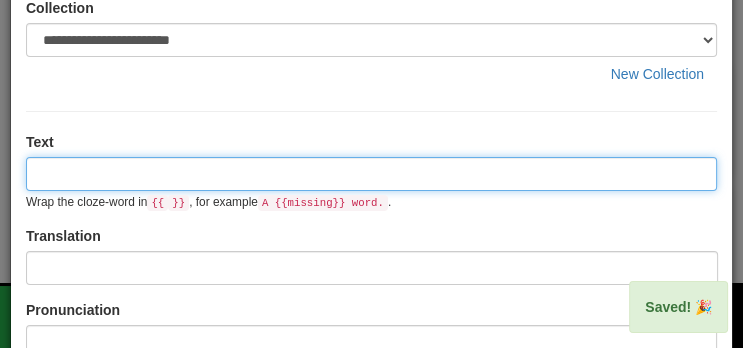 scroll, scrollTop: 0, scrollLeft: 0, axis: both 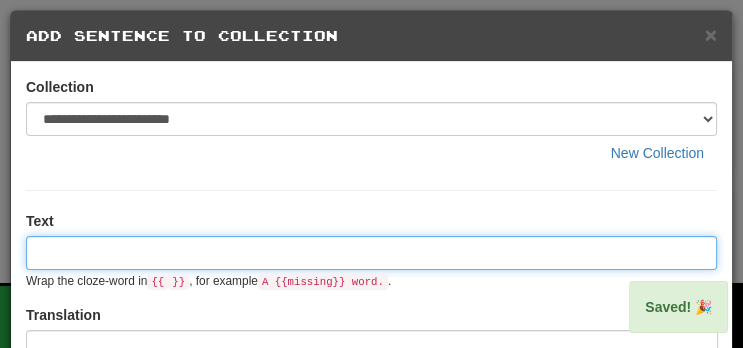 click at bounding box center (371, 253) 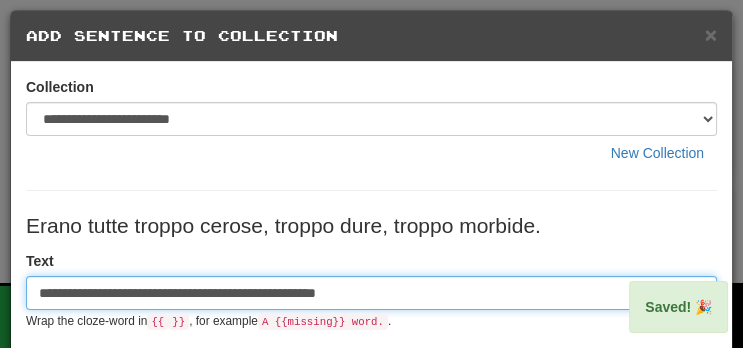 click on "**********" at bounding box center [371, 293] 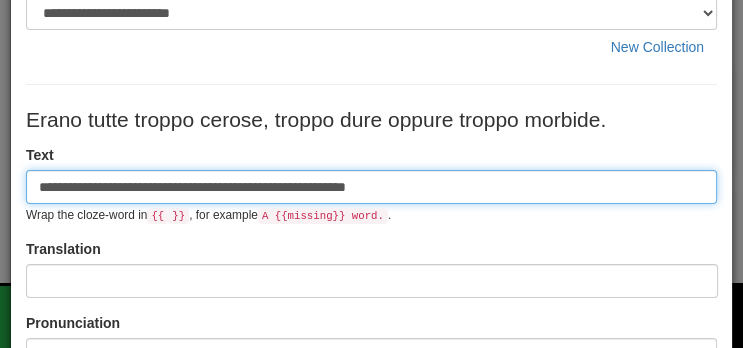 scroll, scrollTop: 107, scrollLeft: 0, axis: vertical 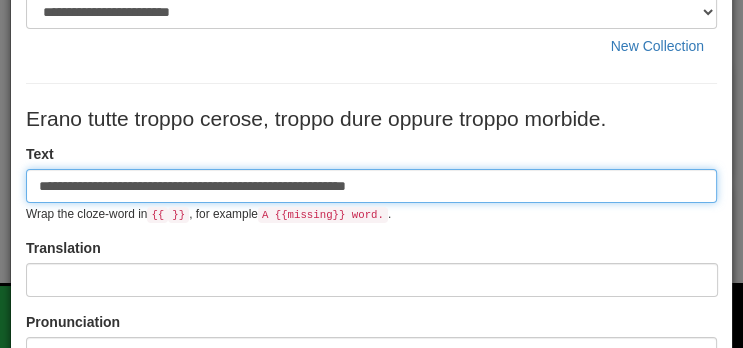click on "**********" at bounding box center [371, 186] 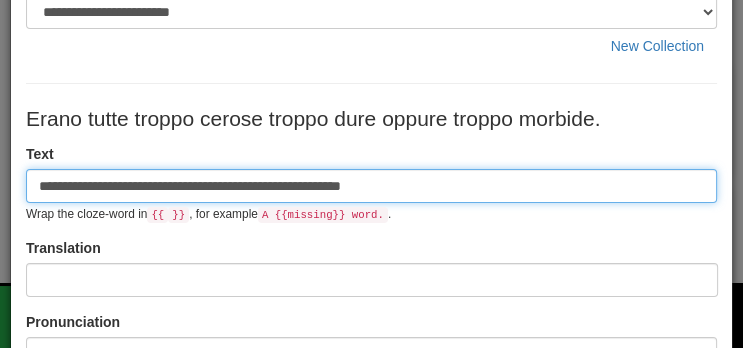 type on "**********" 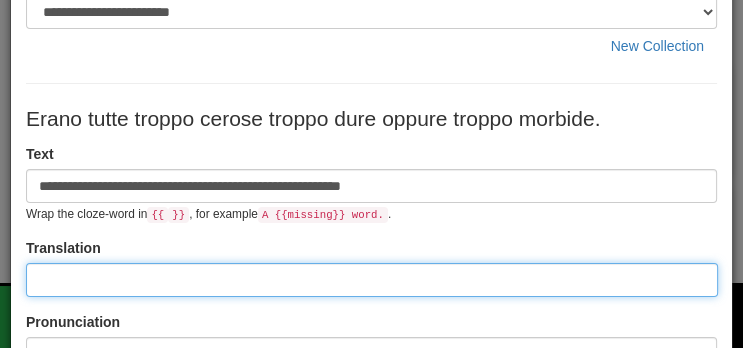 click at bounding box center (372, 280) 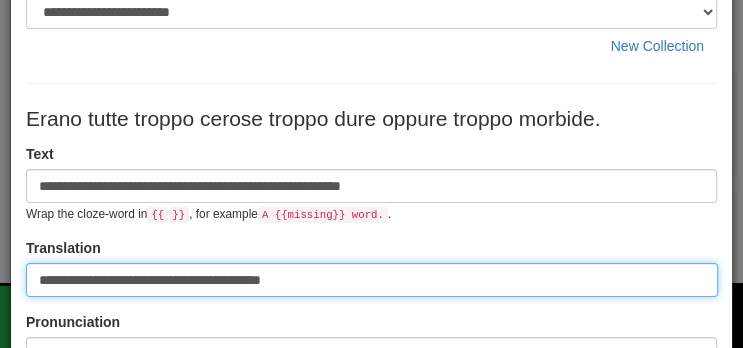 type on "**********" 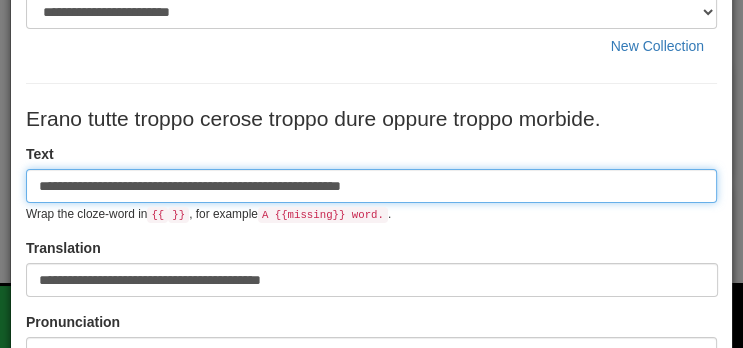 click on "**********" at bounding box center [371, 186] 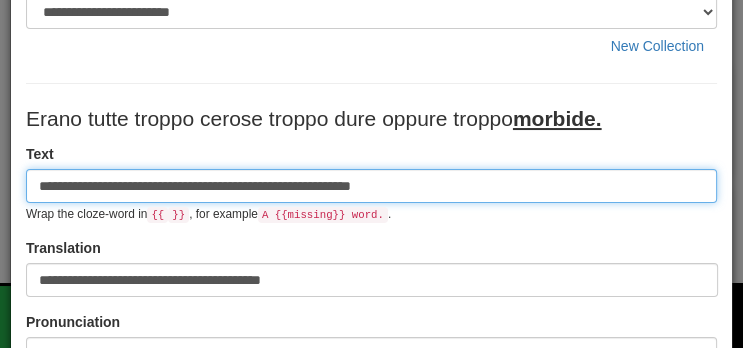 click on "**********" at bounding box center (371, 186) 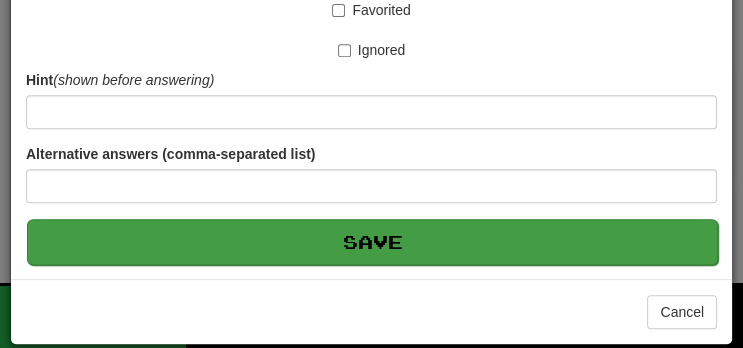 type on "**********" 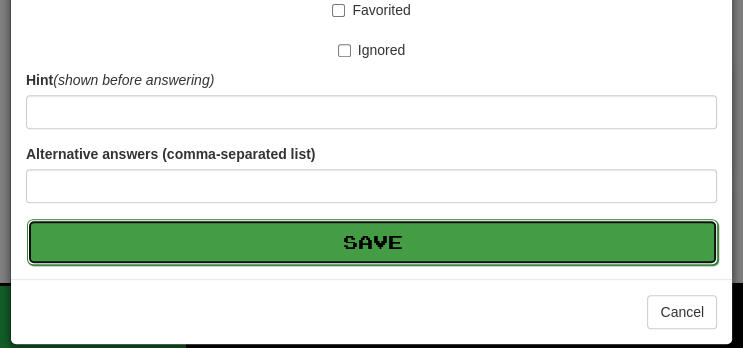 click on "Save" at bounding box center (372, 242) 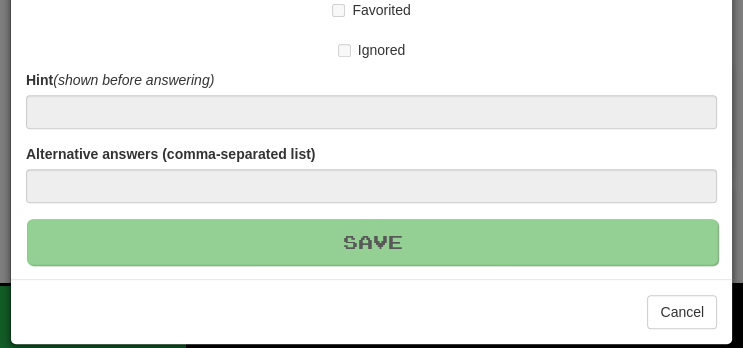 type 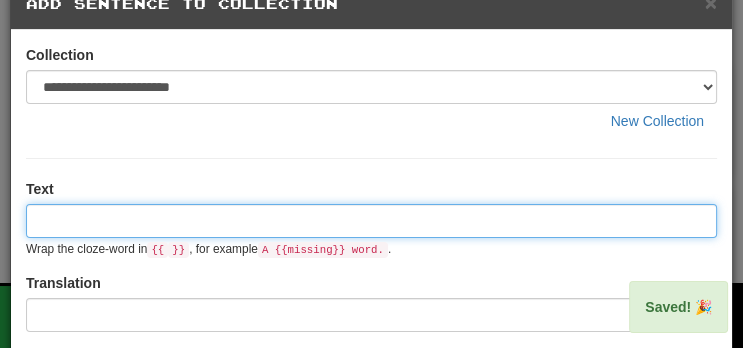 scroll, scrollTop: 0, scrollLeft: 0, axis: both 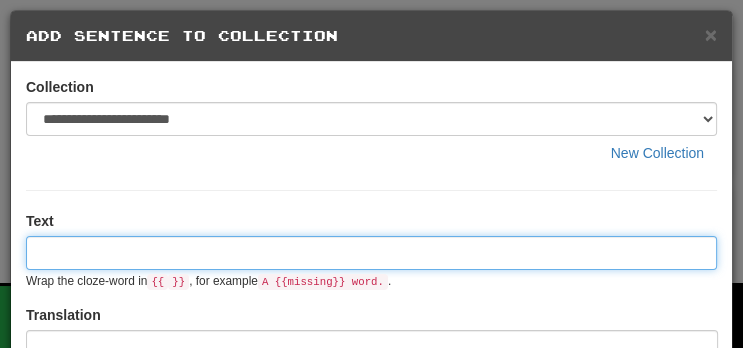 click at bounding box center (371, 253) 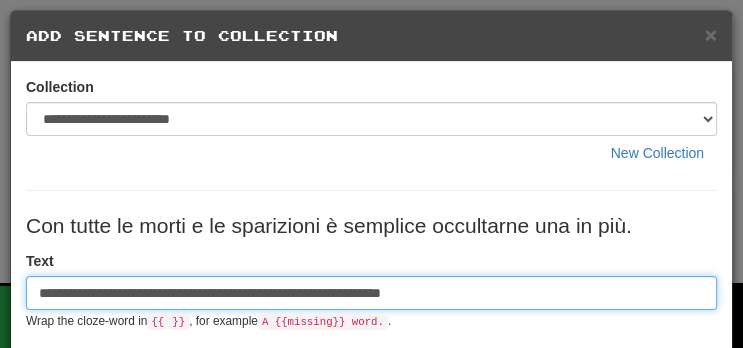 click on "**********" at bounding box center [371, 293] 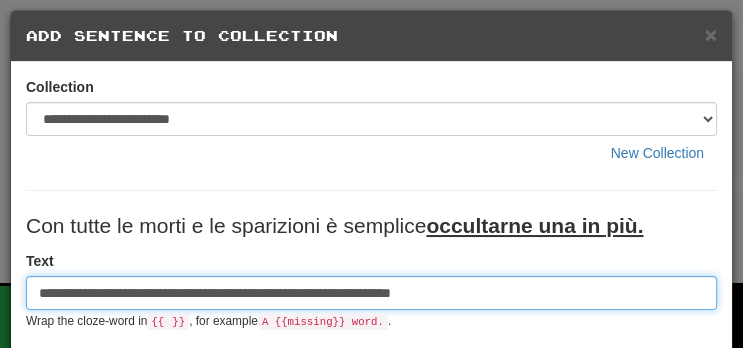 click on "**********" at bounding box center (371, 293) 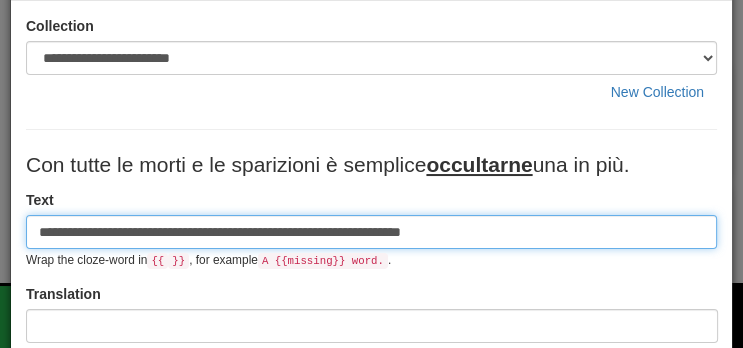 scroll, scrollTop: 94, scrollLeft: 0, axis: vertical 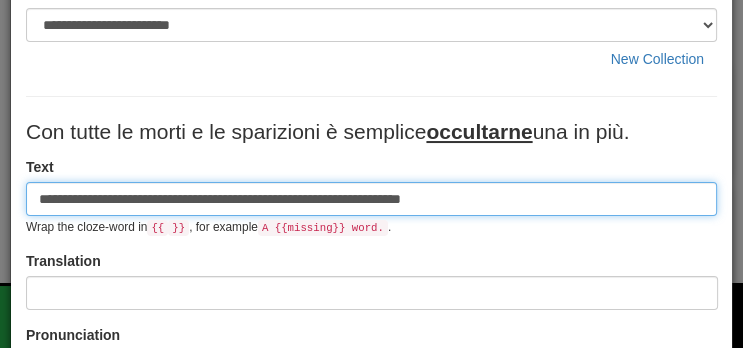 type on "**********" 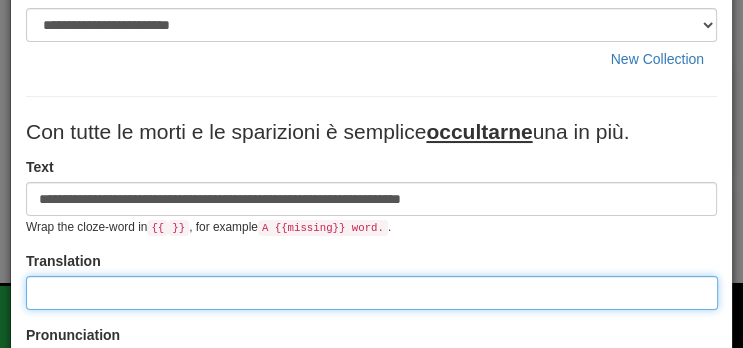 click at bounding box center [372, 293] 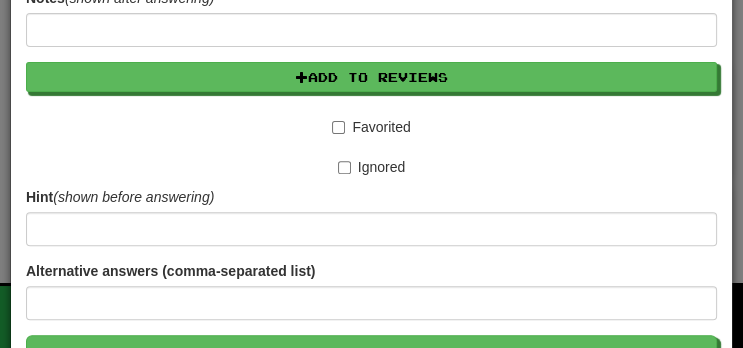 scroll, scrollTop: 622, scrollLeft: 0, axis: vertical 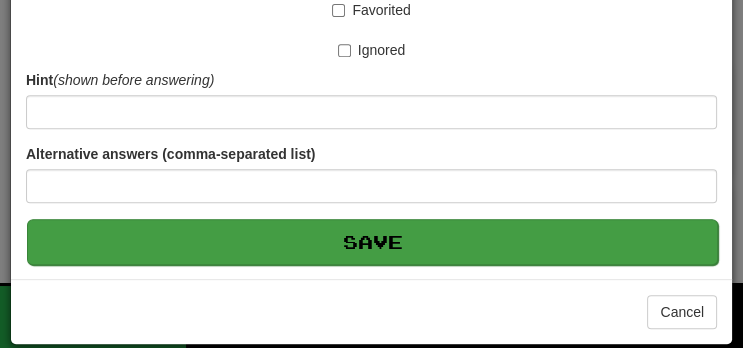 type on "**********" 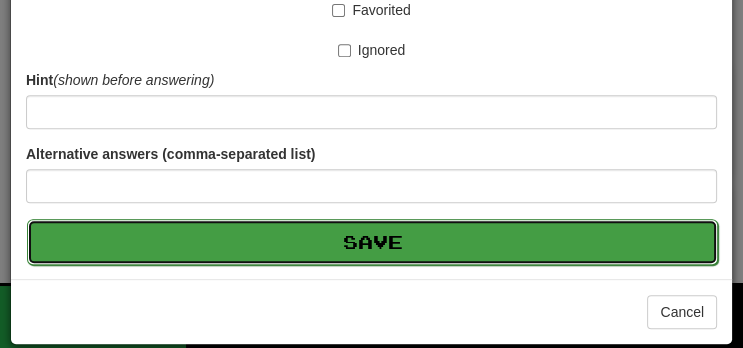 click on "Save" at bounding box center [372, 242] 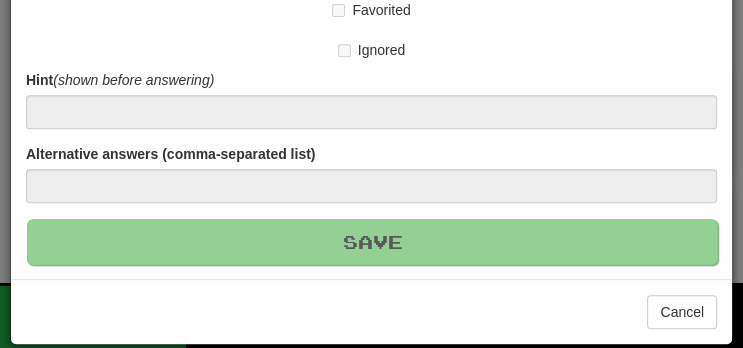 type 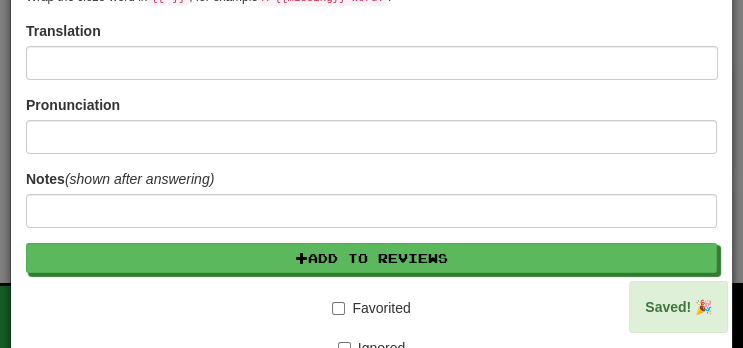 scroll, scrollTop: 0, scrollLeft: 0, axis: both 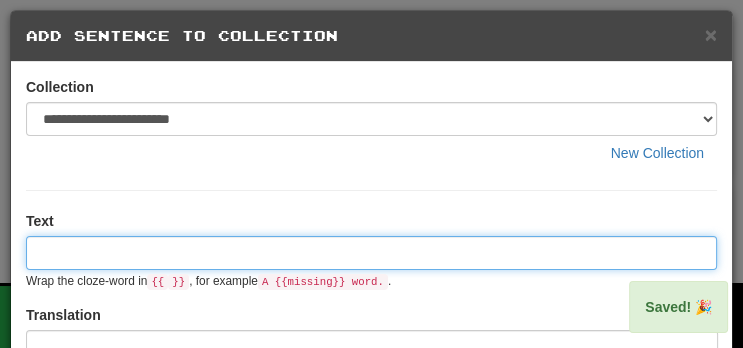 click at bounding box center [371, 253] 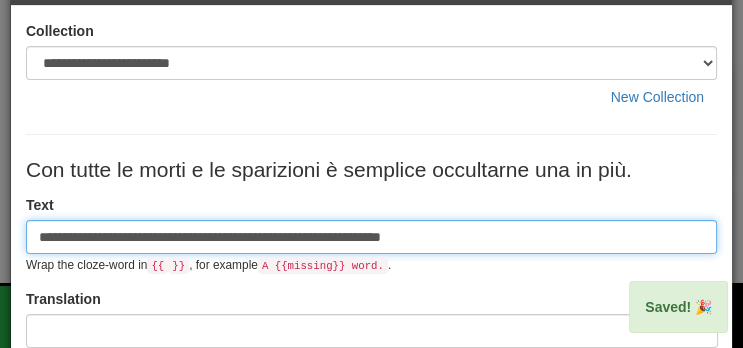 scroll, scrollTop: 61, scrollLeft: 0, axis: vertical 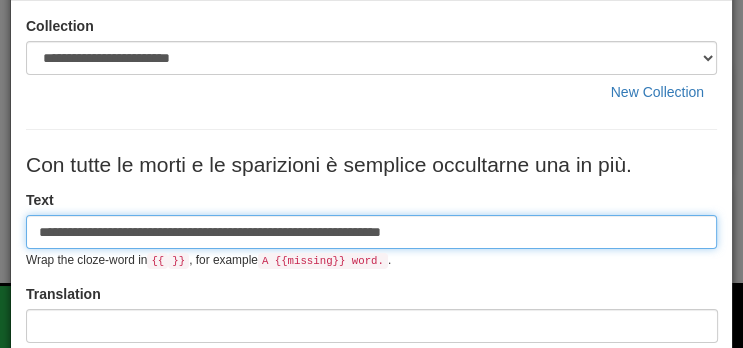 click on "**********" at bounding box center (371, 232) 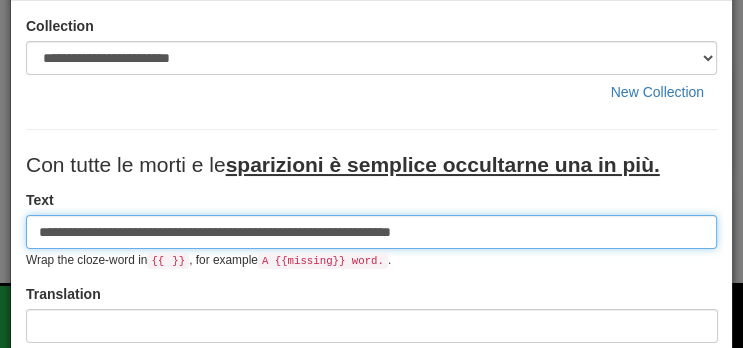 click on "**********" at bounding box center (371, 232) 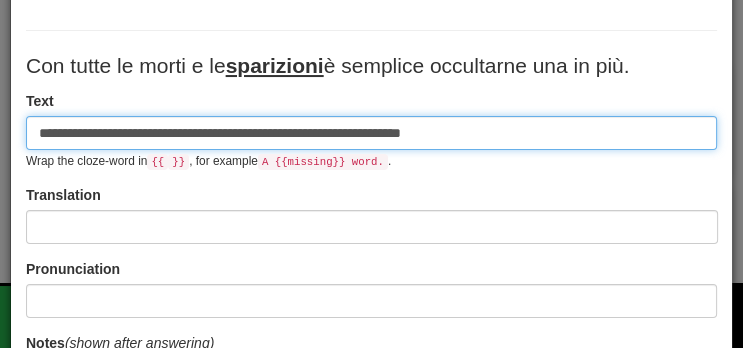 scroll, scrollTop: 163, scrollLeft: 0, axis: vertical 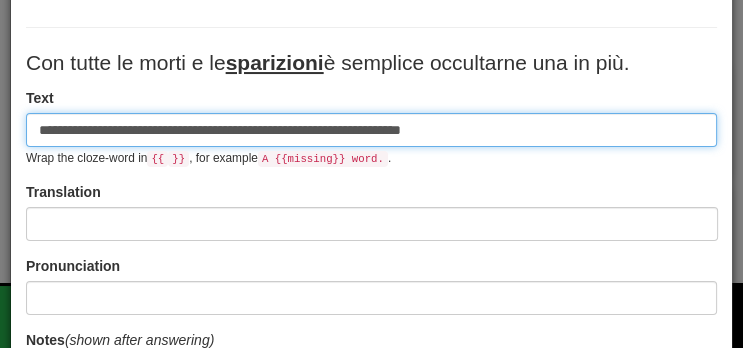 type on "**********" 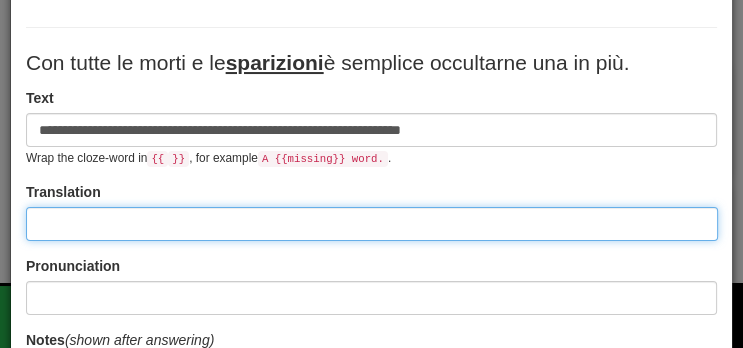 click at bounding box center (372, 224) 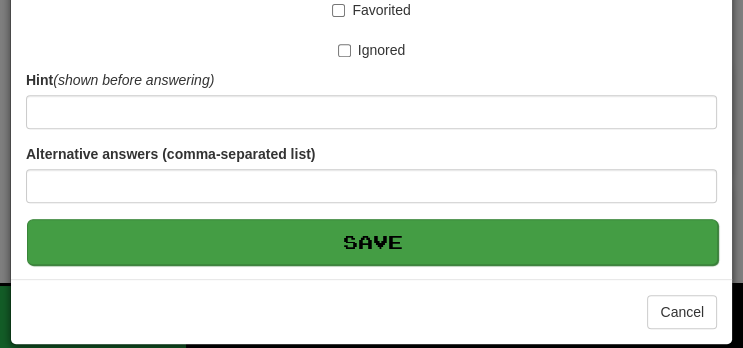 type on "**********" 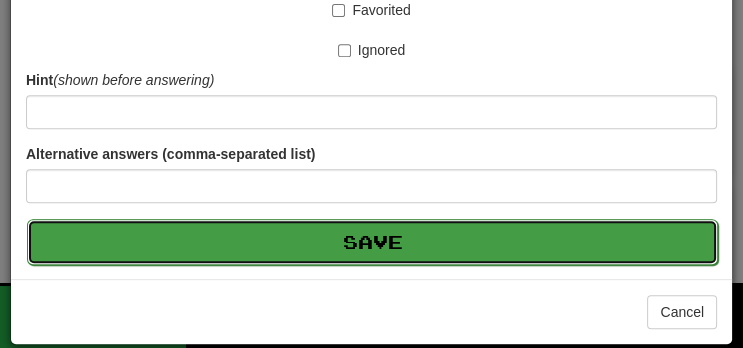 click on "Save" at bounding box center (372, 242) 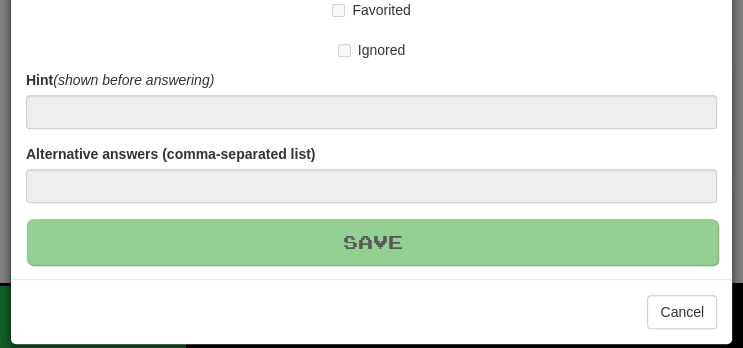 type 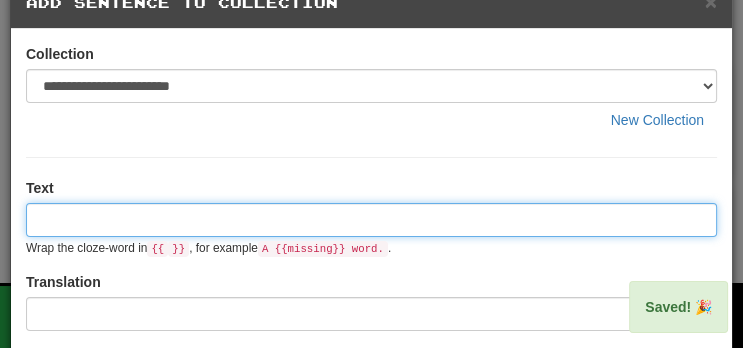 scroll, scrollTop: 0, scrollLeft: 0, axis: both 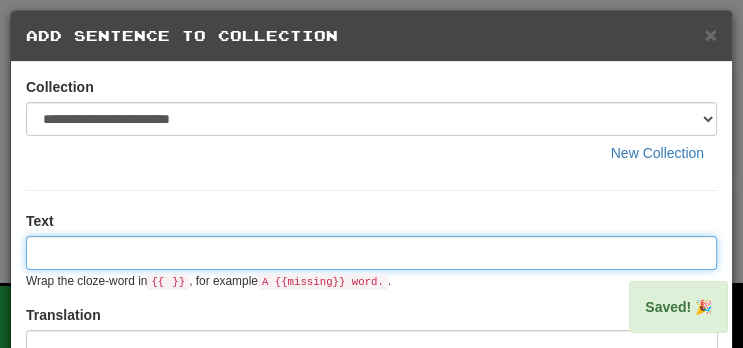 click at bounding box center (371, 253) 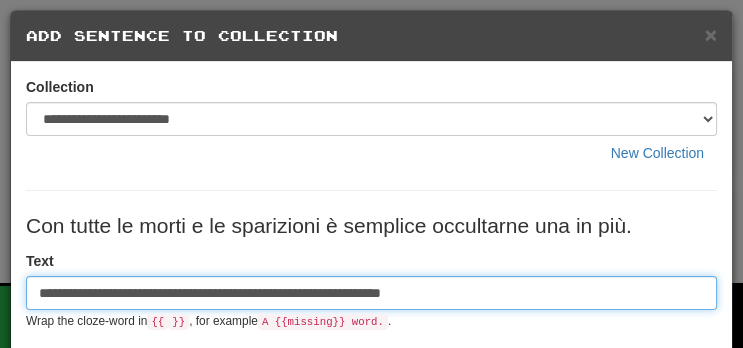 click on "**********" at bounding box center (371, 293) 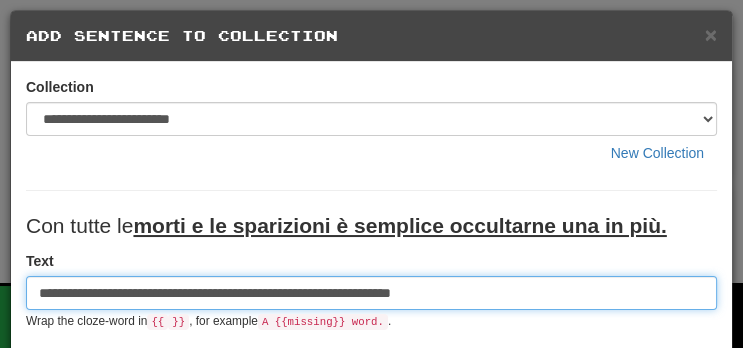 click on "**********" at bounding box center (371, 293) 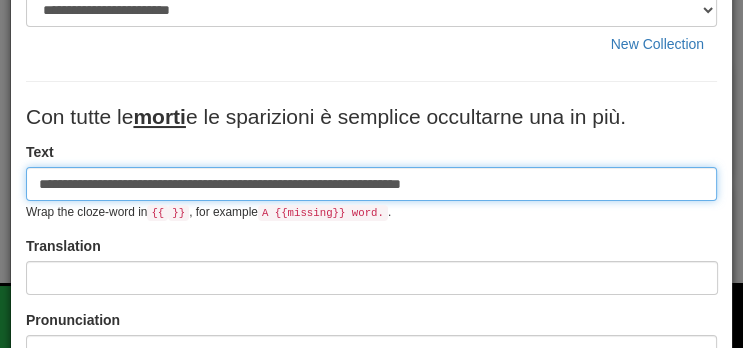 scroll, scrollTop: 110, scrollLeft: 0, axis: vertical 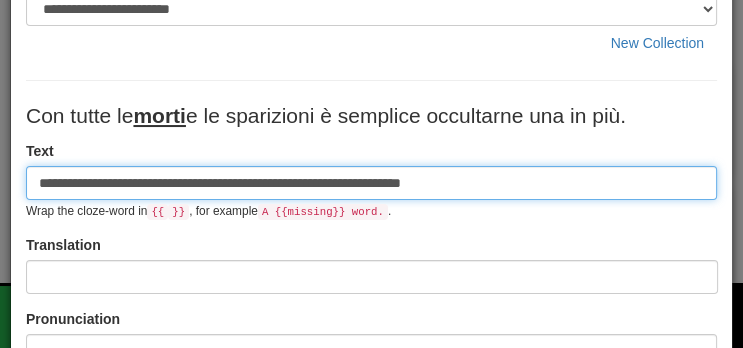 type on "**********" 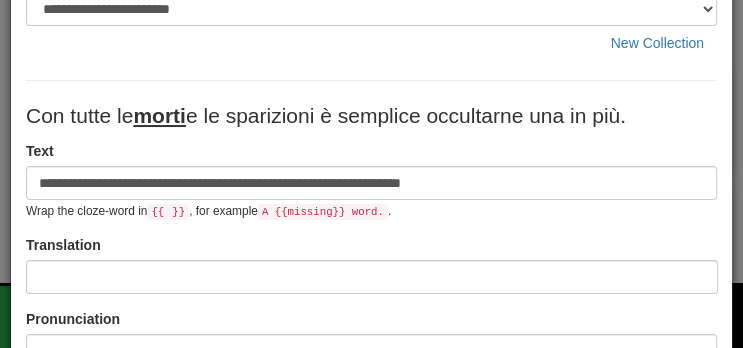 click on "Translation" at bounding box center [371, 264] 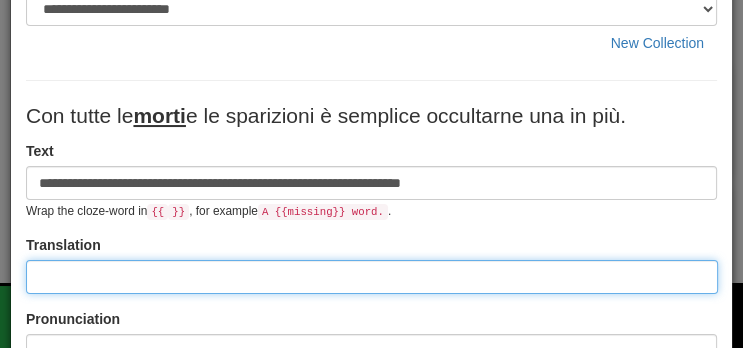 click at bounding box center (372, 277) 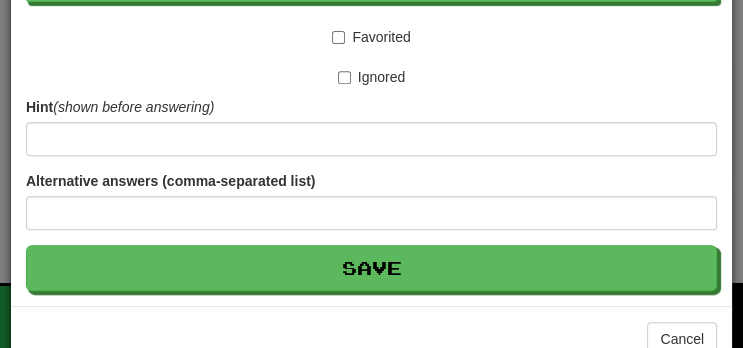 scroll, scrollTop: 610, scrollLeft: 0, axis: vertical 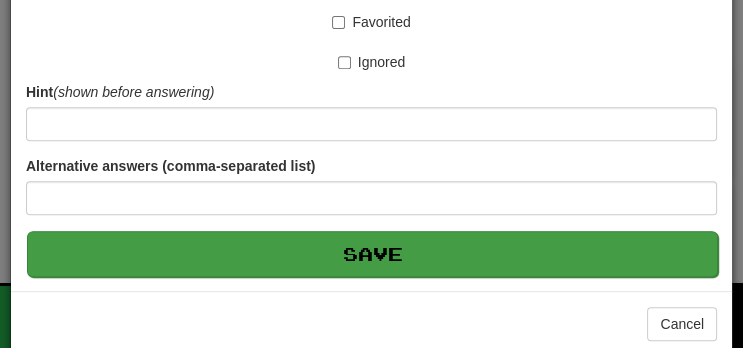 type on "**********" 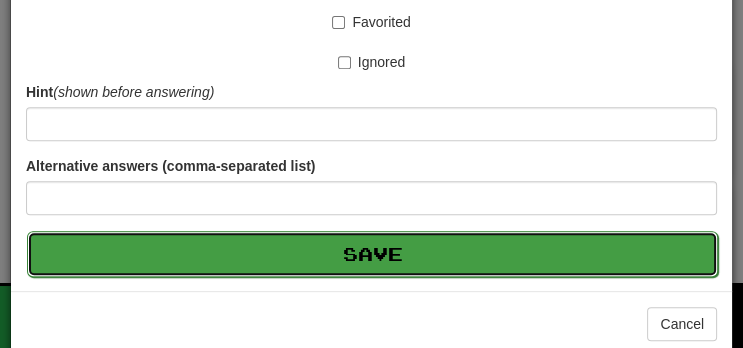 click on "Save" at bounding box center [372, 254] 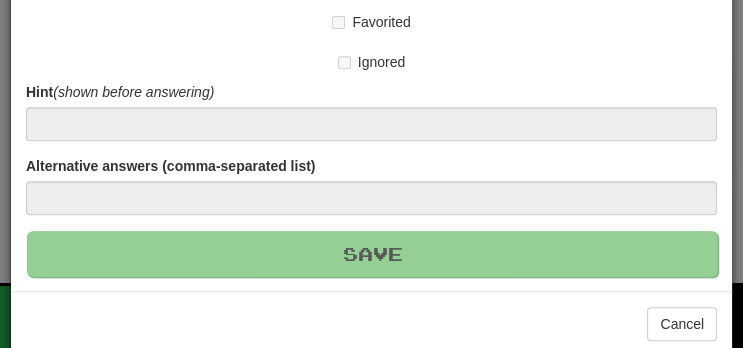 type 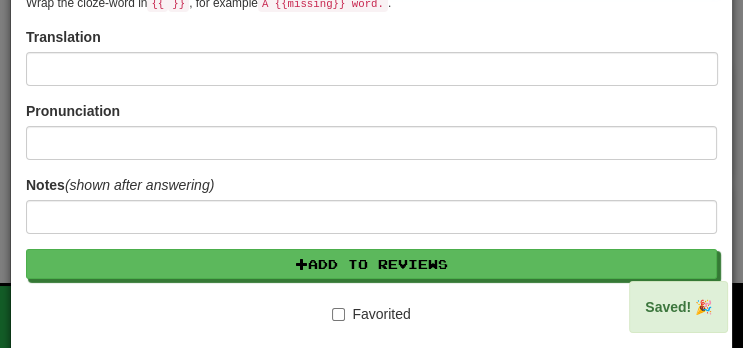 scroll, scrollTop: 0, scrollLeft: 0, axis: both 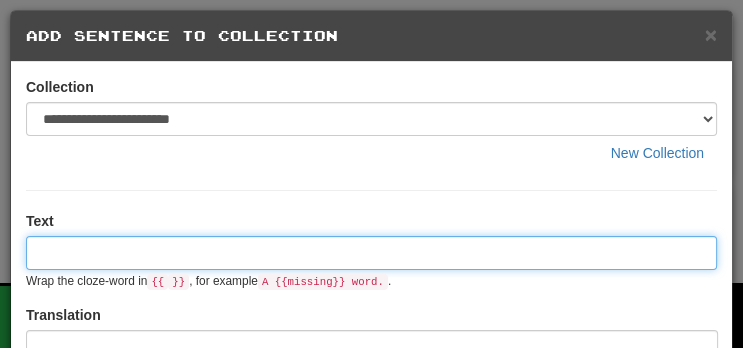 click at bounding box center (371, 253) 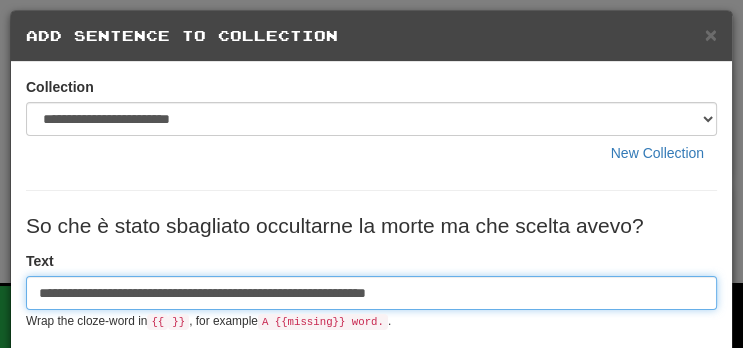 click on "**********" at bounding box center (371, 293) 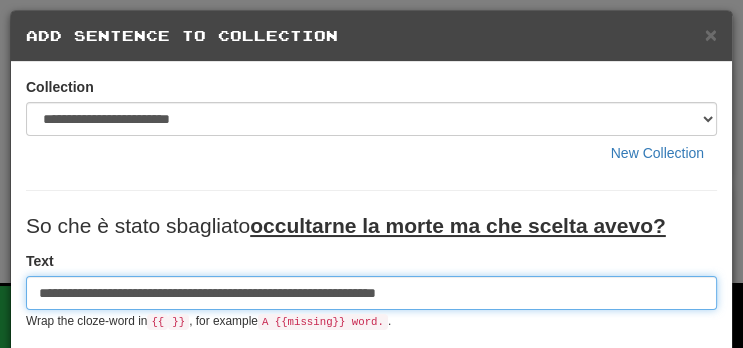 click on "**********" at bounding box center (371, 293) 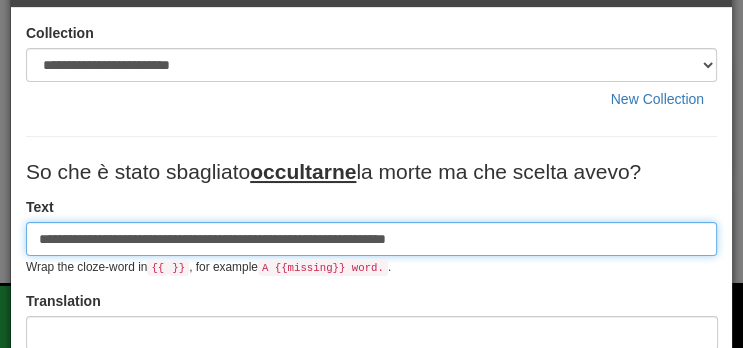 scroll, scrollTop: 90, scrollLeft: 0, axis: vertical 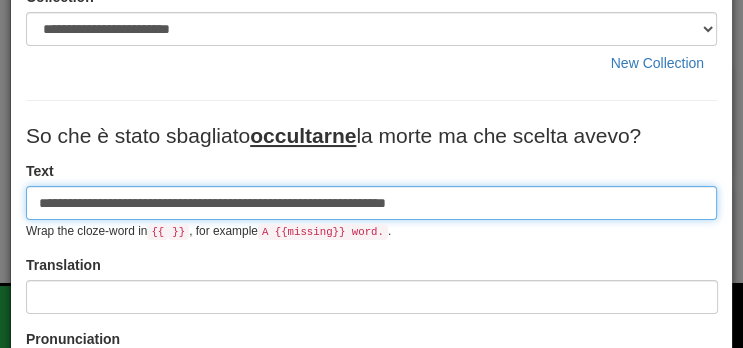 type on "**********" 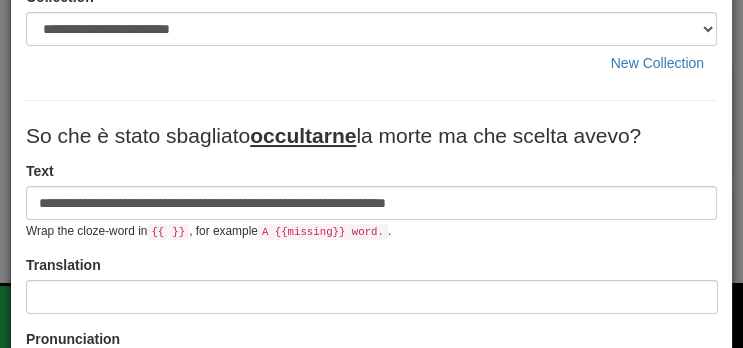 click on "Translation" at bounding box center (371, 284) 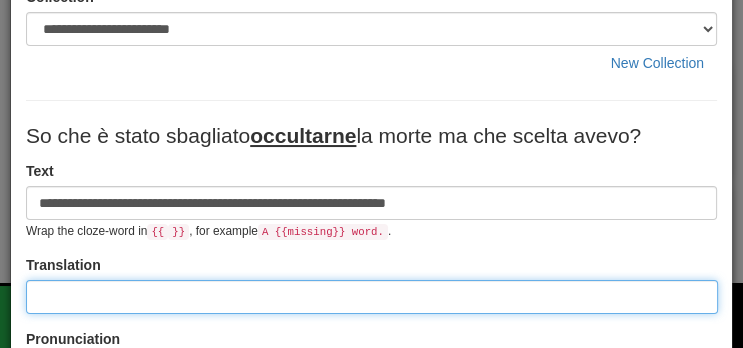 click at bounding box center (372, 297) 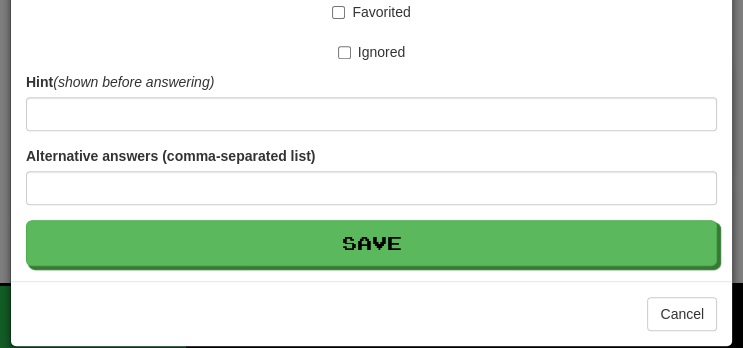 scroll, scrollTop: 622, scrollLeft: 0, axis: vertical 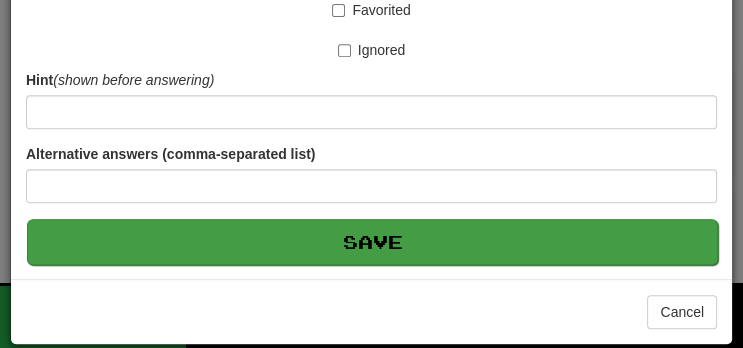 type on "**********" 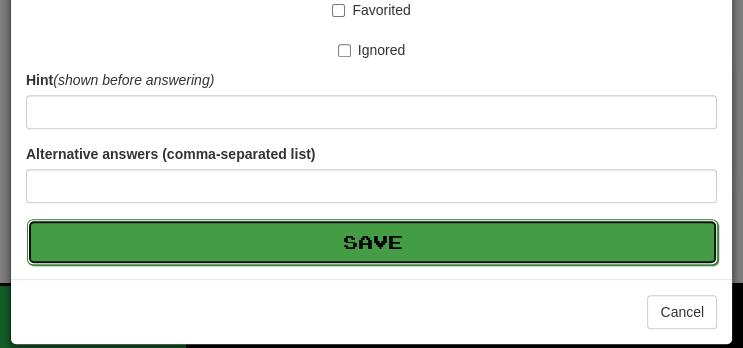 click on "Save" at bounding box center (372, 242) 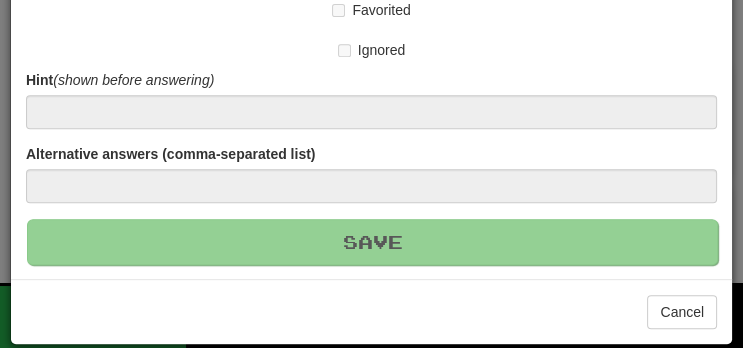type 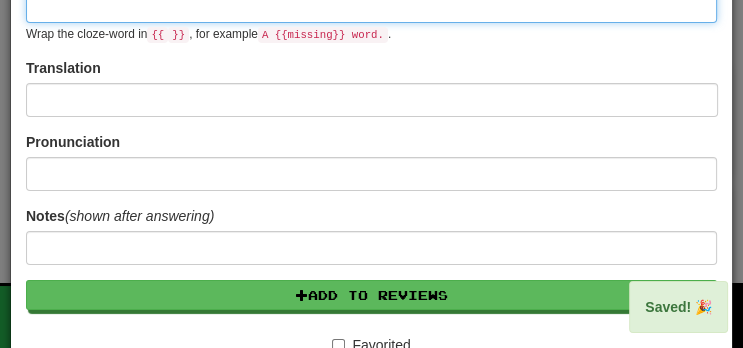 scroll, scrollTop: 0, scrollLeft: 0, axis: both 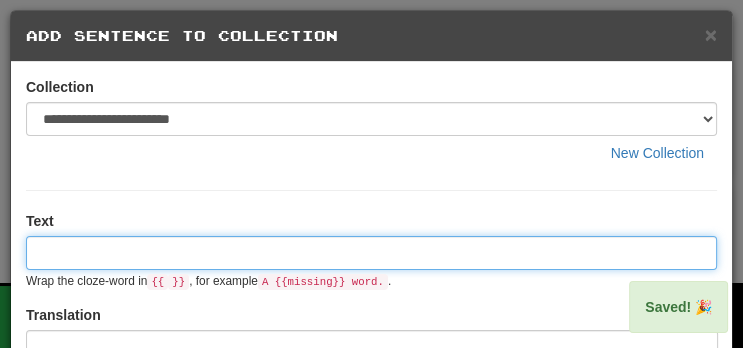 click at bounding box center [371, 253] 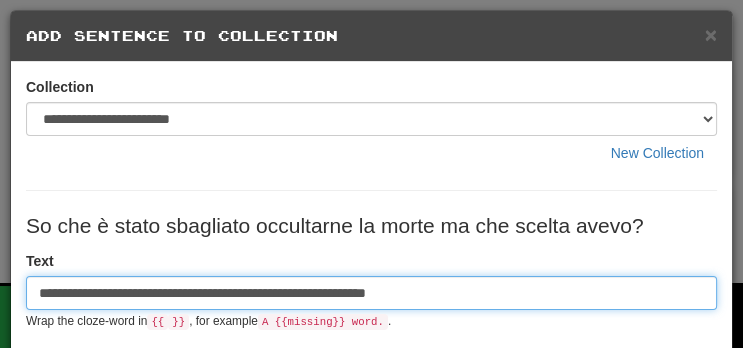 click on "**********" at bounding box center [371, 293] 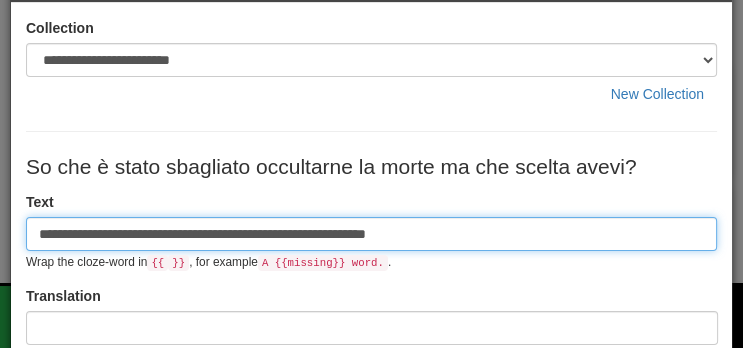 scroll, scrollTop: 59, scrollLeft: 0, axis: vertical 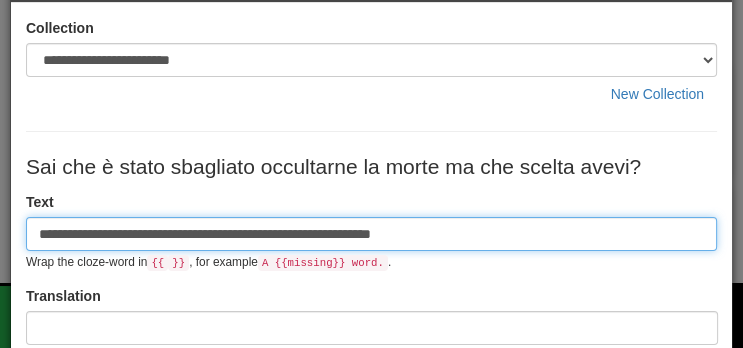 type on "**********" 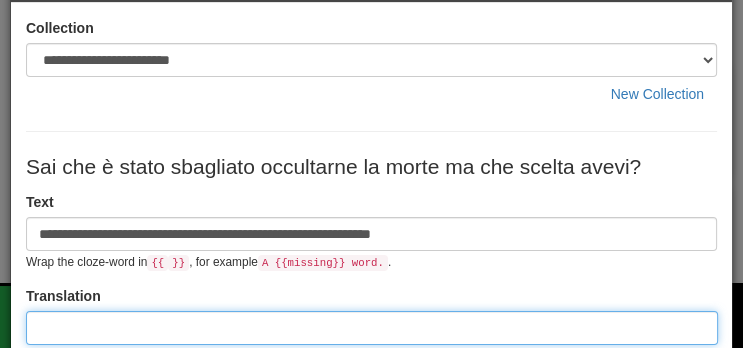 click at bounding box center [372, 328] 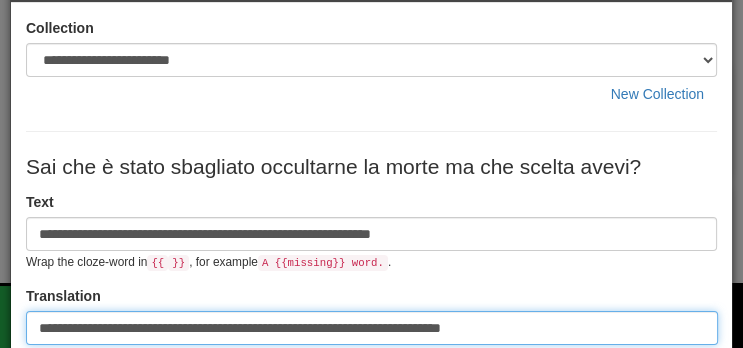 type on "**********" 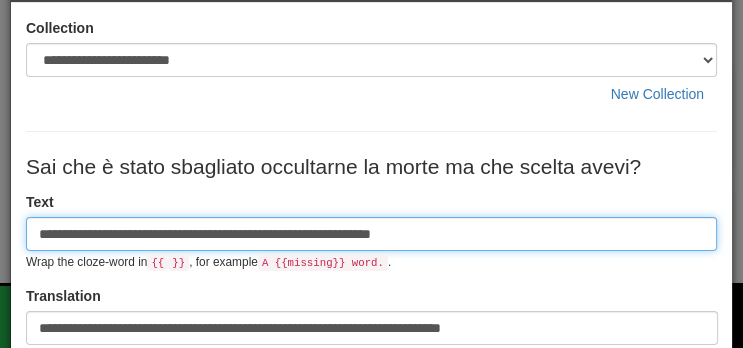 click on "**********" at bounding box center (371, 234) 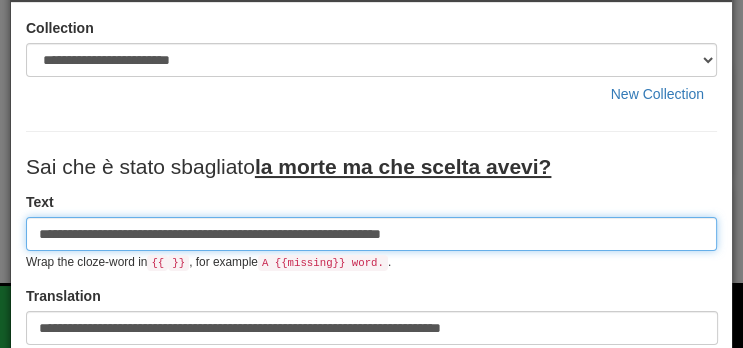 click on "**********" at bounding box center (371, 234) 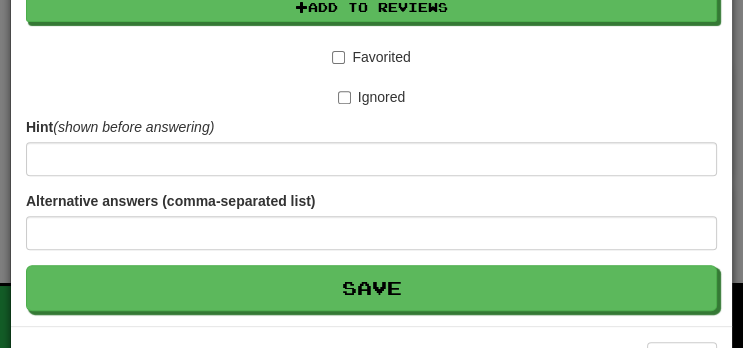 scroll, scrollTop: 622, scrollLeft: 0, axis: vertical 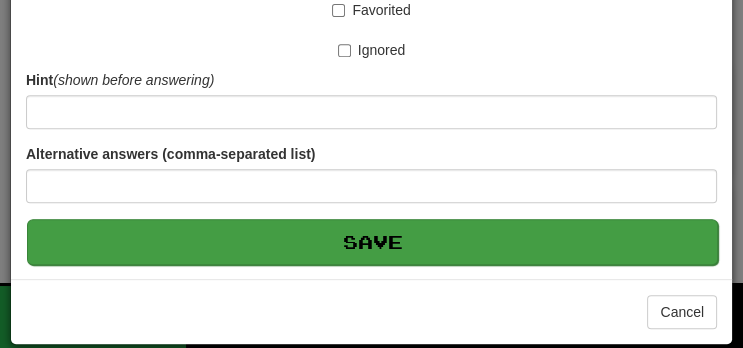 type on "**********" 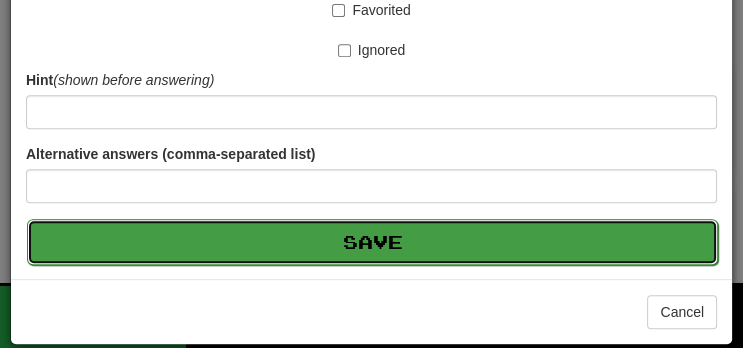 click on "Save" at bounding box center [372, 242] 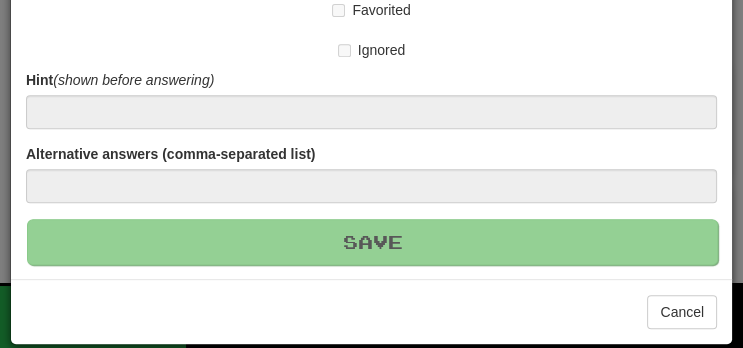 type 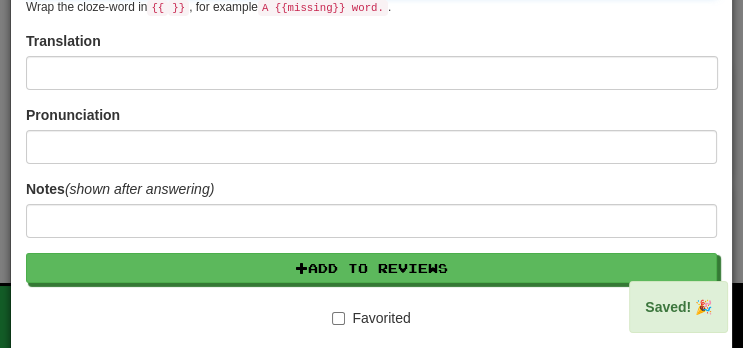 scroll, scrollTop: 0, scrollLeft: 0, axis: both 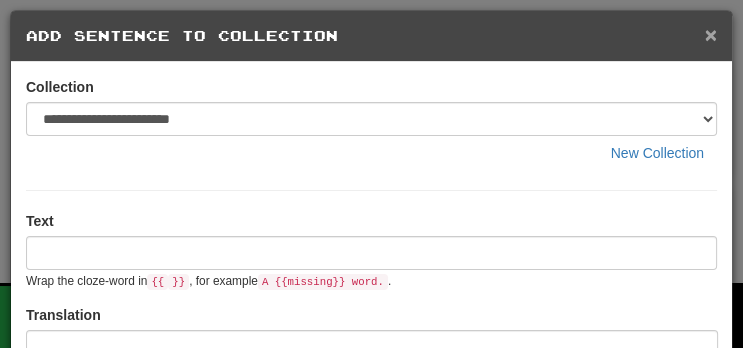 click on "×" at bounding box center [711, 34] 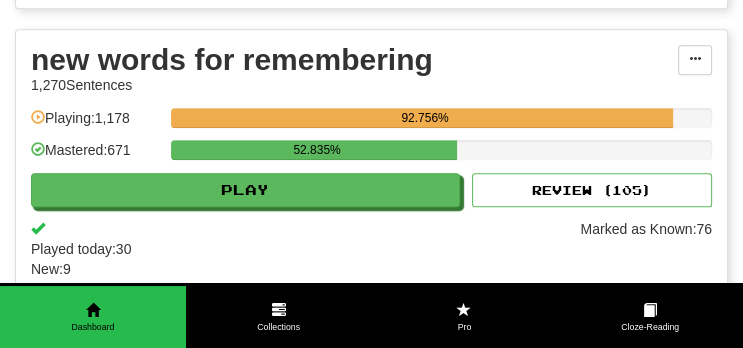 scroll, scrollTop: 6369, scrollLeft: 0, axis: vertical 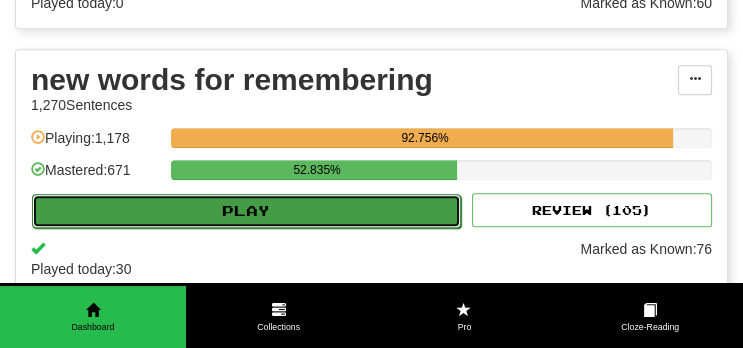 click on "Play" at bounding box center (246, 211) 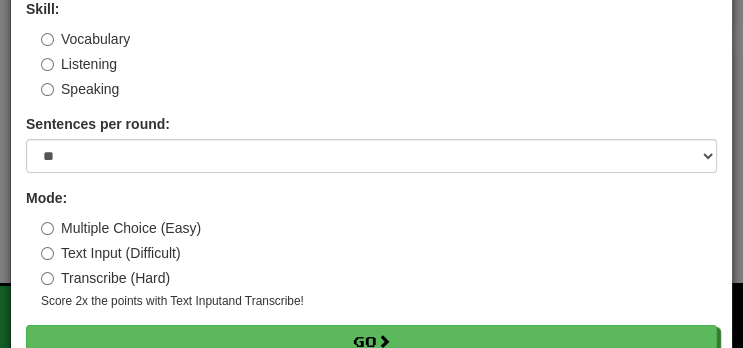 scroll, scrollTop: 143, scrollLeft: 0, axis: vertical 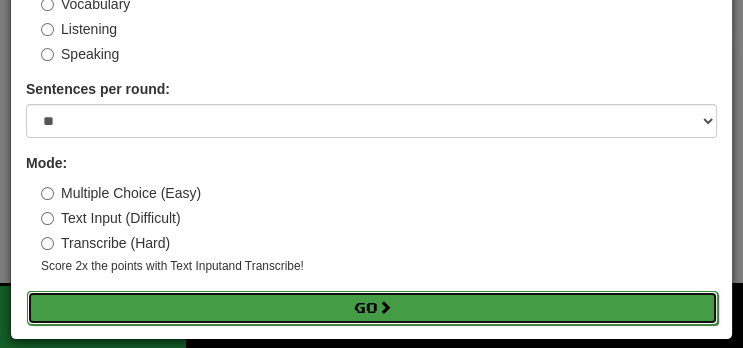 click on "Go" at bounding box center [372, 308] 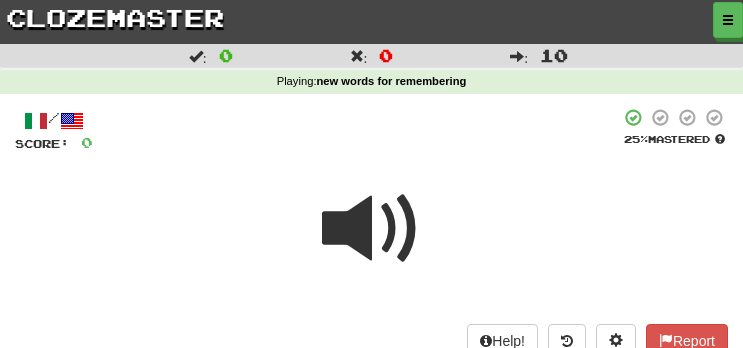 scroll, scrollTop: 0, scrollLeft: 0, axis: both 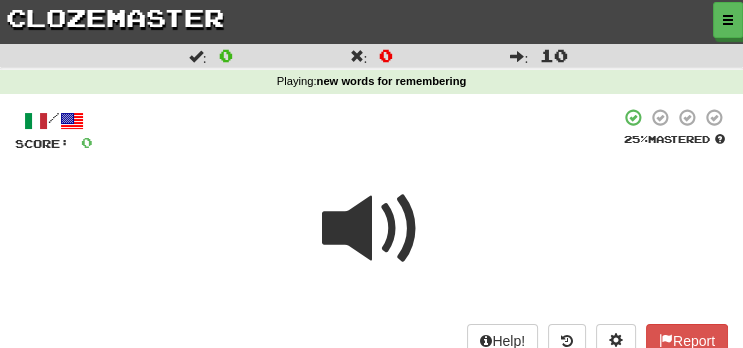 click at bounding box center (372, 229) 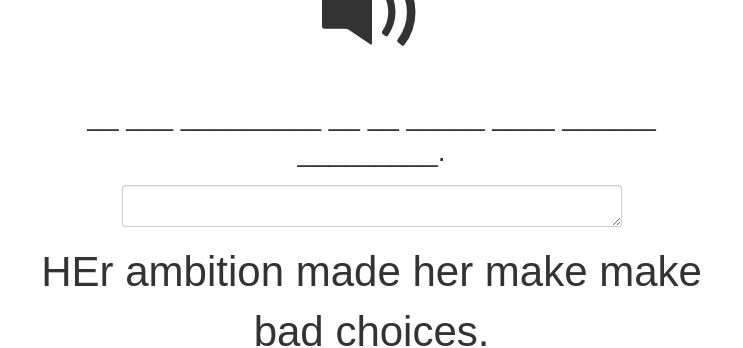 scroll, scrollTop: 216, scrollLeft: 0, axis: vertical 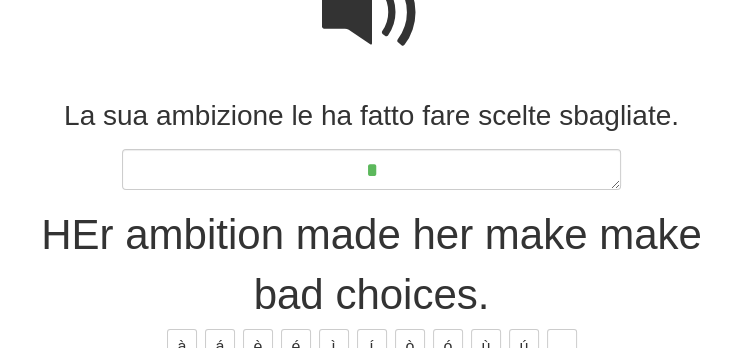 type on "*" 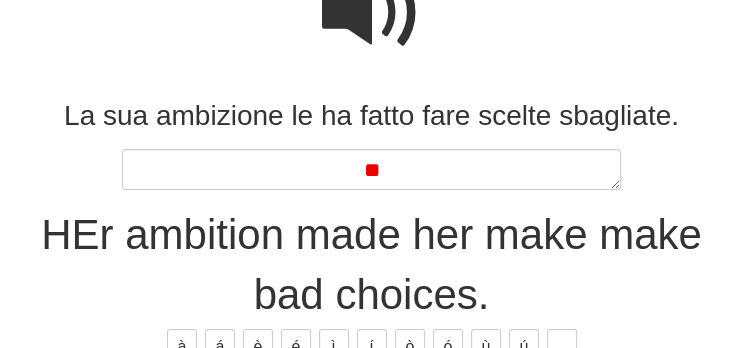type on "*" 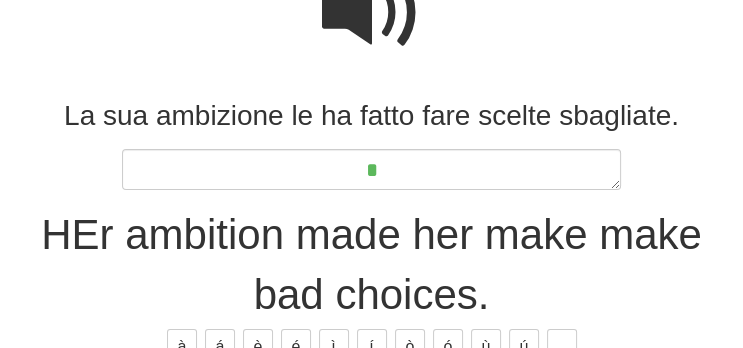 type on "*" 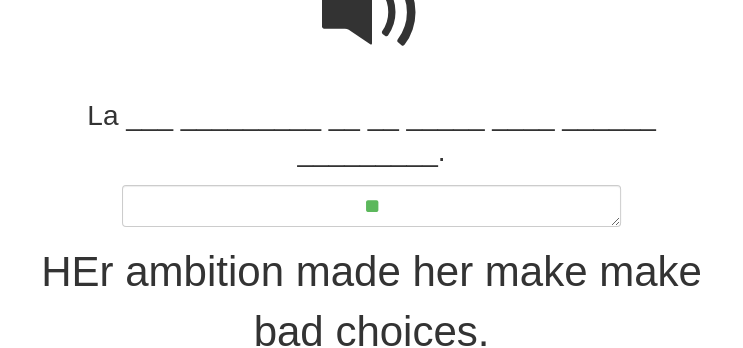 type on "*" 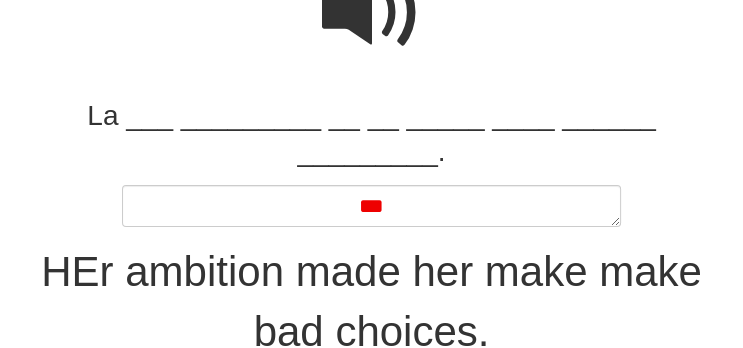 type on "*" 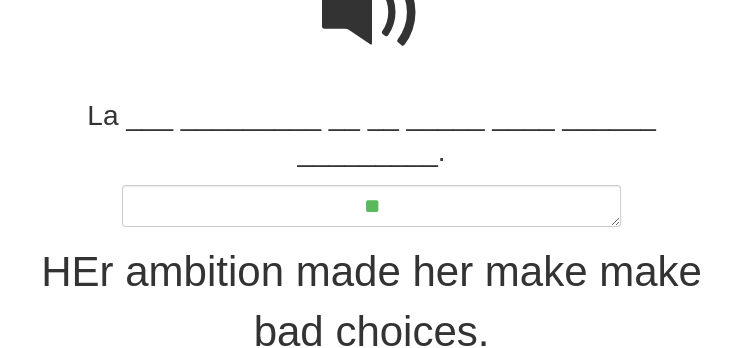 type on "*" 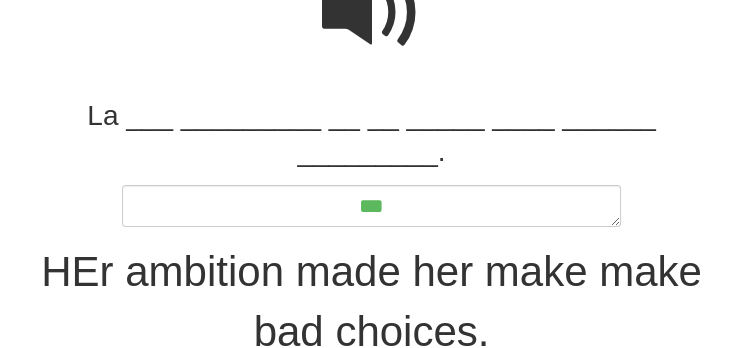 type on "*" 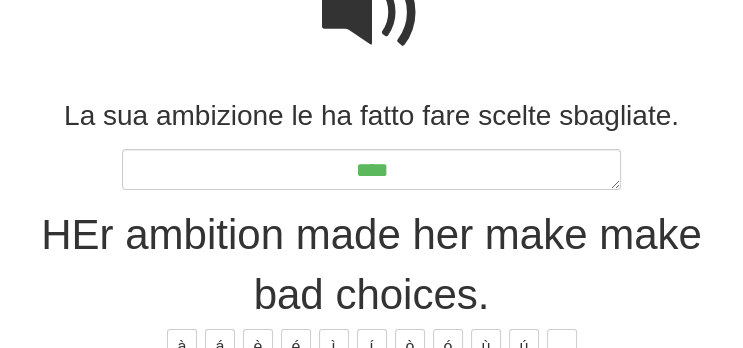 type on "*" 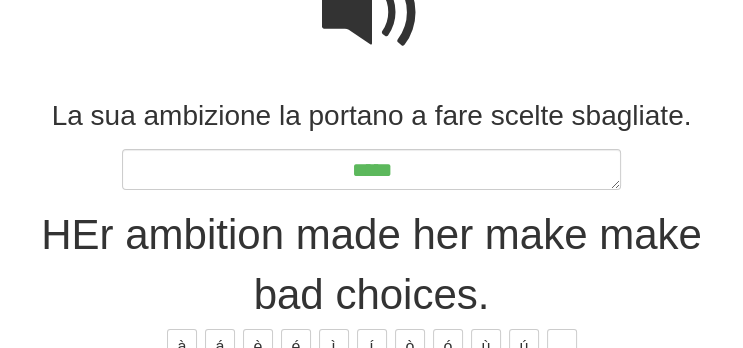 type on "*" 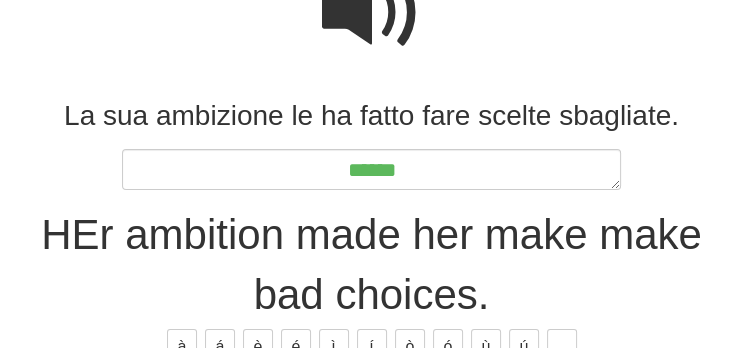 type on "*" 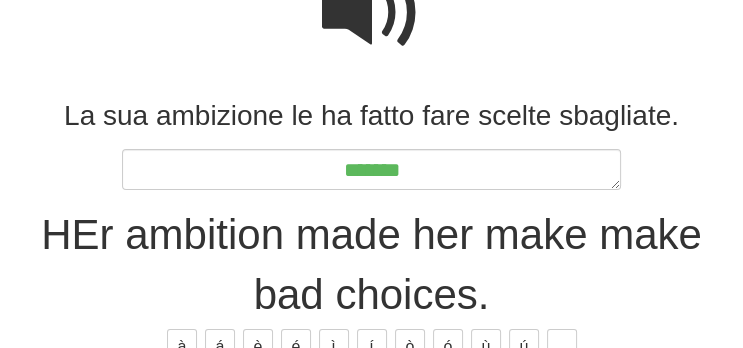 type on "*" 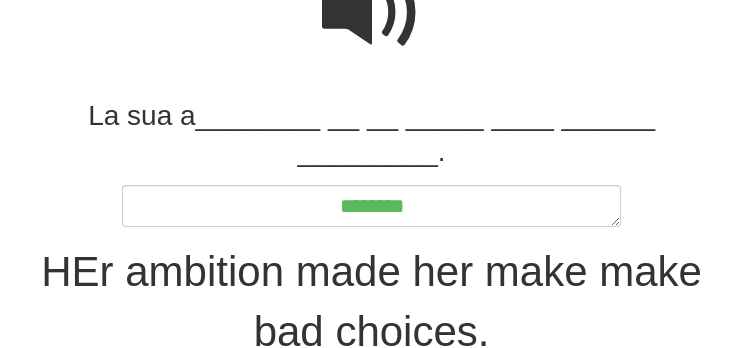 type on "*" 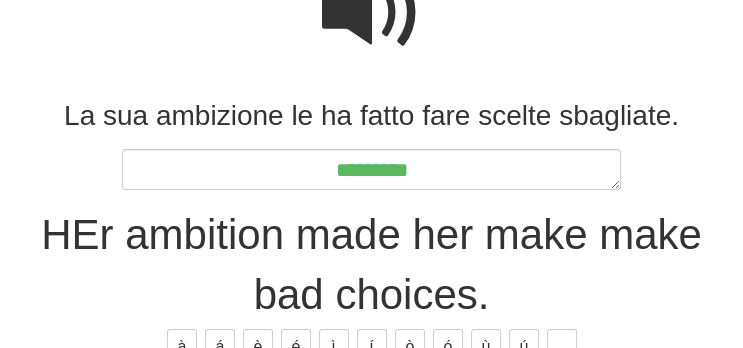 type on "*" 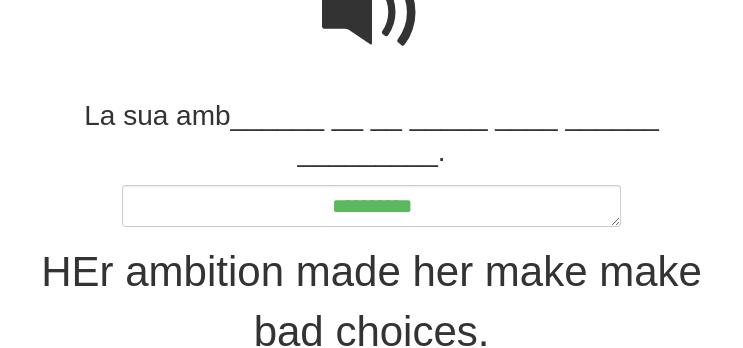 type on "*" 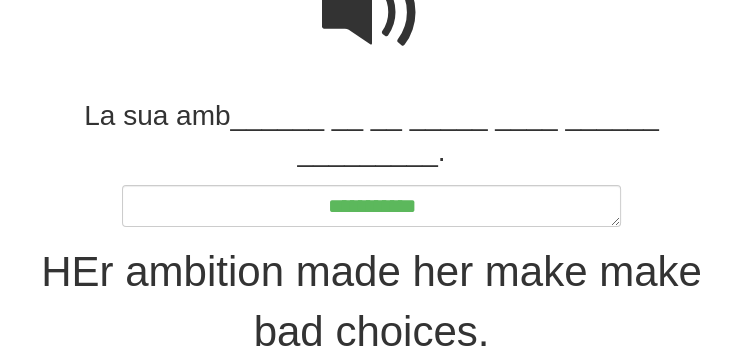 type on "*" 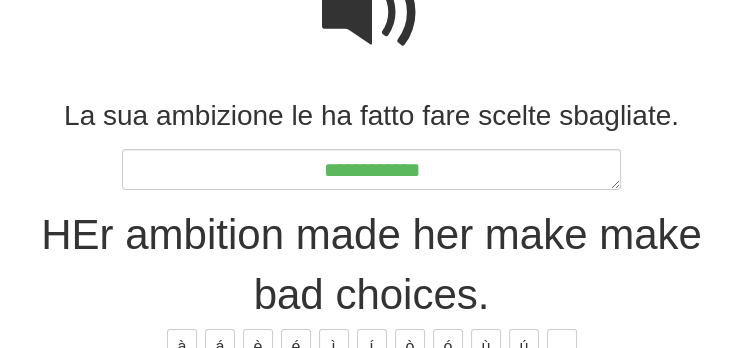 type on "*" 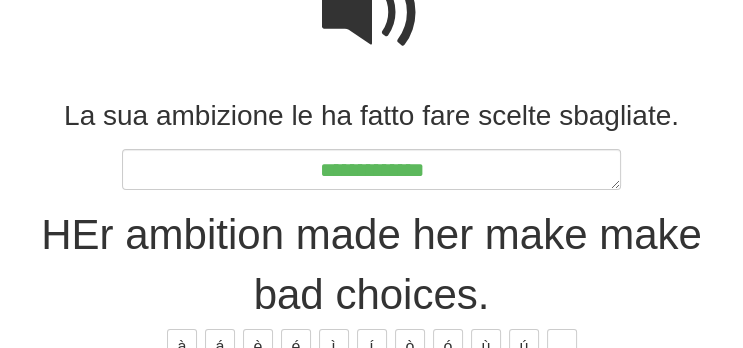 type on "*" 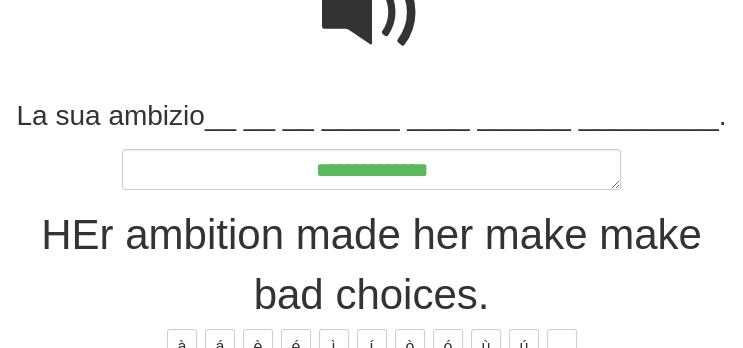 type on "*" 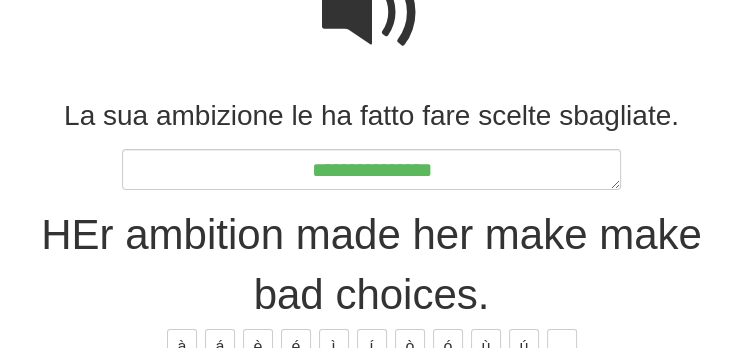 type on "*" 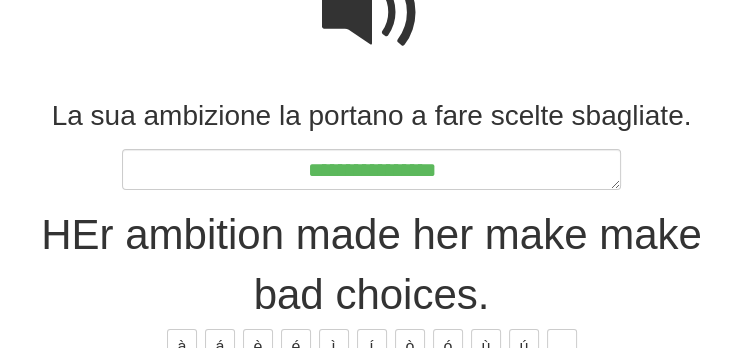 type on "*" 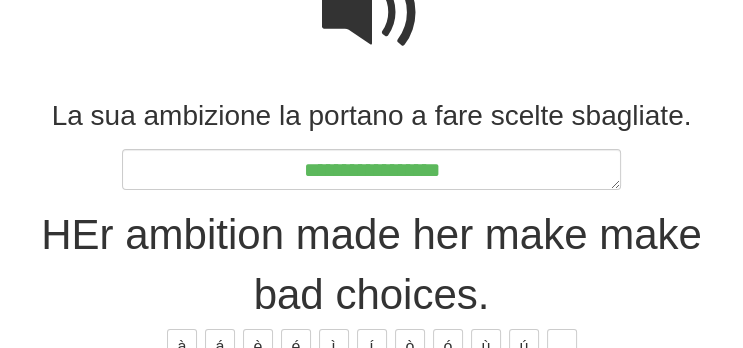 type on "*" 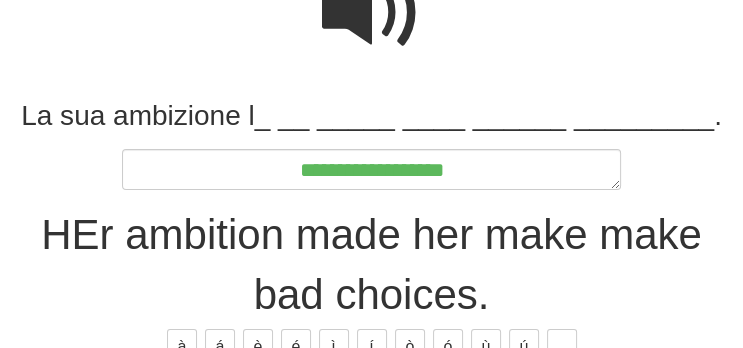 type on "*" 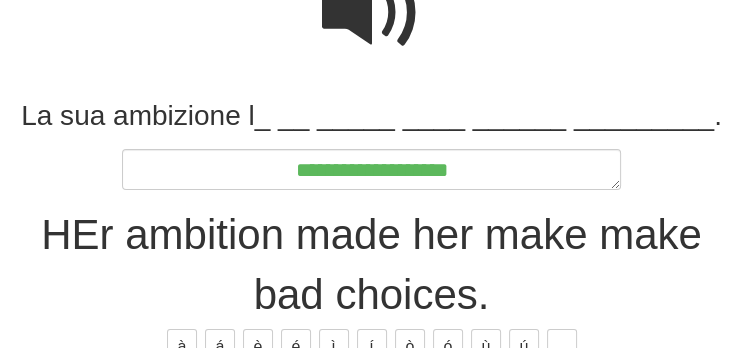type on "*" 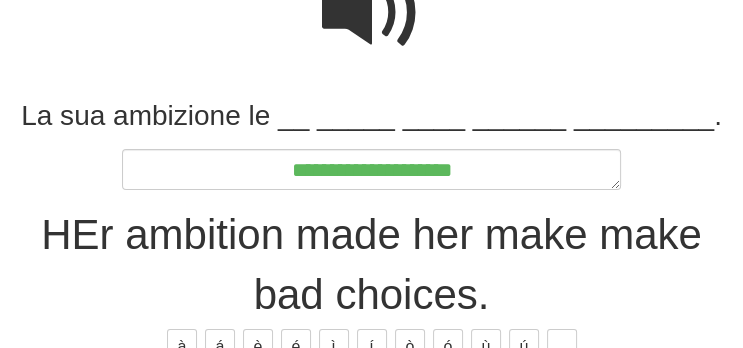 type on "*" 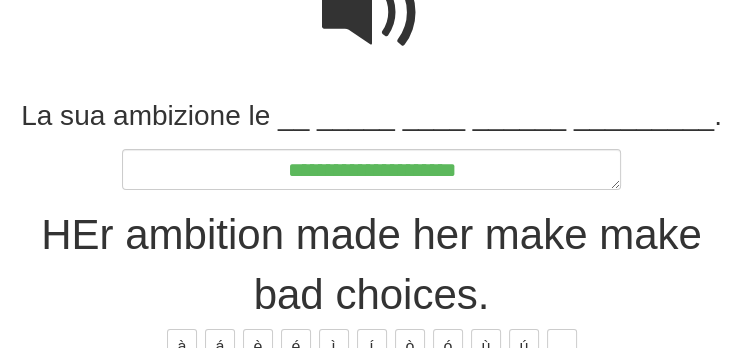 type on "*" 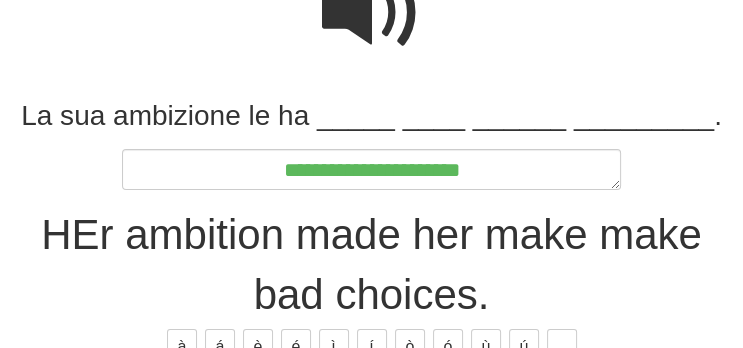 type on "*" 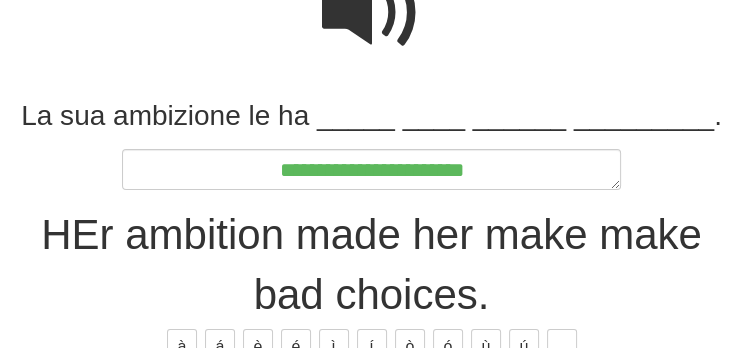 type on "*" 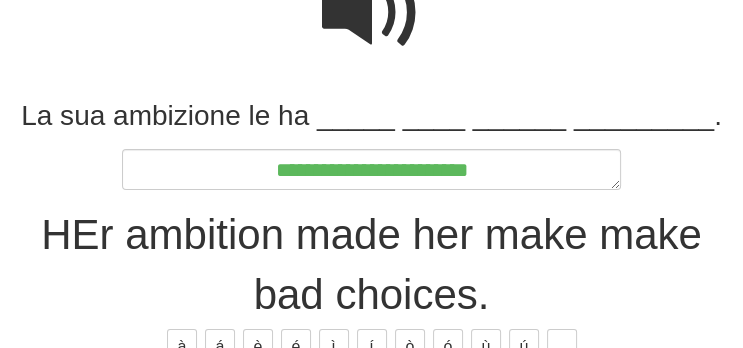 type on "*" 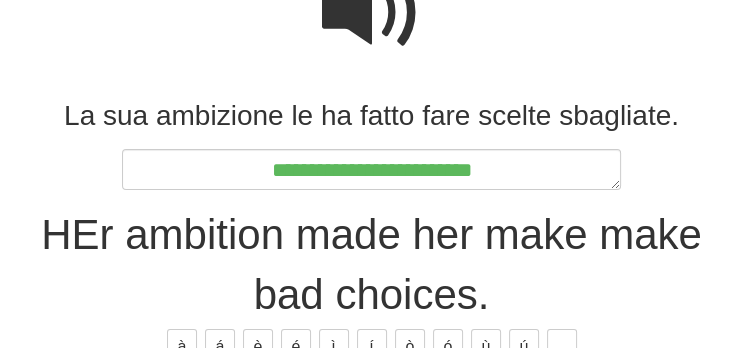type on "*" 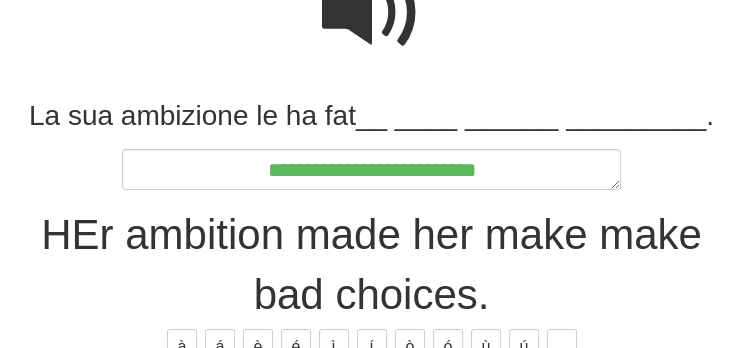 type on "*" 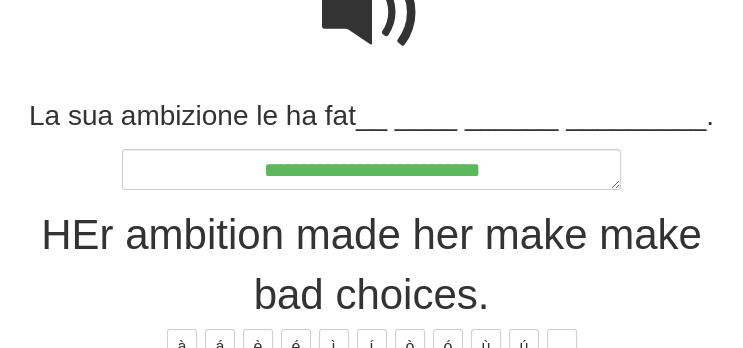 type on "*" 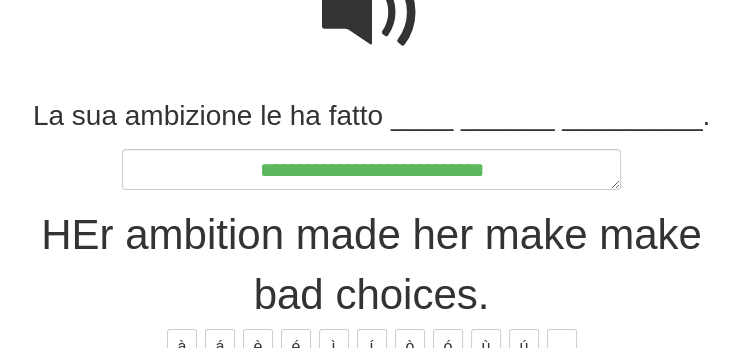 type on "*" 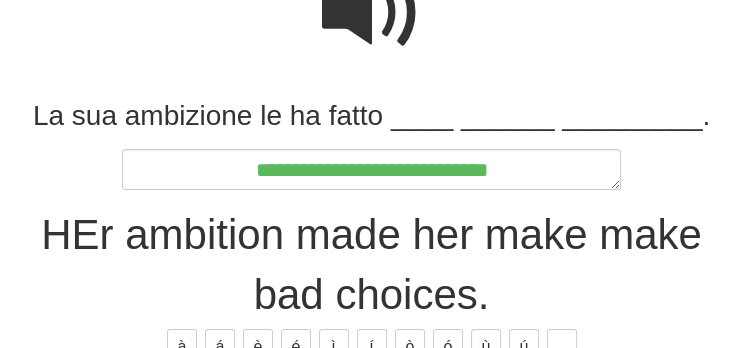 type on "*" 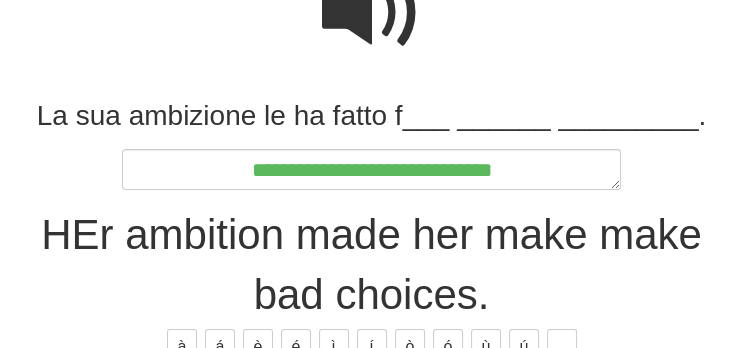 type on "*" 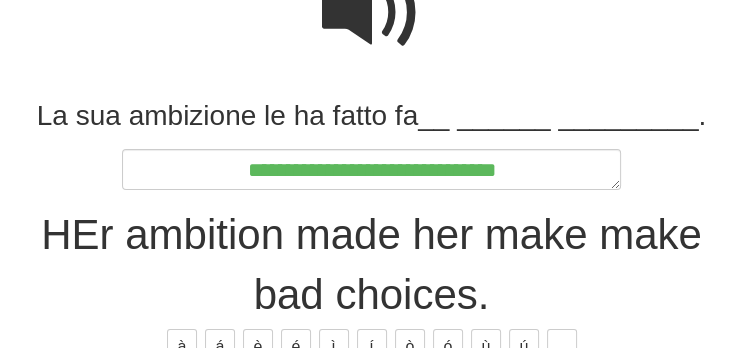 type on "**********" 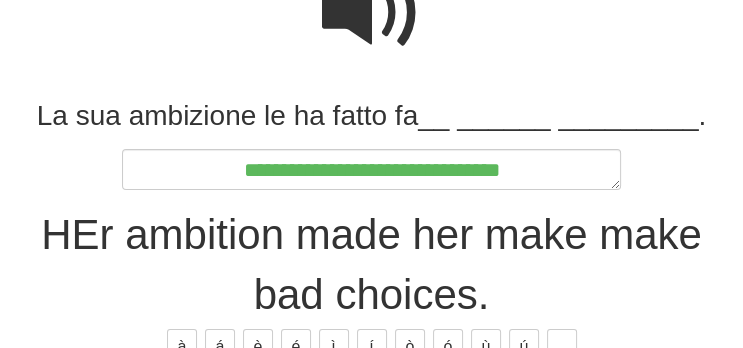 type on "*" 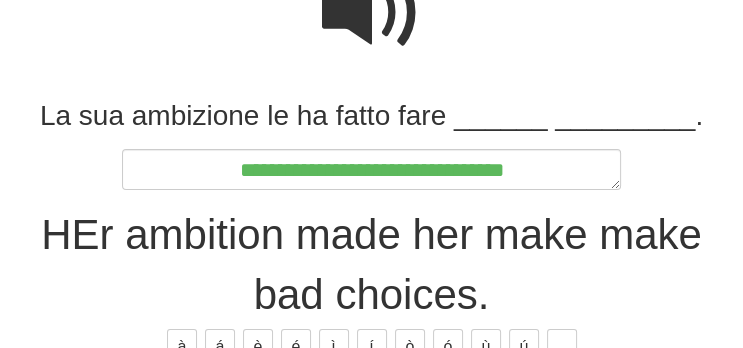 type on "*" 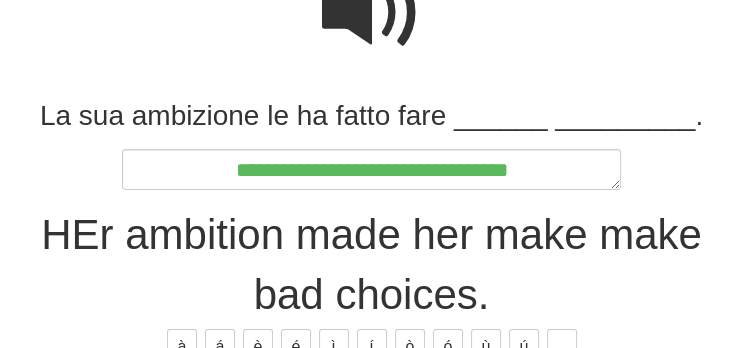 type on "*" 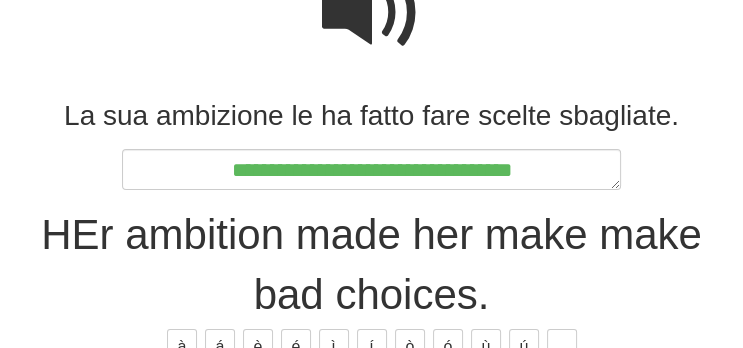 type on "*" 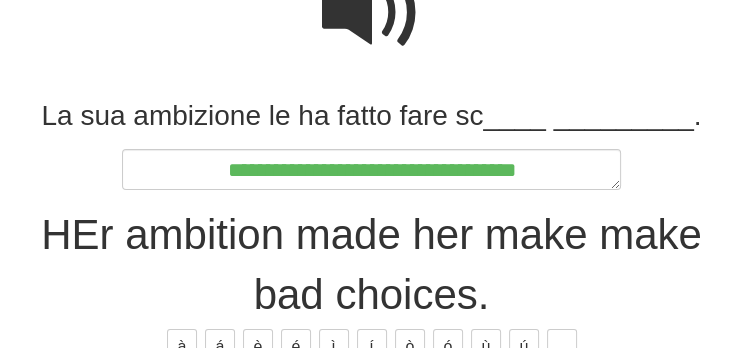 type on "*" 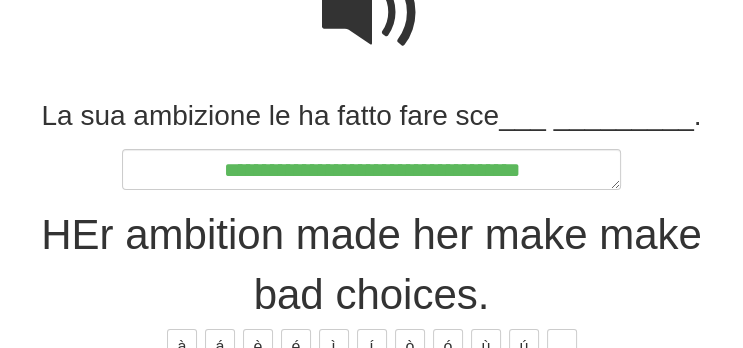 type on "*" 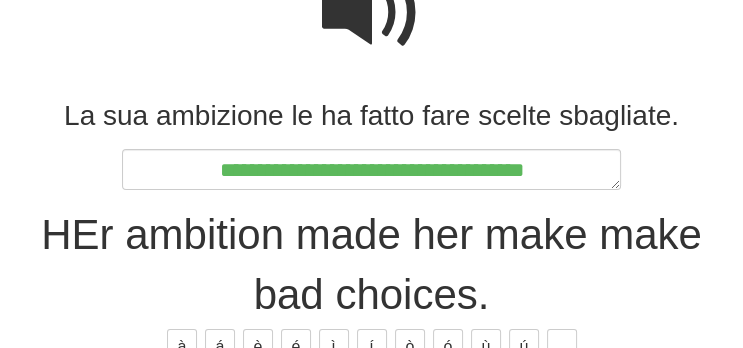 type on "*" 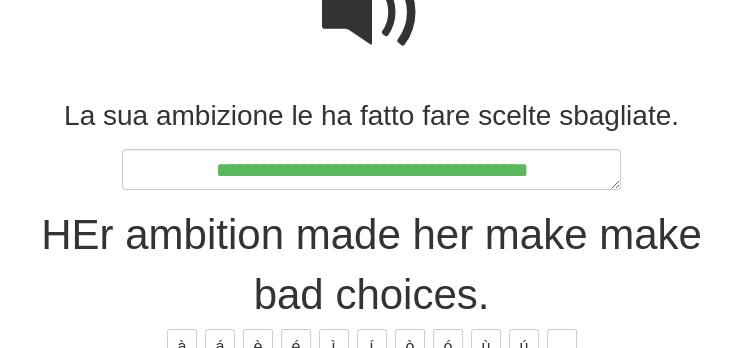 type on "*" 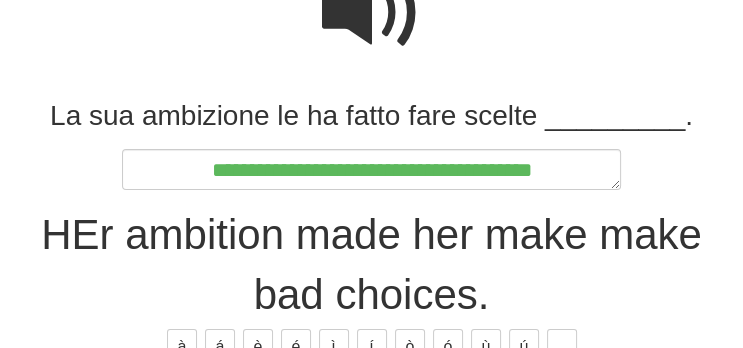 type on "*" 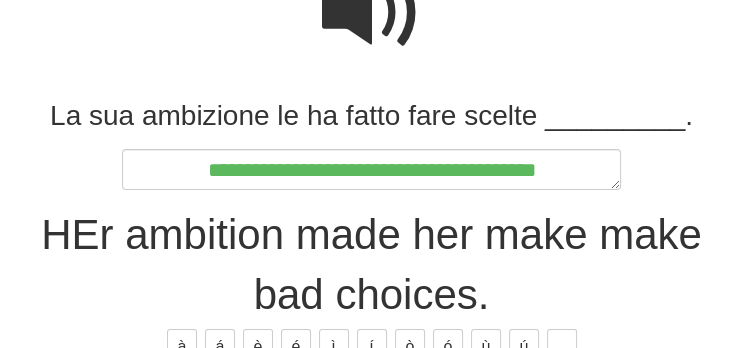 type on "*" 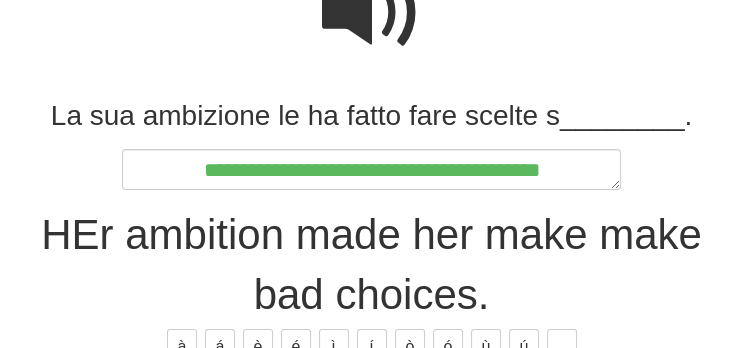 type on "*" 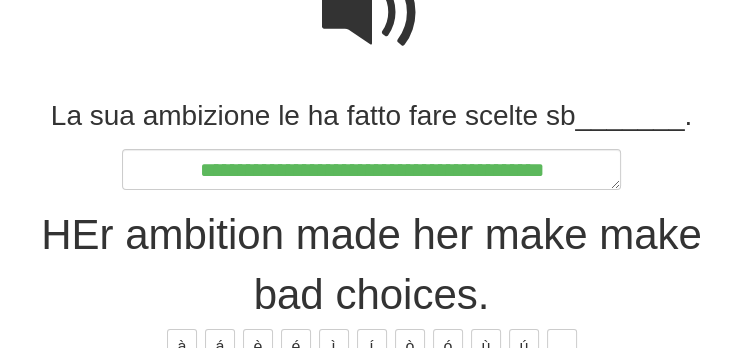 type on "*" 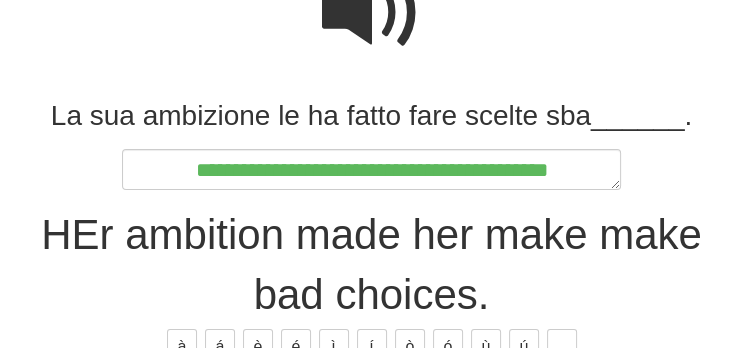 type on "*" 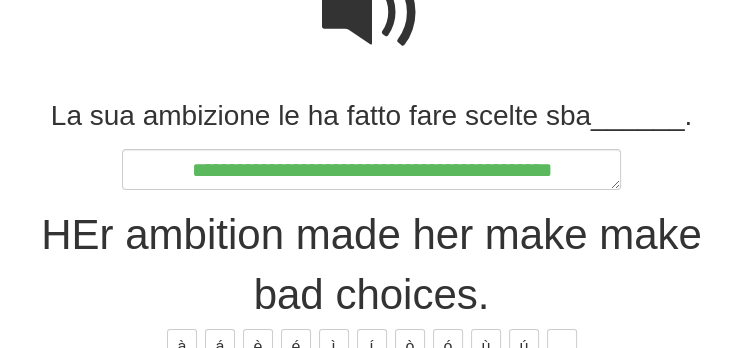 type on "*" 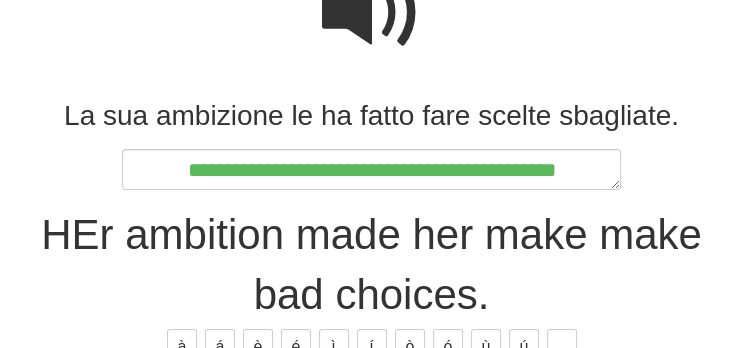 type on "*" 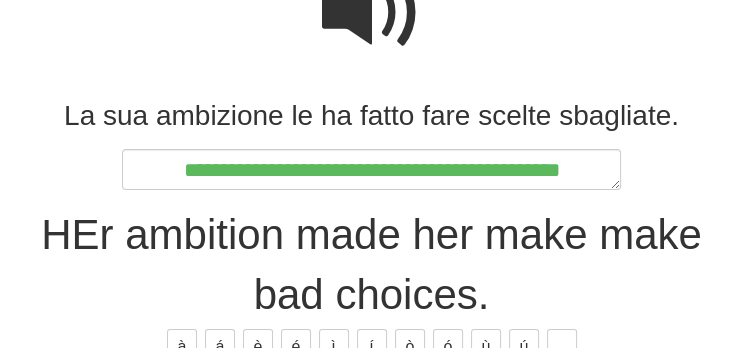 type on "*" 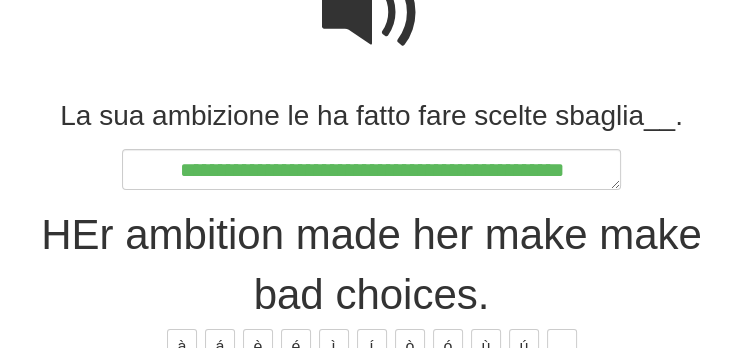 type on "*" 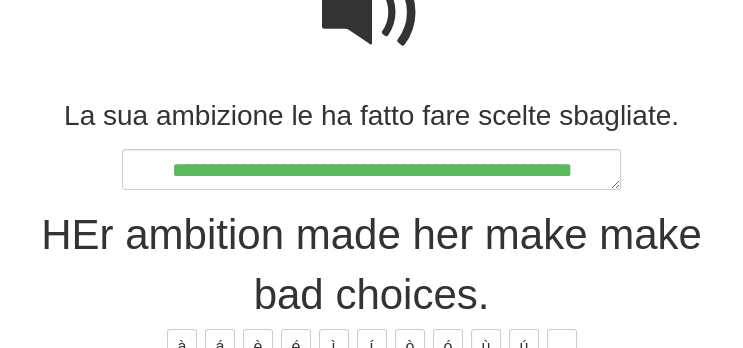 type on "*" 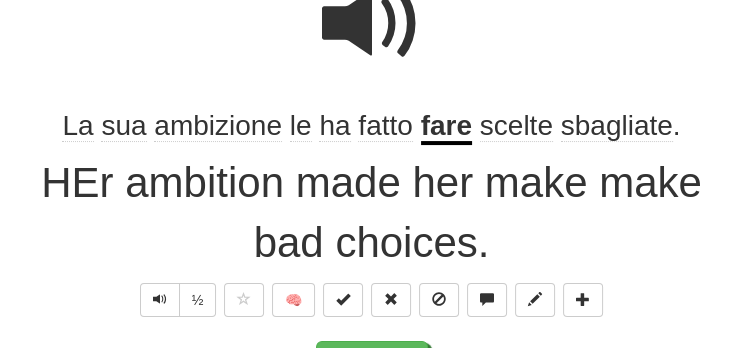 scroll, scrollTop: 228, scrollLeft: 0, axis: vertical 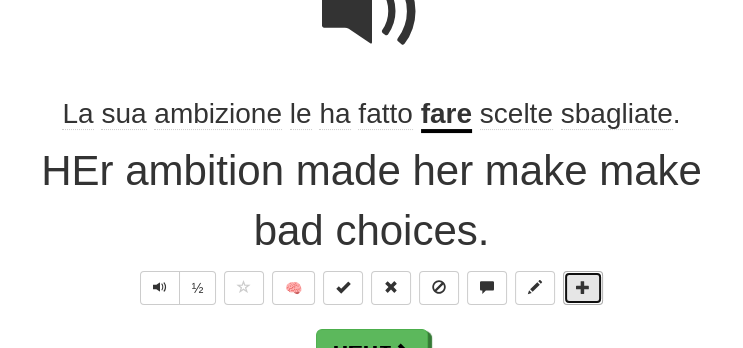 click at bounding box center (583, 288) 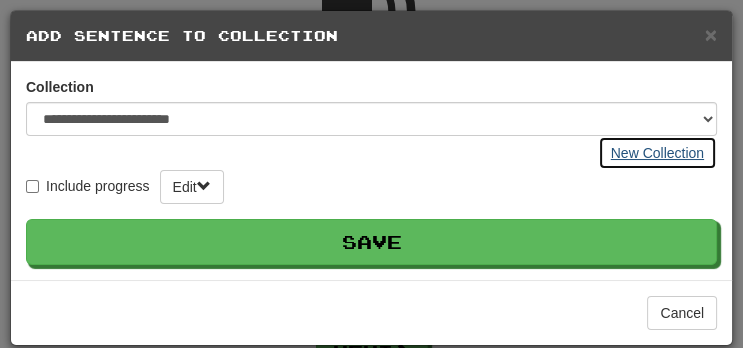 click on "New Collection" at bounding box center [657, 153] 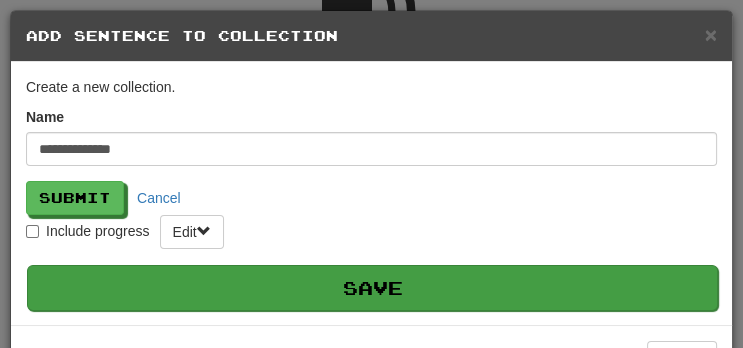 type on "**********" 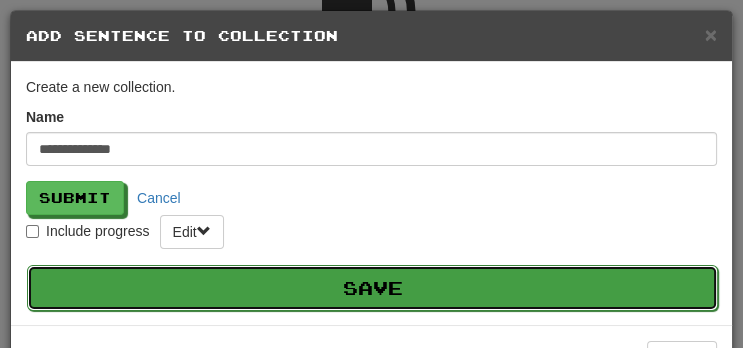 click on "Save" at bounding box center (372, 288) 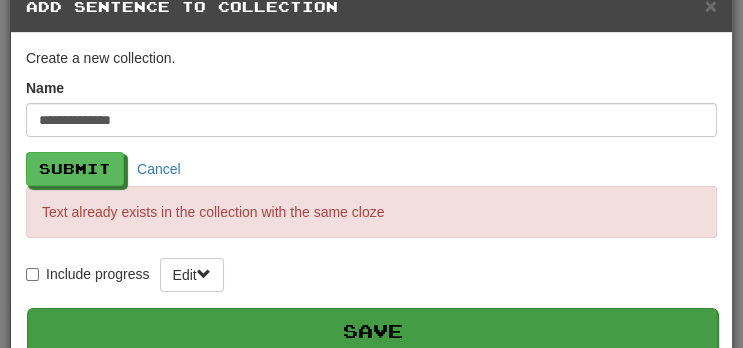scroll, scrollTop: 27, scrollLeft: 0, axis: vertical 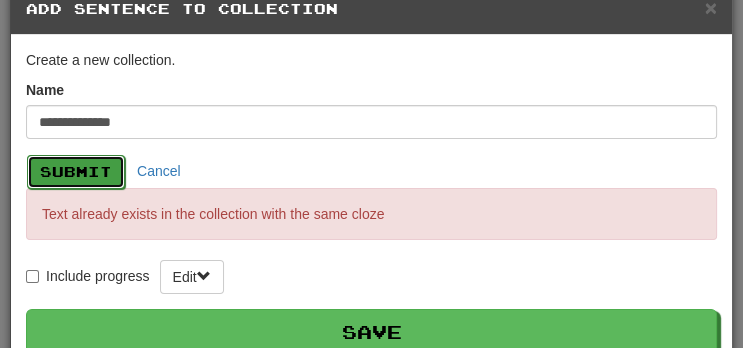 click on "Submit" at bounding box center [76, 172] 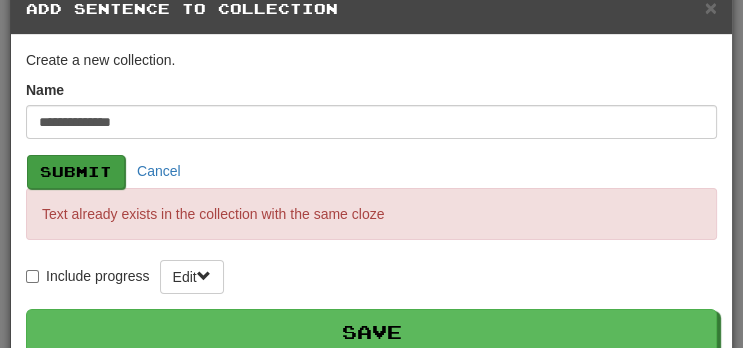 select on "*****" 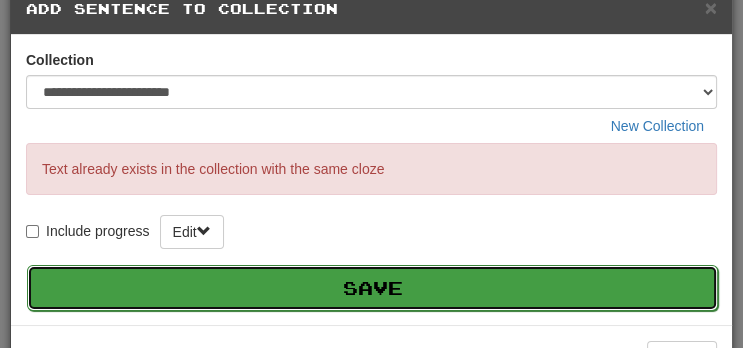 click on "Save" at bounding box center (372, 288) 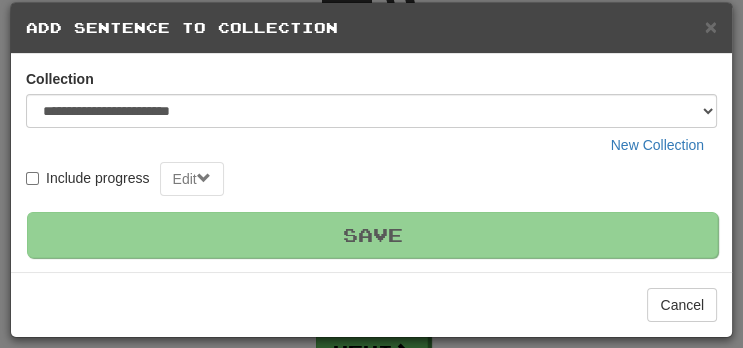 scroll, scrollTop: 2, scrollLeft: 0, axis: vertical 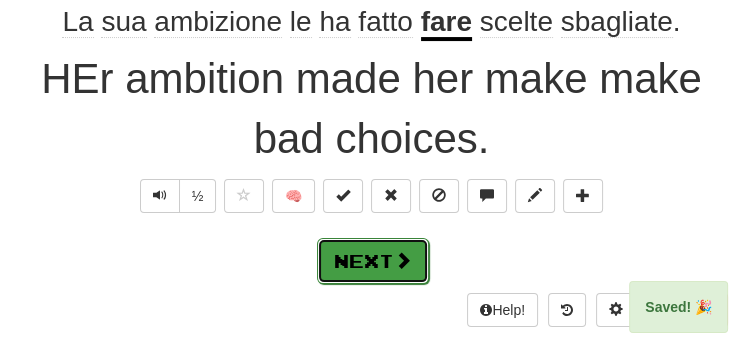 click at bounding box center (403, 260) 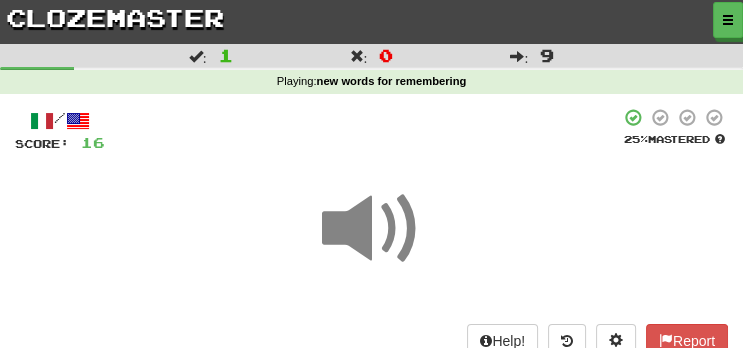 scroll, scrollTop: 247, scrollLeft: 0, axis: vertical 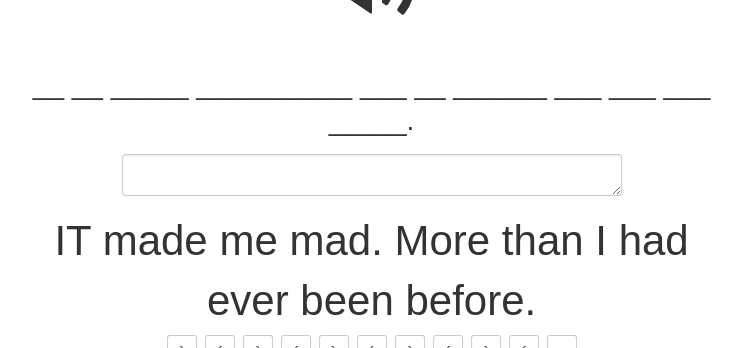 type on "*" 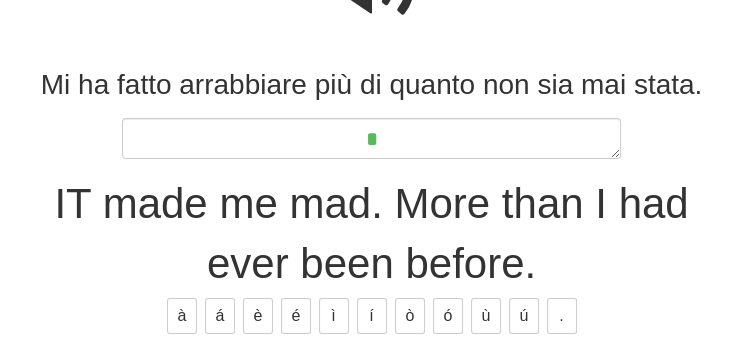 type on "*" 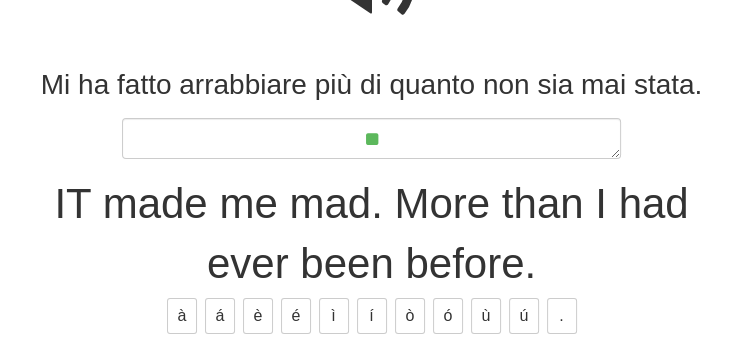 type on "*" 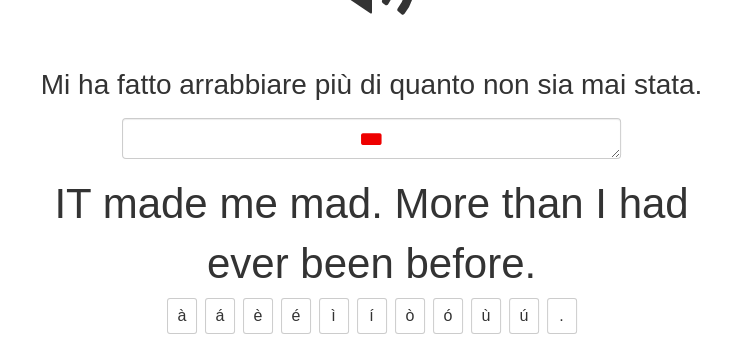 type on "*" 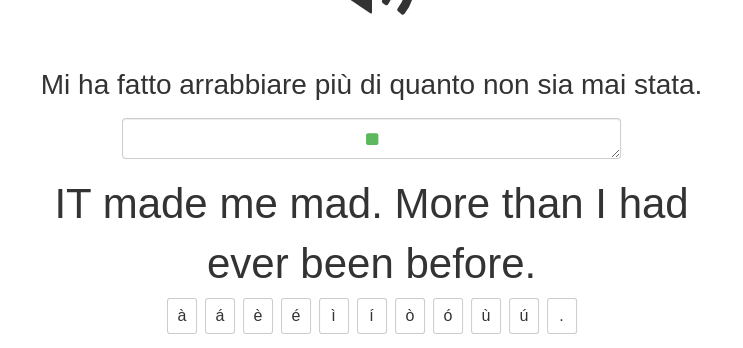 type on "*" 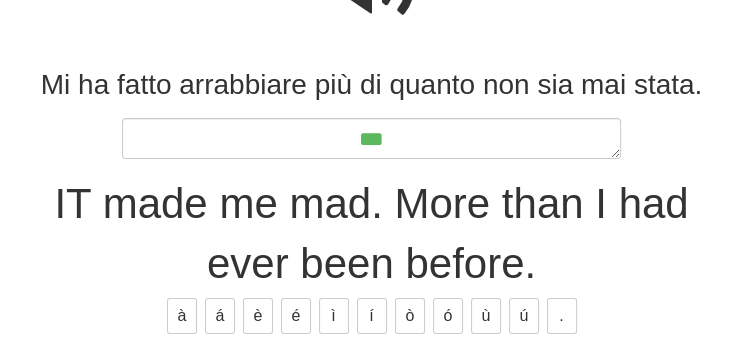 type on "****" 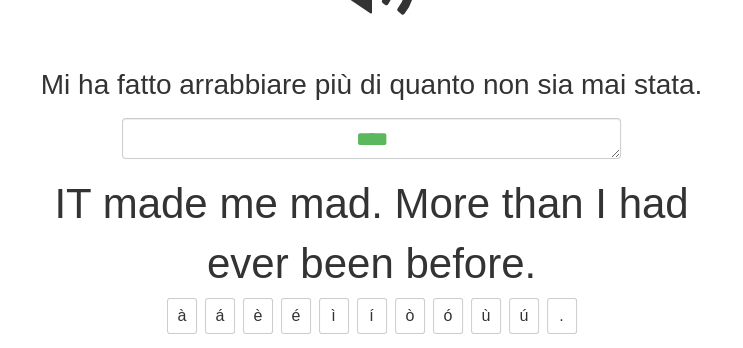 type on "*" 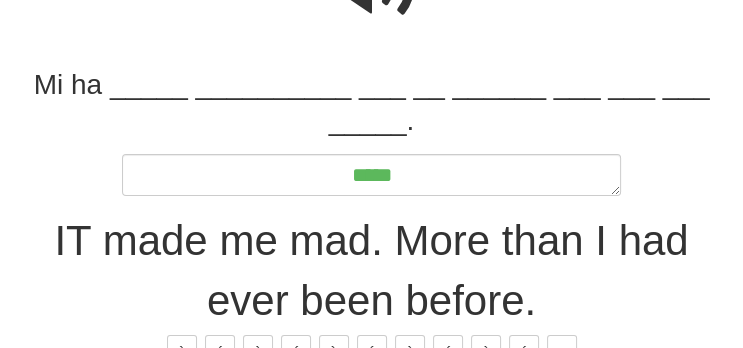 type on "*****" 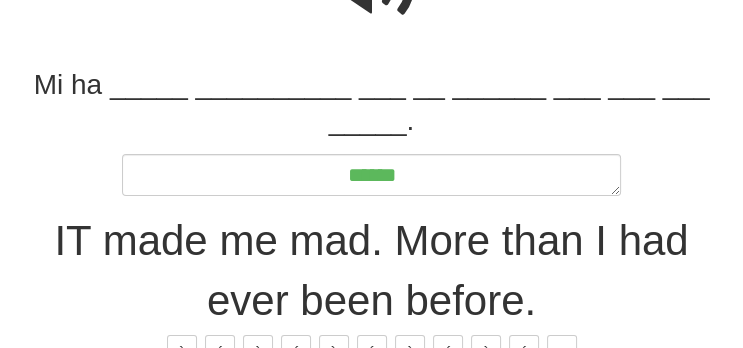 type on "*" 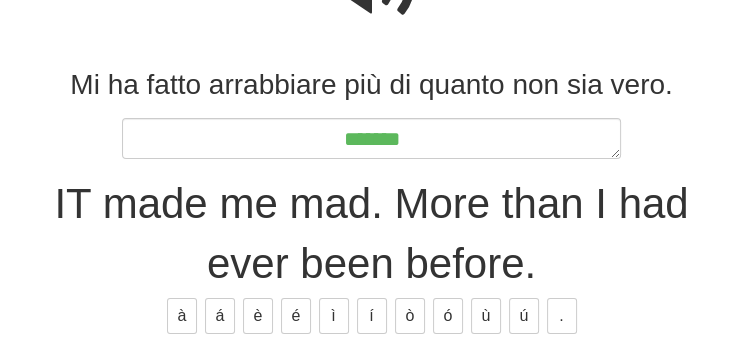 type on "*" 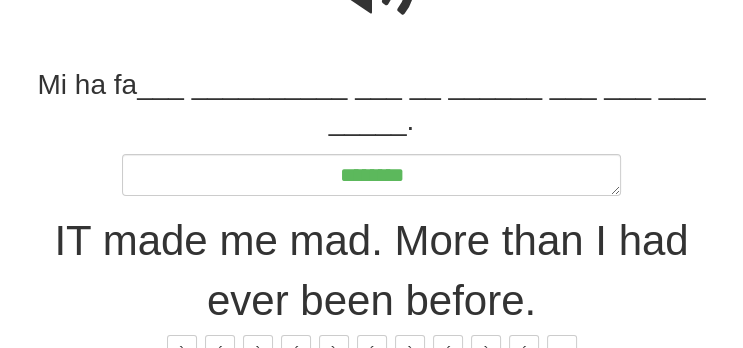 type on "*" 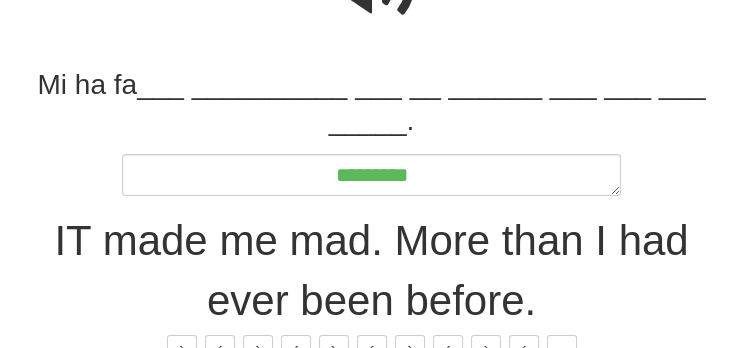 type on "*" 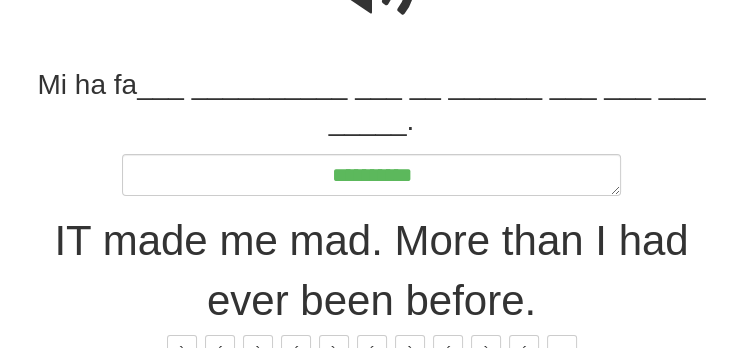 type on "*" 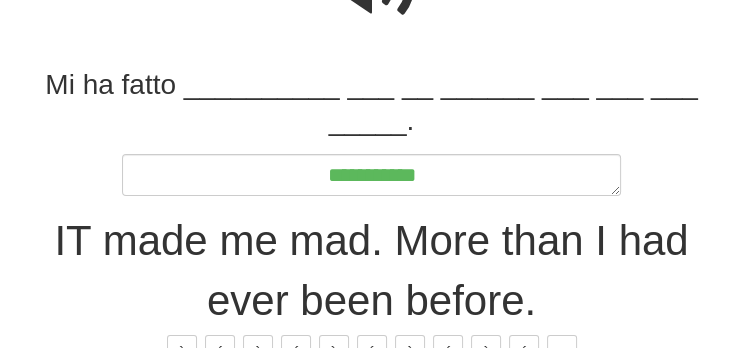 type on "*" 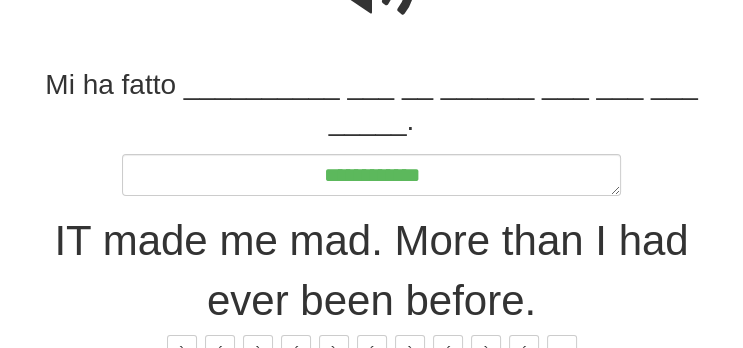 type on "*" 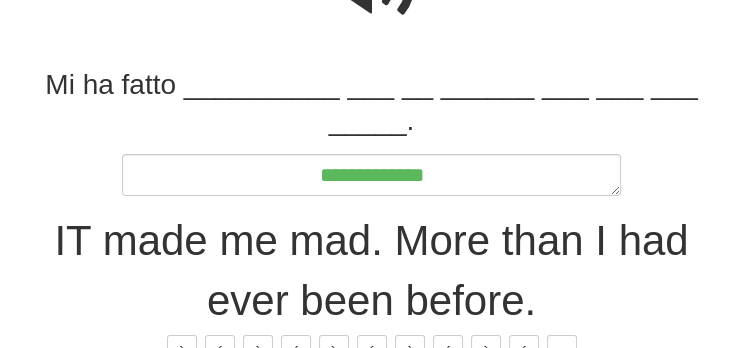 type on "*" 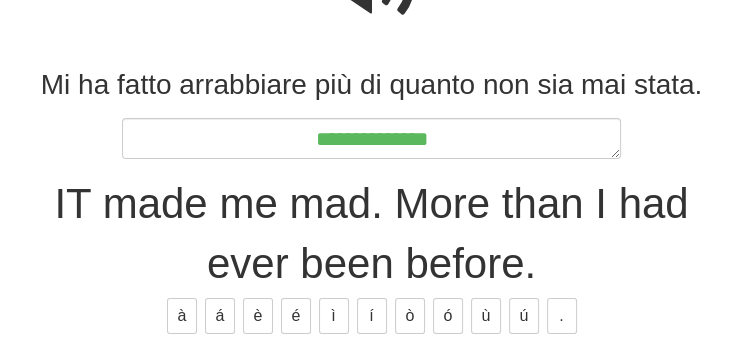 type on "*" 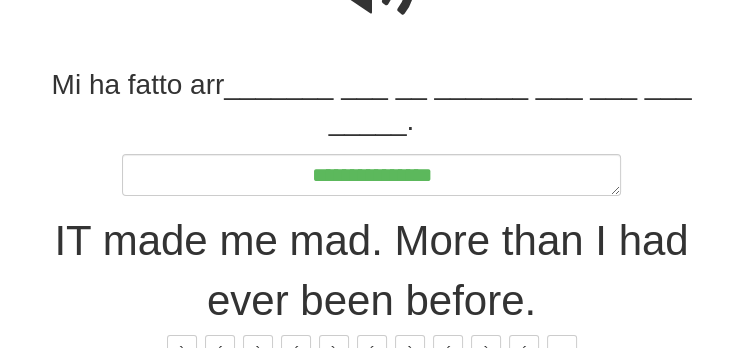 type on "*" 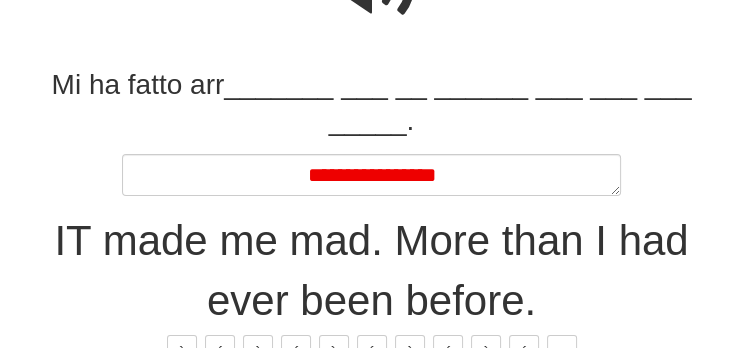 type on "*" 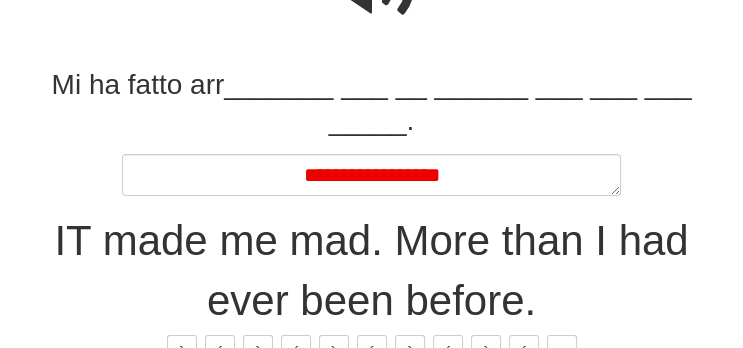 type on "*" 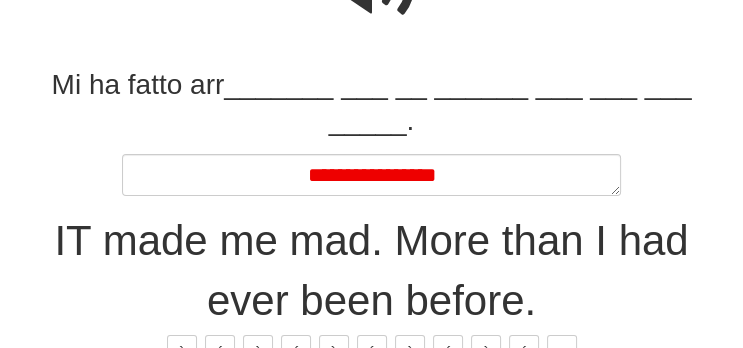type on "*" 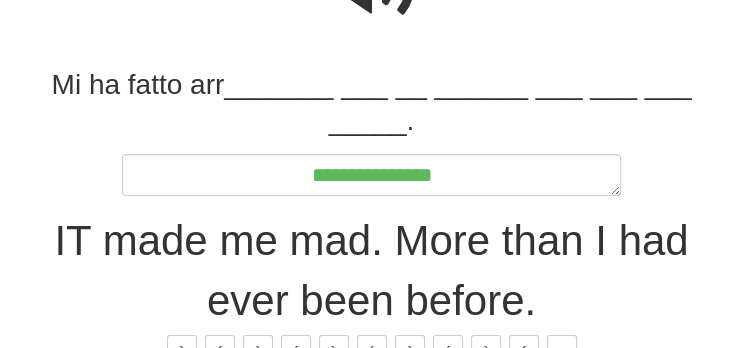 type on "*" 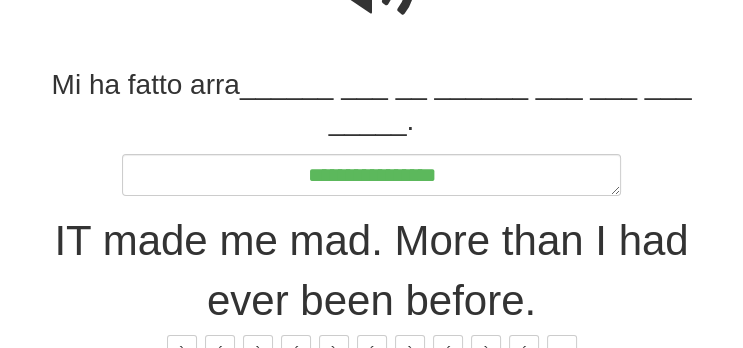 type on "*" 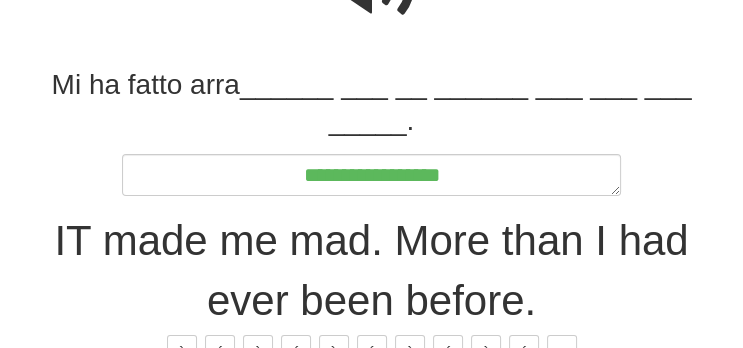 type on "*" 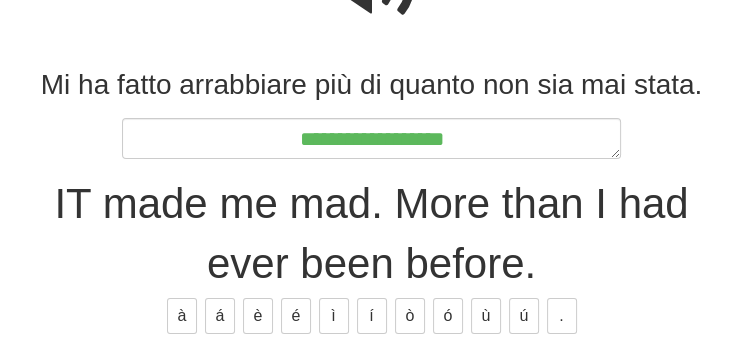 type on "*" 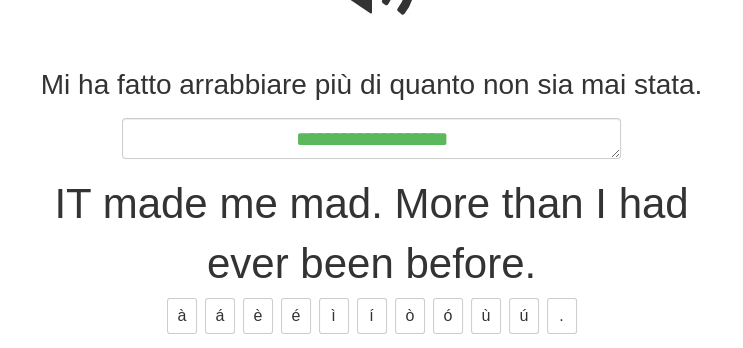 type on "*" 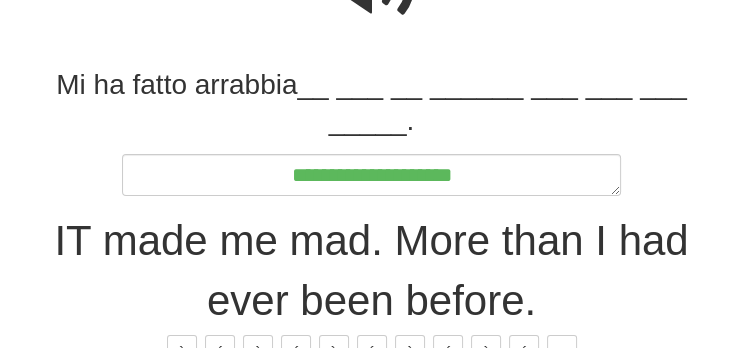 type on "*" 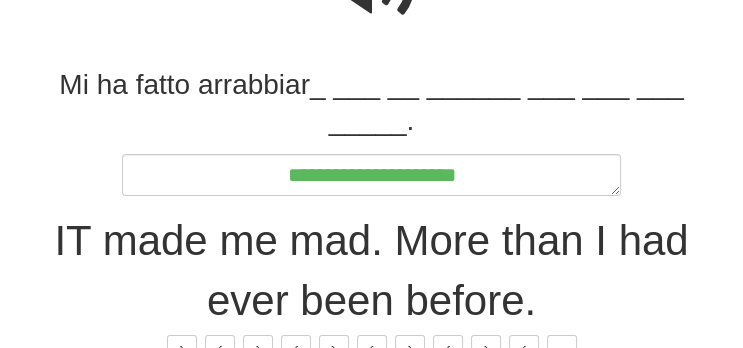 type on "*" 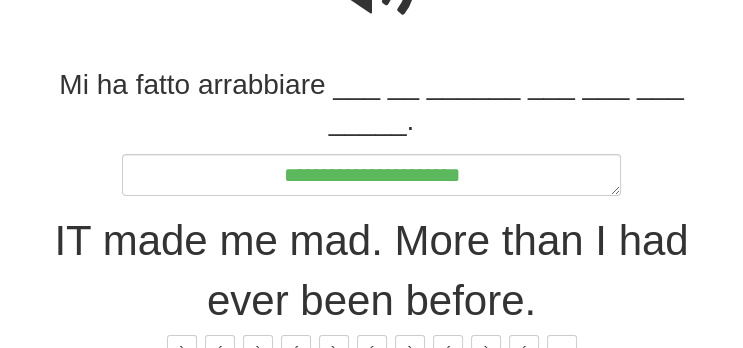 type on "*" 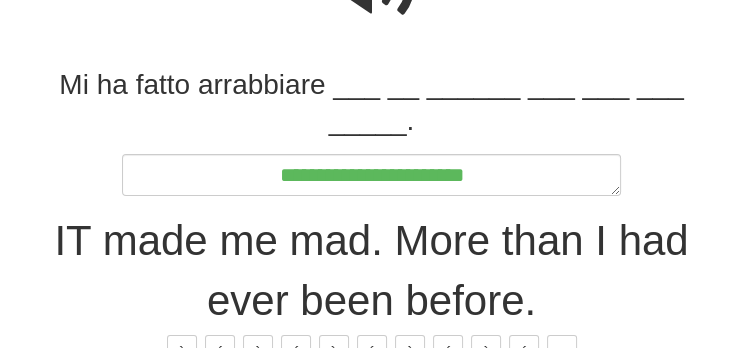 type on "*" 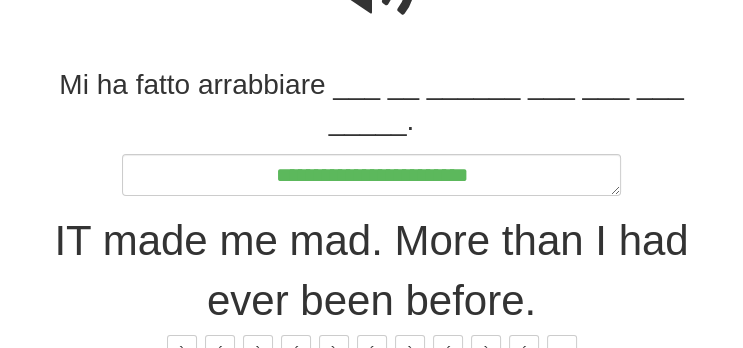 type on "*" 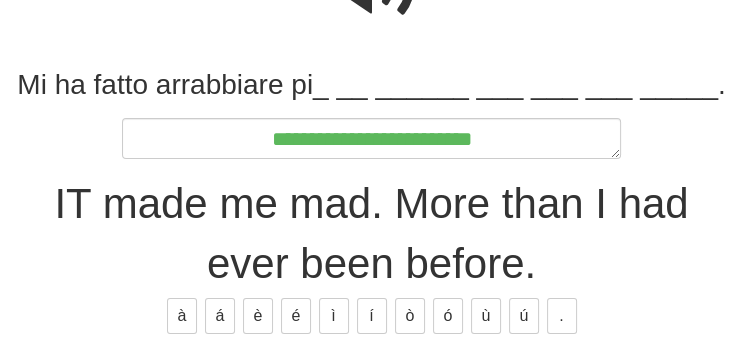 type on "*" 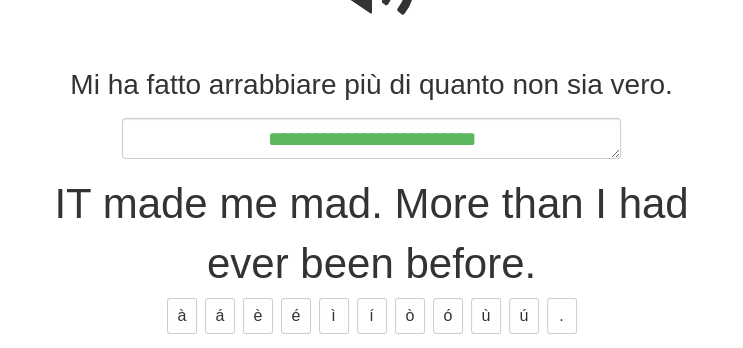 type on "*" 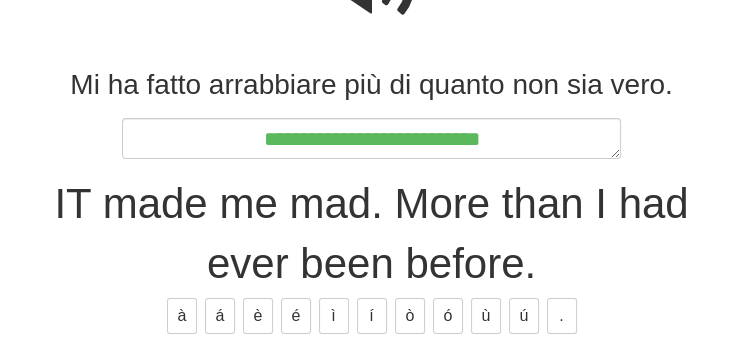 type on "*" 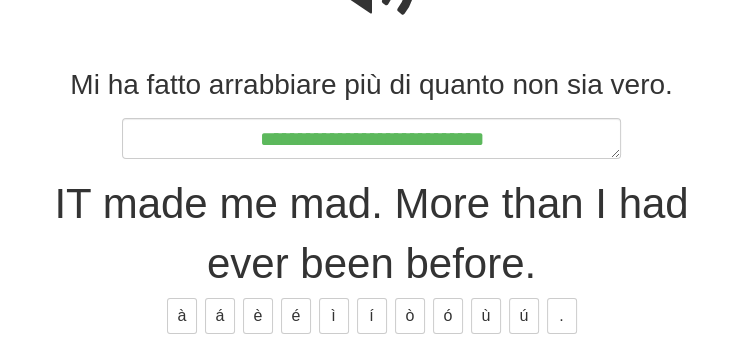 type on "*" 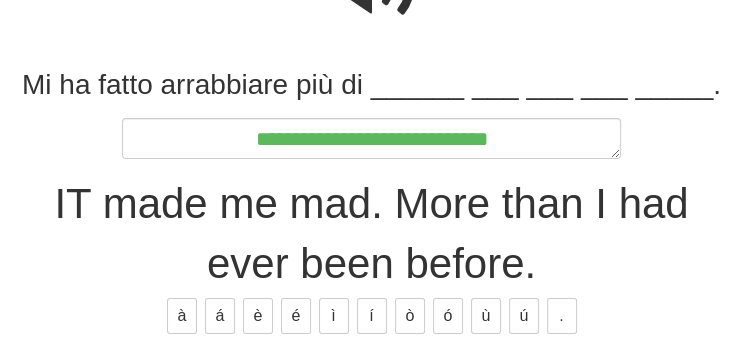 type on "*" 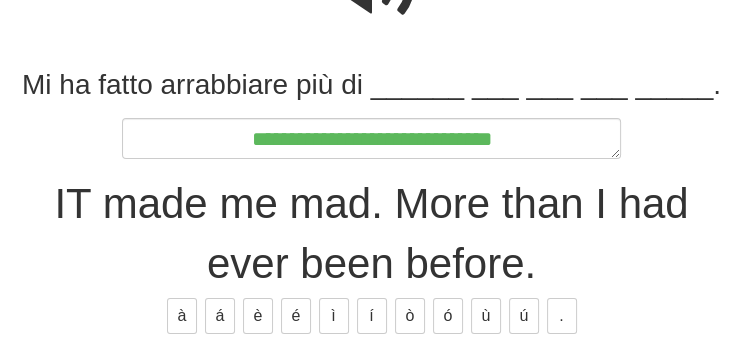 type on "*" 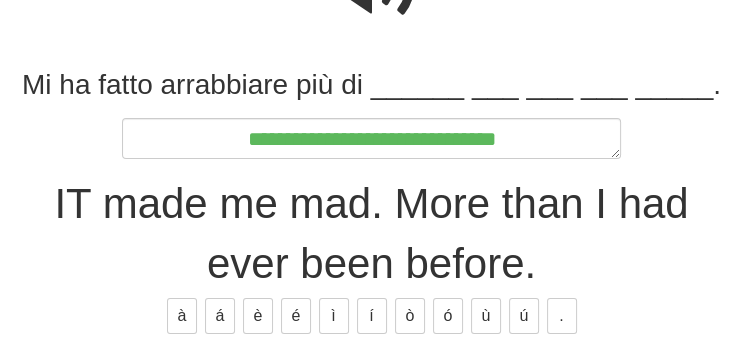 type on "**********" 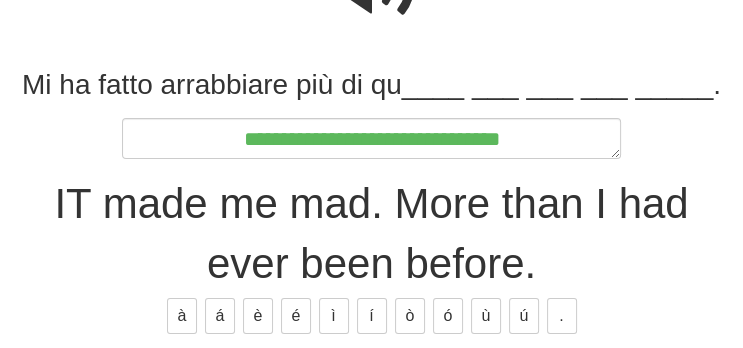 type on "*" 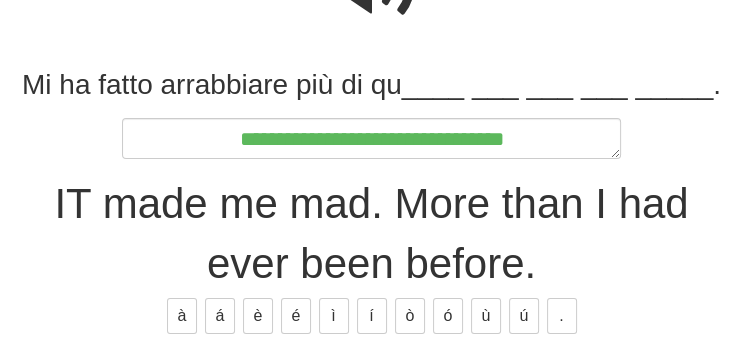 type on "*" 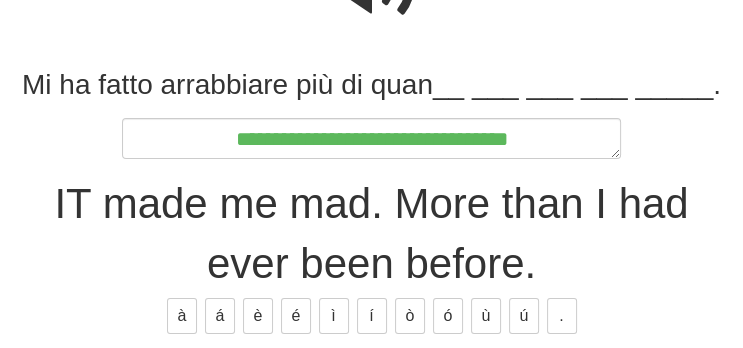 type on "*" 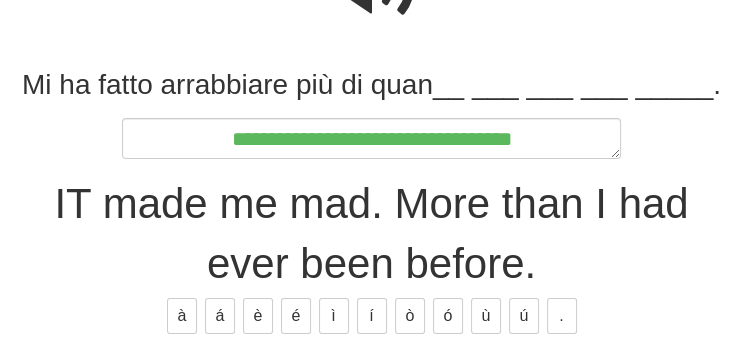 type on "*" 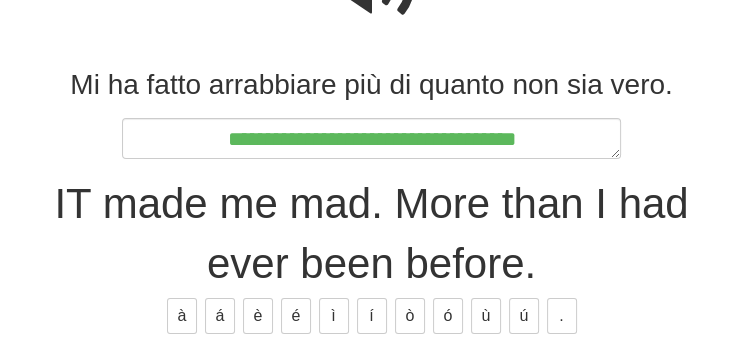 type on "*" 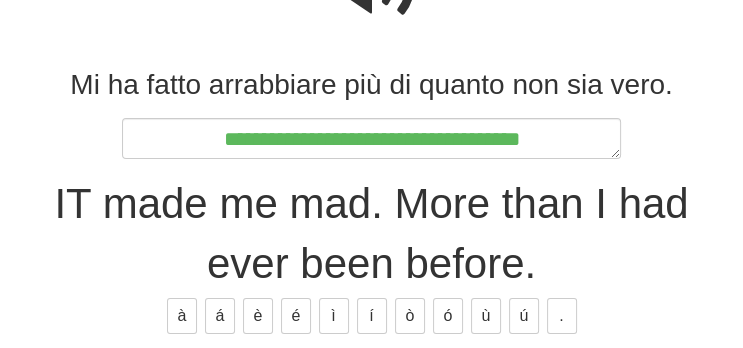 type on "**********" 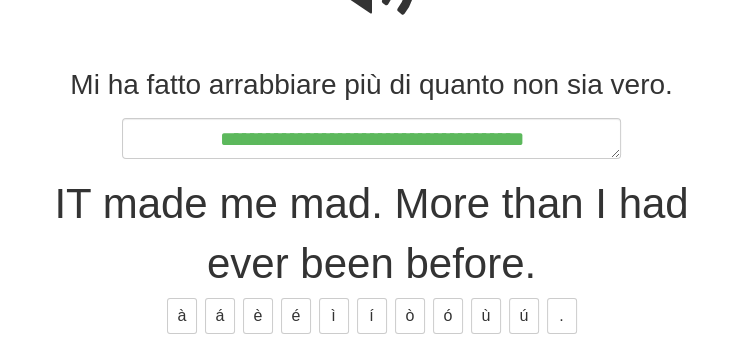 type on "*" 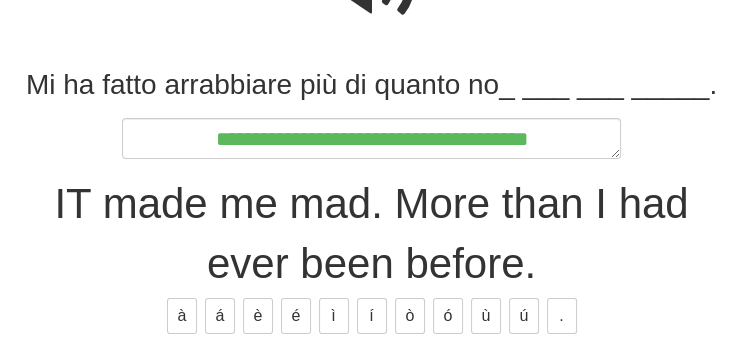 type on "**********" 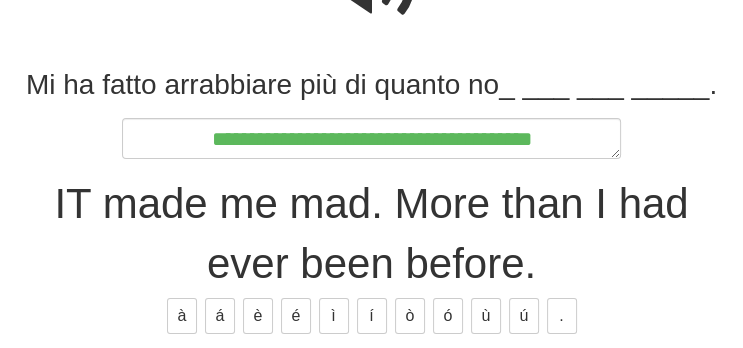 type on "*" 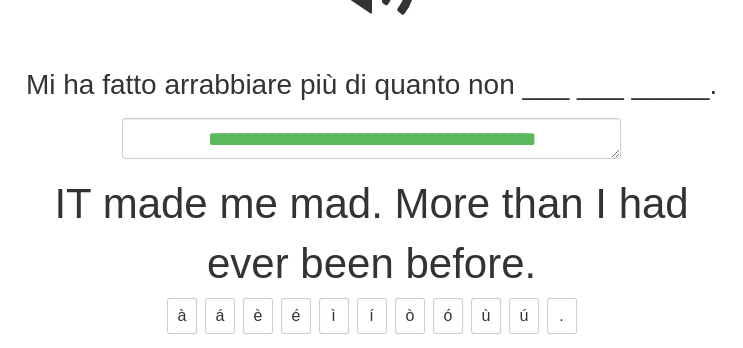 type on "*" 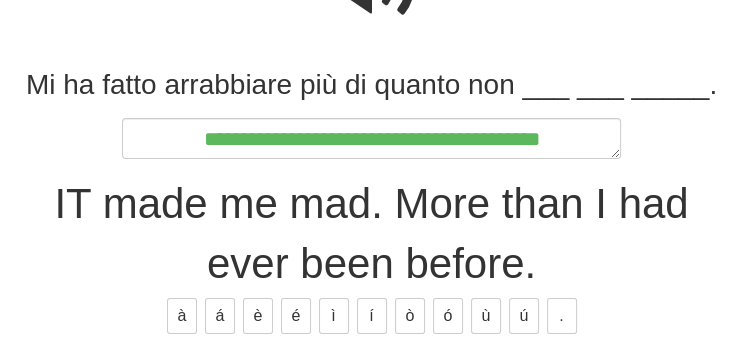 type on "*" 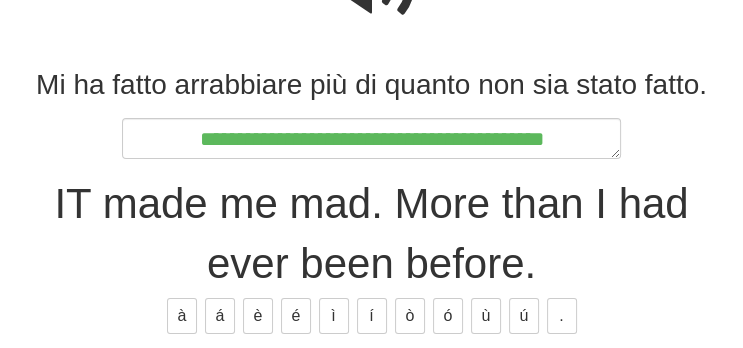 type on "*" 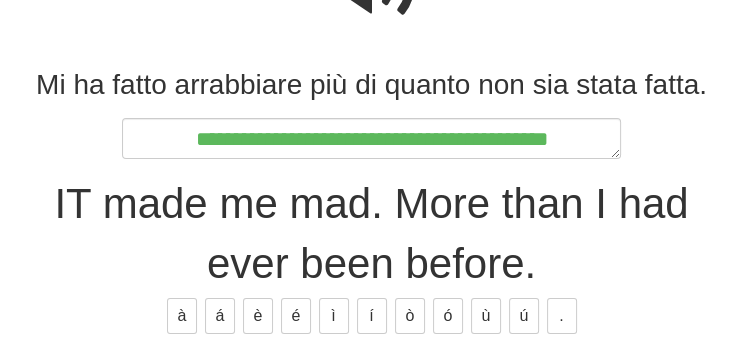 type on "*" 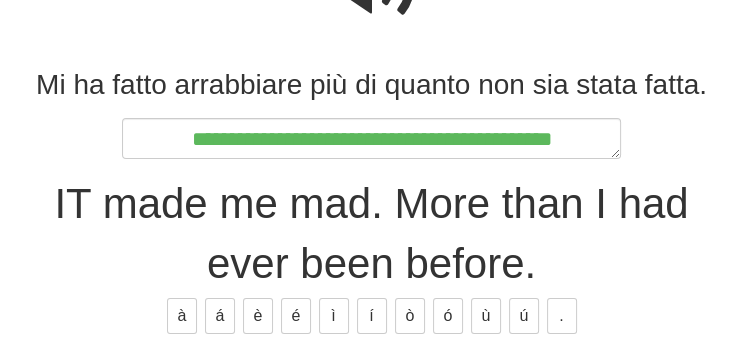 type on "*" 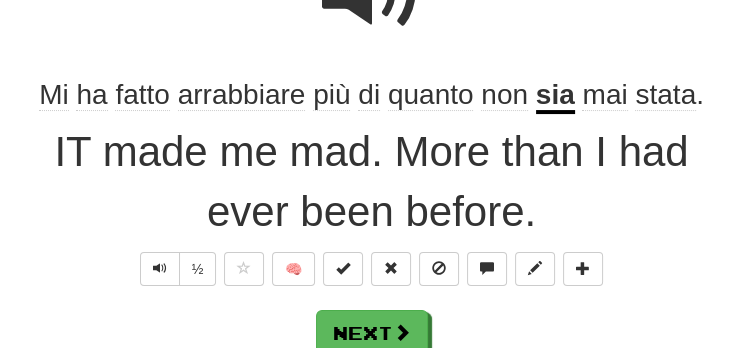 scroll, scrollTop: 258, scrollLeft: 0, axis: vertical 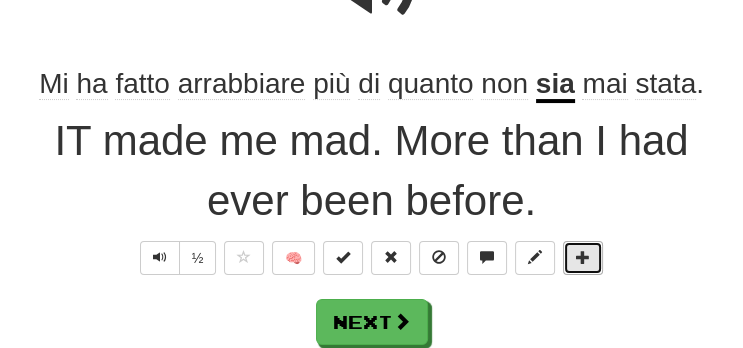 click at bounding box center (583, 257) 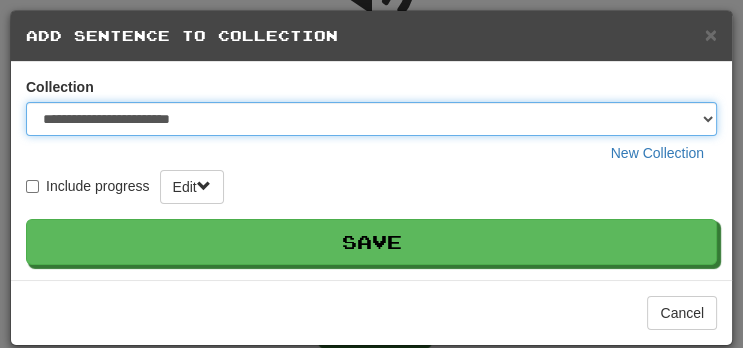 click on "**********" at bounding box center (371, 119) 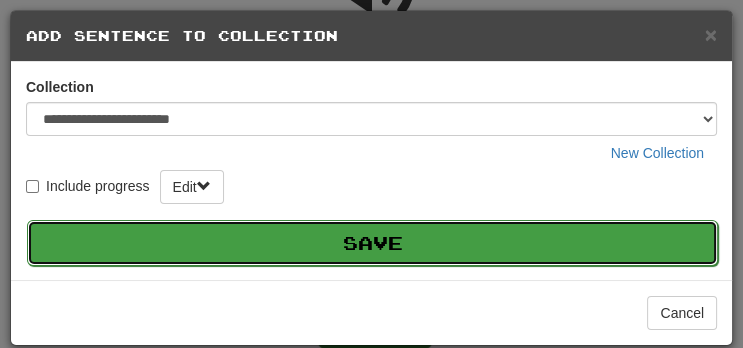 click on "Save" at bounding box center [372, 243] 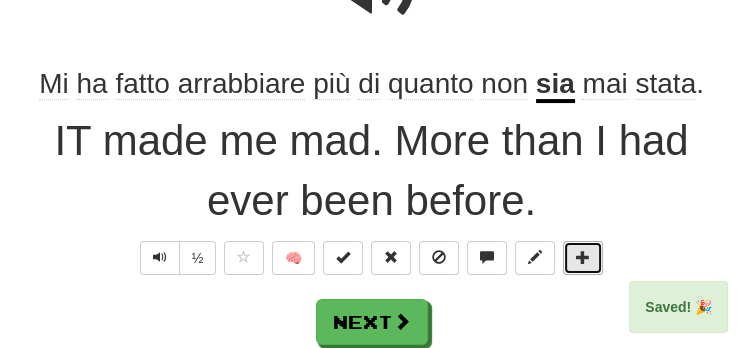 click at bounding box center [583, 257] 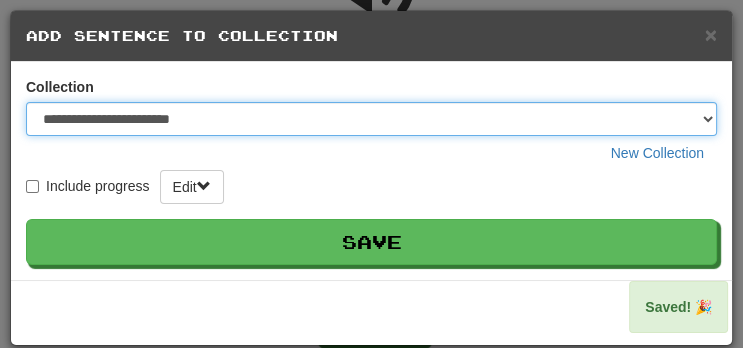 click on "**********" at bounding box center (371, 119) 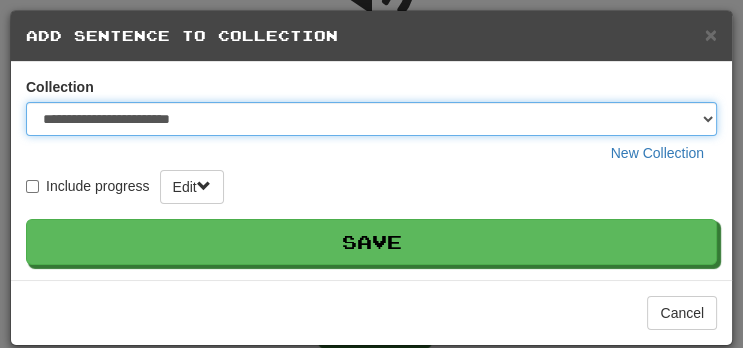 click on "**********" at bounding box center (371, 119) 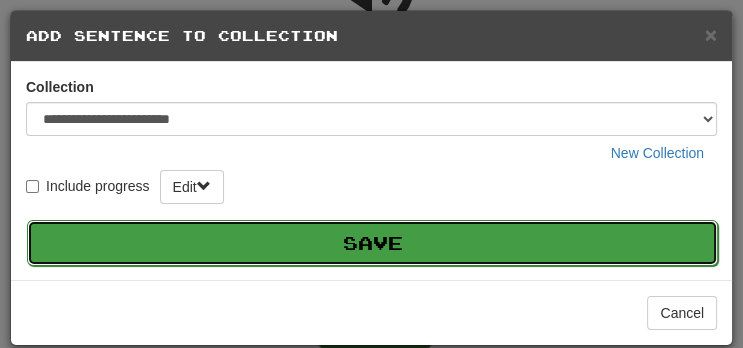 click on "Save" at bounding box center [372, 243] 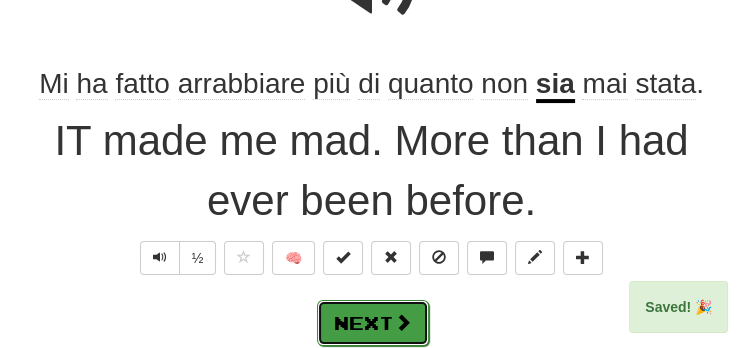 click on "Next" at bounding box center (373, 323) 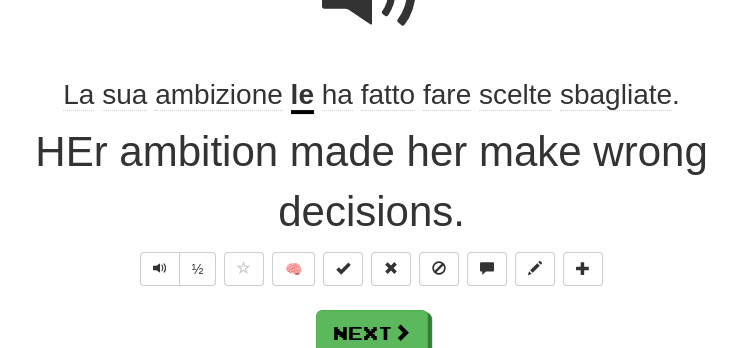 scroll, scrollTop: 258, scrollLeft: 0, axis: vertical 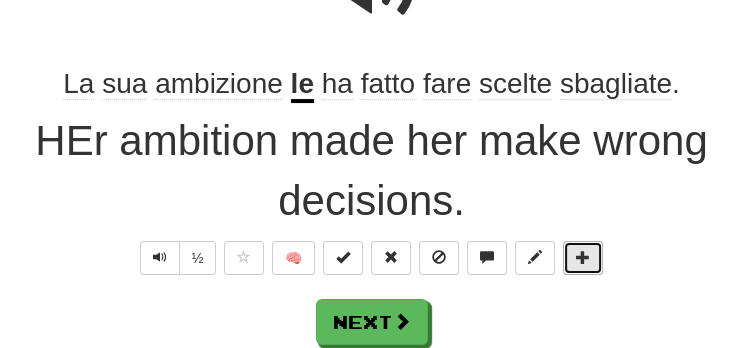 click at bounding box center (583, 258) 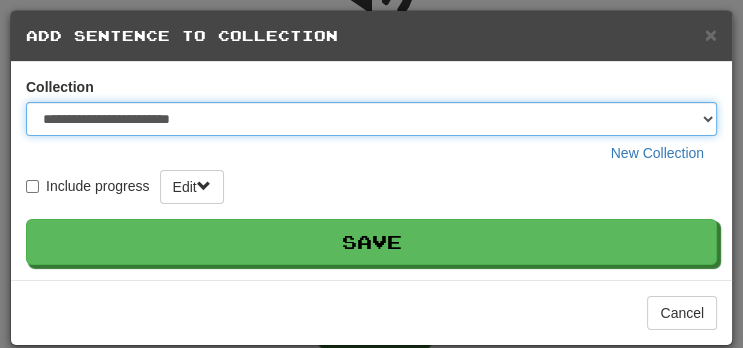 click on "**********" at bounding box center (371, 119) 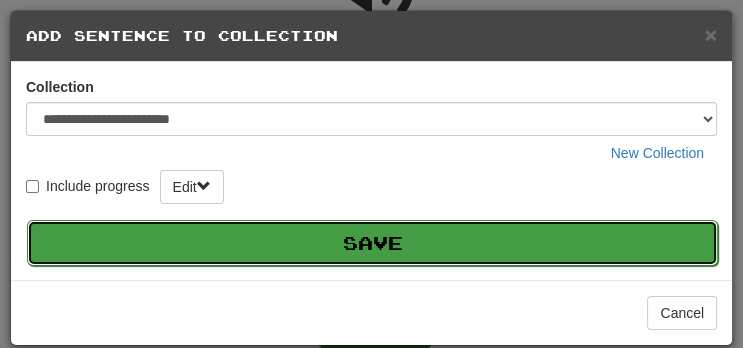 click on "Save" at bounding box center [372, 243] 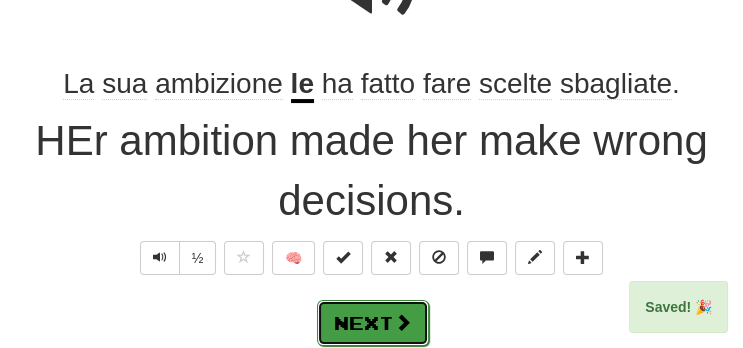 click on "Next" at bounding box center [373, 323] 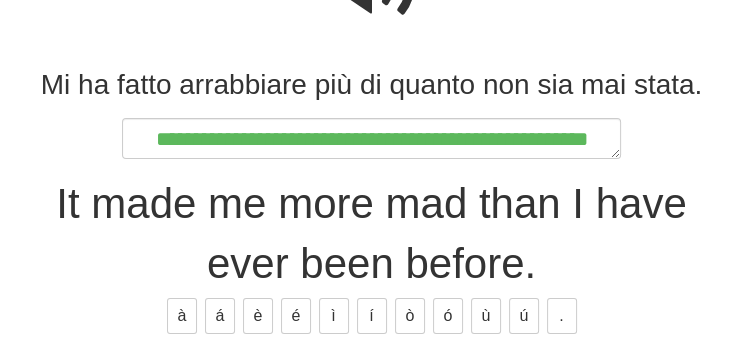 scroll, scrollTop: 258, scrollLeft: 0, axis: vertical 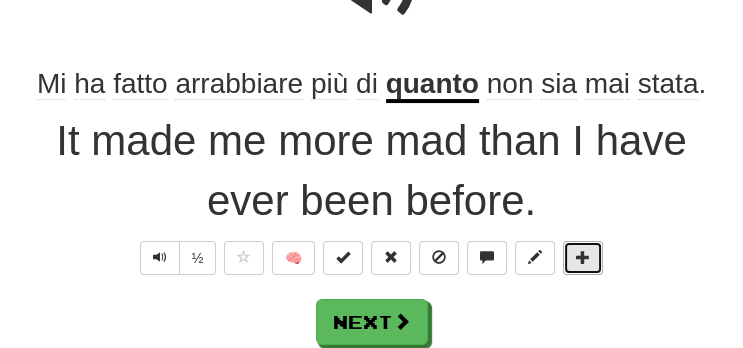 click at bounding box center [583, 257] 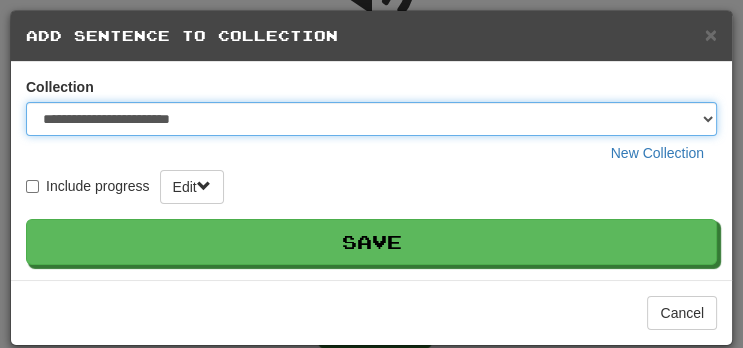 click on "**********" at bounding box center [371, 119] 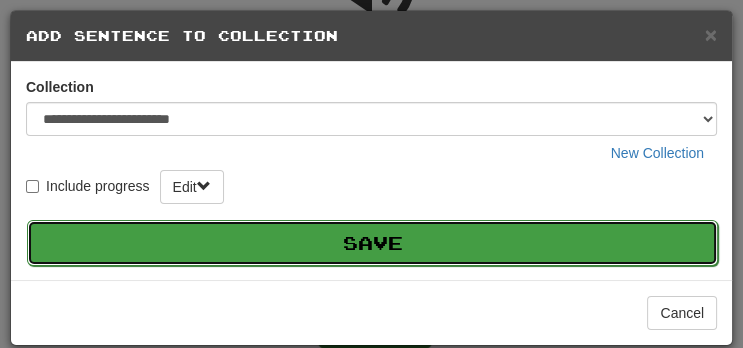 click on "Save" at bounding box center [372, 243] 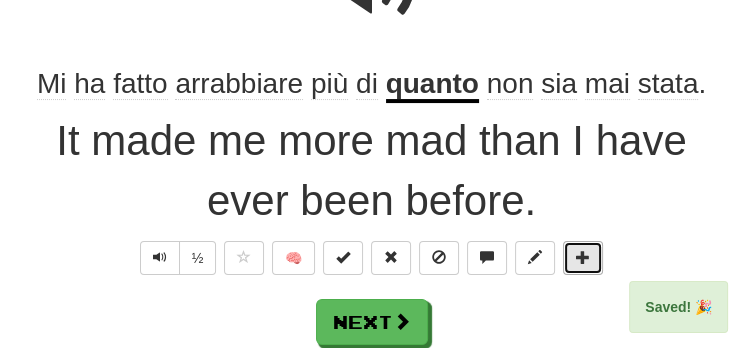 click at bounding box center [583, 258] 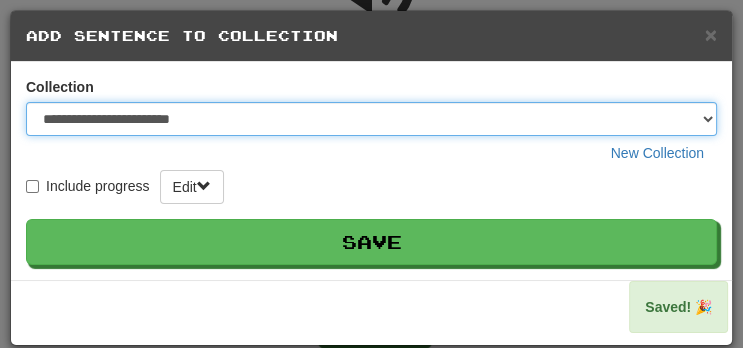 click on "**********" at bounding box center (371, 119) 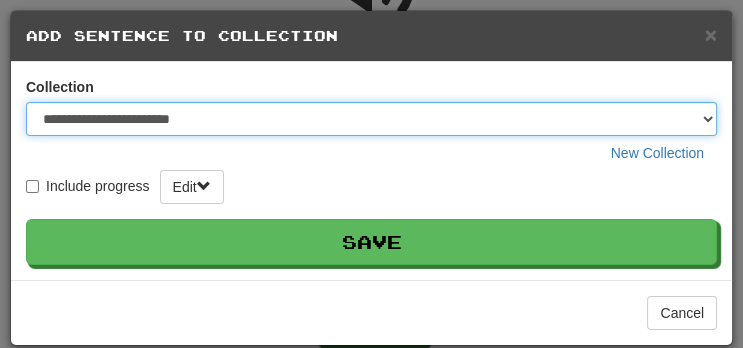 click on "**********" at bounding box center [371, 119] 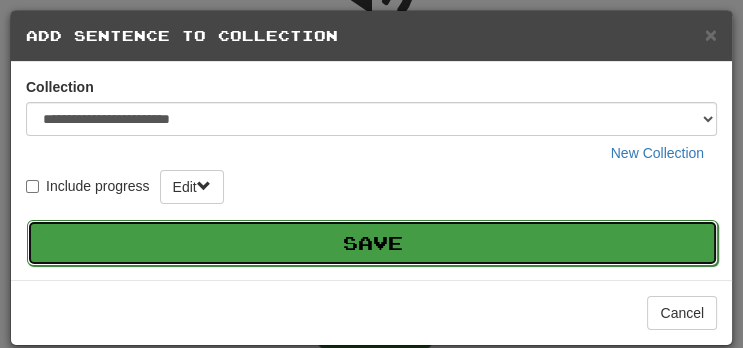 click on "Save" at bounding box center [372, 243] 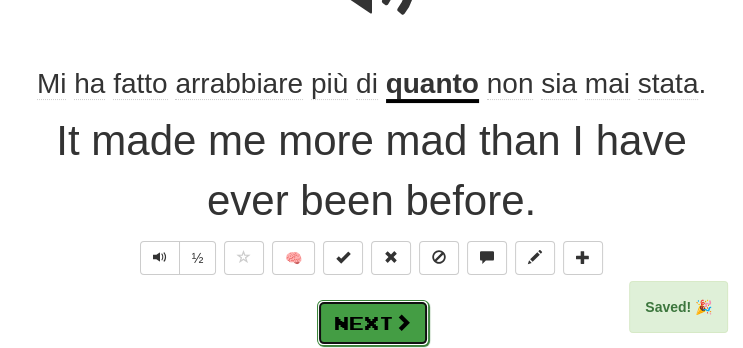 click at bounding box center [403, 322] 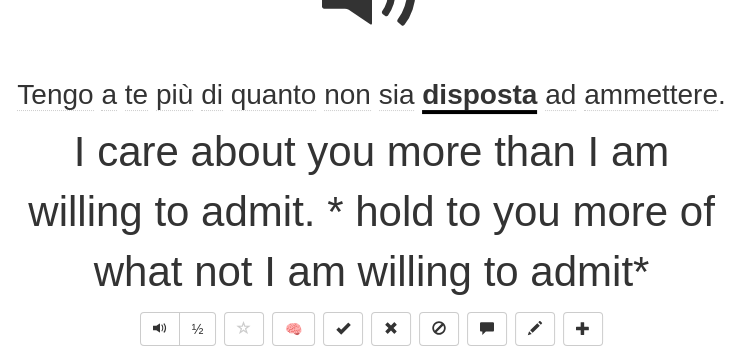 scroll, scrollTop: 258, scrollLeft: 0, axis: vertical 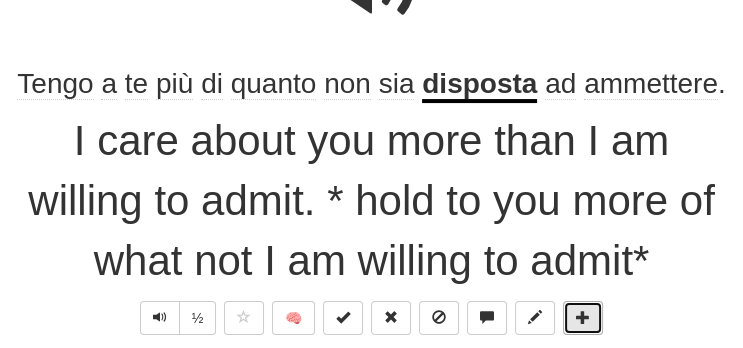 click at bounding box center (583, 318) 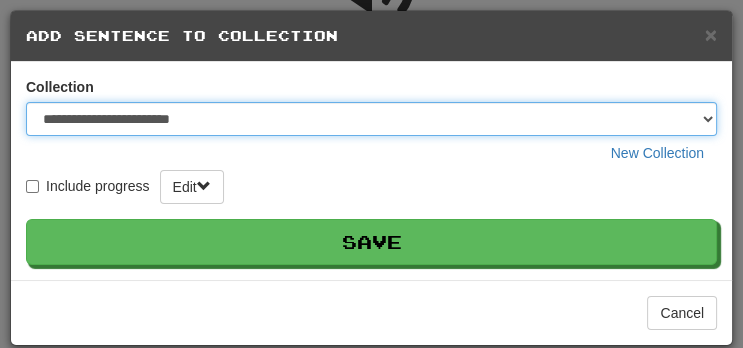 click on "**********" at bounding box center [371, 119] 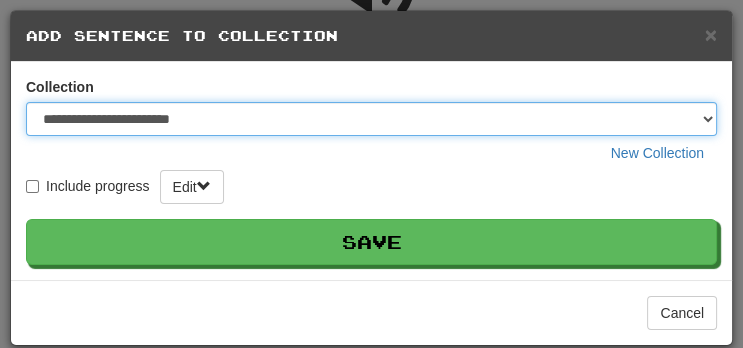 click on "**********" at bounding box center [371, 119] 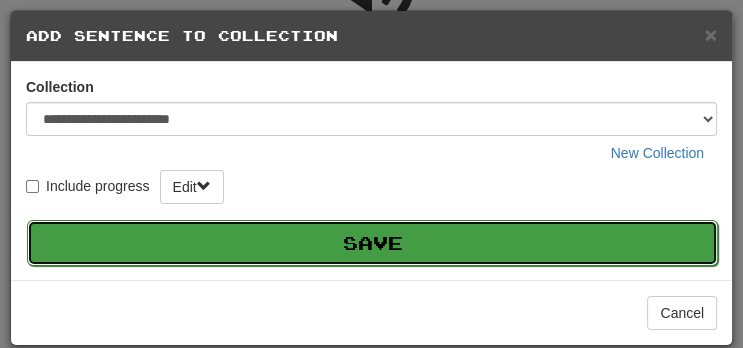 click on "Save" at bounding box center (372, 243) 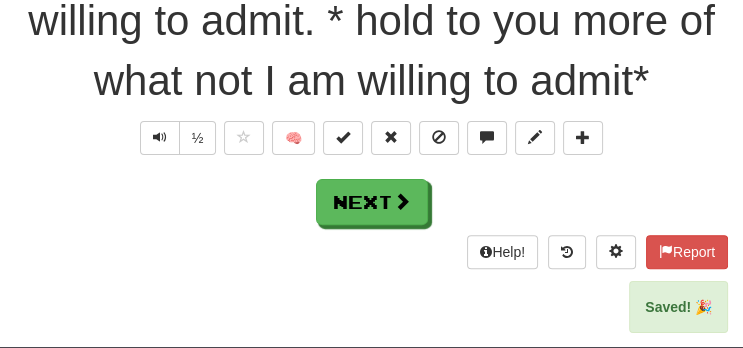 scroll, scrollTop: 14, scrollLeft: 0, axis: vertical 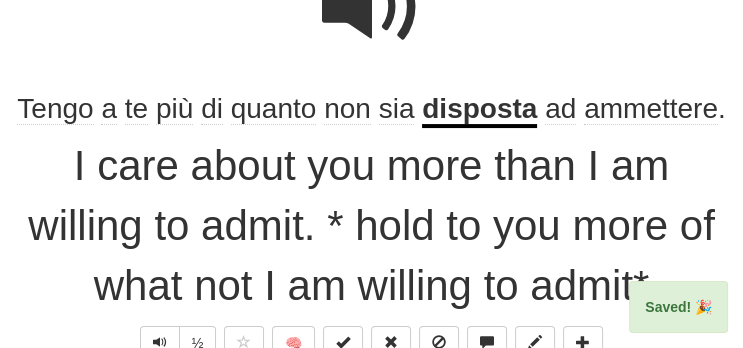 click on "Next" at bounding box center (373, 408) 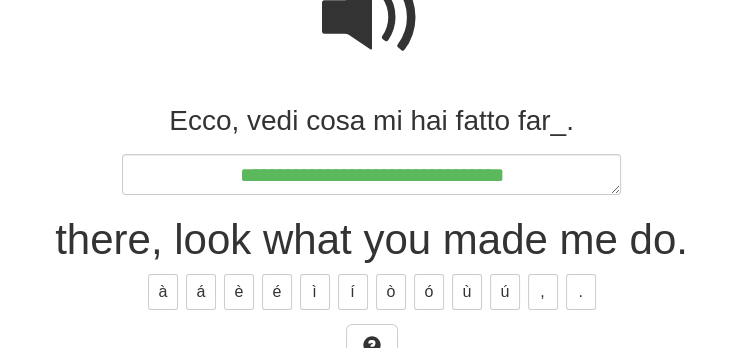 scroll, scrollTop: 222, scrollLeft: 0, axis: vertical 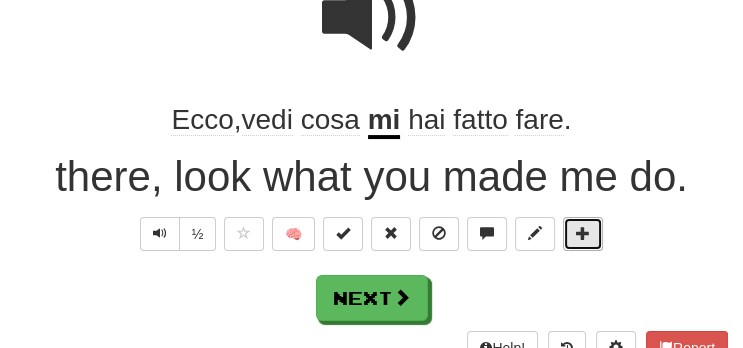 click at bounding box center [583, 233] 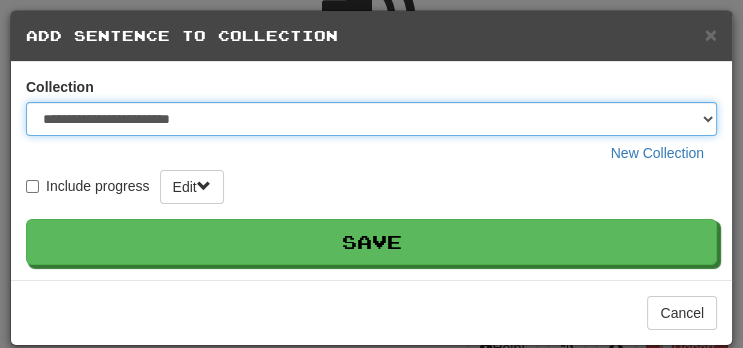 click on "**********" at bounding box center (371, 119) 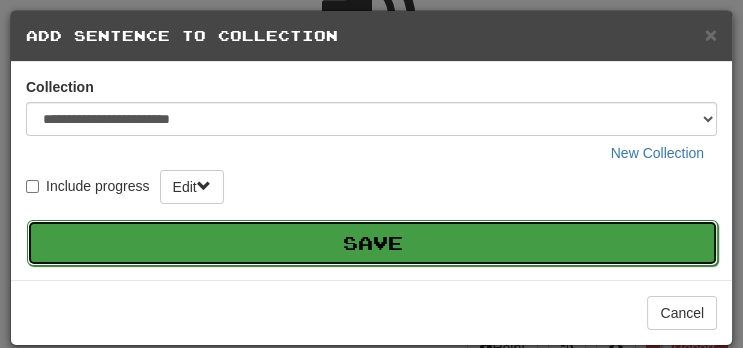 click on "Save" at bounding box center [372, 243] 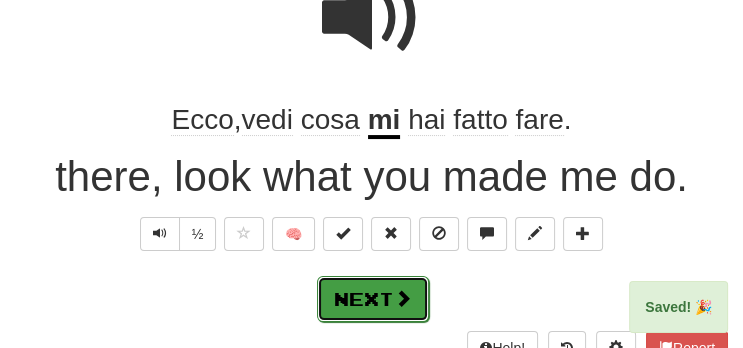 click at bounding box center [403, 298] 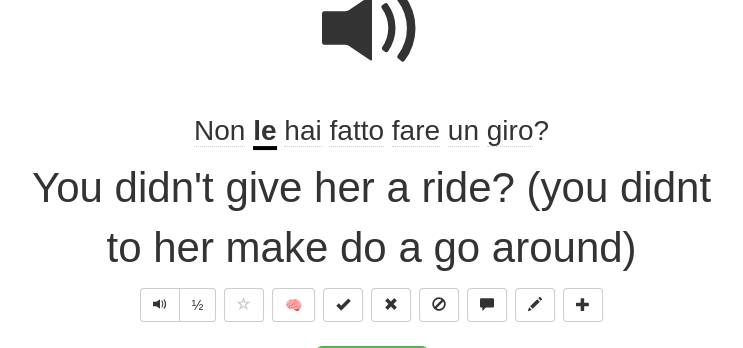 scroll, scrollTop: 222, scrollLeft: 0, axis: vertical 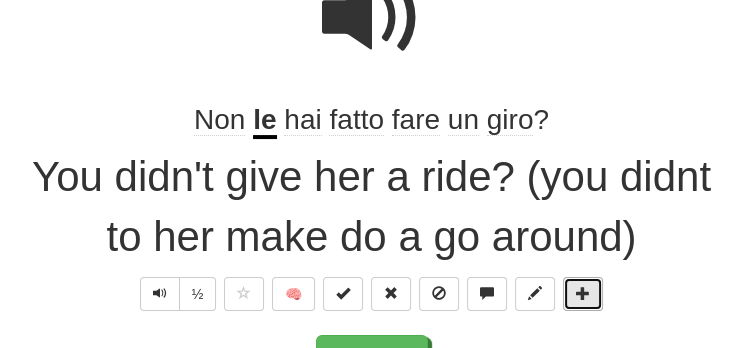 click at bounding box center (583, 293) 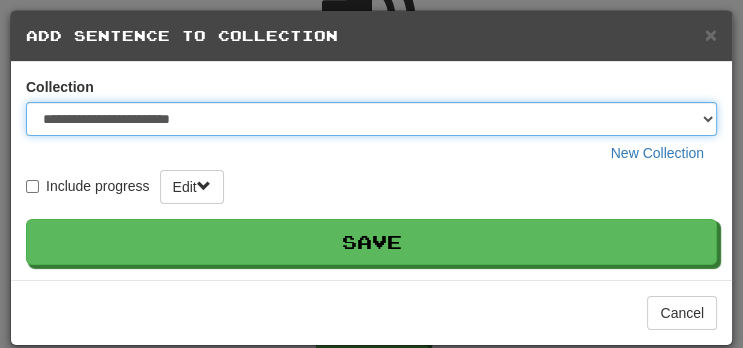 click on "**********" at bounding box center [371, 119] 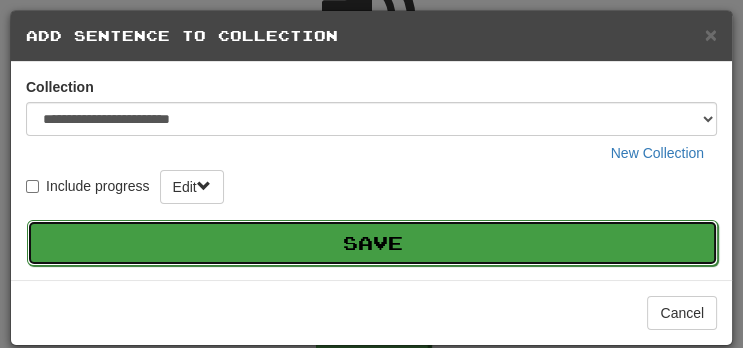 click on "Save" at bounding box center [372, 243] 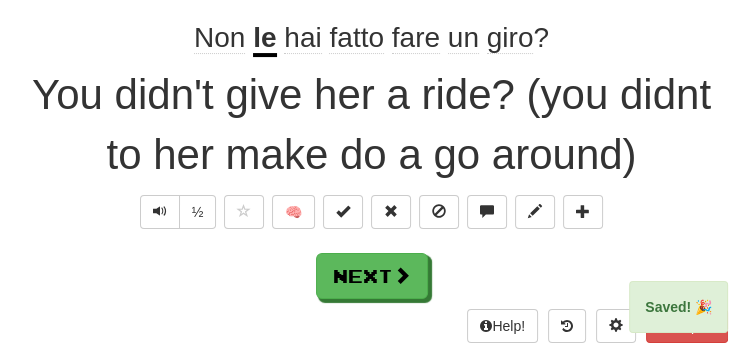 scroll, scrollTop: 330, scrollLeft: 0, axis: vertical 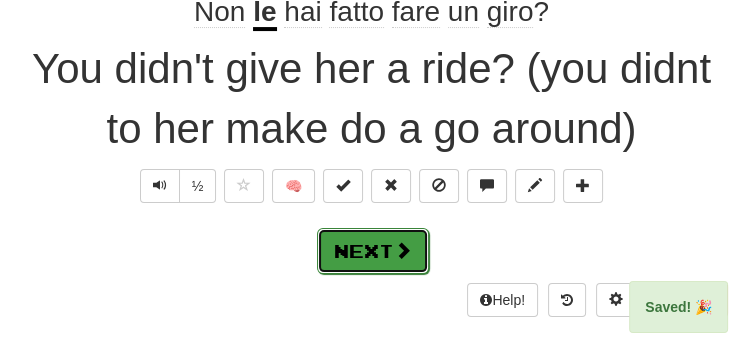 click at bounding box center [403, 250] 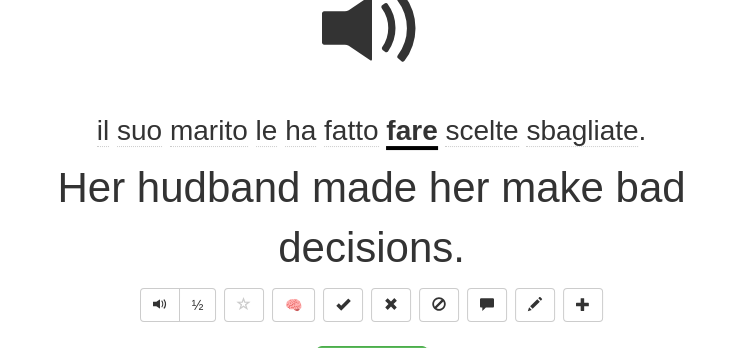 scroll, scrollTop: 222, scrollLeft: 0, axis: vertical 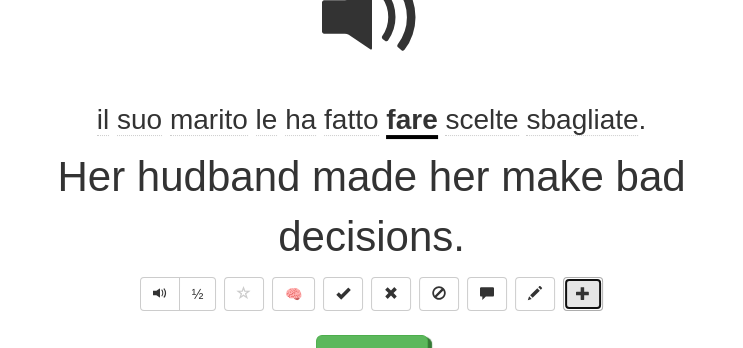 click at bounding box center (583, 293) 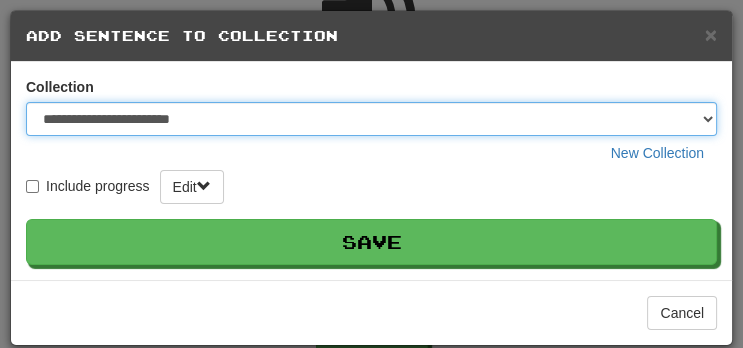 click on "**********" at bounding box center [371, 119] 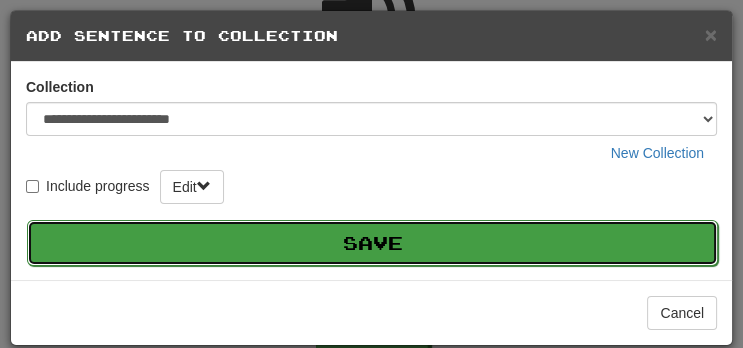 click on "Save" at bounding box center [372, 243] 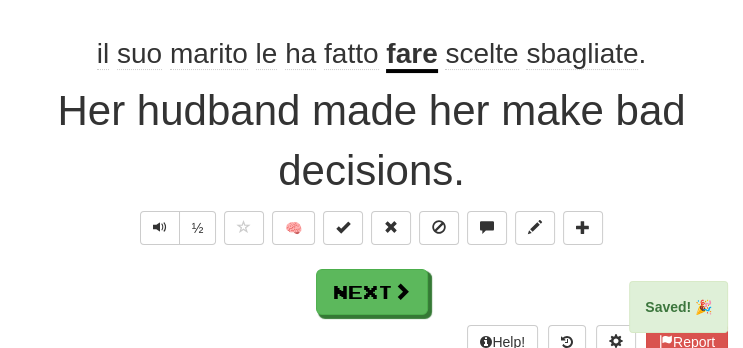 scroll, scrollTop: 308, scrollLeft: 0, axis: vertical 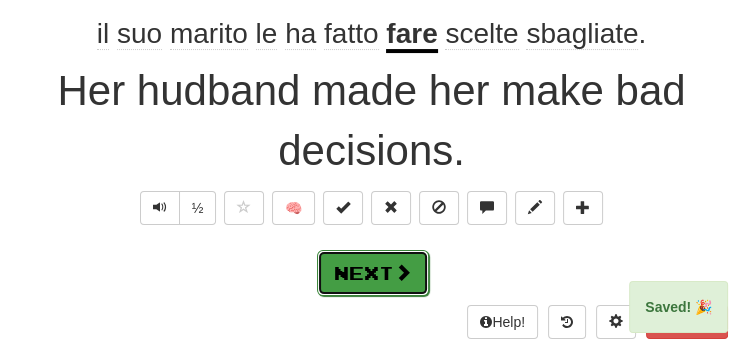 click at bounding box center (403, 272) 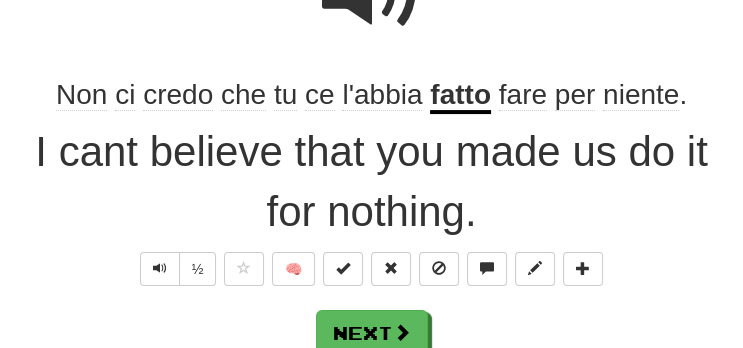 scroll, scrollTop: 258, scrollLeft: 0, axis: vertical 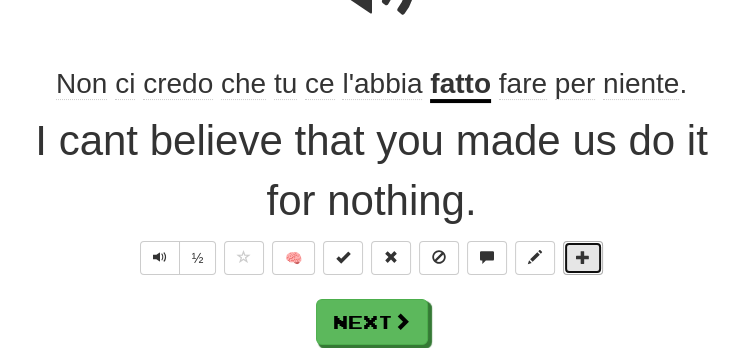 click at bounding box center (583, 257) 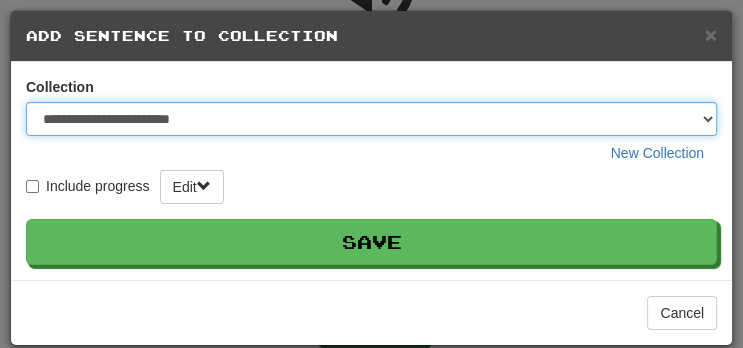 click on "**********" at bounding box center (371, 119) 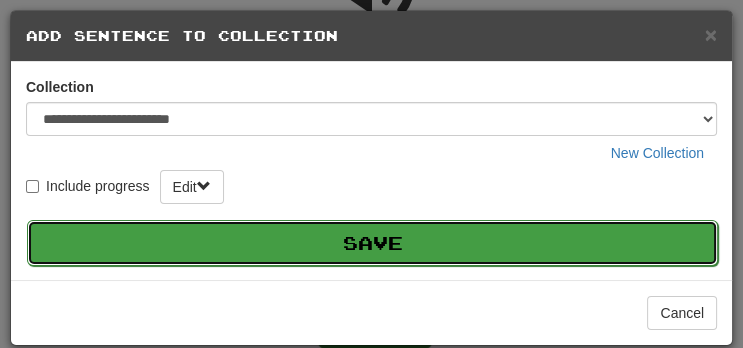 click on "Save" at bounding box center (372, 243) 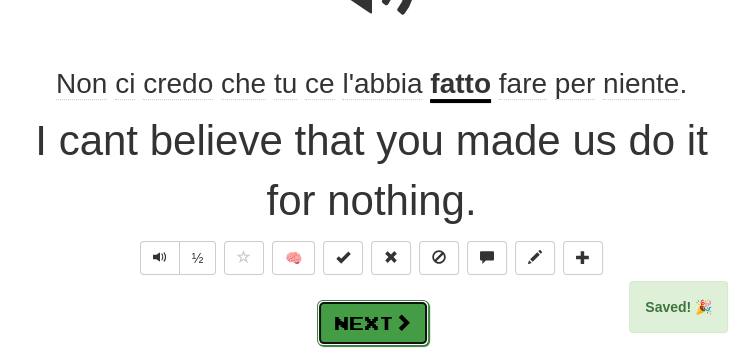 click on "Next" at bounding box center [373, 323] 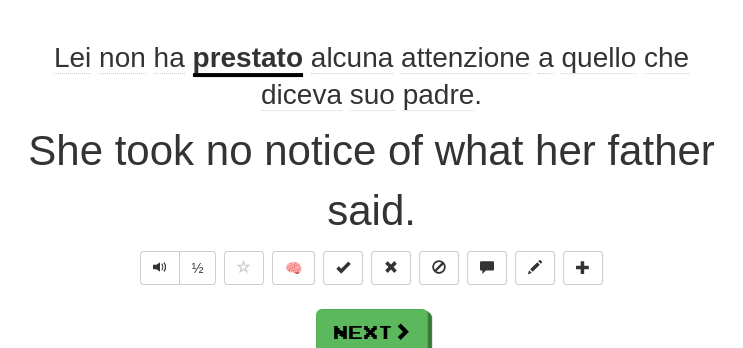 scroll, scrollTop: 294, scrollLeft: 0, axis: vertical 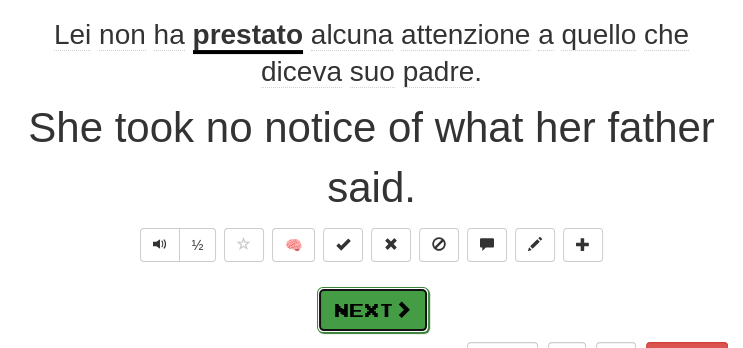 click at bounding box center (403, 309) 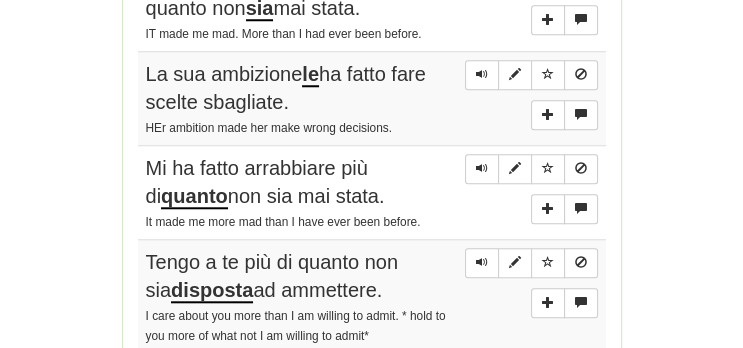 scroll, scrollTop: 1280, scrollLeft: 0, axis: vertical 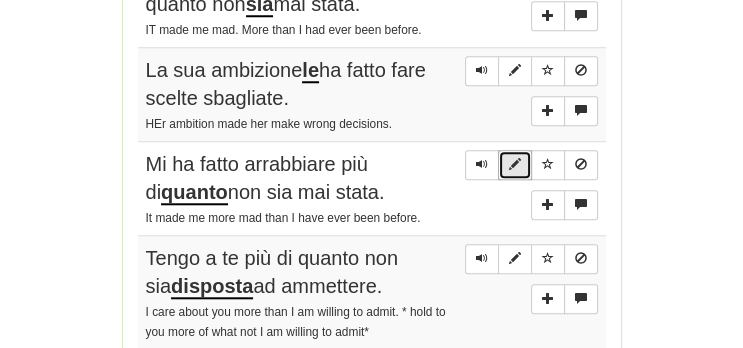 click at bounding box center (515, 164) 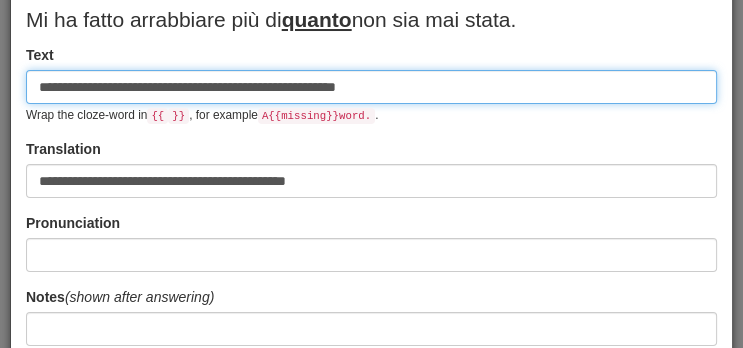 scroll, scrollTop: 0, scrollLeft: 0, axis: both 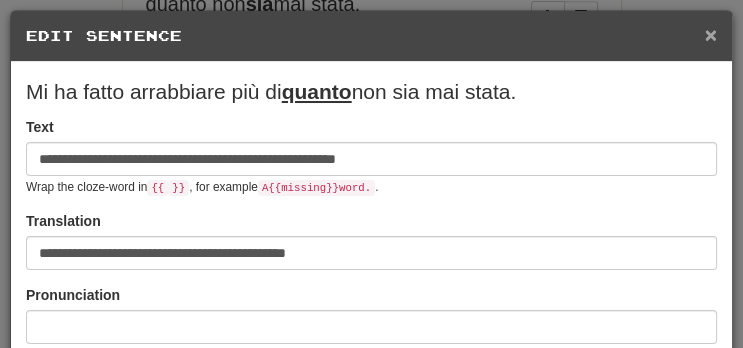 click on "×" at bounding box center [711, 34] 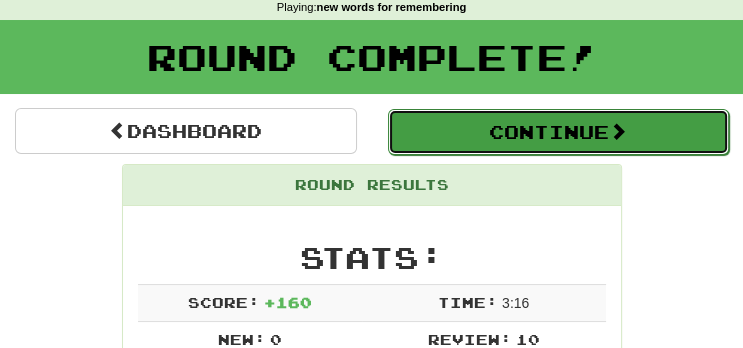 click on "Continue" at bounding box center (559, 132) 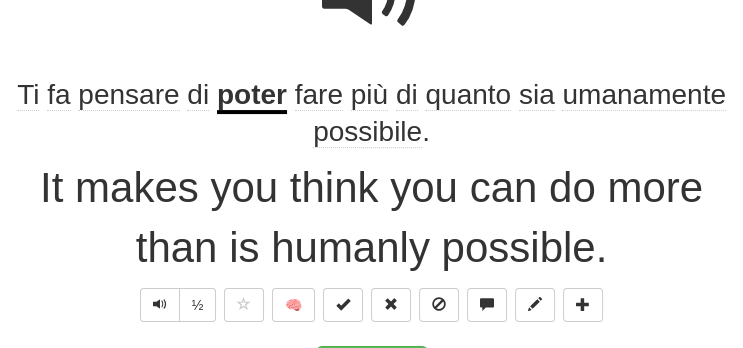 scroll, scrollTop: 258, scrollLeft: 0, axis: vertical 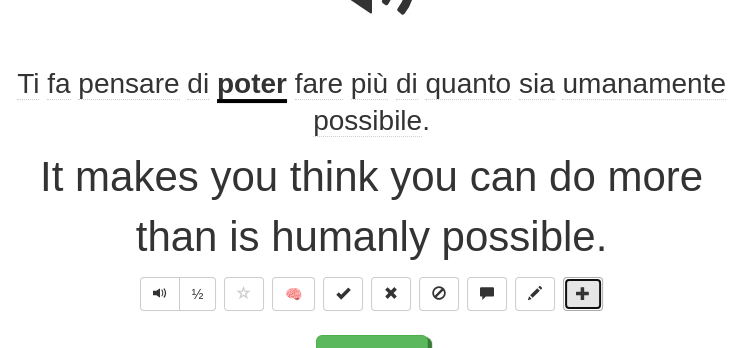 click at bounding box center (583, 293) 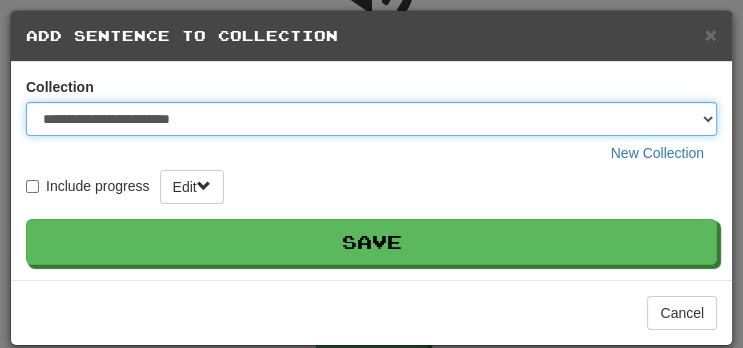 click on "**********" at bounding box center (371, 119) 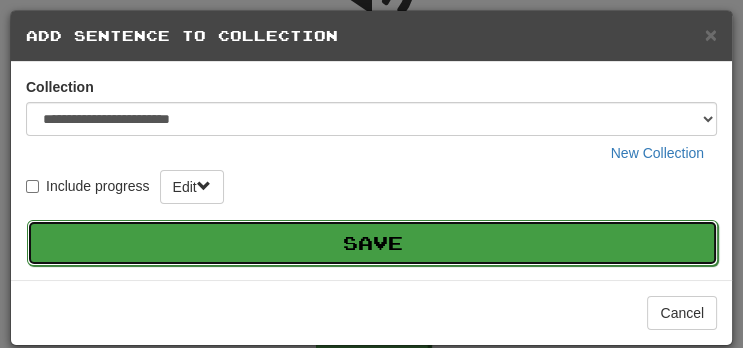 click on "Save" at bounding box center (372, 243) 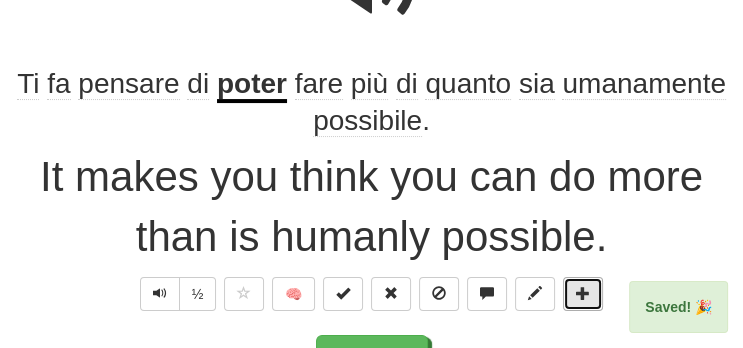 click at bounding box center [583, 293] 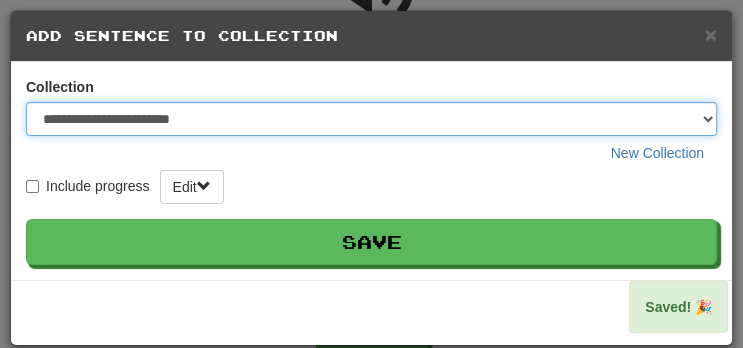 click on "**********" at bounding box center (371, 119) 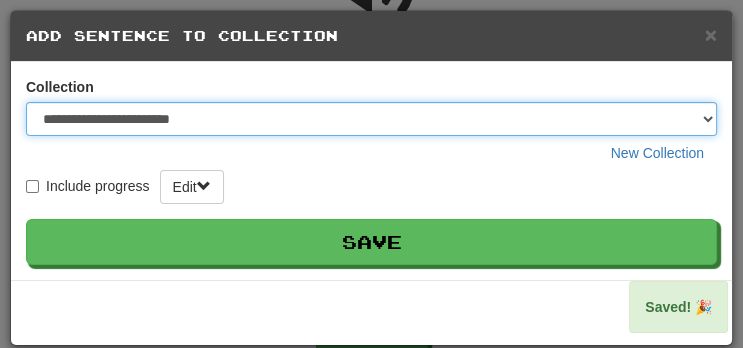click on "**********" at bounding box center (371, 119) 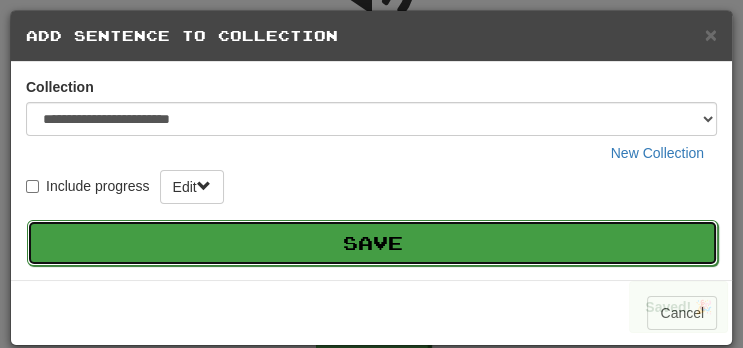 click on "Save" at bounding box center [372, 243] 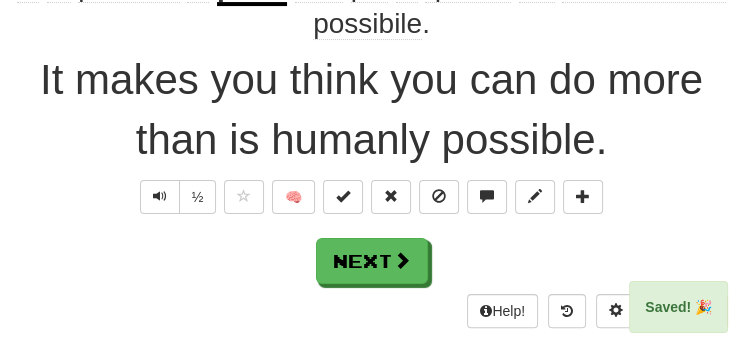 scroll, scrollTop: 357, scrollLeft: 0, axis: vertical 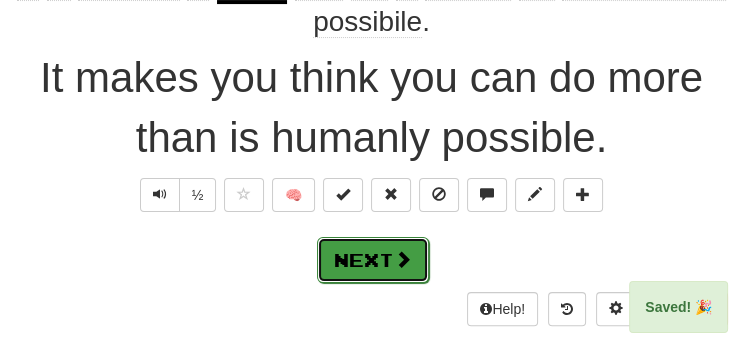 click on "Next" at bounding box center [373, 260] 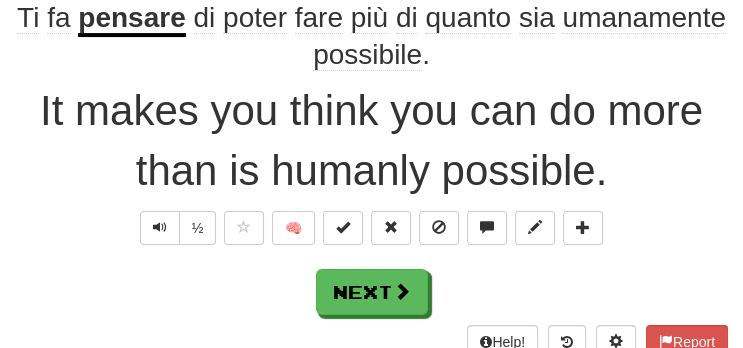 scroll, scrollTop: 324, scrollLeft: 0, axis: vertical 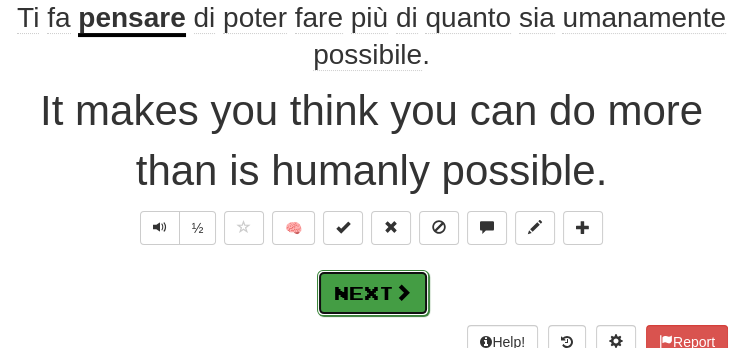 click at bounding box center [403, 292] 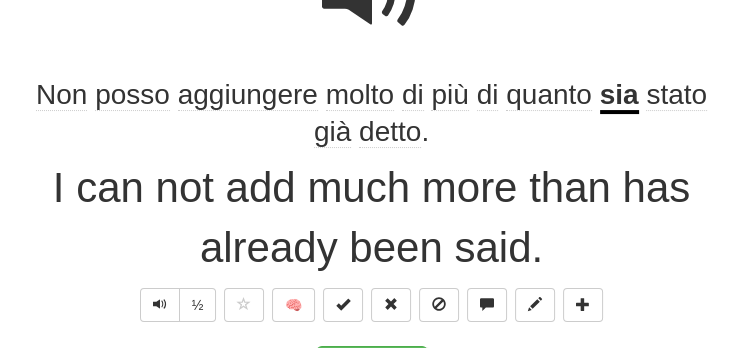 scroll, scrollTop: 258, scrollLeft: 0, axis: vertical 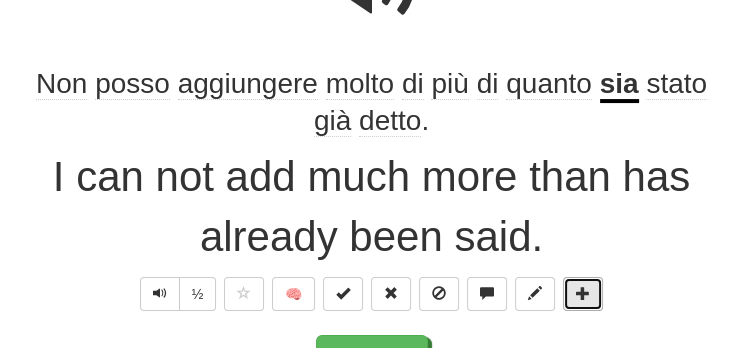click at bounding box center (583, 293) 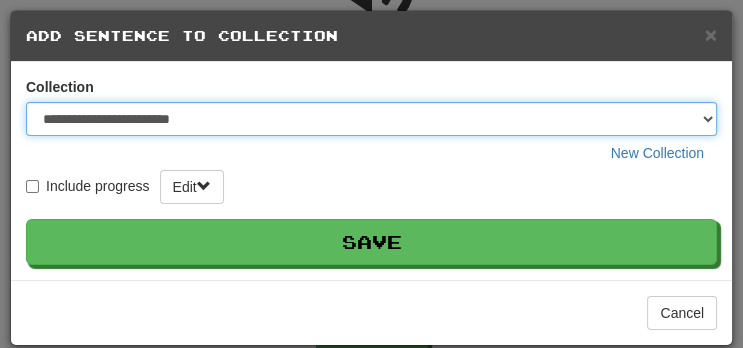 click on "**********" at bounding box center (371, 119) 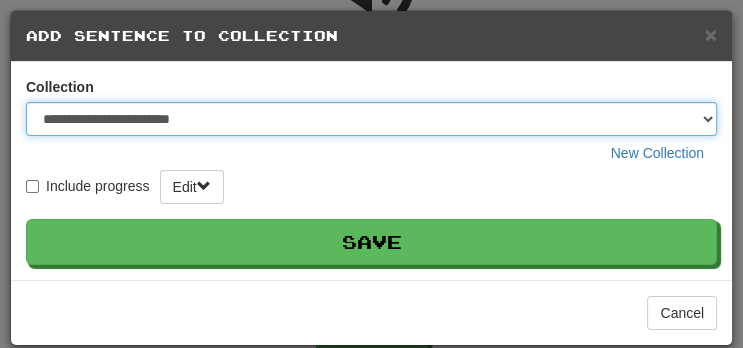 click on "**********" at bounding box center (371, 119) 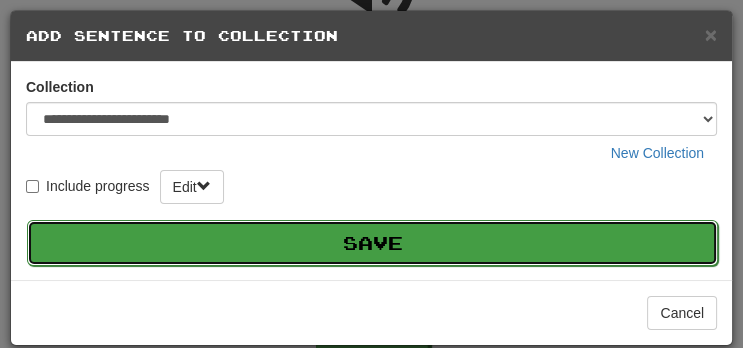 click on "Save" at bounding box center [372, 243] 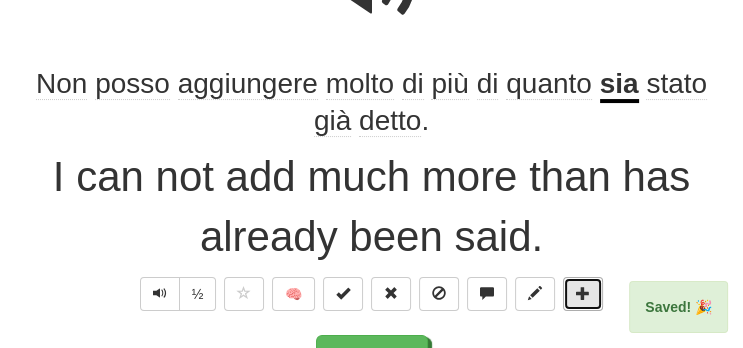 click at bounding box center [583, 293] 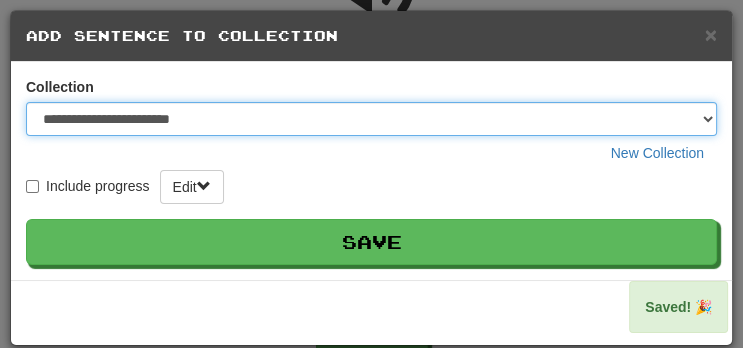 click on "**********" at bounding box center (371, 119) 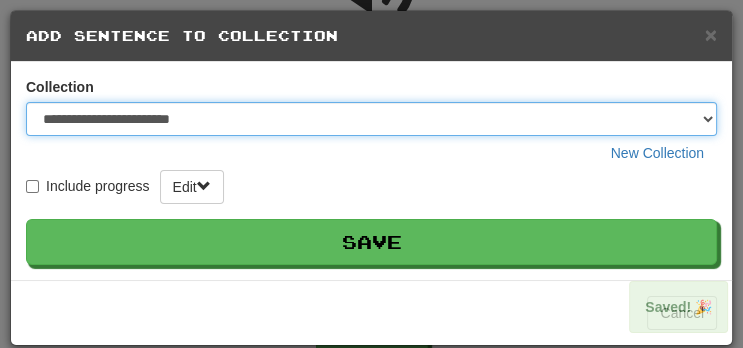click on "**********" at bounding box center [371, 119] 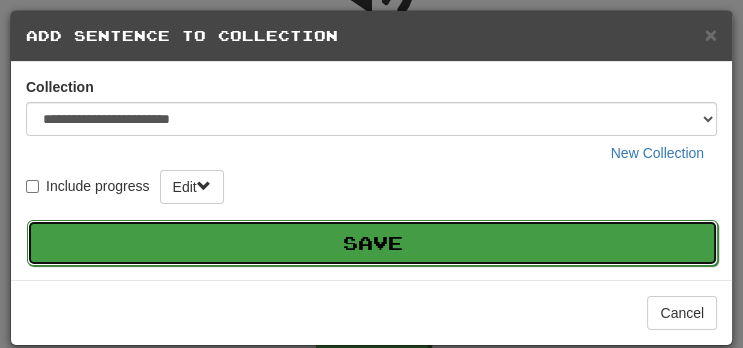 click on "Save" at bounding box center [372, 243] 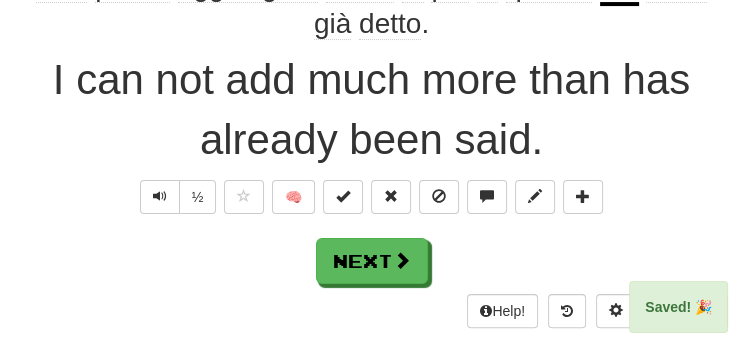 scroll, scrollTop: 374, scrollLeft: 0, axis: vertical 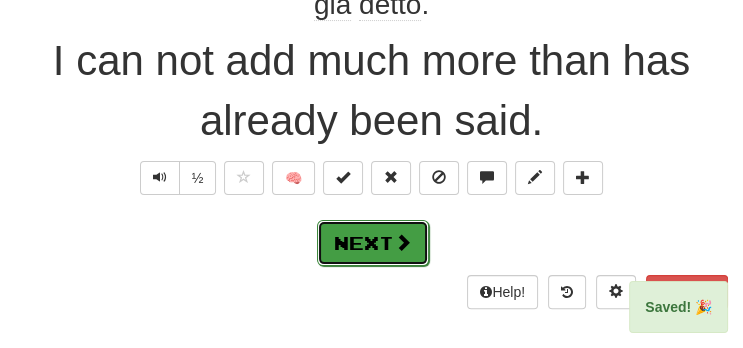 click on "Next" at bounding box center (373, 243) 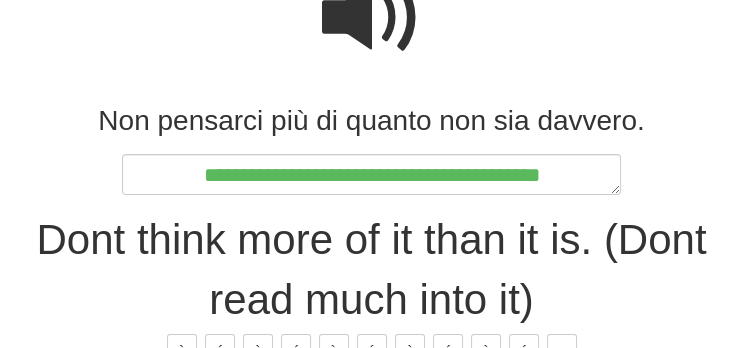 scroll, scrollTop: 222, scrollLeft: 0, axis: vertical 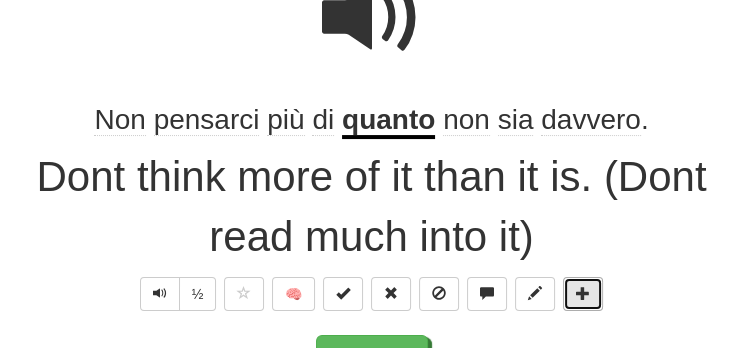 click at bounding box center (583, 294) 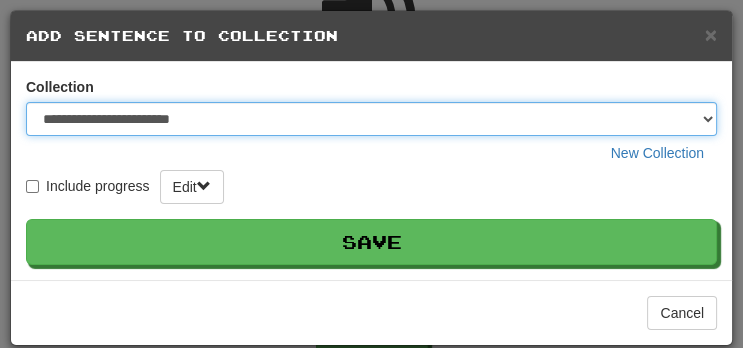 click on "**********" at bounding box center [371, 119] 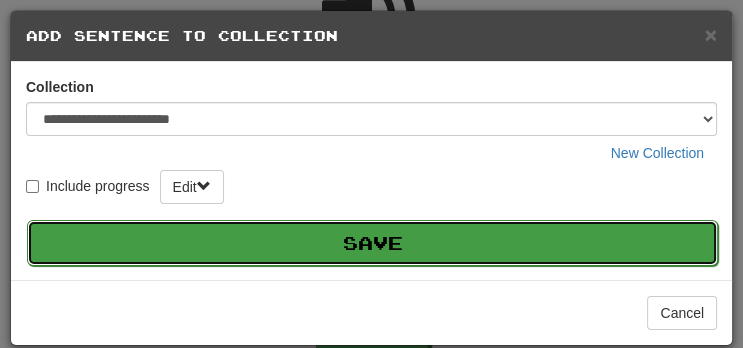 click on "Save" at bounding box center [372, 243] 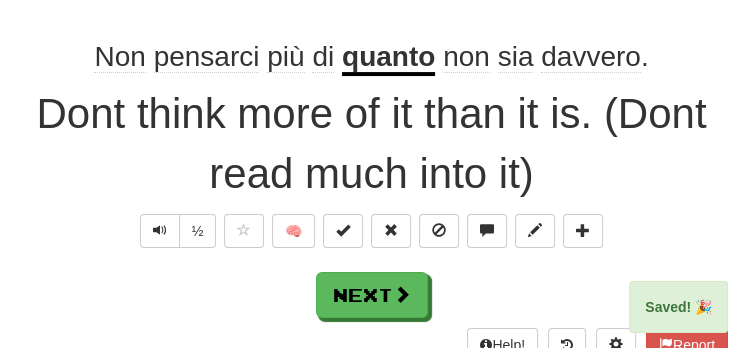 scroll, scrollTop: 292, scrollLeft: 0, axis: vertical 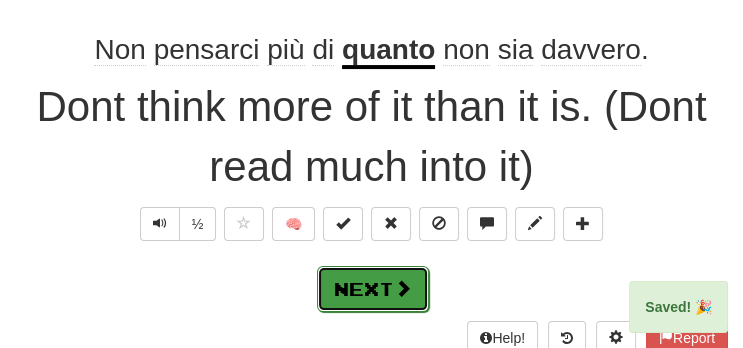 click on "Next" at bounding box center [373, 289] 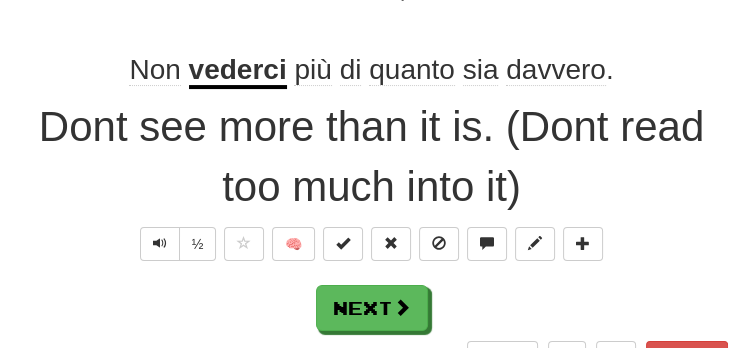 scroll, scrollTop: 293, scrollLeft: 0, axis: vertical 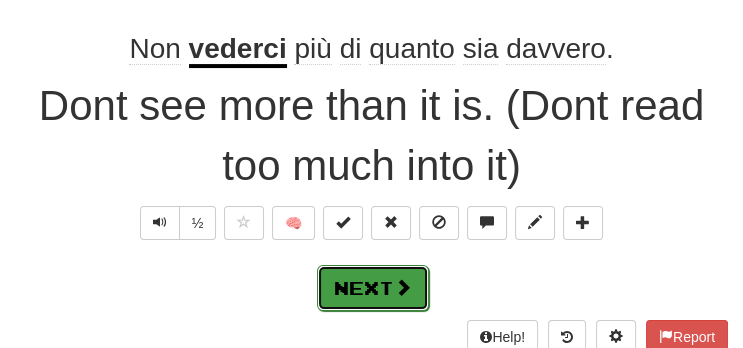 click on "Next" at bounding box center [373, 288] 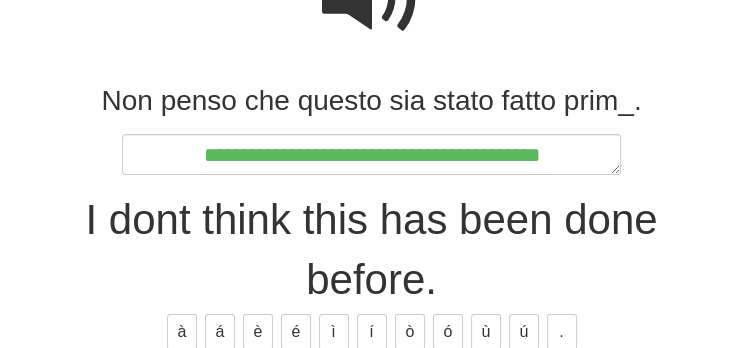 scroll, scrollTop: 243, scrollLeft: 0, axis: vertical 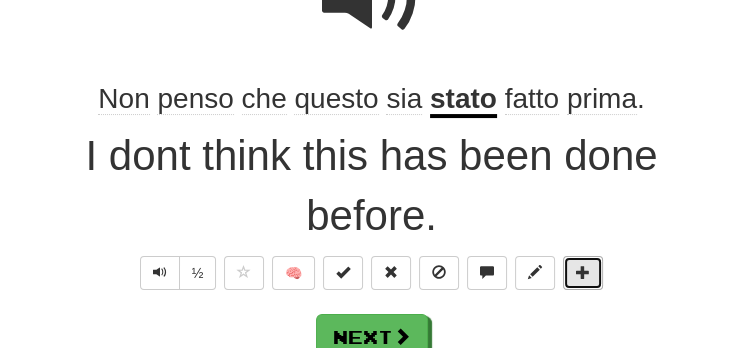 click at bounding box center (583, 272) 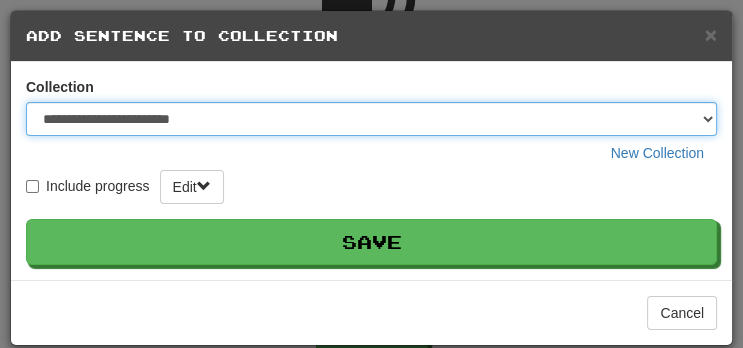 click on "**********" at bounding box center [371, 119] 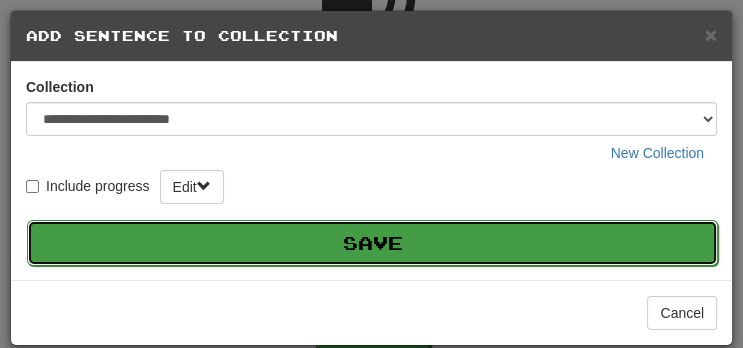 click on "Save" at bounding box center [372, 243] 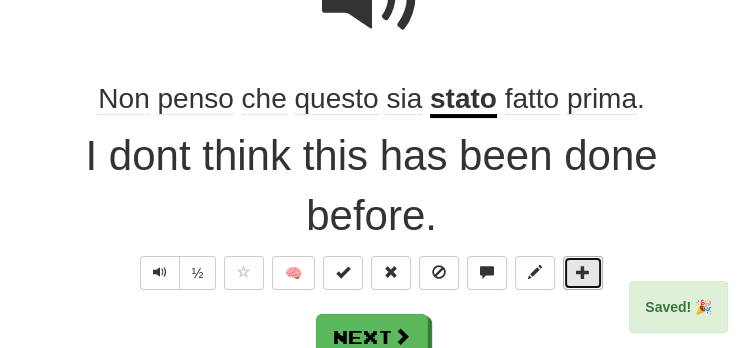 click at bounding box center (583, 272) 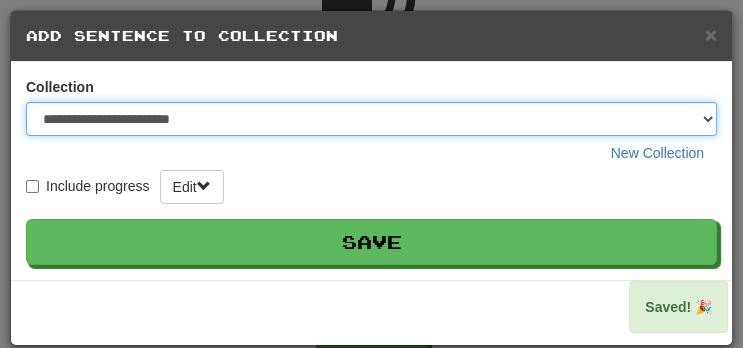 click on "**********" at bounding box center [371, 119] 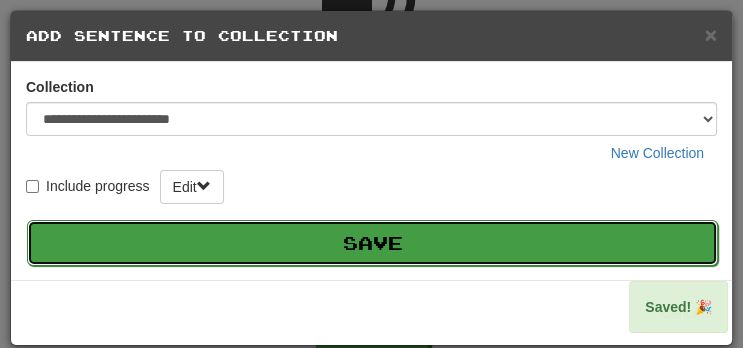 click on "Save" at bounding box center (372, 243) 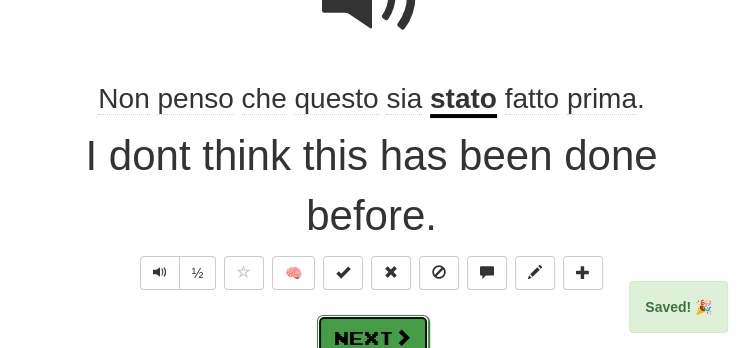 click on "Next" at bounding box center (373, 338) 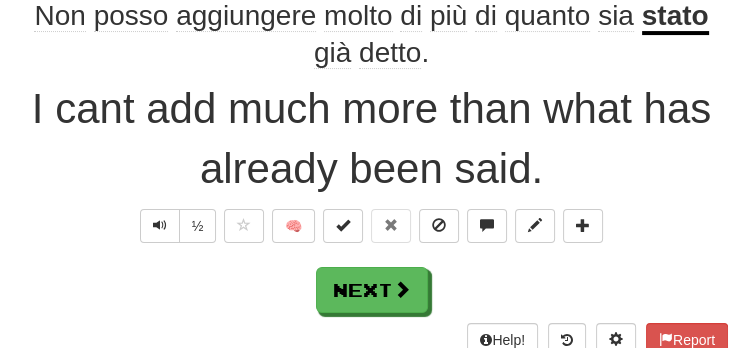 scroll, scrollTop: 343, scrollLeft: 0, axis: vertical 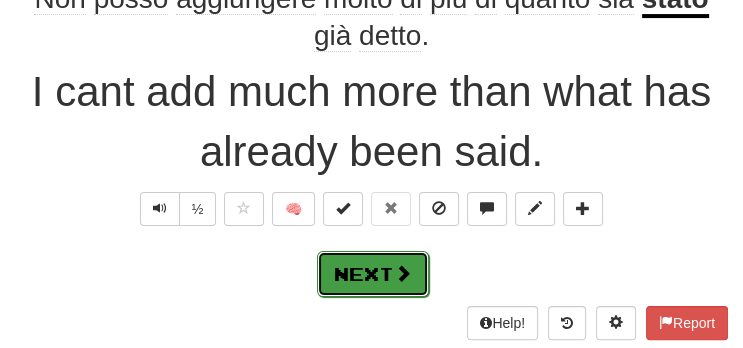 click on "Next" at bounding box center (373, 274) 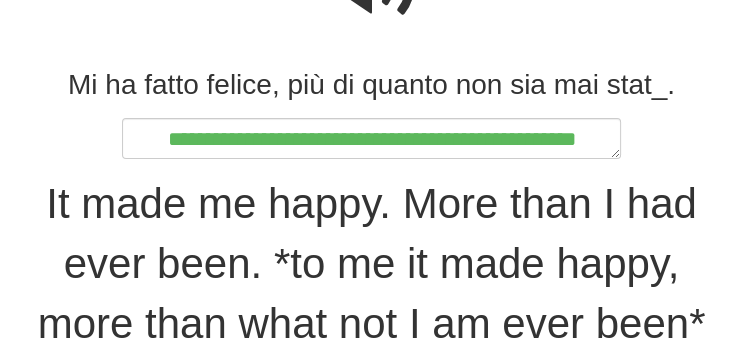 scroll, scrollTop: 258, scrollLeft: 0, axis: vertical 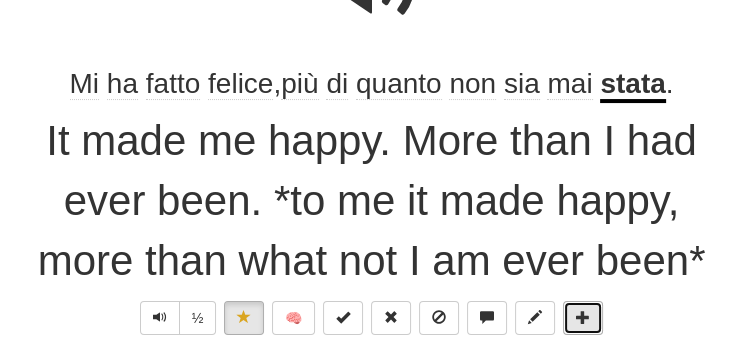 click at bounding box center (583, 318) 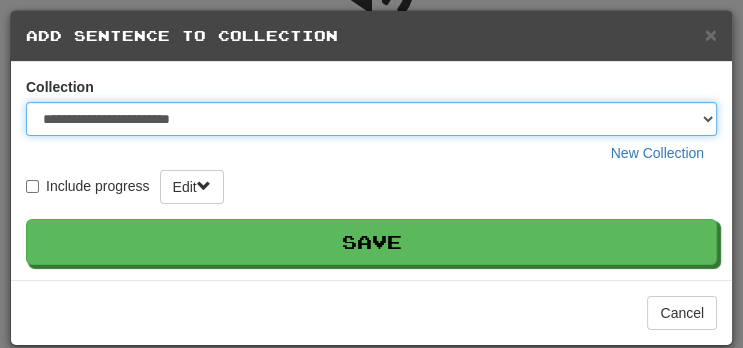click on "**********" at bounding box center (371, 119) 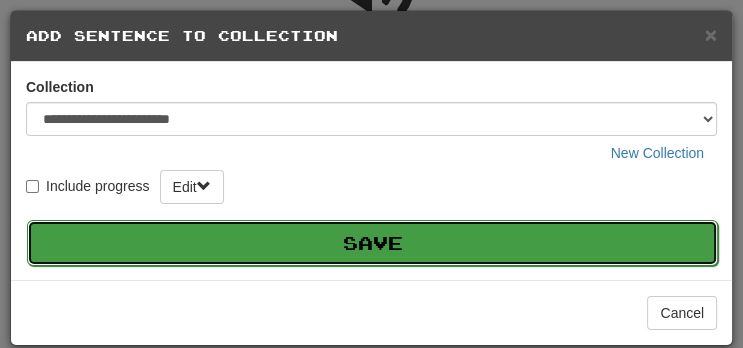 click on "Save" at bounding box center [372, 243] 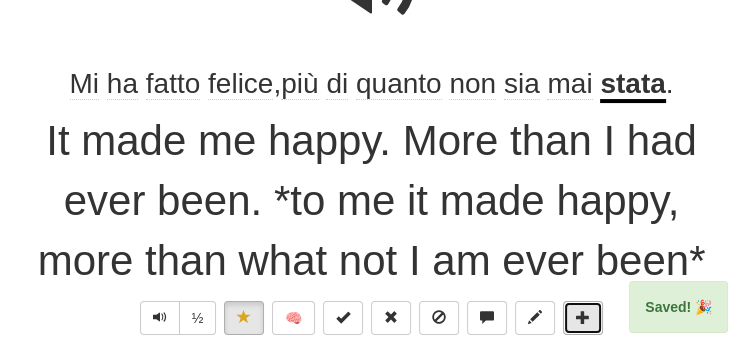 click at bounding box center [583, 317] 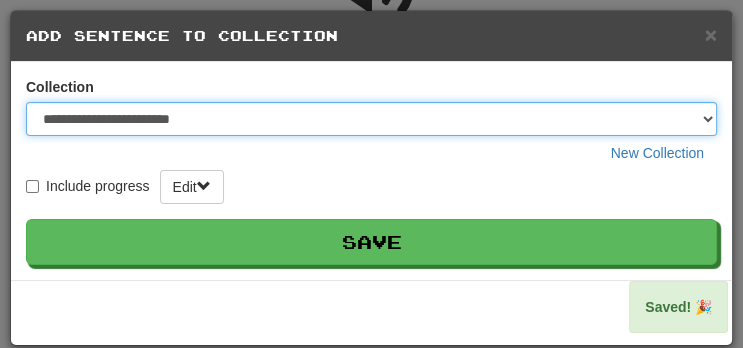 click on "**********" at bounding box center (371, 119) 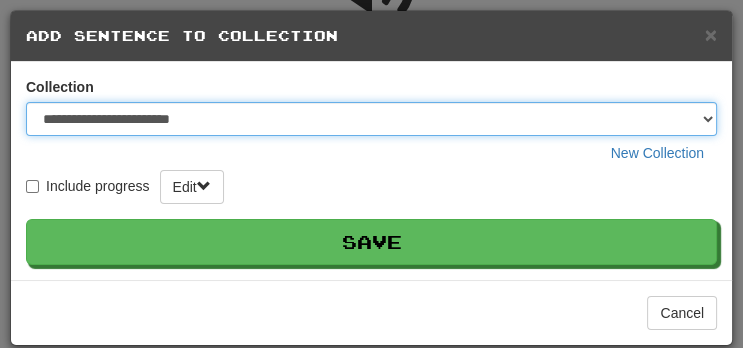 click on "**********" at bounding box center [371, 119] 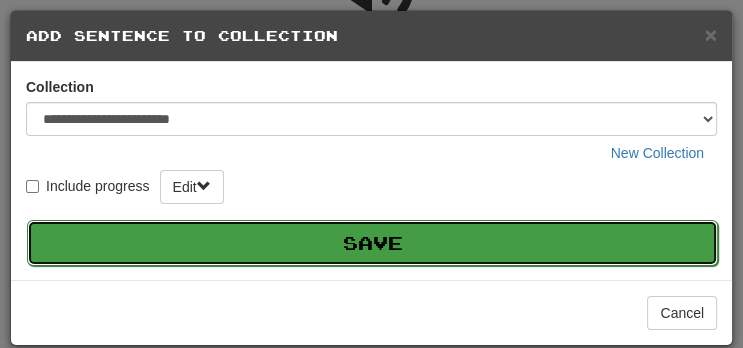 click on "Save" at bounding box center (372, 243) 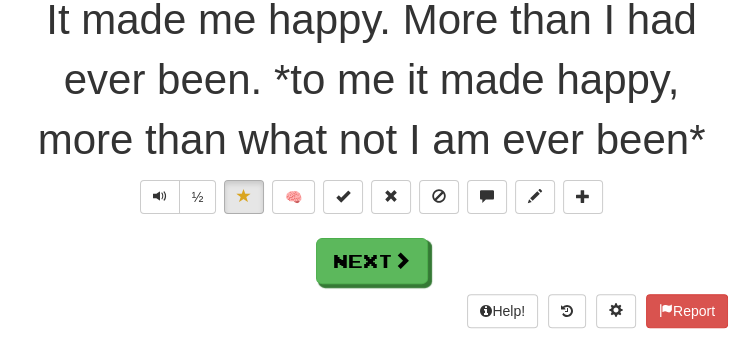 scroll, scrollTop: 380, scrollLeft: 0, axis: vertical 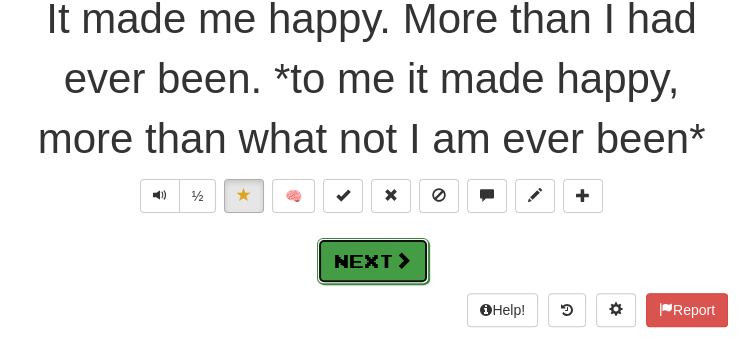 click on "Next" at bounding box center [373, 261] 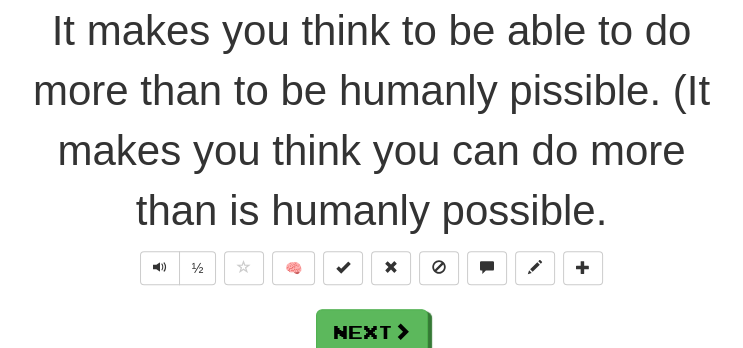 scroll, scrollTop: 405, scrollLeft: 0, axis: vertical 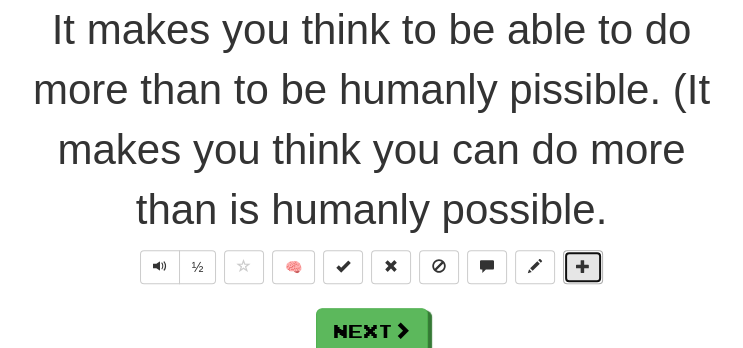 click at bounding box center [583, 266] 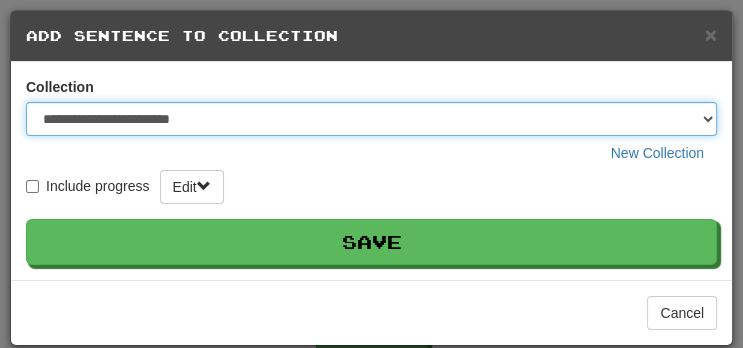 click on "**********" at bounding box center [371, 119] 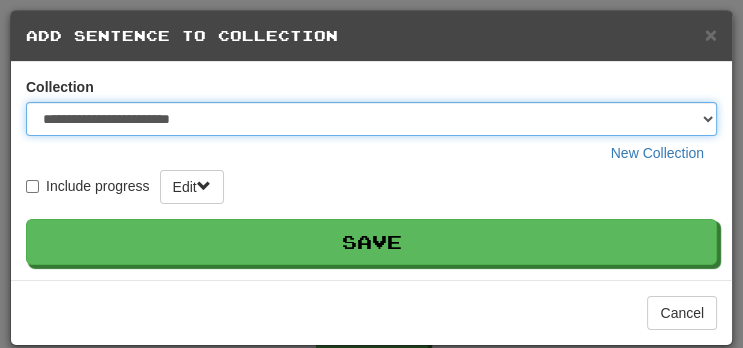 click on "**********" at bounding box center (371, 119) 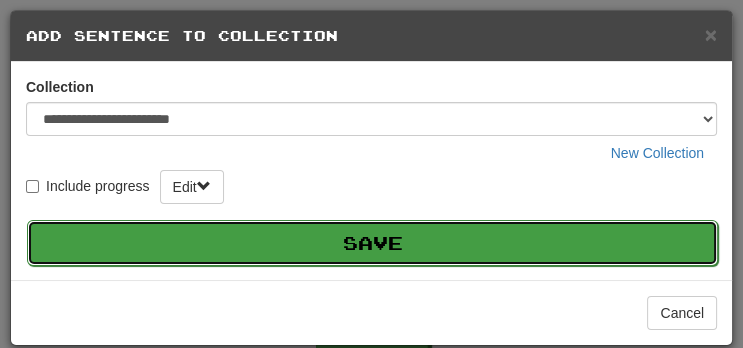 click on "Save" at bounding box center (372, 243) 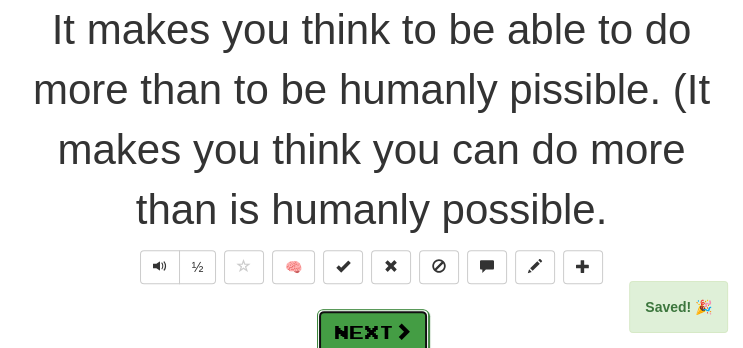 click at bounding box center [403, 331] 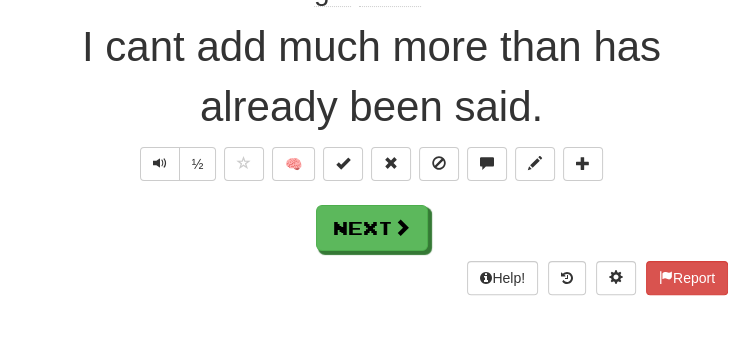 scroll, scrollTop: 388, scrollLeft: 0, axis: vertical 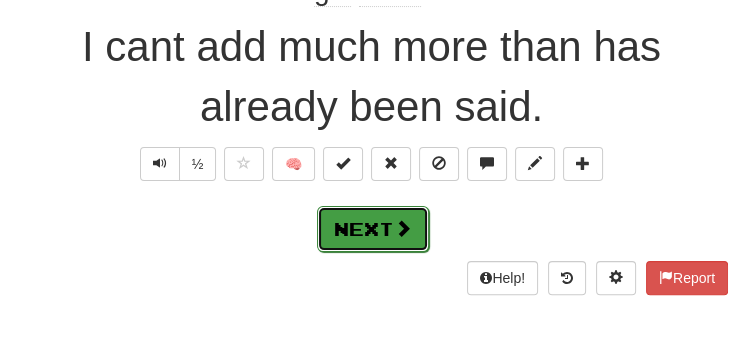 click on "Next" at bounding box center (373, 229) 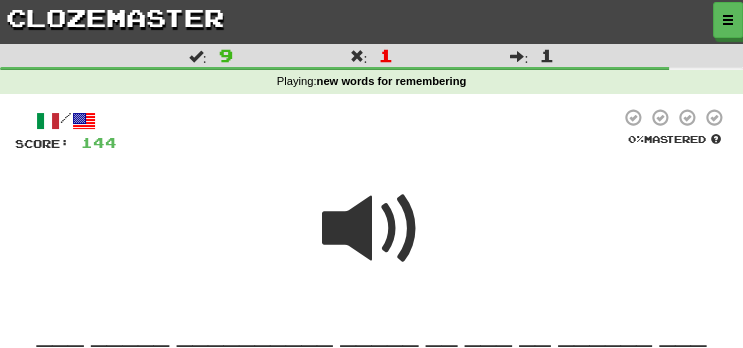 scroll, scrollTop: 247, scrollLeft: 0, axis: vertical 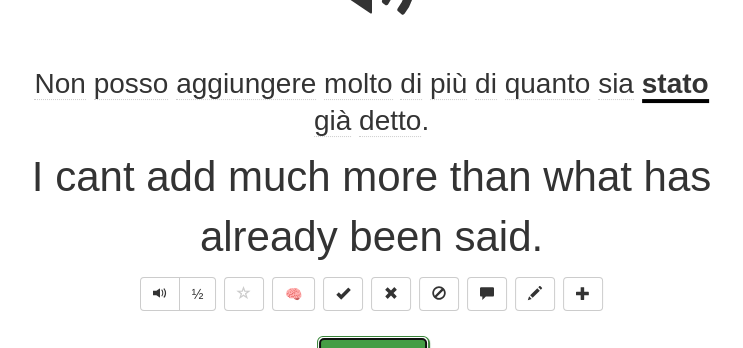 click on "Next" at bounding box center [373, 359] 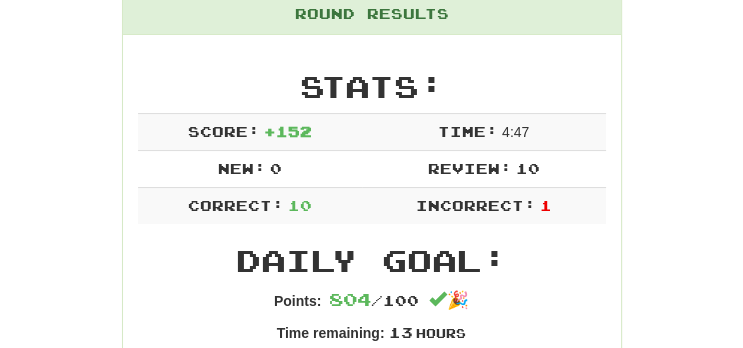 scroll, scrollTop: 0, scrollLeft: 0, axis: both 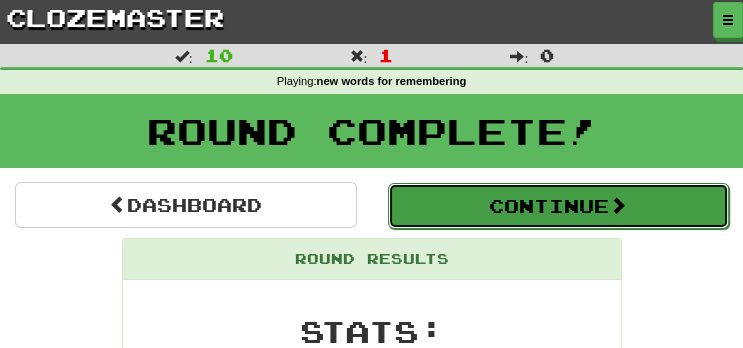 click on "Continue" at bounding box center [559, 206] 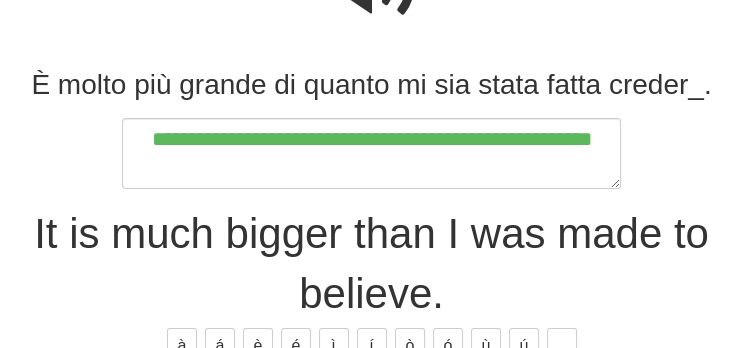scroll, scrollTop: 258, scrollLeft: 0, axis: vertical 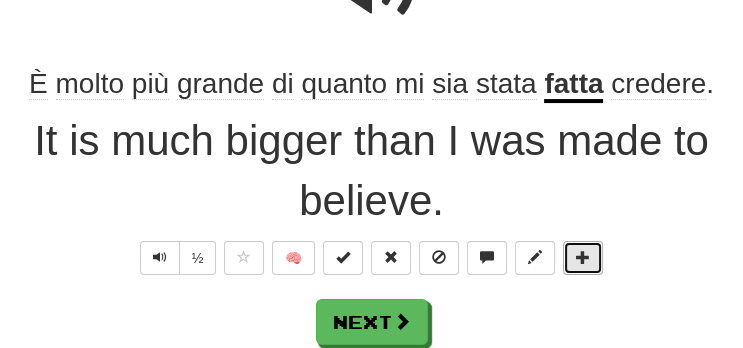 click at bounding box center [583, 258] 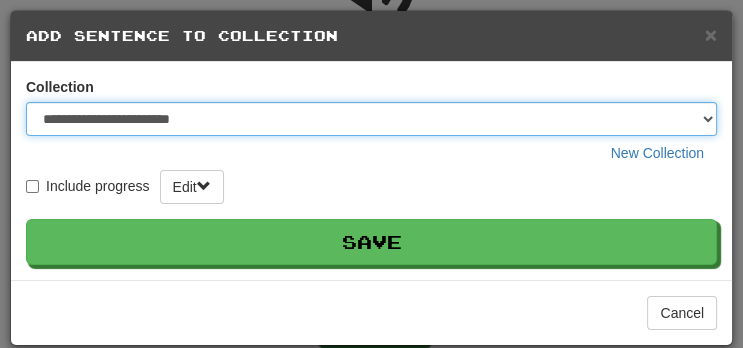 click on "**********" at bounding box center [371, 119] 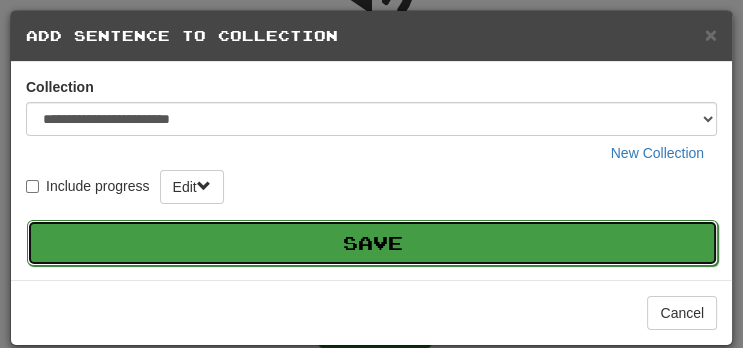 click on "Save" at bounding box center (372, 243) 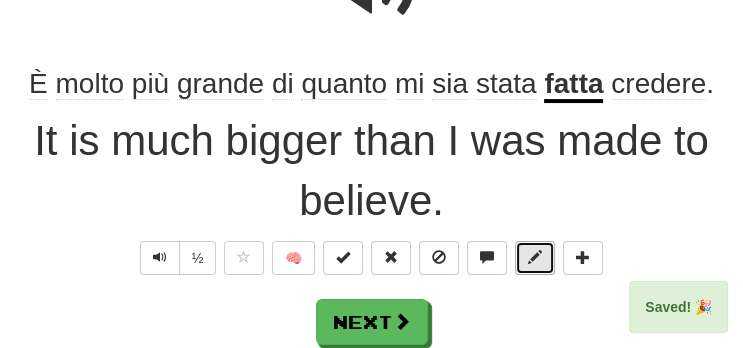 click at bounding box center [535, 257] 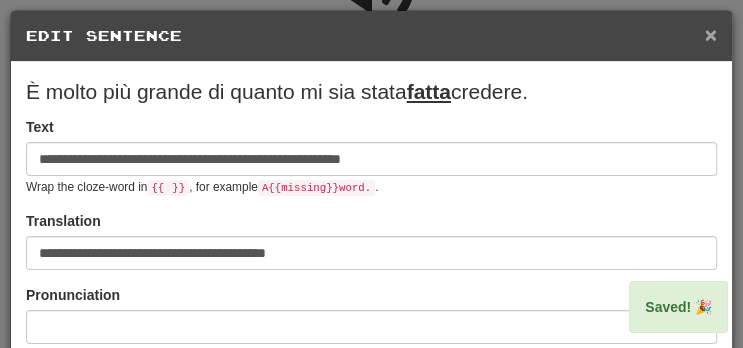 click on "×" at bounding box center (711, 34) 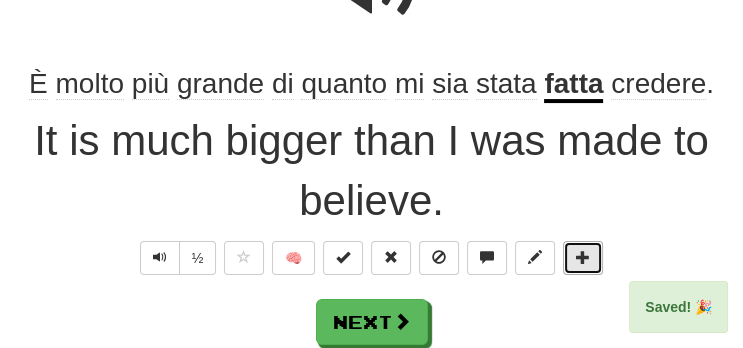 click at bounding box center [583, 258] 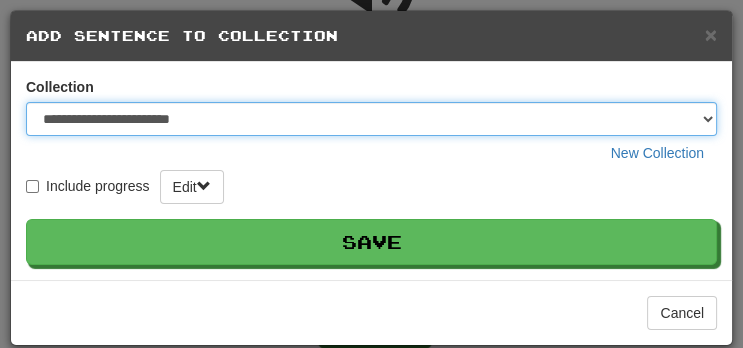 click on "**********" at bounding box center (371, 119) 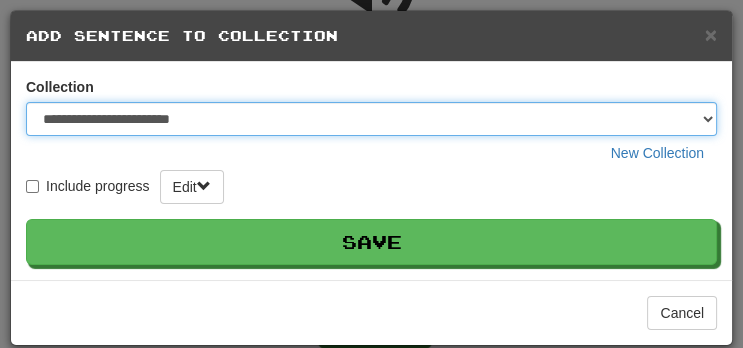 click on "**********" at bounding box center (371, 119) 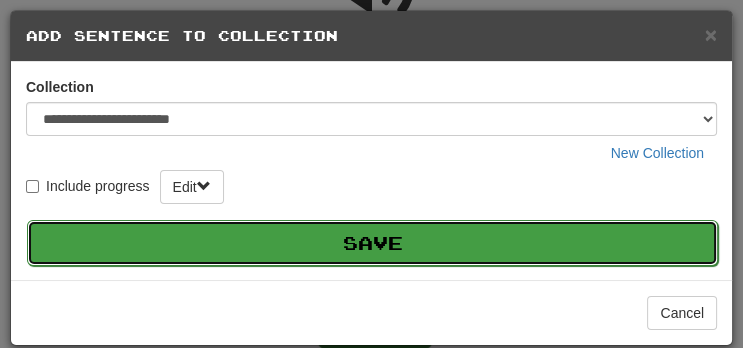 click on "Save" at bounding box center (372, 243) 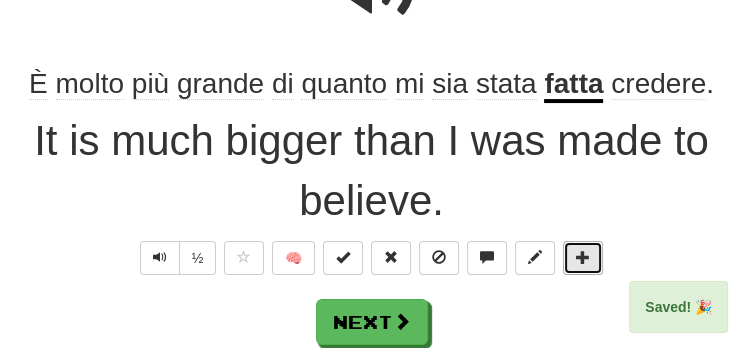 click at bounding box center (583, 257) 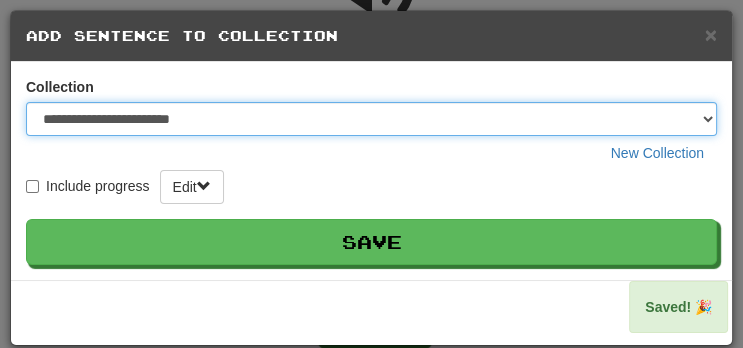 click on "**********" at bounding box center [371, 119] 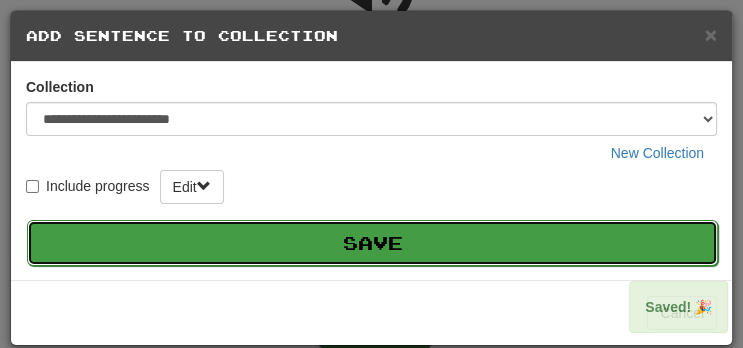 click on "Save" at bounding box center [372, 243] 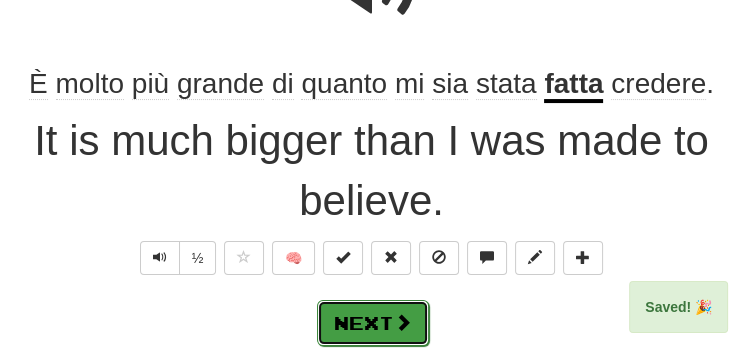 click at bounding box center [403, 322] 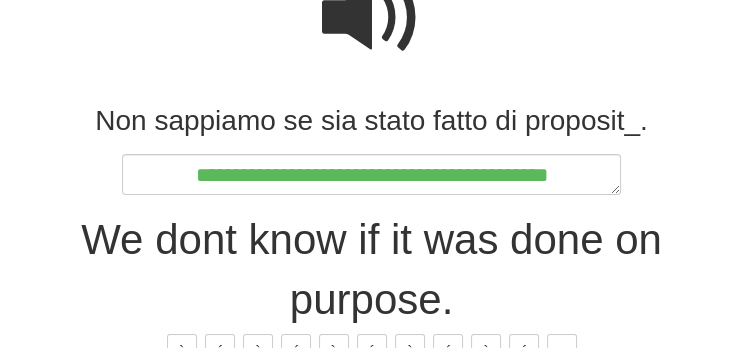 scroll, scrollTop: 222, scrollLeft: 0, axis: vertical 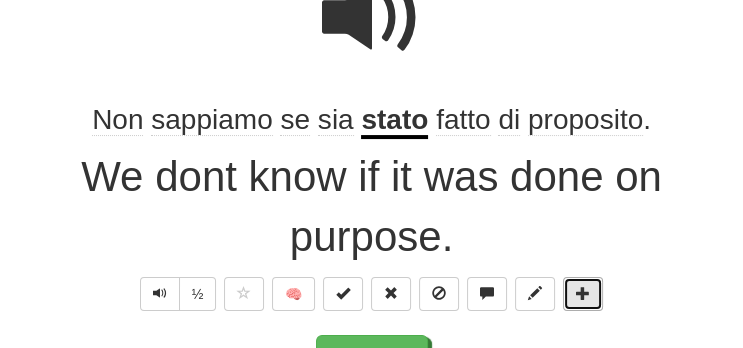 click at bounding box center [583, 293] 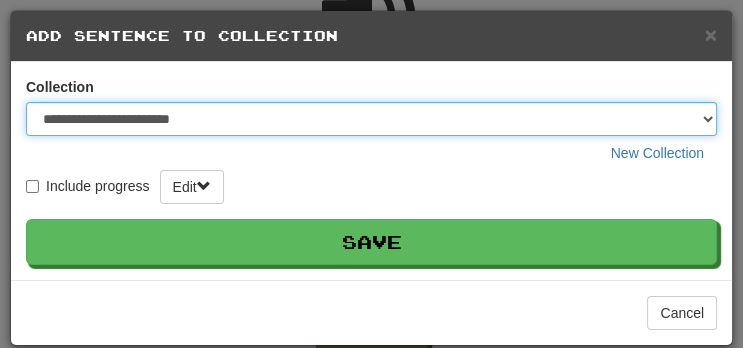 click on "**********" at bounding box center (371, 119) 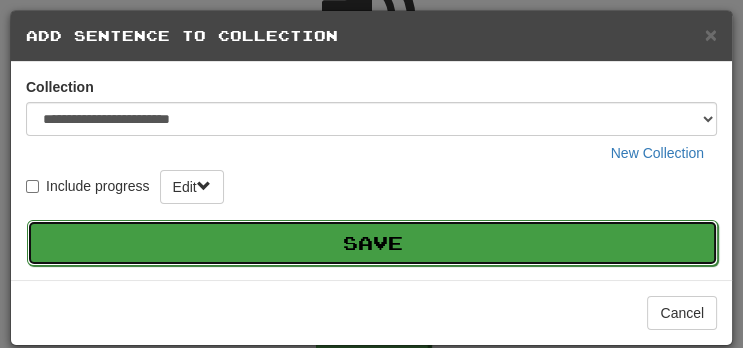 click on "Save" at bounding box center (372, 243) 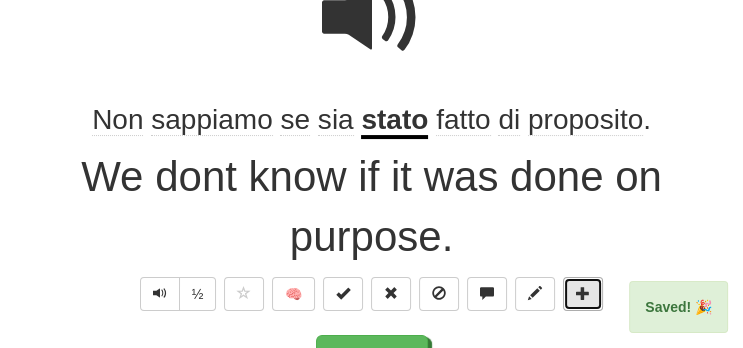click at bounding box center (583, 294) 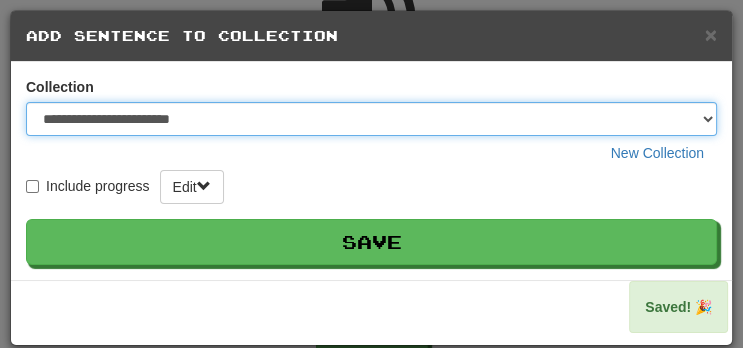 click on "**********" at bounding box center [371, 119] 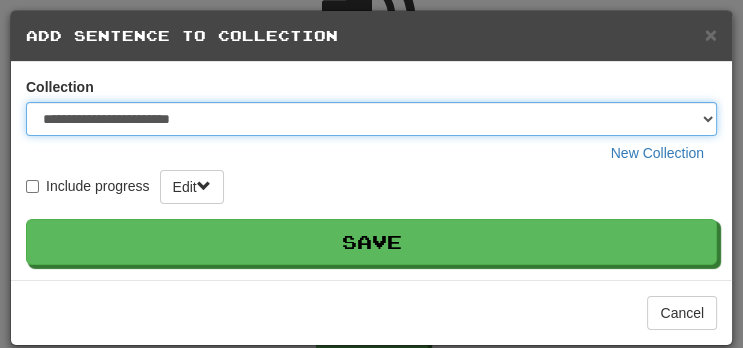 click on "**********" at bounding box center (371, 119) 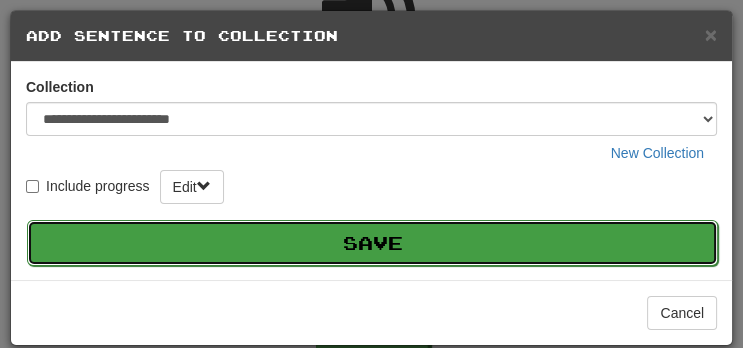 click on "Save" at bounding box center [372, 243] 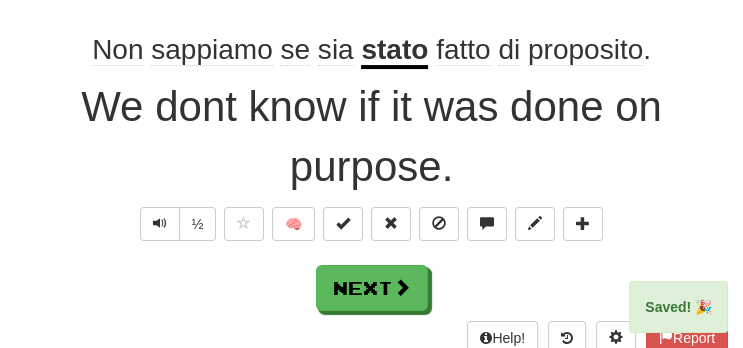 scroll, scrollTop: 292, scrollLeft: 0, axis: vertical 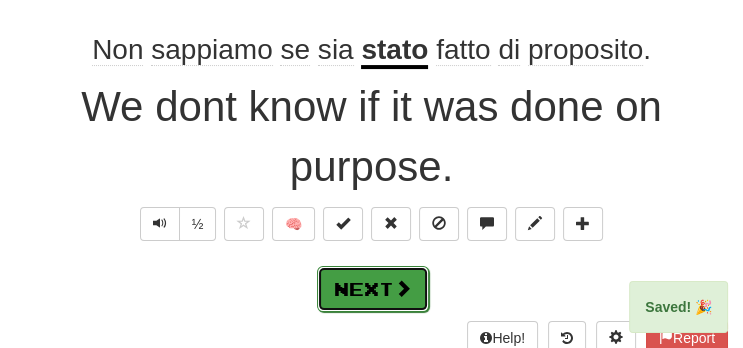 click on "Next" at bounding box center [373, 289] 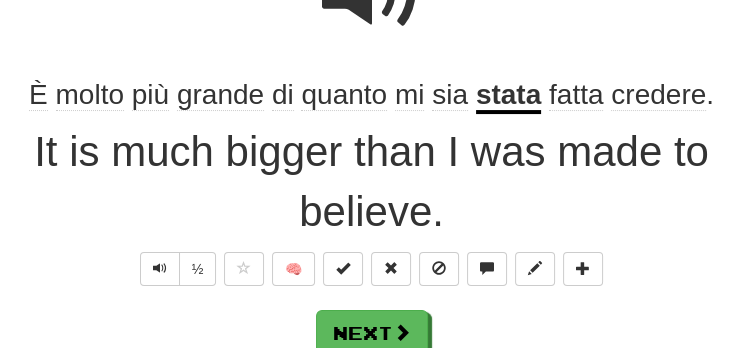 scroll, scrollTop: 258, scrollLeft: 0, axis: vertical 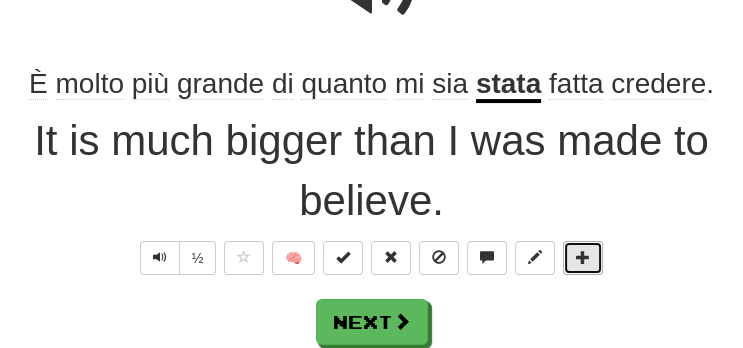 click at bounding box center (583, 258) 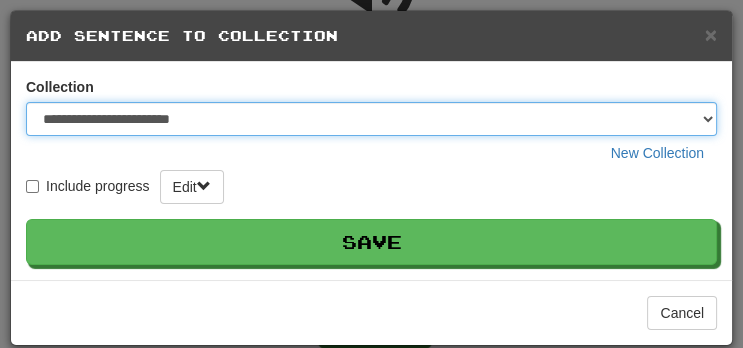 click on "**********" at bounding box center [371, 119] 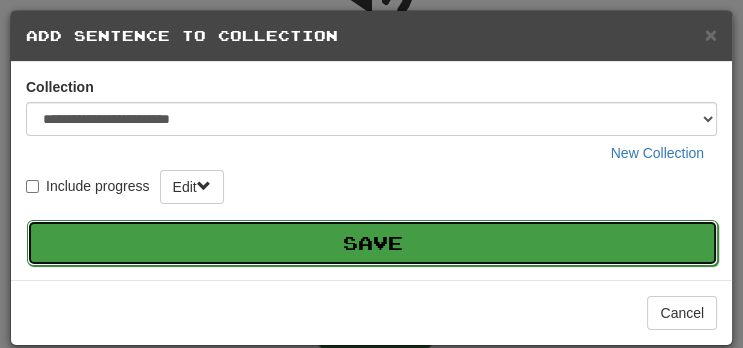 click on "Save" at bounding box center (372, 243) 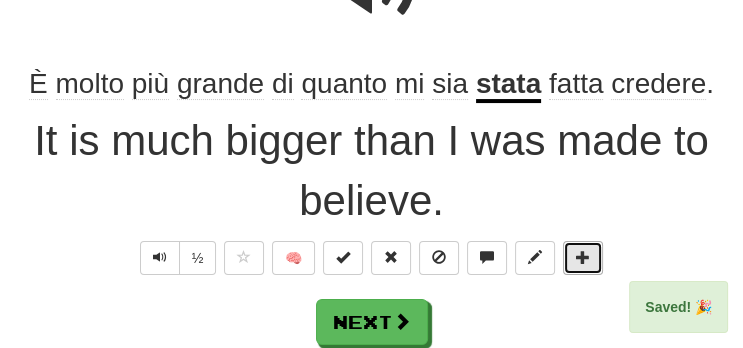click at bounding box center [583, 257] 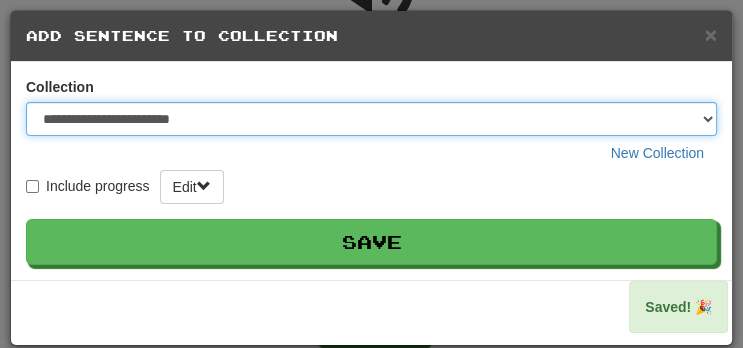 click on "**********" at bounding box center (371, 119) 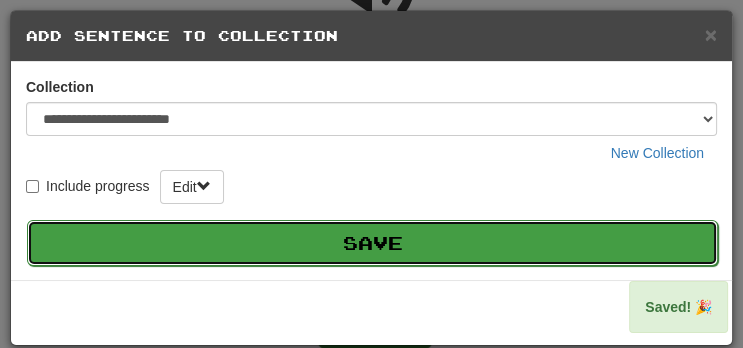 click on "Save" at bounding box center (372, 243) 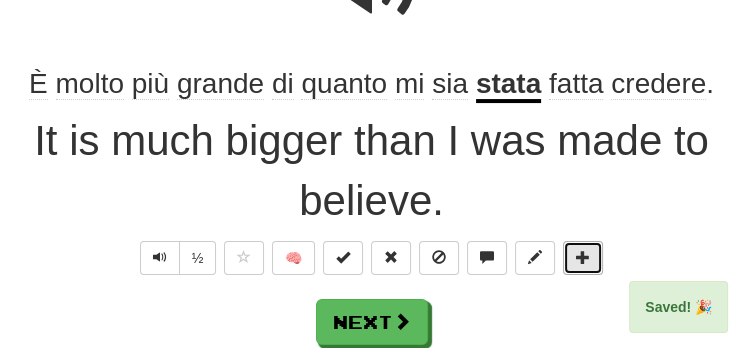 click at bounding box center (583, 257) 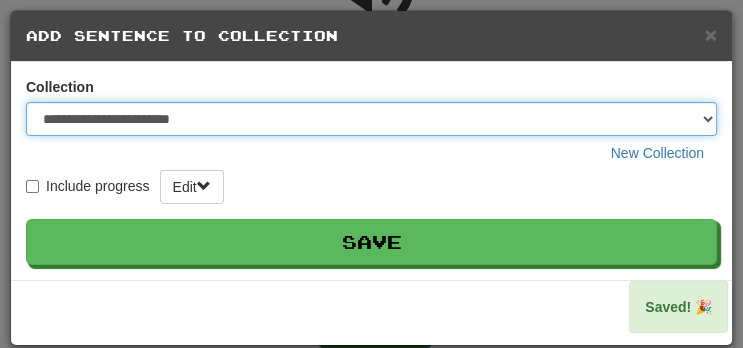click on "**********" at bounding box center (371, 119) 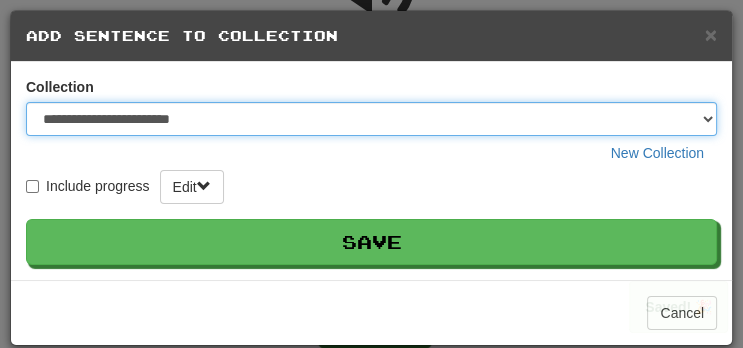 click on "**********" at bounding box center [371, 119] 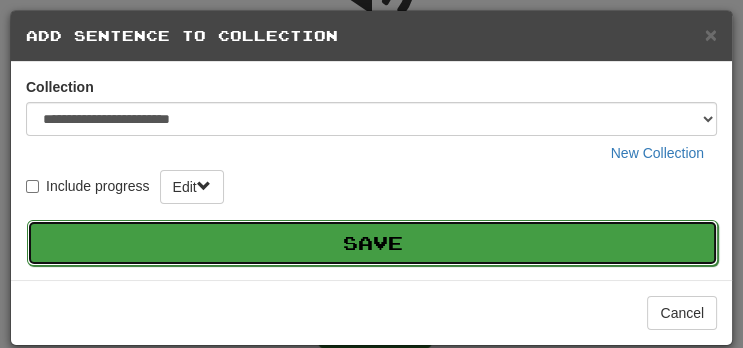 click on "Save" at bounding box center [372, 243] 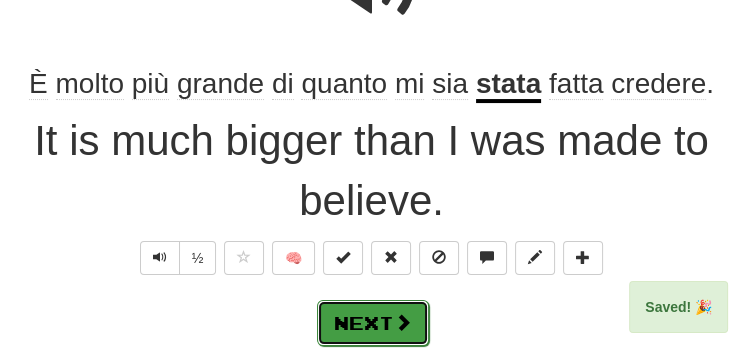 click on "Next" at bounding box center [373, 323] 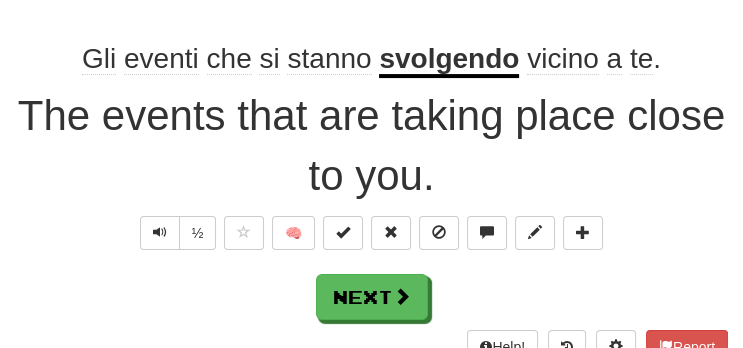 scroll, scrollTop: 294, scrollLeft: 0, axis: vertical 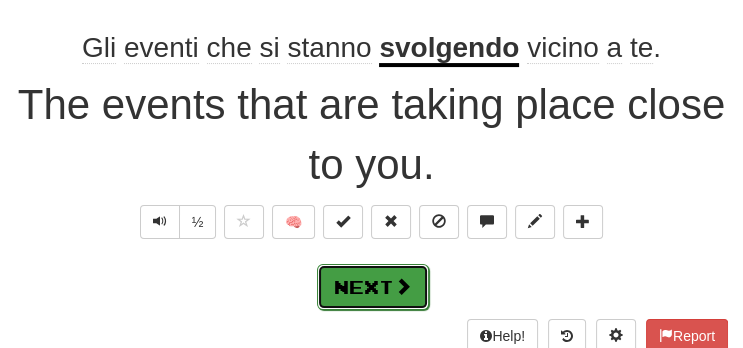 click on "Next" at bounding box center [373, 287] 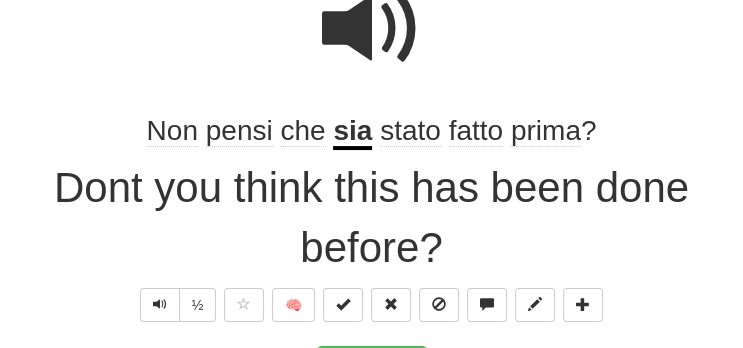 scroll, scrollTop: 222, scrollLeft: 0, axis: vertical 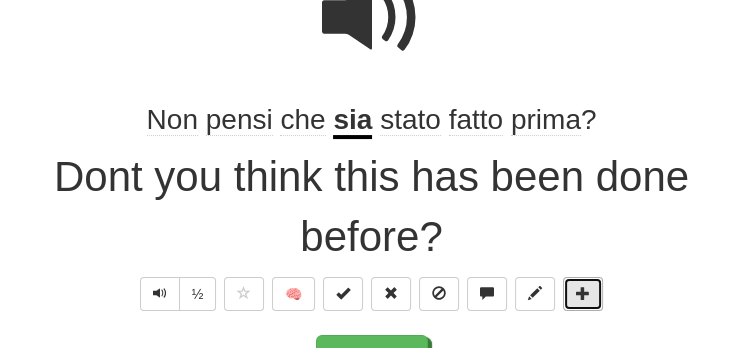 click at bounding box center [583, 293] 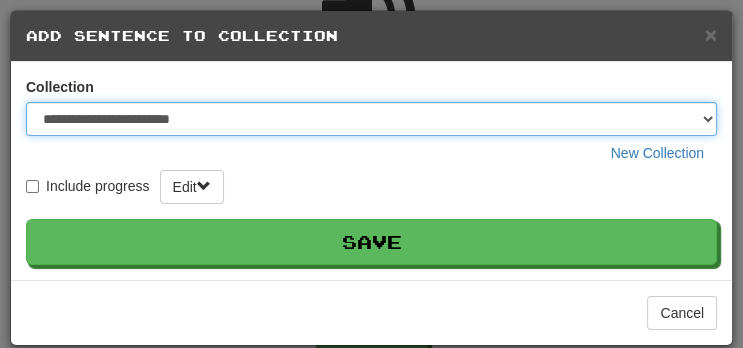 click on "**********" at bounding box center (371, 119) 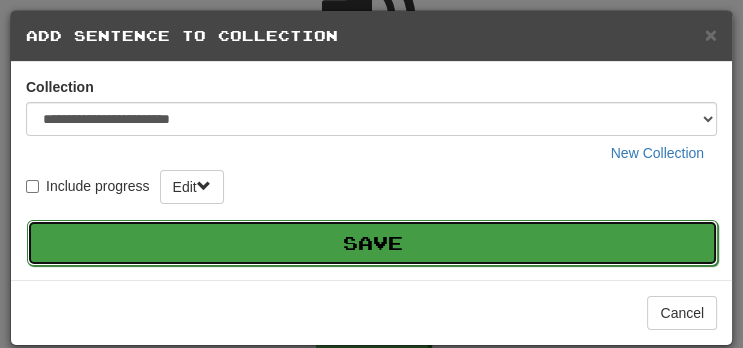 click on "Save" at bounding box center [372, 243] 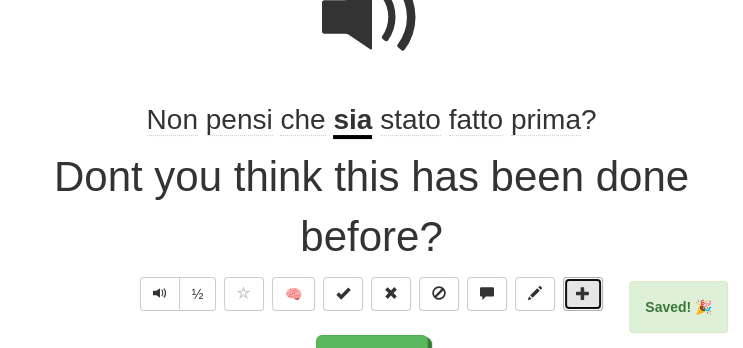 click at bounding box center (583, 293) 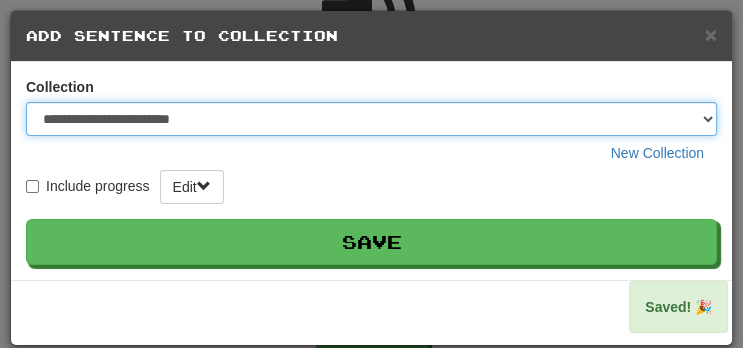click on "**********" at bounding box center [371, 119] 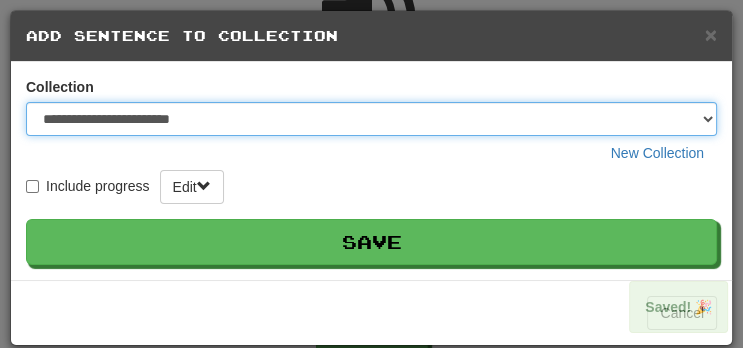 click on "**********" at bounding box center (371, 119) 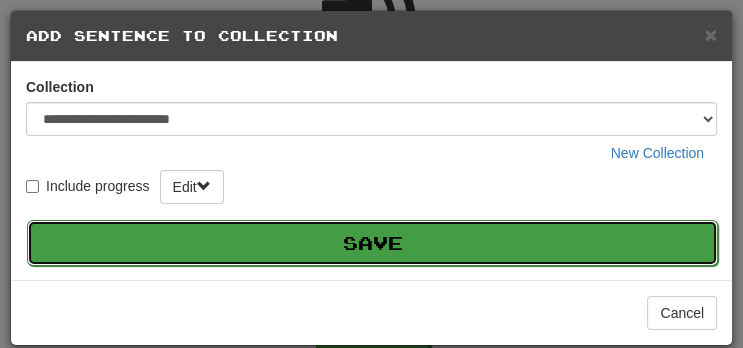 click on "Save" at bounding box center (372, 243) 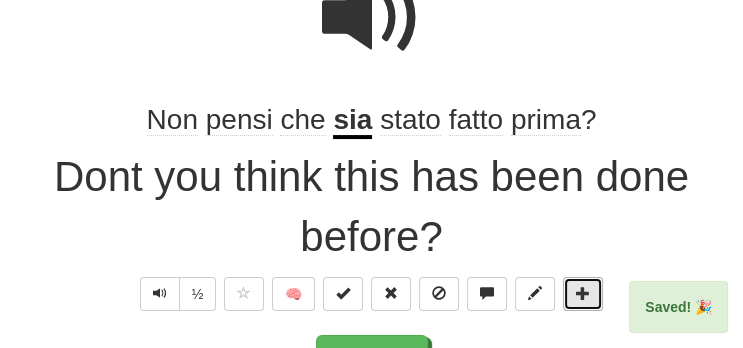 click at bounding box center (583, 294) 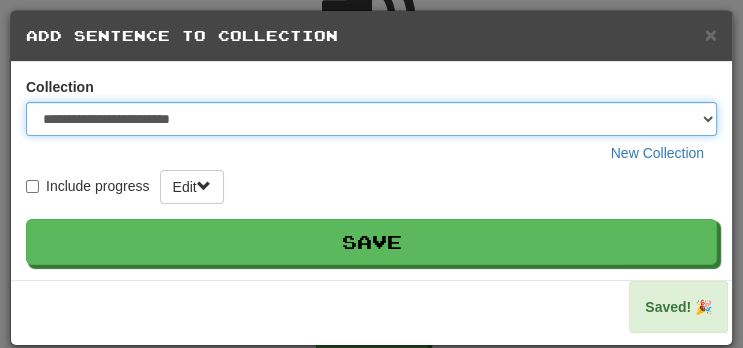 click on "**********" at bounding box center [371, 119] 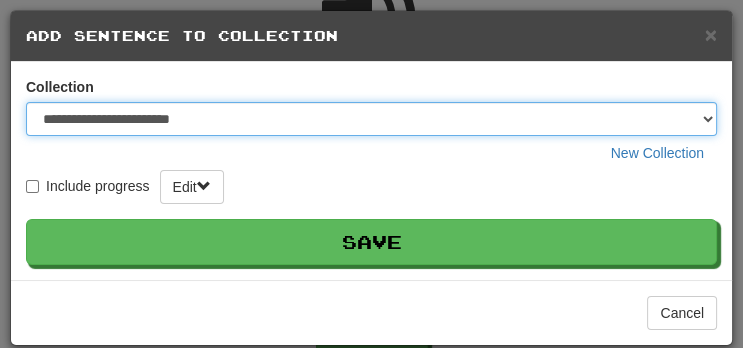 click on "**********" at bounding box center (371, 119) 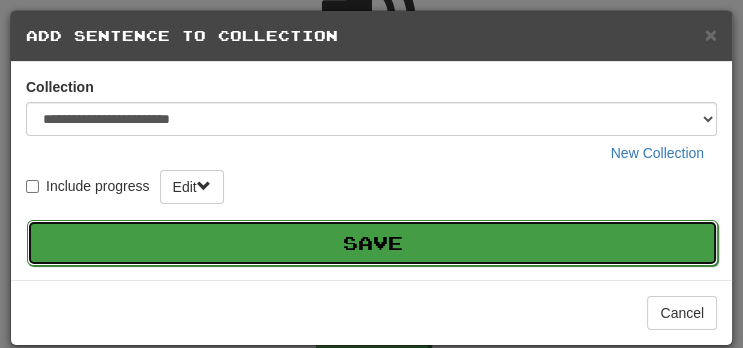 click on "Save" at bounding box center [372, 243] 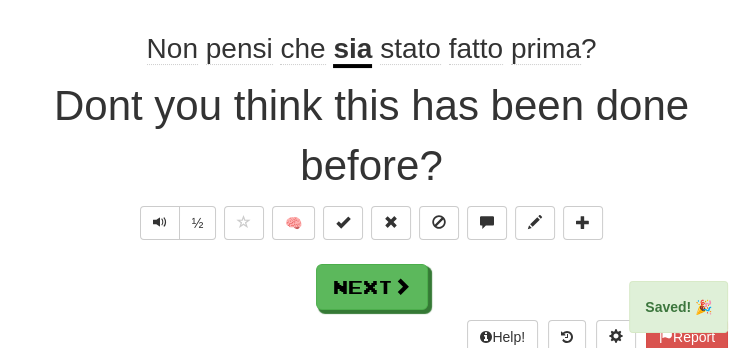 scroll, scrollTop: 296, scrollLeft: 0, axis: vertical 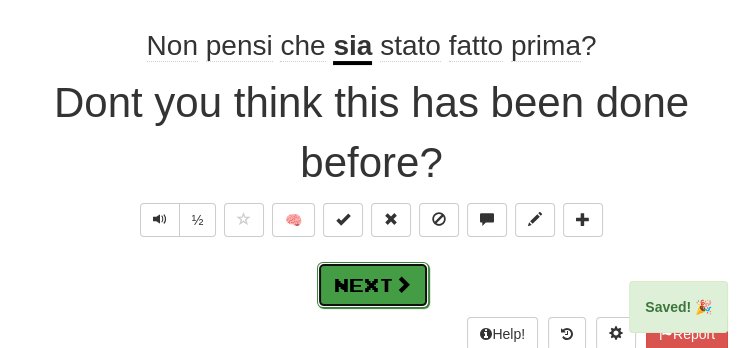 click on "Next" at bounding box center (373, 285) 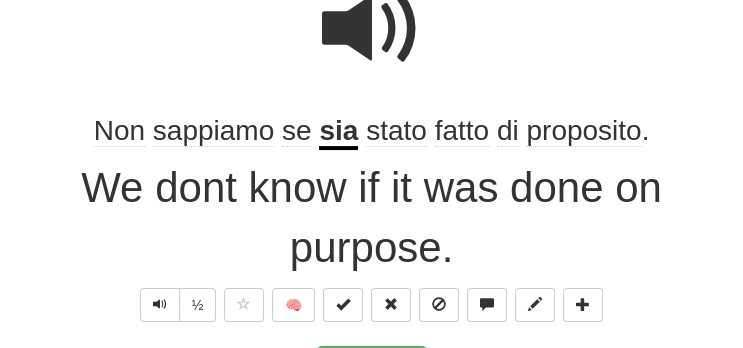 scroll, scrollTop: 222, scrollLeft: 0, axis: vertical 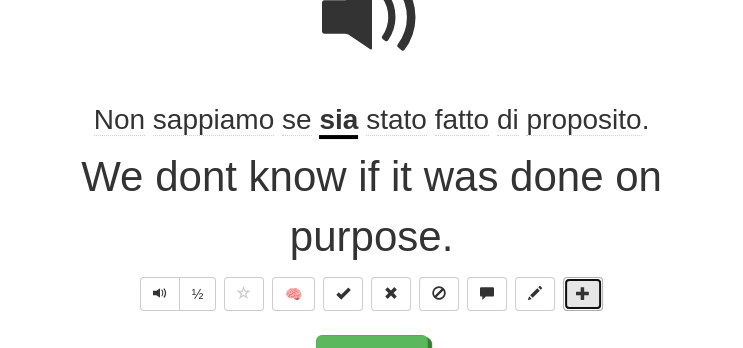 click at bounding box center (583, 294) 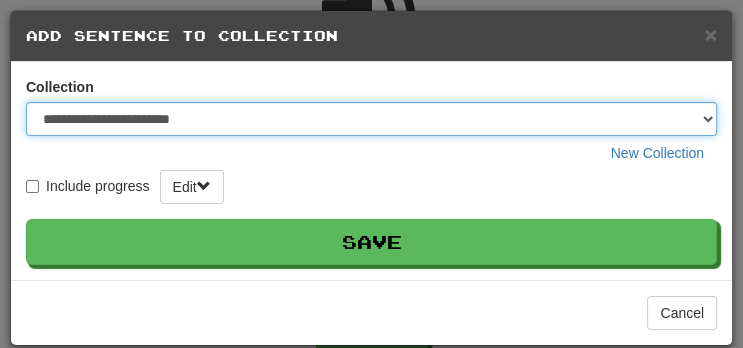 click on "**********" at bounding box center [371, 119] 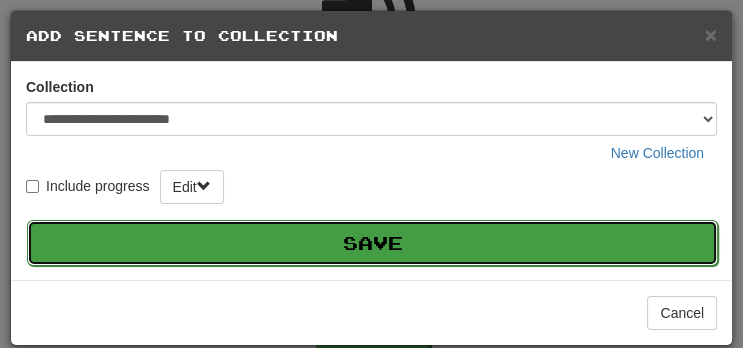 click on "Save" at bounding box center [372, 243] 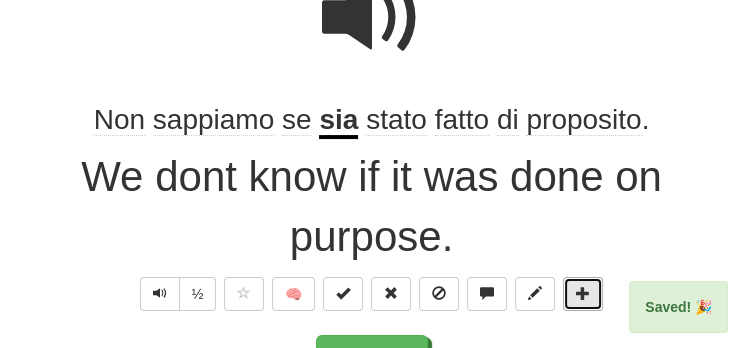 click at bounding box center (583, 293) 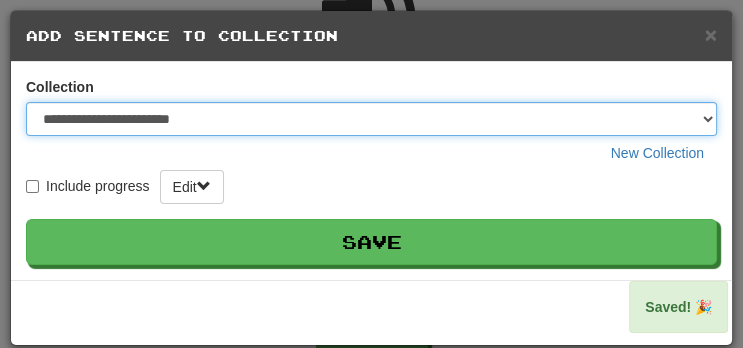 click on "**********" at bounding box center [371, 119] 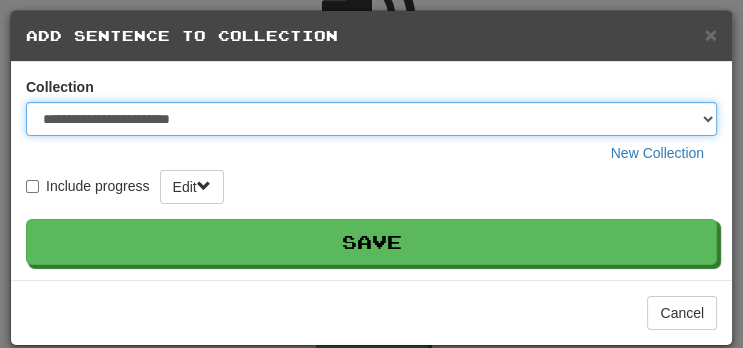 click on "**********" at bounding box center (371, 119) 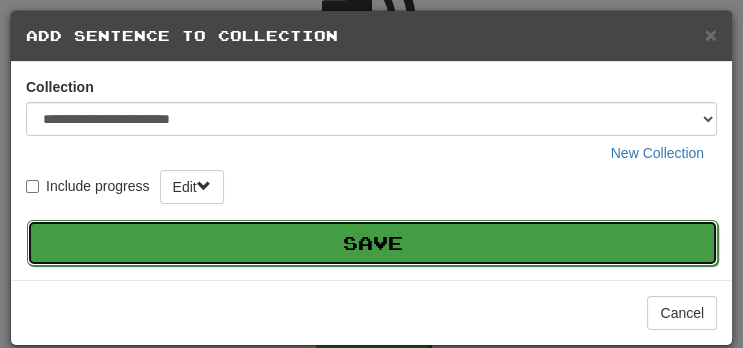 click on "Save" at bounding box center (372, 243) 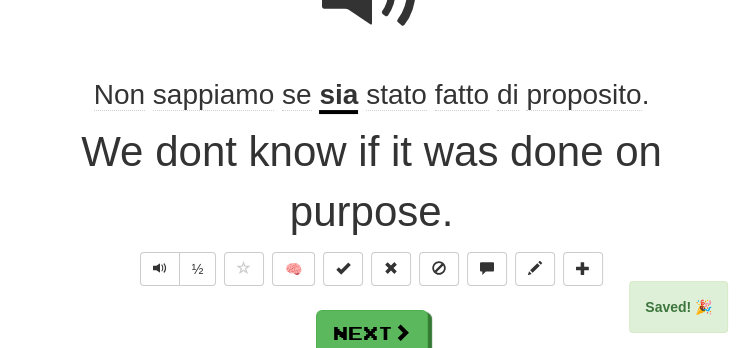 scroll, scrollTop: 292, scrollLeft: 0, axis: vertical 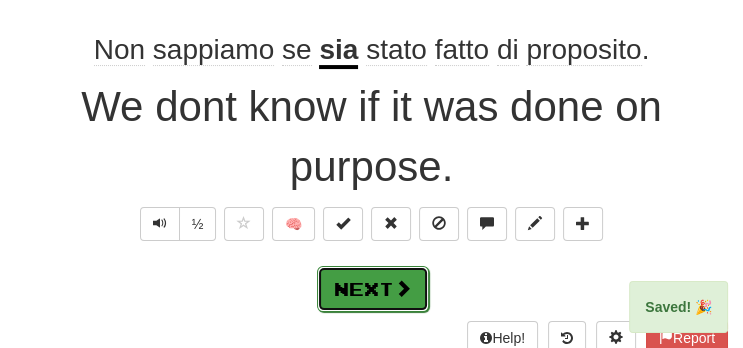click on "Next" at bounding box center [373, 289] 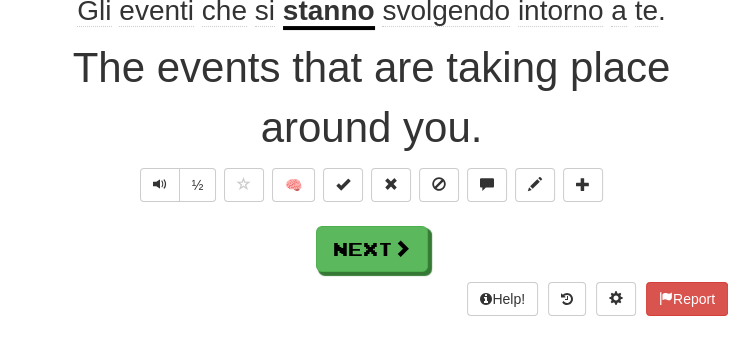 scroll, scrollTop: 333, scrollLeft: 0, axis: vertical 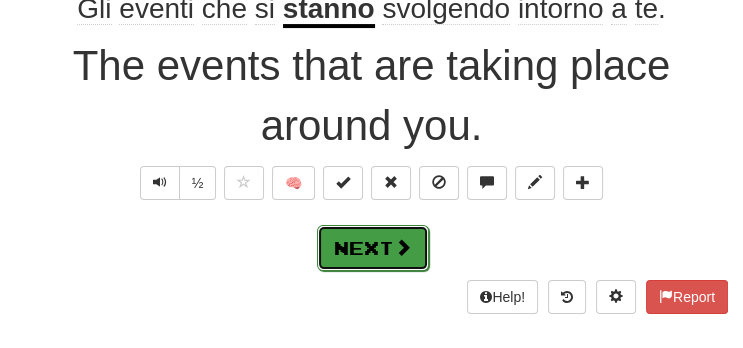 click on "Next" at bounding box center (373, 248) 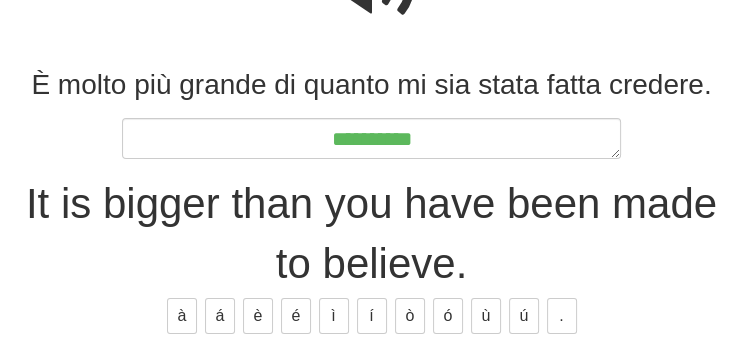 scroll, scrollTop: 258, scrollLeft: 0, axis: vertical 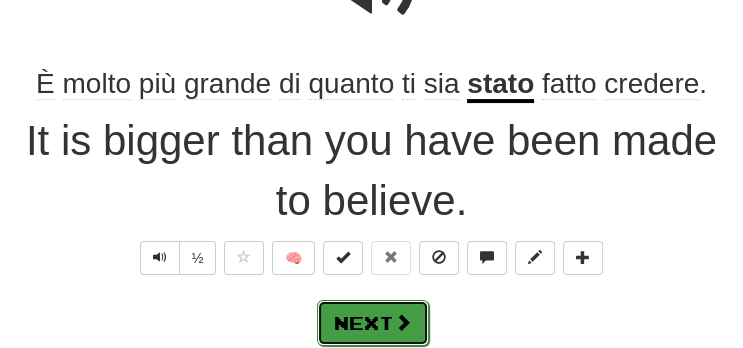 click on "Next" at bounding box center [373, 323] 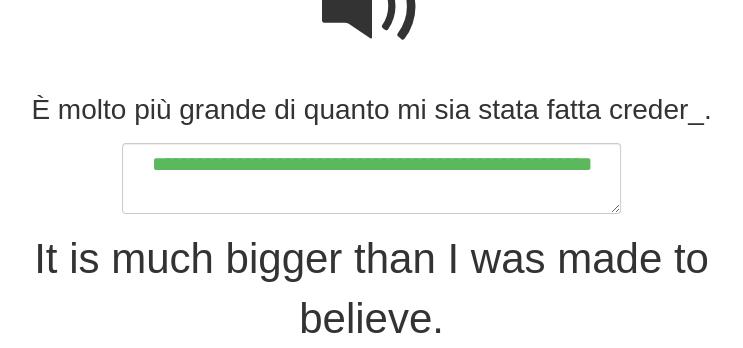 scroll, scrollTop: 233, scrollLeft: 0, axis: vertical 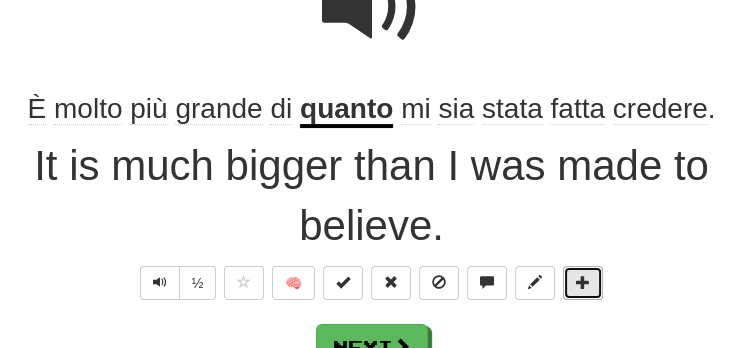 click at bounding box center (583, 282) 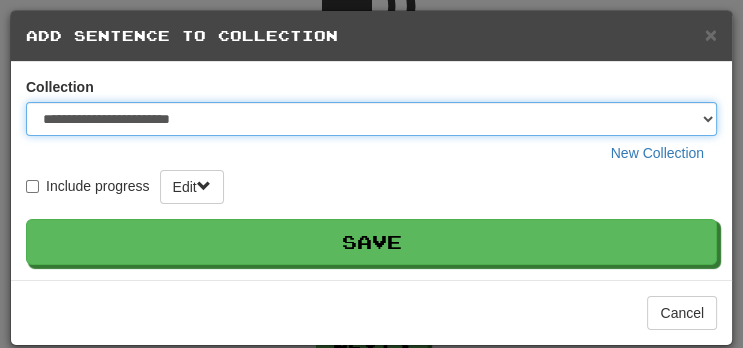 click on "**********" at bounding box center (371, 119) 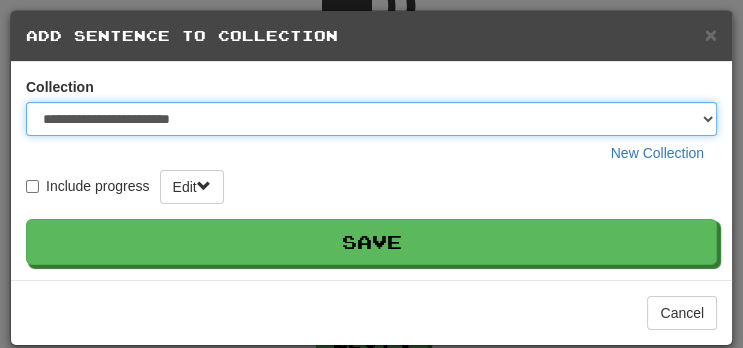 click on "**********" at bounding box center (371, 119) 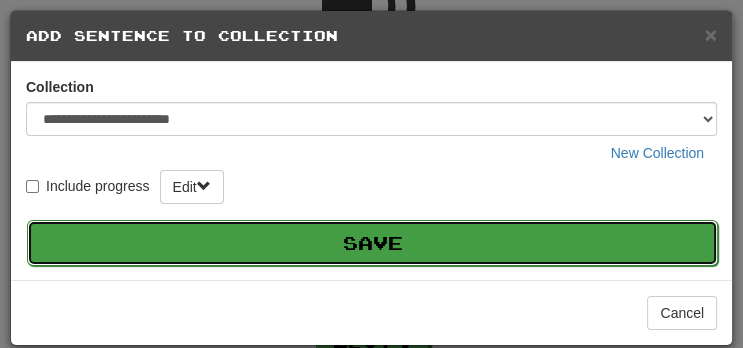 click on "Save" at bounding box center (372, 243) 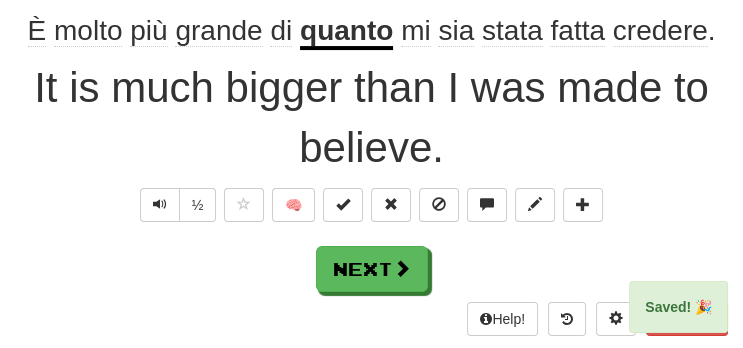 scroll, scrollTop: 319, scrollLeft: 0, axis: vertical 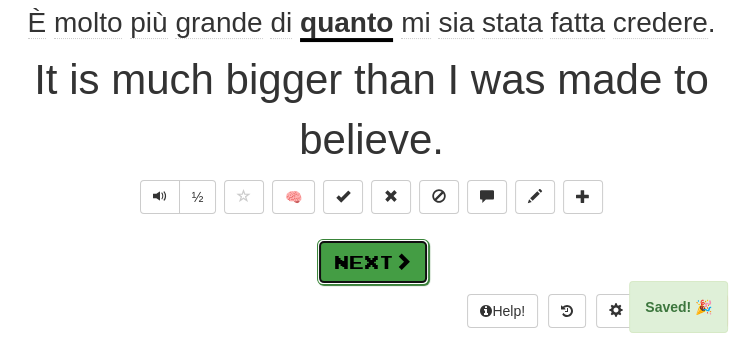 click on "Next" at bounding box center [373, 262] 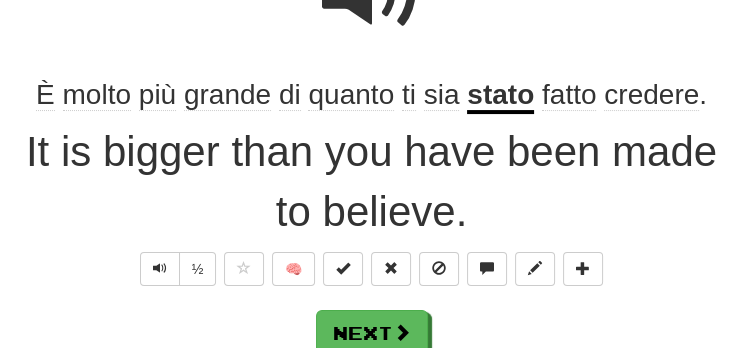 scroll, scrollTop: 258, scrollLeft: 0, axis: vertical 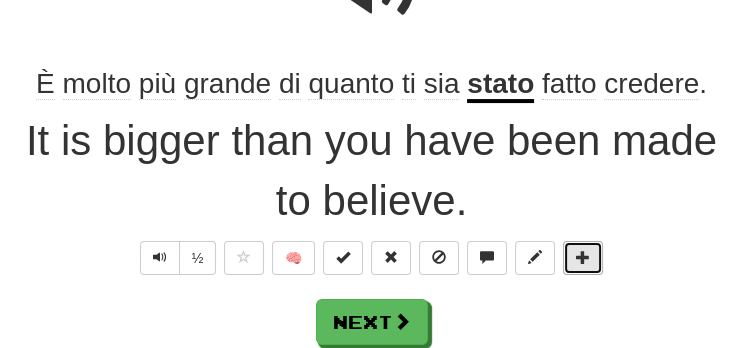 click at bounding box center [583, 257] 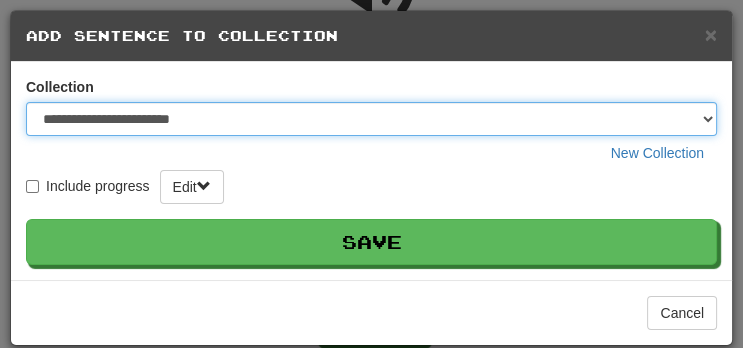 click on "**********" at bounding box center [371, 119] 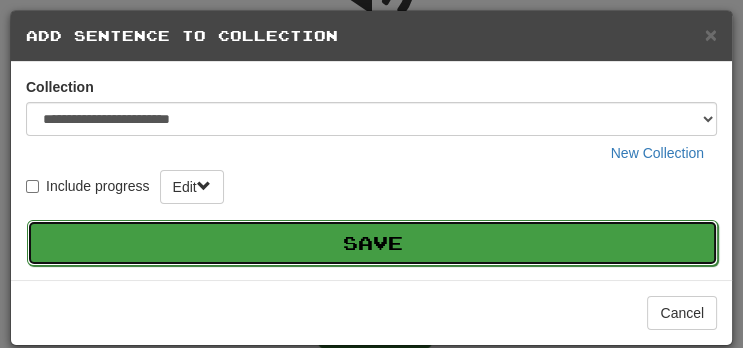 click on "Save" at bounding box center (372, 243) 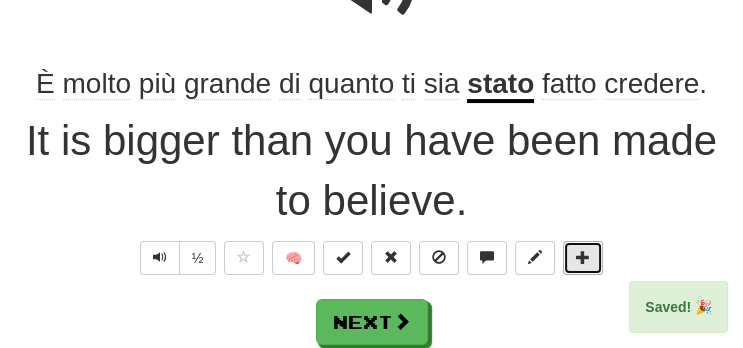 click at bounding box center [583, 258] 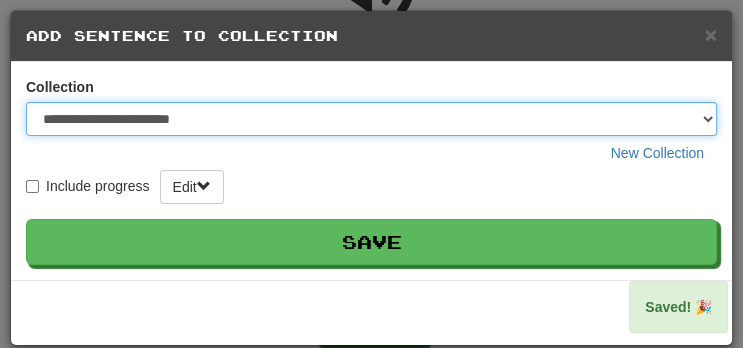 click on "**********" at bounding box center (371, 119) 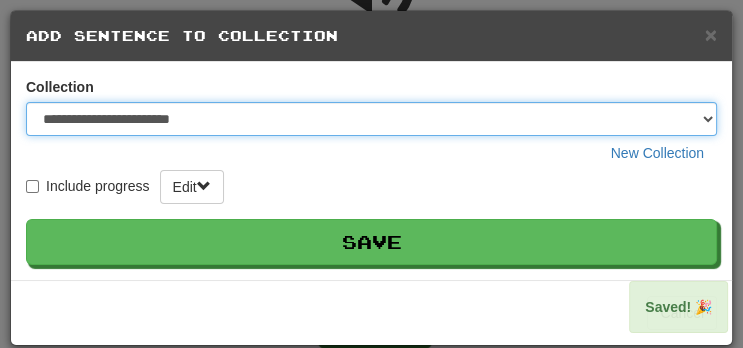 click on "**********" at bounding box center (371, 119) 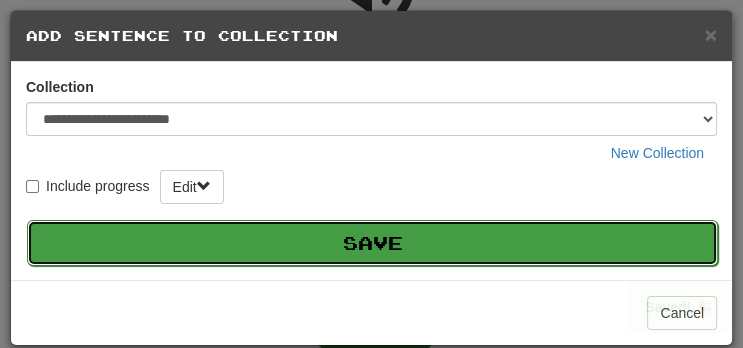 click on "Save" at bounding box center (372, 243) 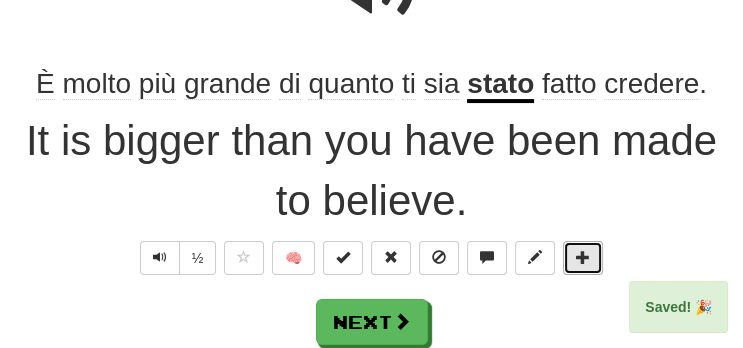 click at bounding box center [583, 258] 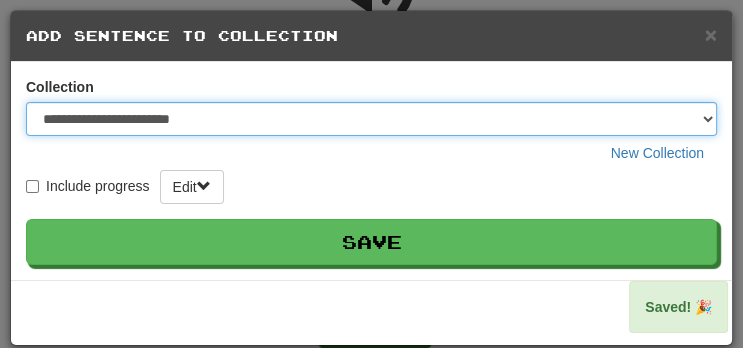 click on "**********" at bounding box center (371, 119) 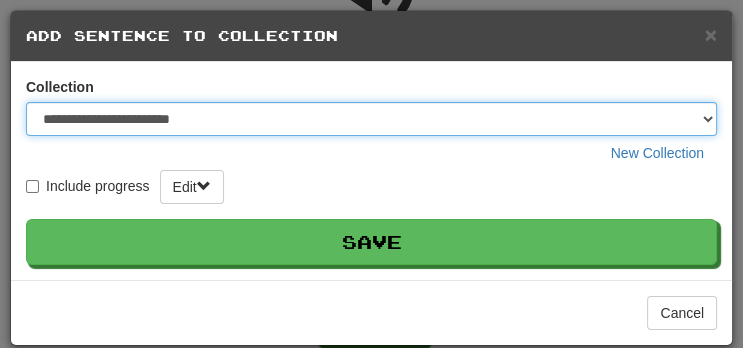 click on "**********" at bounding box center (371, 119) 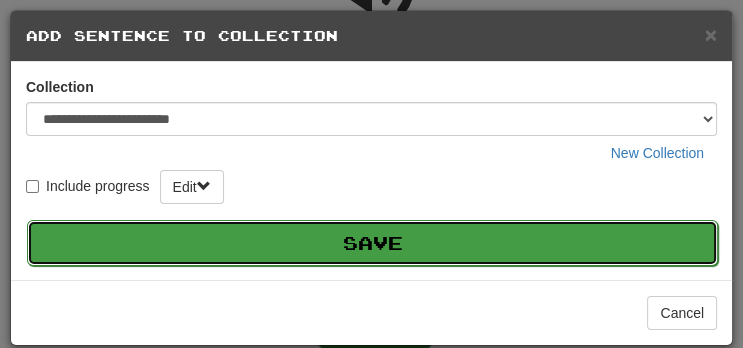 click on "Save" at bounding box center (372, 243) 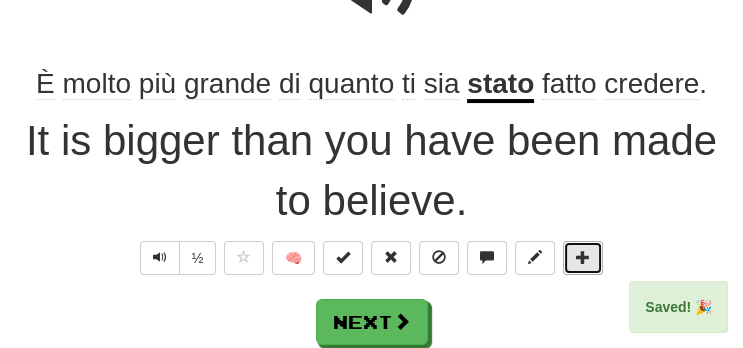 click at bounding box center [583, 257] 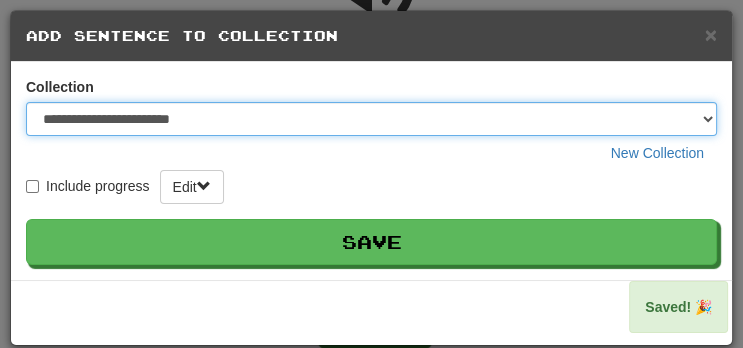 click on "**********" at bounding box center (371, 119) 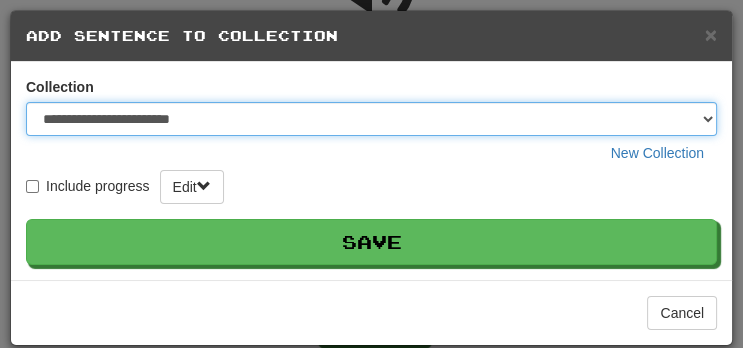 click on "**********" at bounding box center (371, 119) 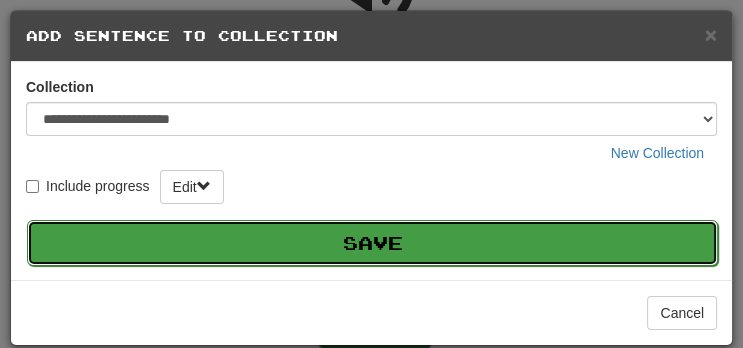 click on "Save" at bounding box center (372, 243) 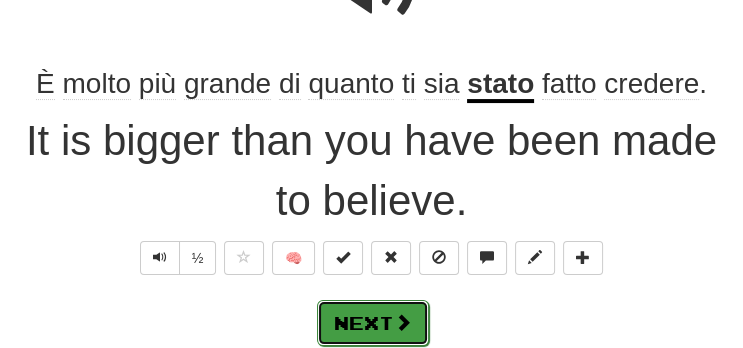click on "Next" at bounding box center (373, 323) 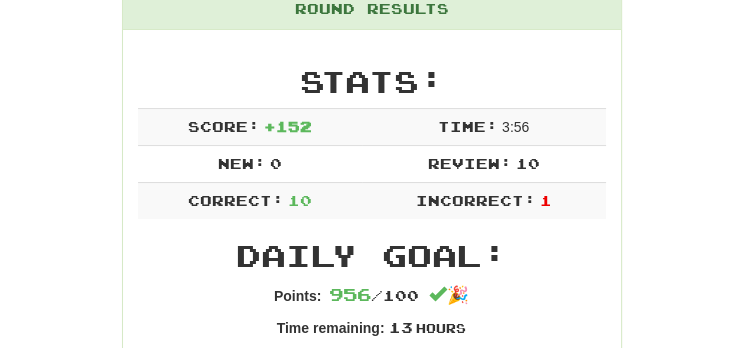 scroll, scrollTop: 0, scrollLeft: 0, axis: both 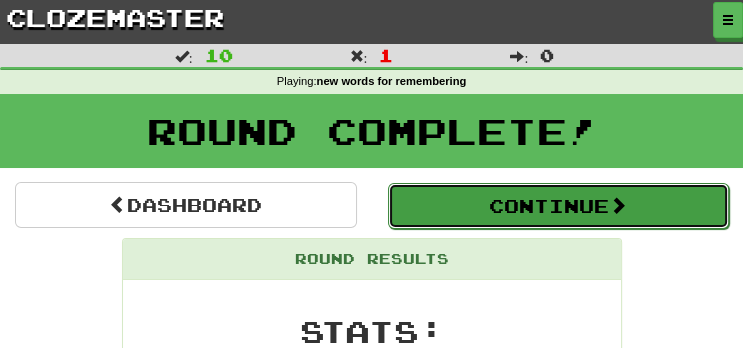 click on "Continue" at bounding box center [559, 206] 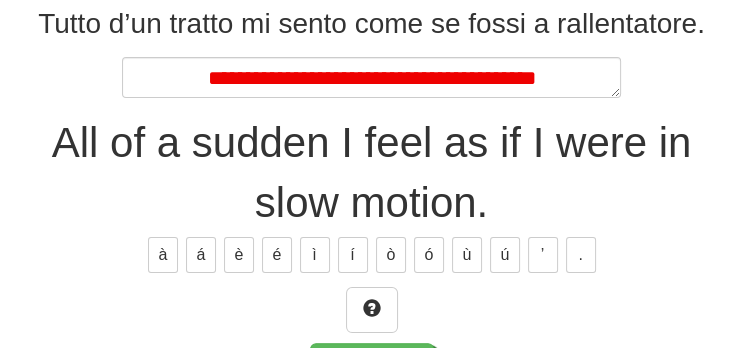 scroll, scrollTop: 347, scrollLeft: 0, axis: vertical 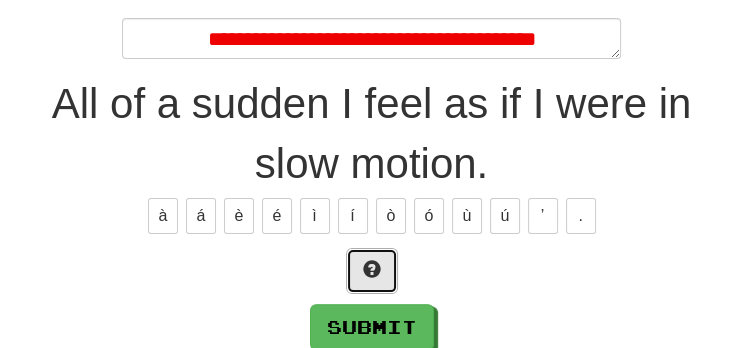 click at bounding box center [372, 271] 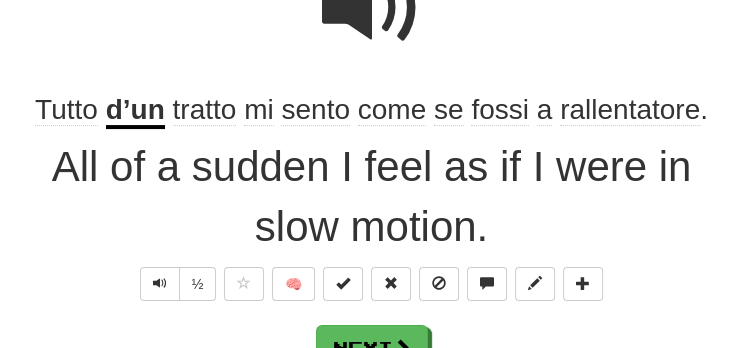 scroll, scrollTop: 226, scrollLeft: 0, axis: vertical 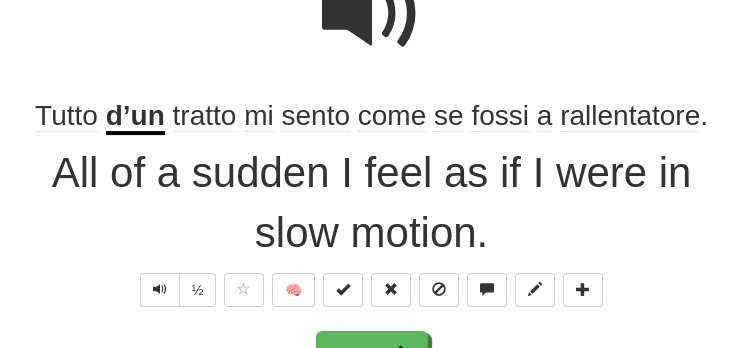 click at bounding box center (372, 14) 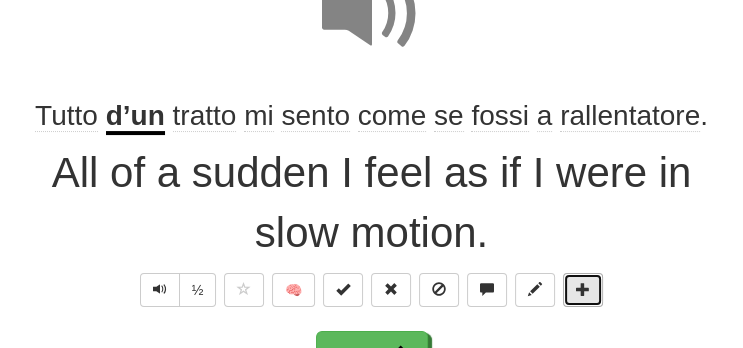 click at bounding box center (583, 289) 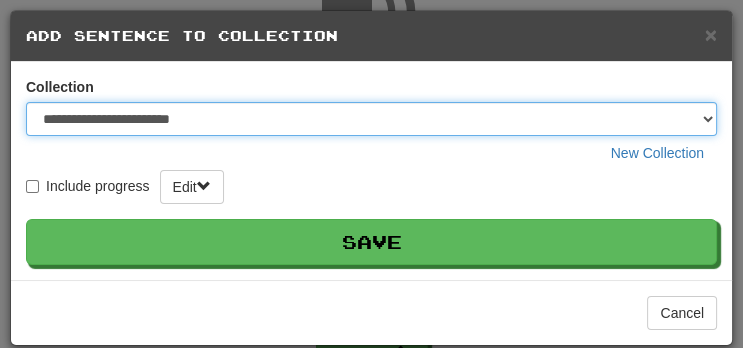 click on "**********" at bounding box center [371, 119] 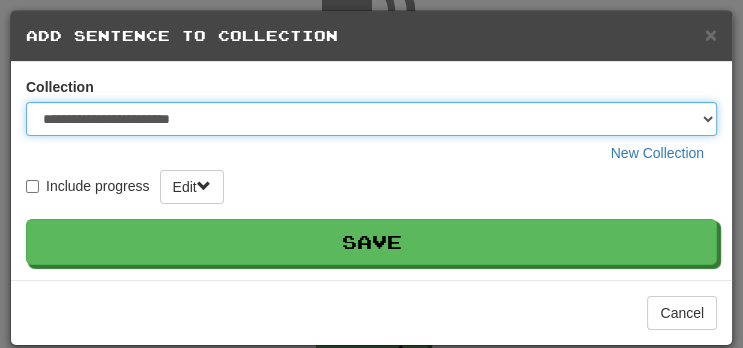 click on "**********" at bounding box center (371, 119) 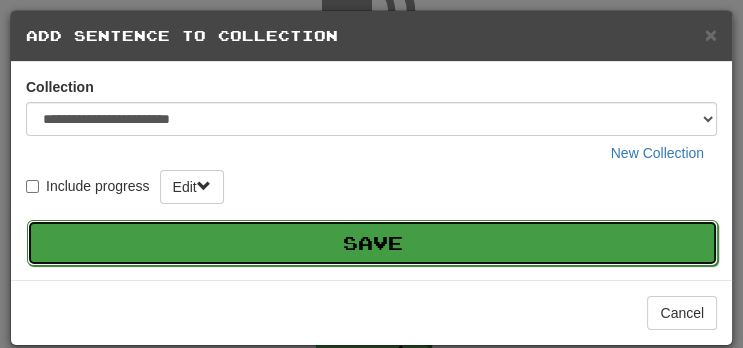 click on "Save" at bounding box center [372, 243] 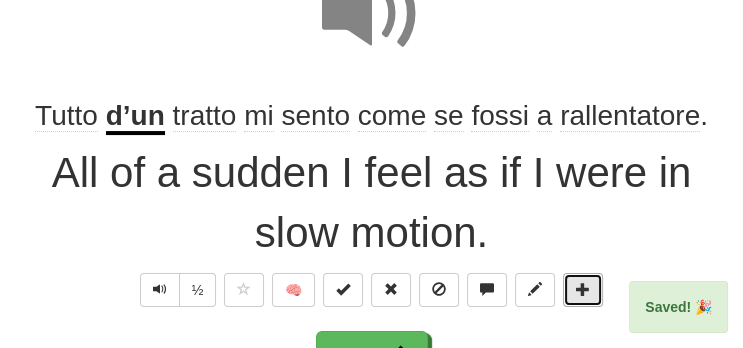 click at bounding box center [583, 289] 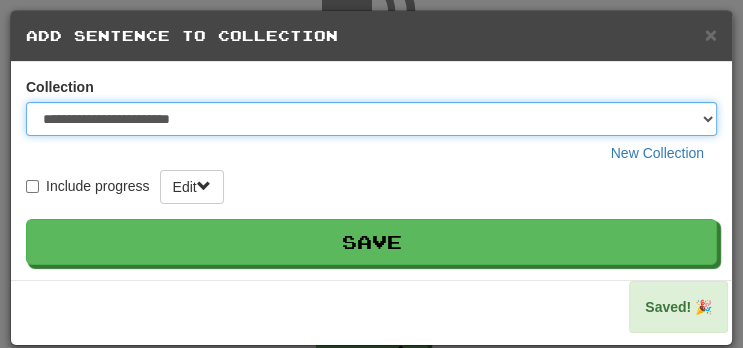 click on "**********" at bounding box center [371, 119] 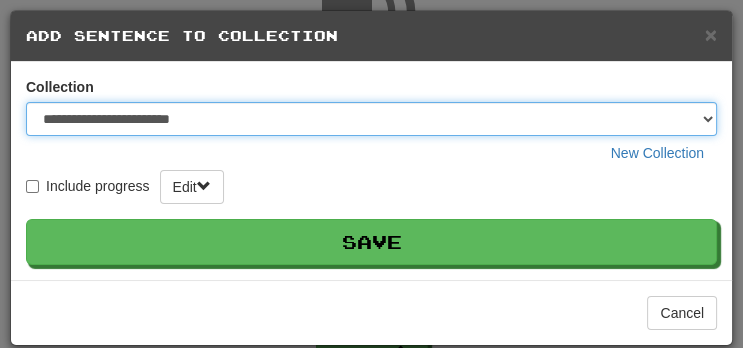click on "**********" at bounding box center [371, 119] 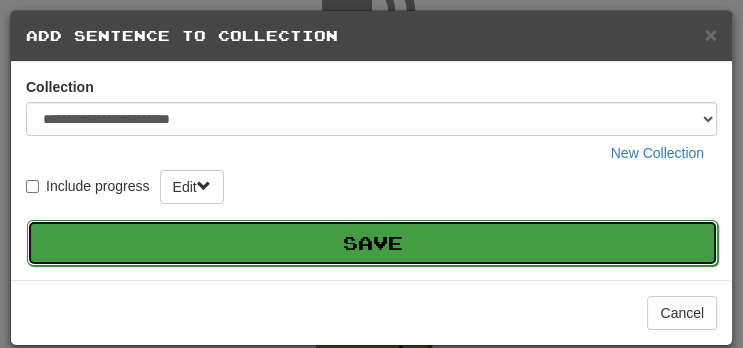 click on "Save" at bounding box center (372, 243) 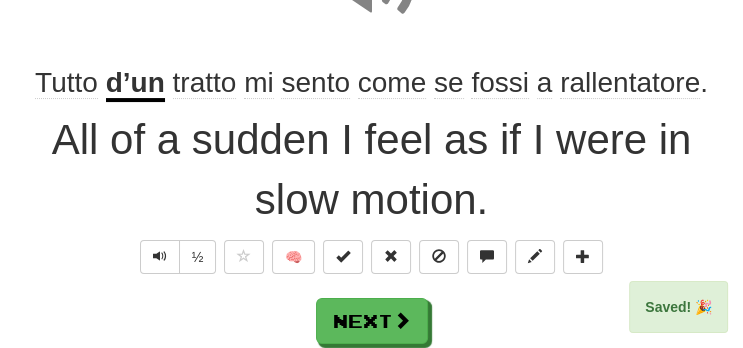 scroll, scrollTop: 289, scrollLeft: 0, axis: vertical 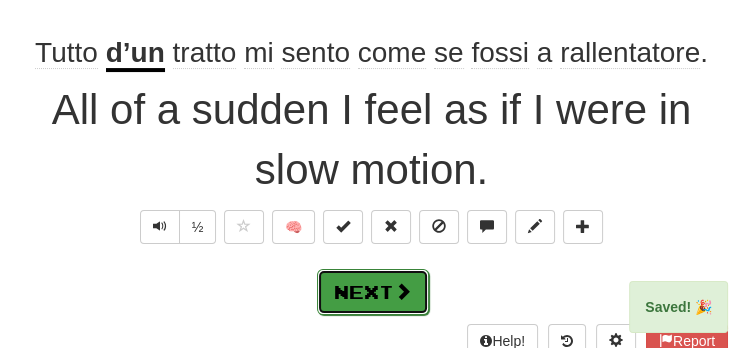 click on "Next" at bounding box center [373, 292] 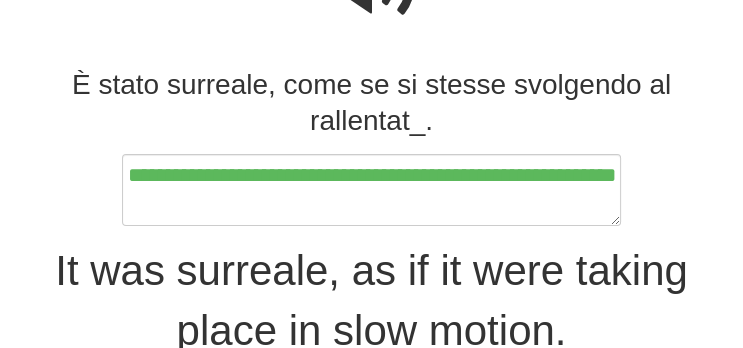 scroll, scrollTop: 258, scrollLeft: 0, axis: vertical 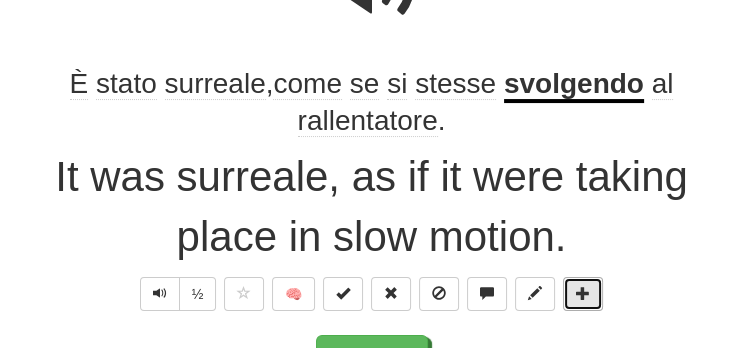 click at bounding box center [583, 293] 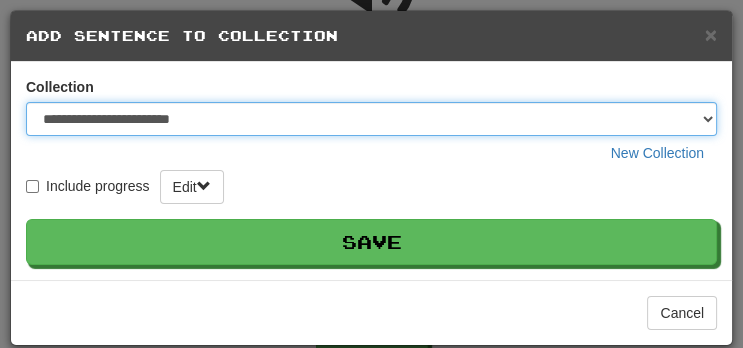 click on "**********" at bounding box center [371, 119] 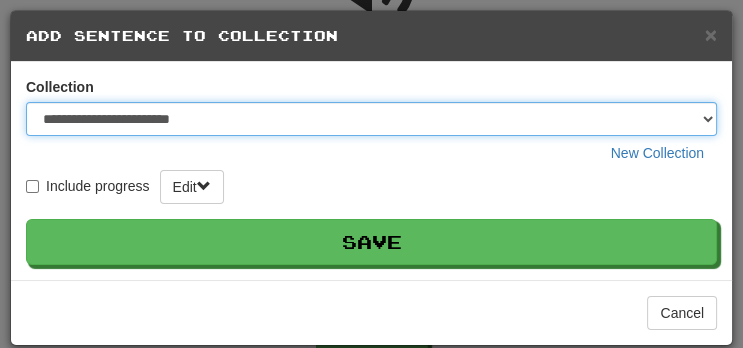 click on "**********" at bounding box center (371, 119) 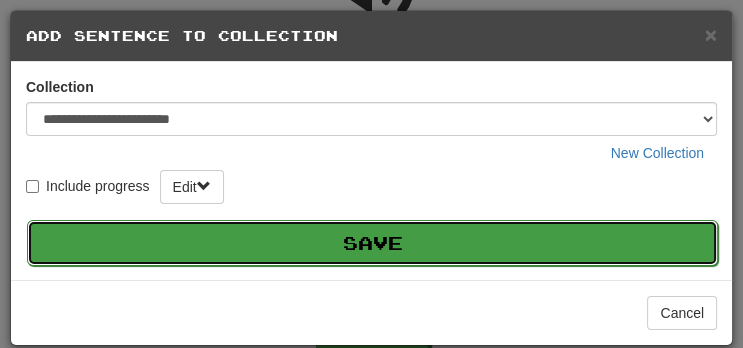 click on "Save" at bounding box center [372, 243] 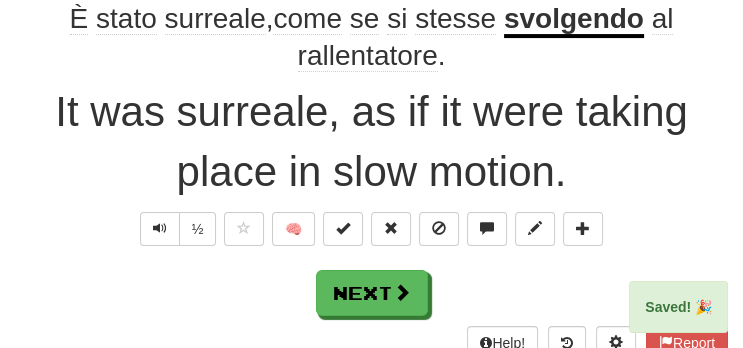 scroll, scrollTop: 330, scrollLeft: 0, axis: vertical 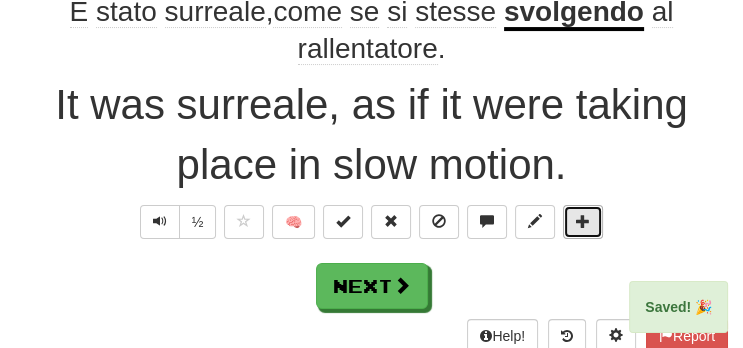 click at bounding box center [583, 222] 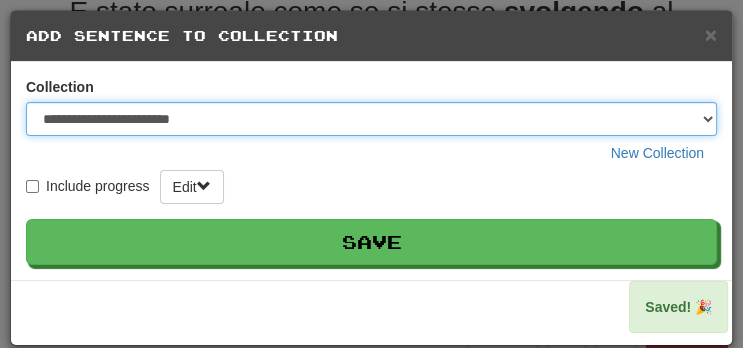 click on "**********" at bounding box center (371, 119) 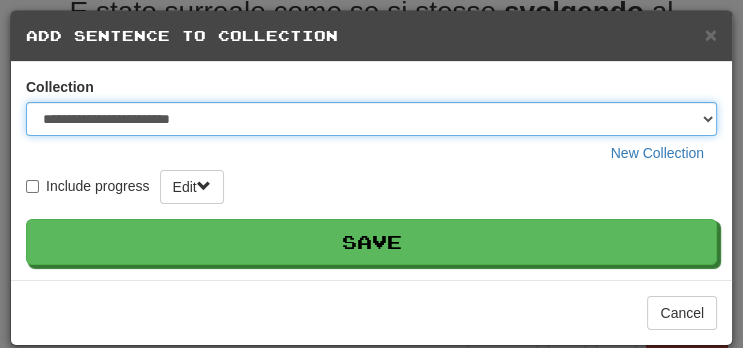 click on "**********" at bounding box center (371, 119) 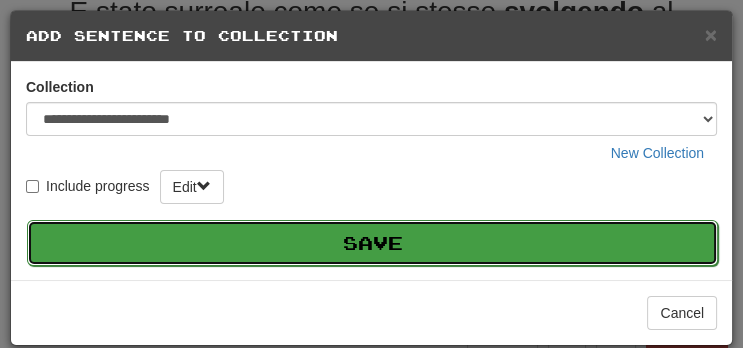 click on "Save" at bounding box center (372, 243) 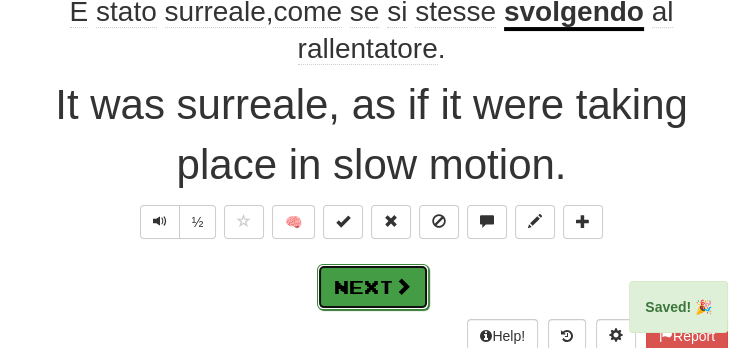 click at bounding box center [403, 286] 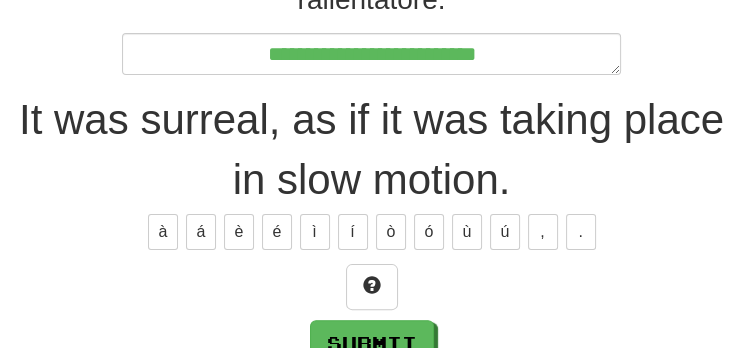 scroll, scrollTop: 381, scrollLeft: 0, axis: vertical 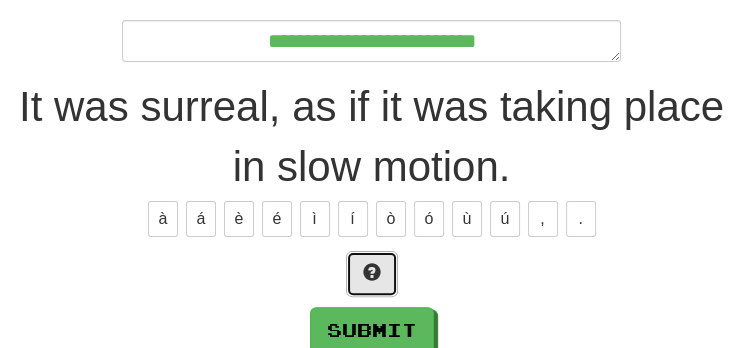 click at bounding box center [372, 274] 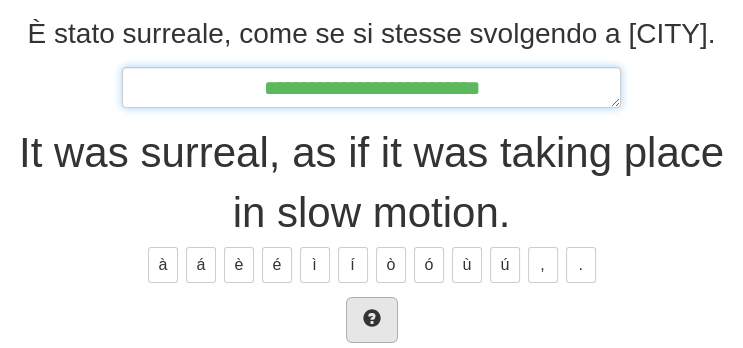 scroll, scrollTop: 343, scrollLeft: 0, axis: vertical 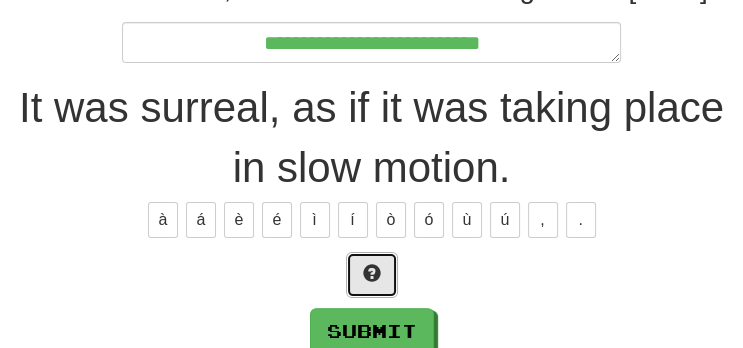 click at bounding box center [372, 275] 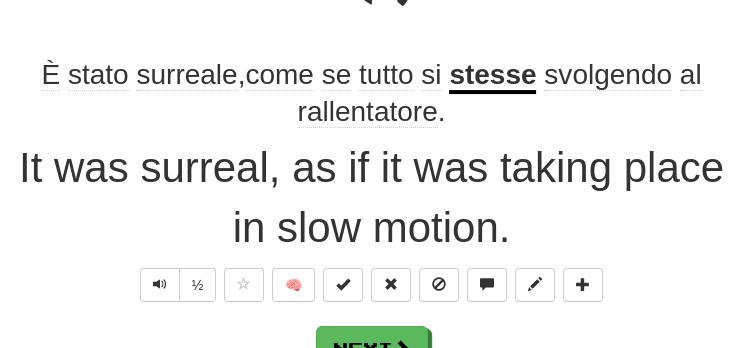scroll, scrollTop: 292, scrollLeft: 0, axis: vertical 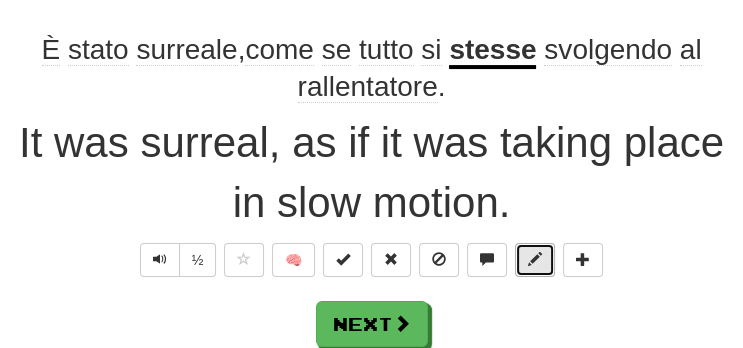 click at bounding box center [535, 259] 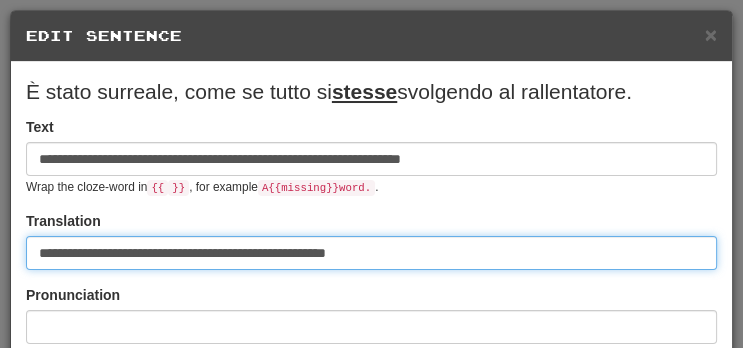 click on "**********" at bounding box center (371, 253) 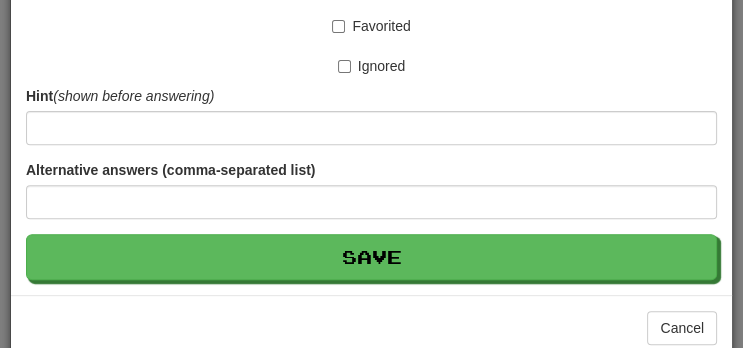 scroll, scrollTop: 542, scrollLeft: 0, axis: vertical 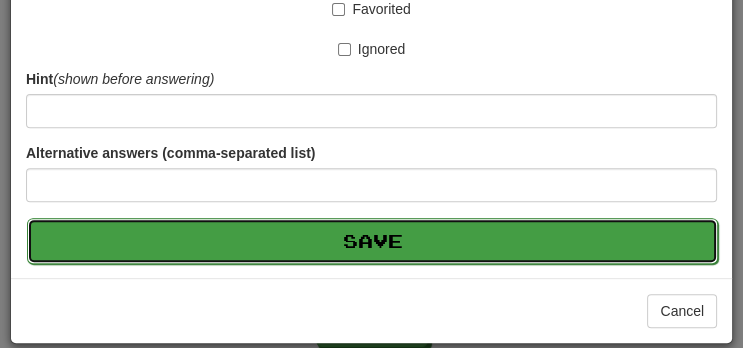 click on "Save" at bounding box center [372, 241] 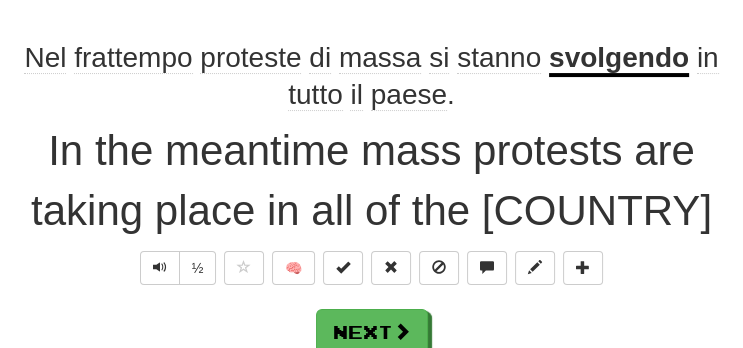 scroll, scrollTop: 293, scrollLeft: 0, axis: vertical 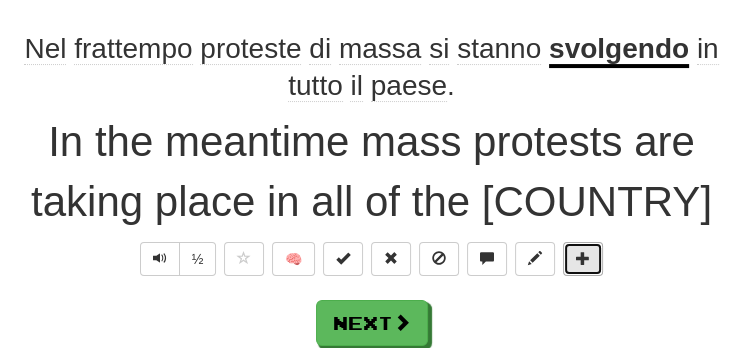 click at bounding box center (583, 258) 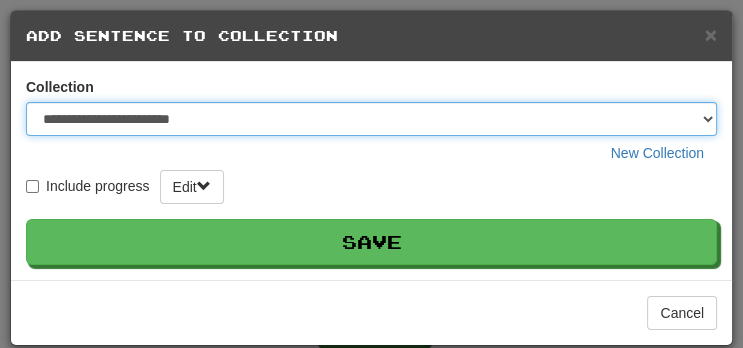 click on "**********" at bounding box center [371, 119] 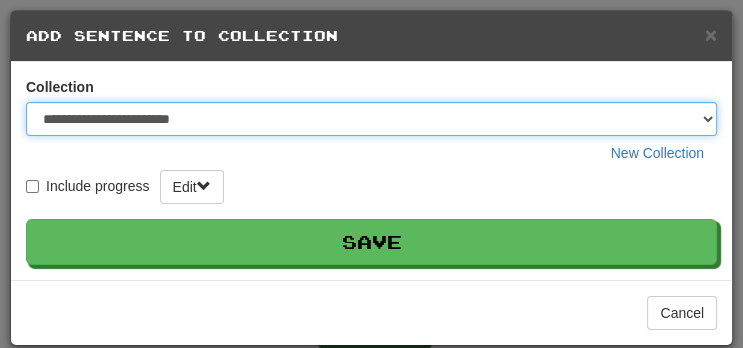click on "**********" at bounding box center (371, 119) 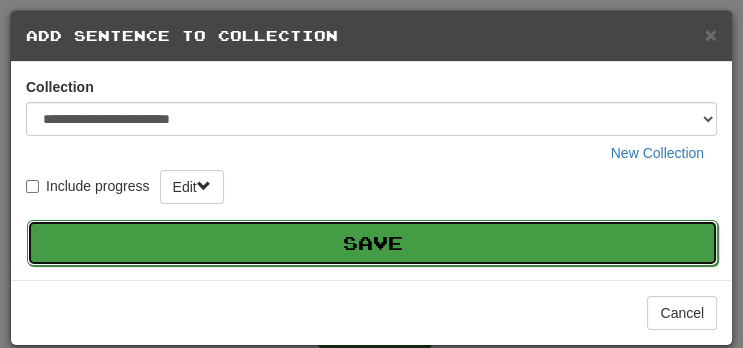 click on "Save" at bounding box center (372, 243) 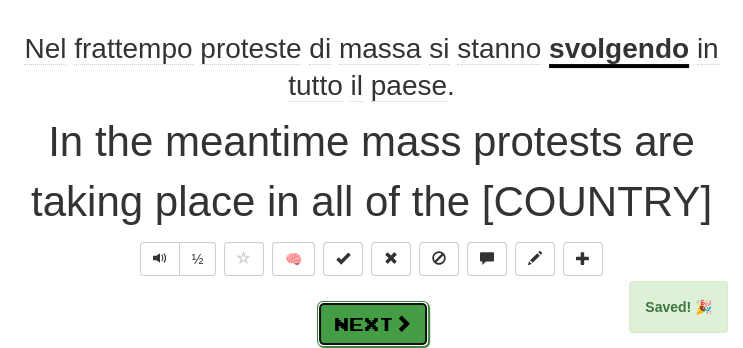 click on "Next" at bounding box center [373, 324] 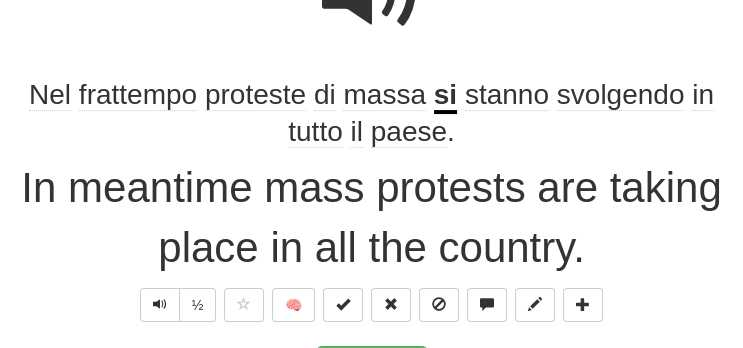 scroll, scrollTop: 258, scrollLeft: 0, axis: vertical 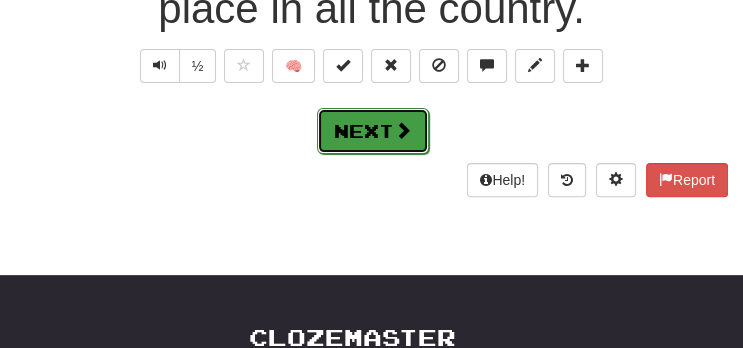 click on "Next" at bounding box center (373, 131) 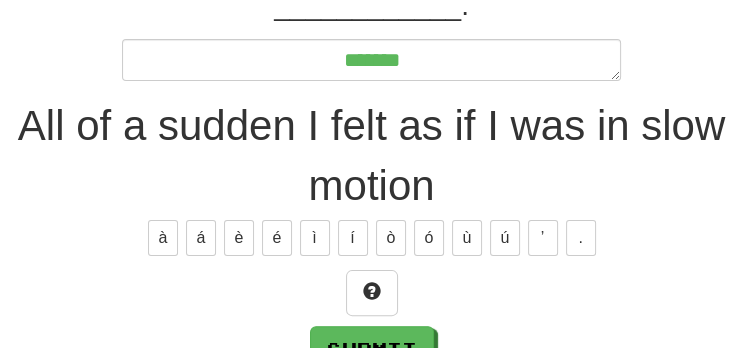 scroll, scrollTop: 362, scrollLeft: 0, axis: vertical 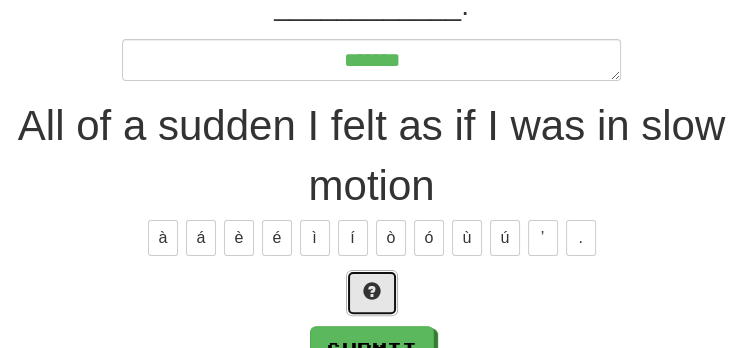 click at bounding box center [372, 291] 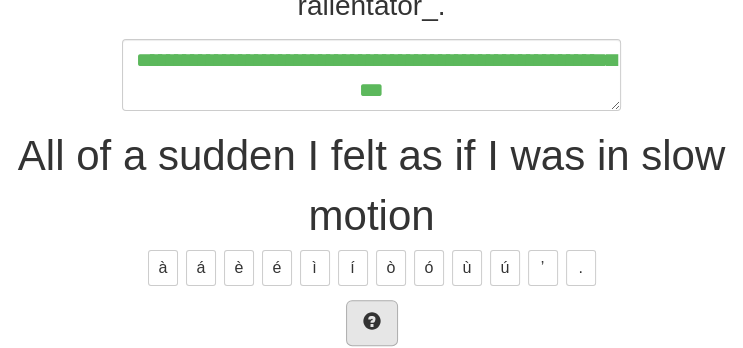 scroll, scrollTop: 326, scrollLeft: 0, axis: vertical 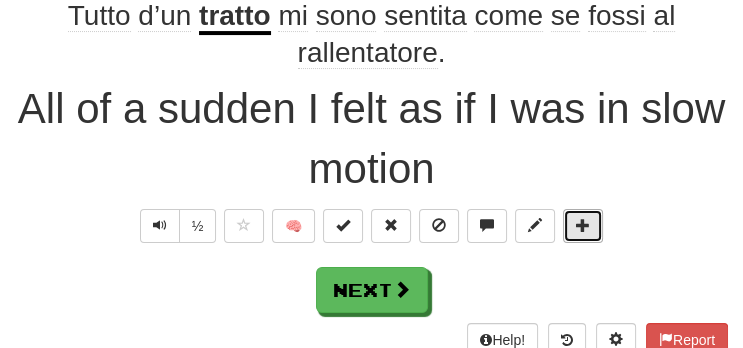 click at bounding box center (583, 225) 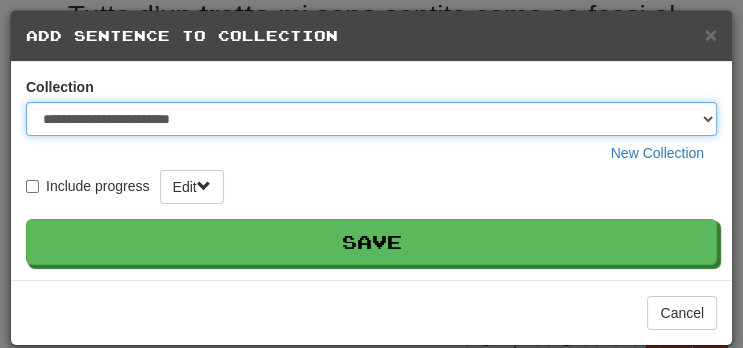 click on "**********" at bounding box center [371, 119] 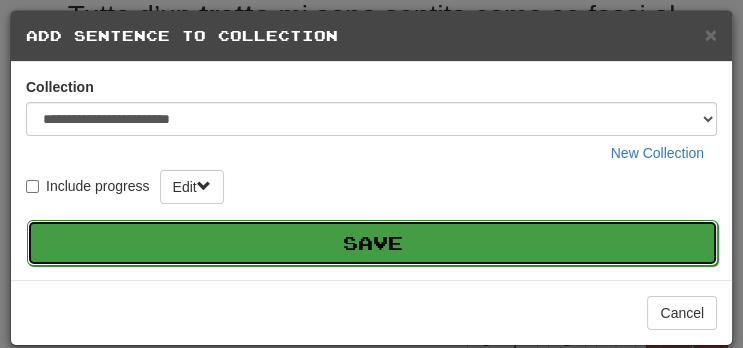 click on "Save" at bounding box center (372, 243) 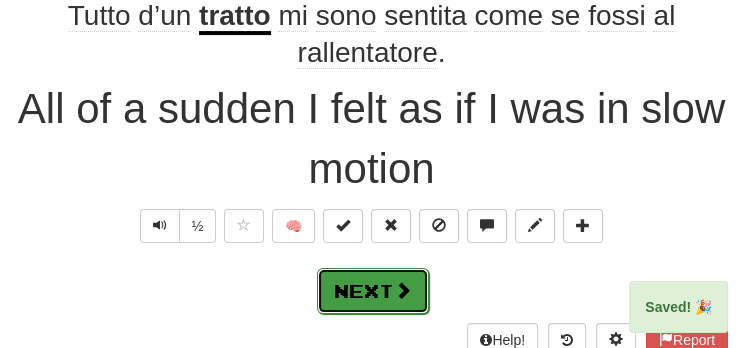 click at bounding box center (403, 290) 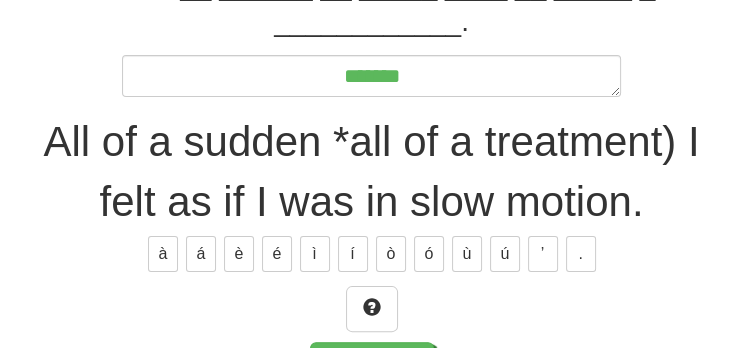 scroll, scrollTop: 351, scrollLeft: 0, axis: vertical 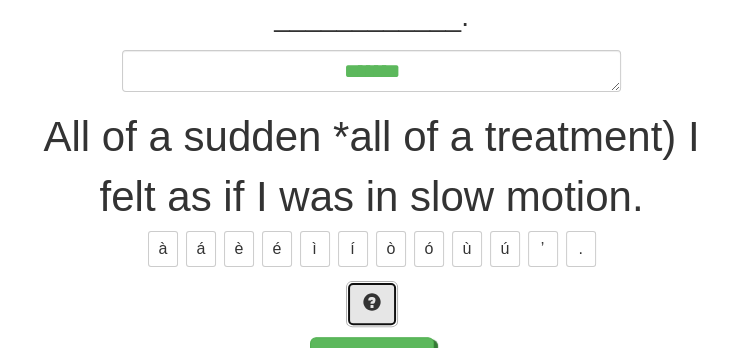 click at bounding box center (372, 304) 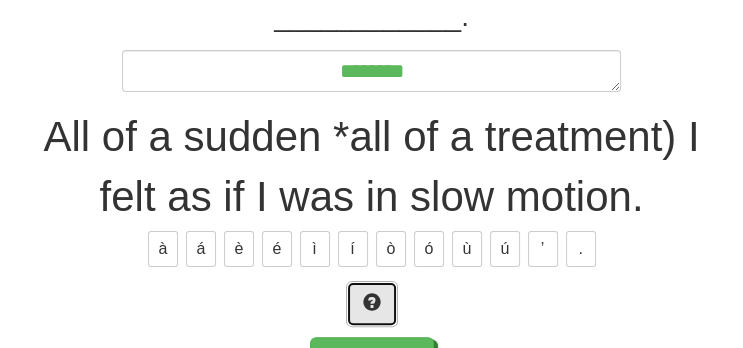 click at bounding box center (372, 304) 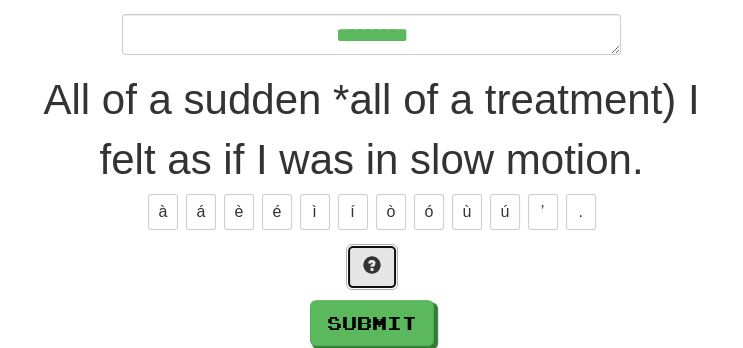 click at bounding box center [372, 265] 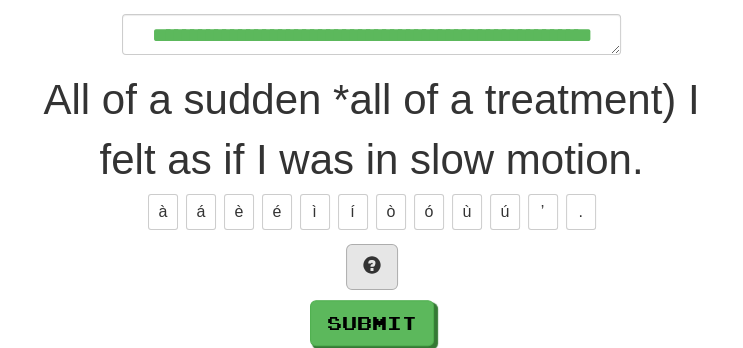 scroll, scrollTop: 326, scrollLeft: 0, axis: vertical 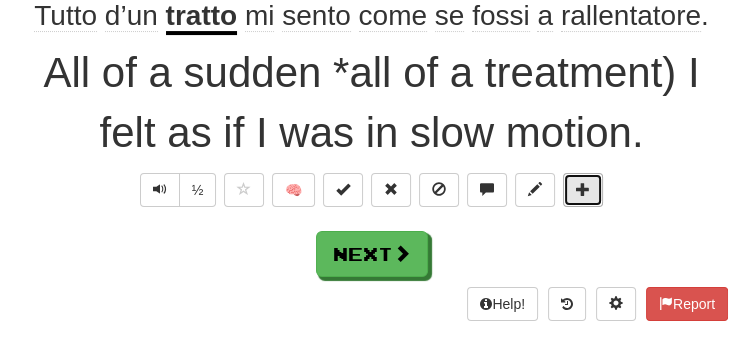 click at bounding box center (583, 189) 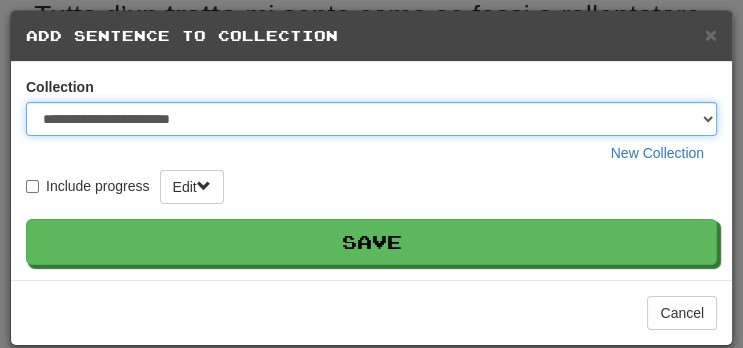 click on "**********" at bounding box center (371, 119) 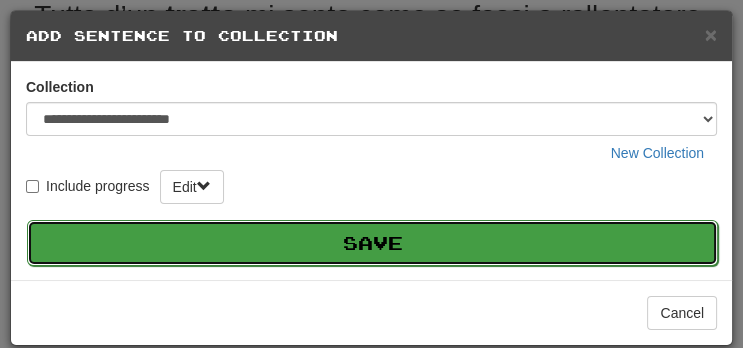 click on "Save" at bounding box center [372, 243] 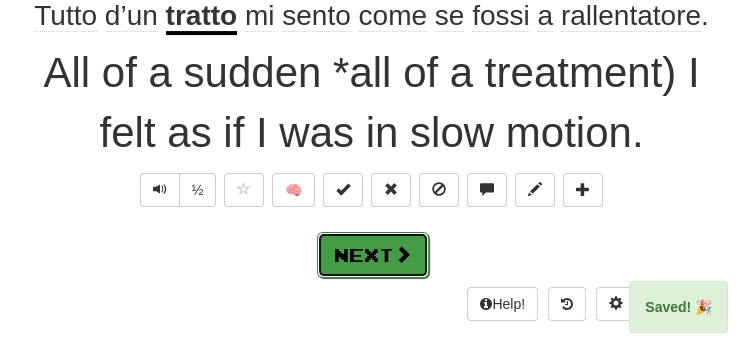 click at bounding box center (403, 254) 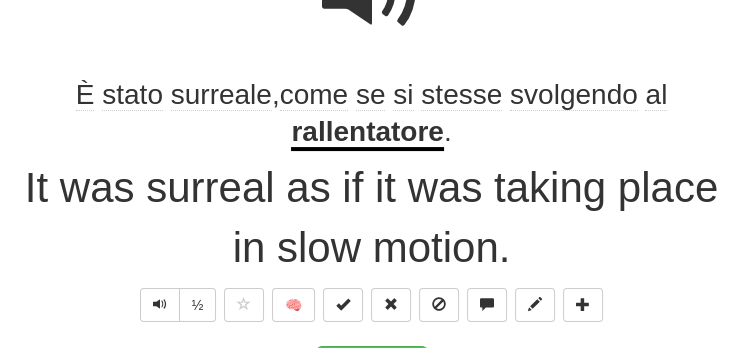 scroll, scrollTop: 258, scrollLeft: 0, axis: vertical 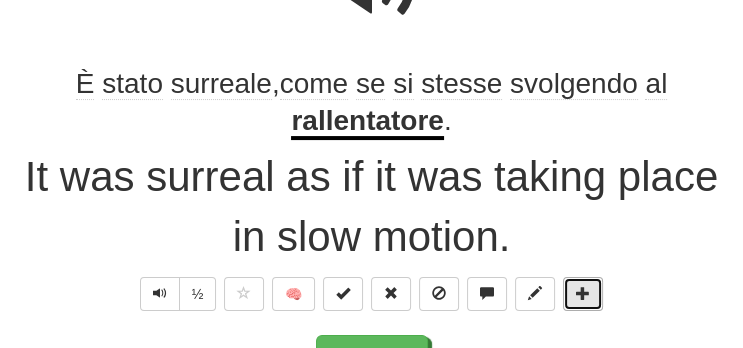 click at bounding box center (583, 293) 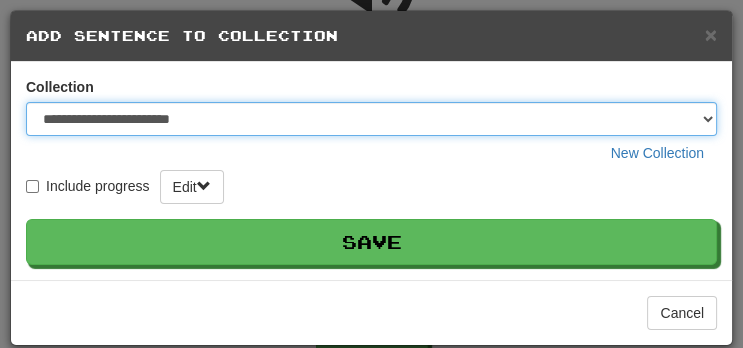 click on "**********" at bounding box center [371, 119] 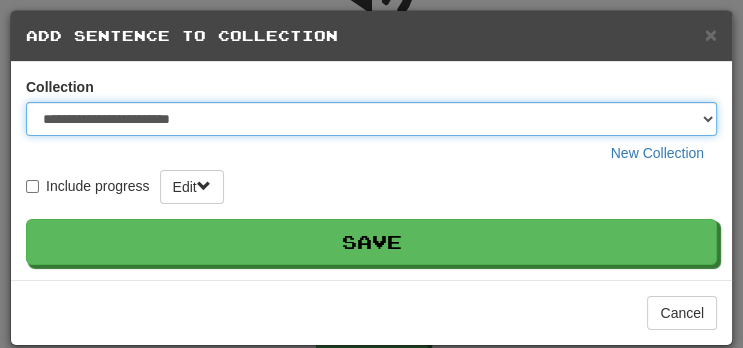 click on "**********" at bounding box center (371, 119) 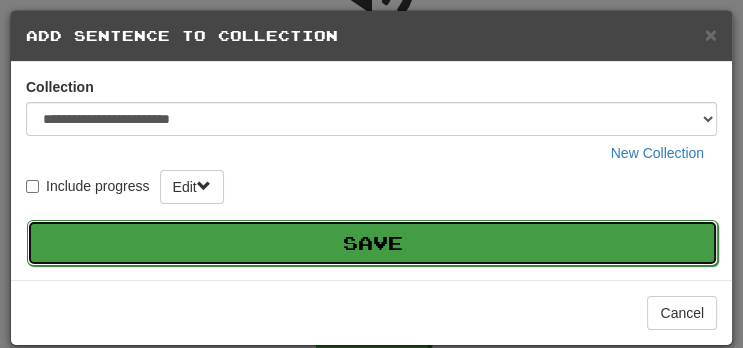 click on "Save" at bounding box center (372, 243) 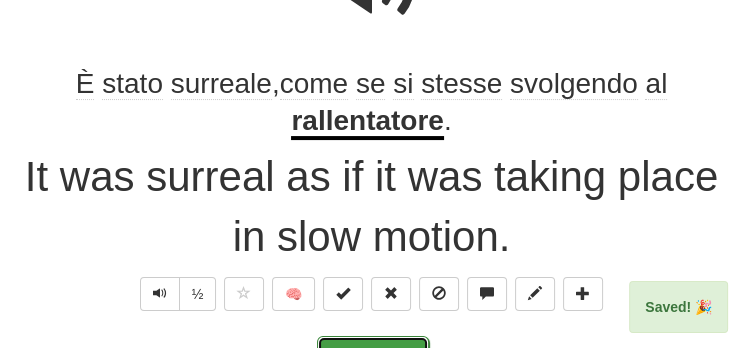 click on "Next" at bounding box center (373, 359) 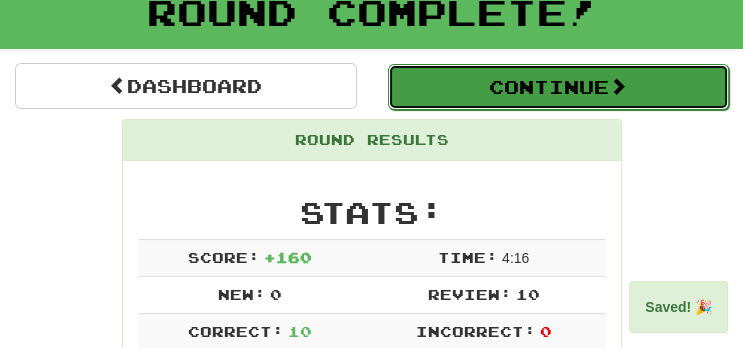 click at bounding box center [618, 86] 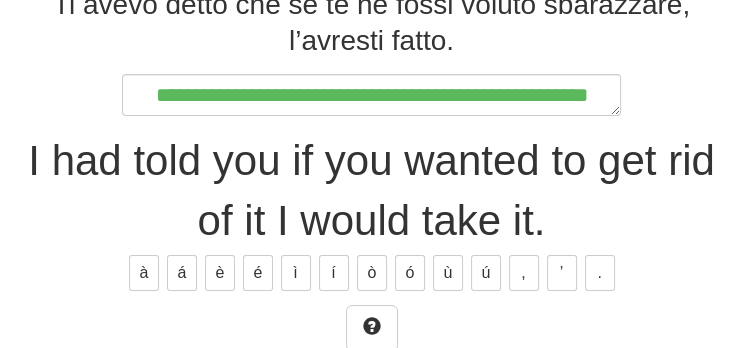 scroll, scrollTop: 347, scrollLeft: 0, axis: vertical 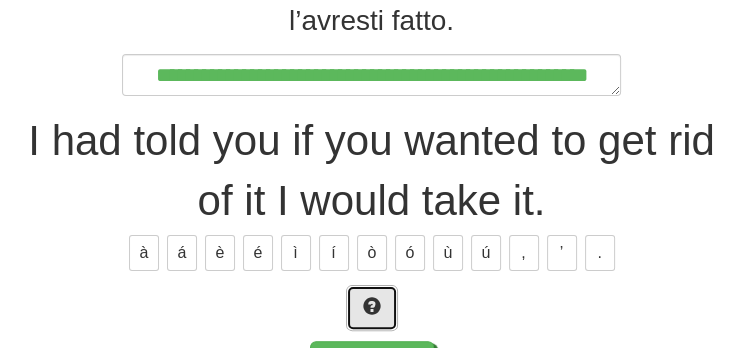 click at bounding box center (372, 306) 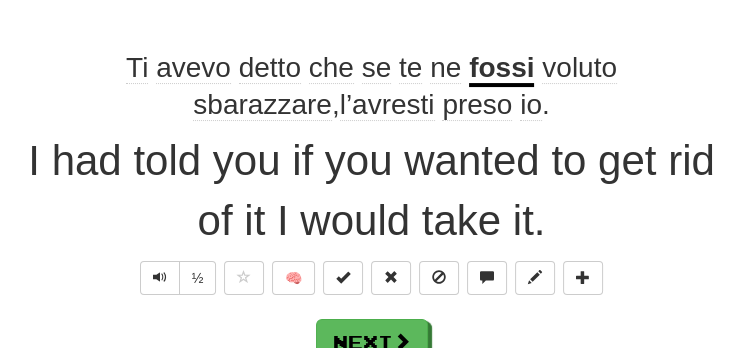 scroll, scrollTop: 286, scrollLeft: 0, axis: vertical 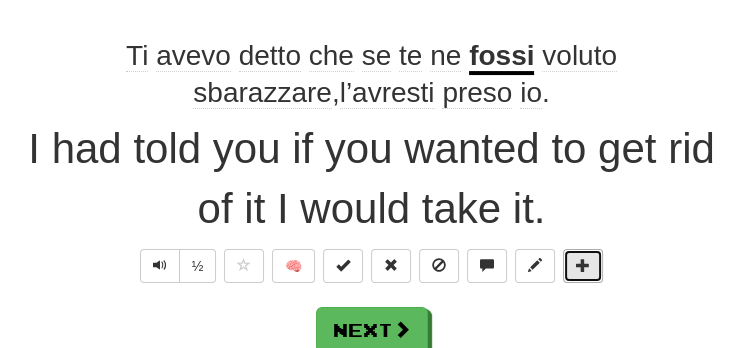 click at bounding box center (583, 266) 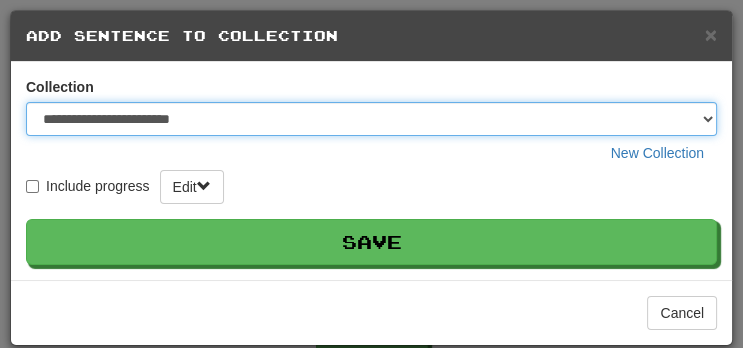 click on "**********" at bounding box center (371, 119) 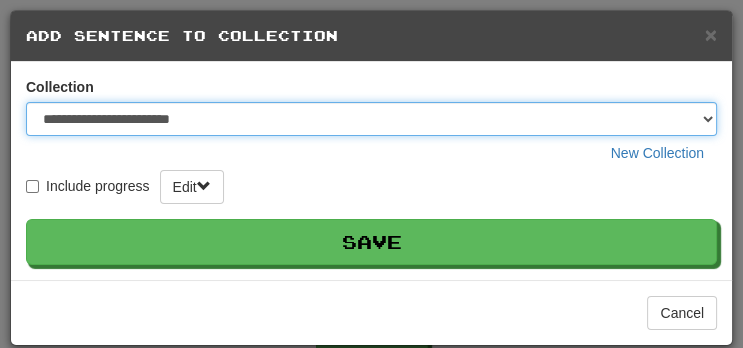 click on "**********" at bounding box center (371, 119) 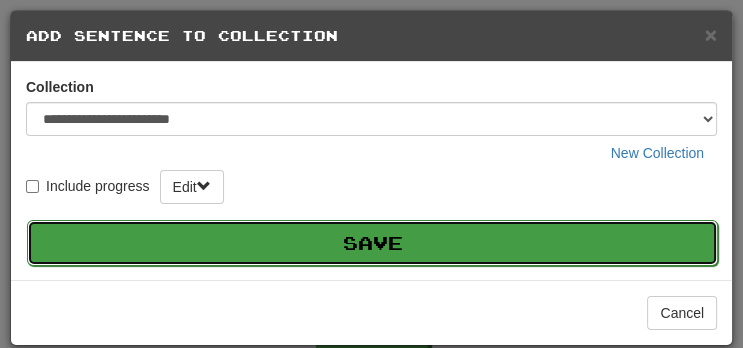 click on "Save" at bounding box center [372, 243] 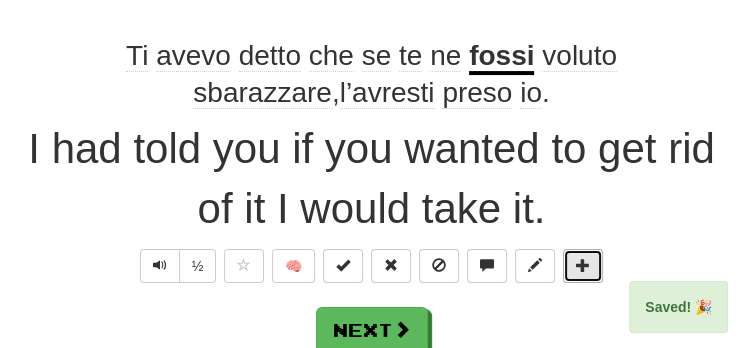 click at bounding box center [583, 265] 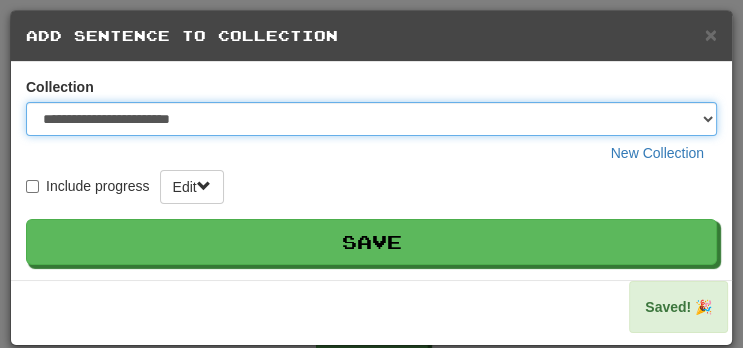 click on "**********" at bounding box center [371, 119] 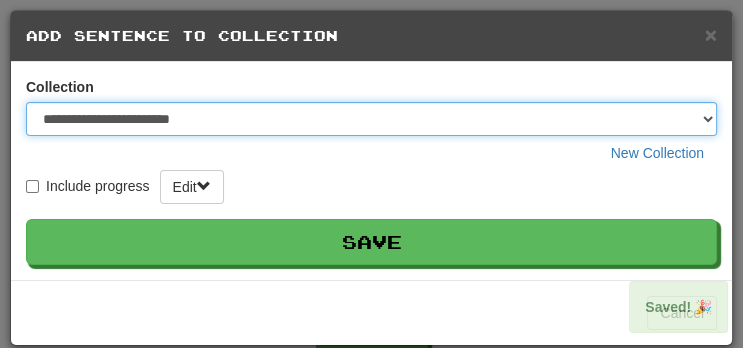 click on "**********" at bounding box center (371, 119) 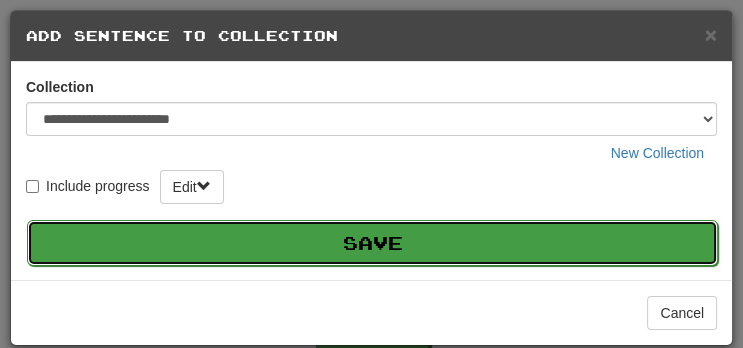 click on "Save" at bounding box center [372, 243] 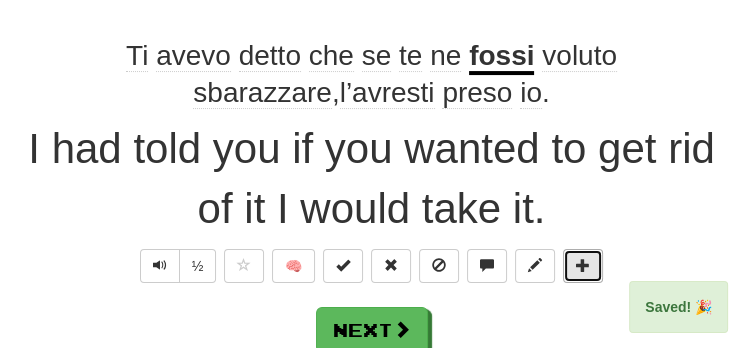 click at bounding box center [583, 265] 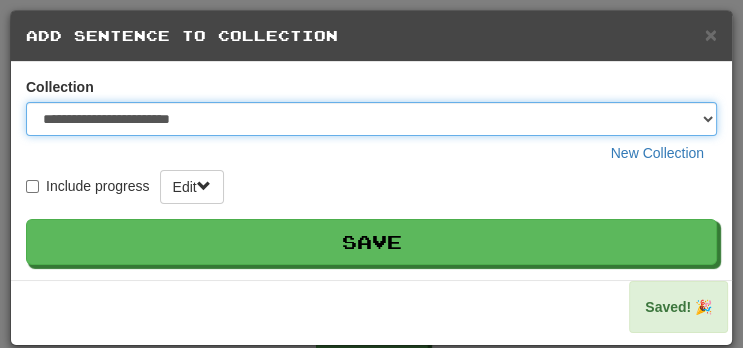 click on "**********" at bounding box center (371, 119) 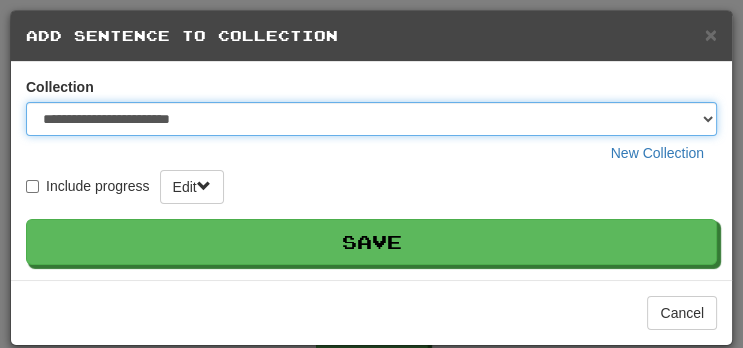 click on "**********" at bounding box center (371, 119) 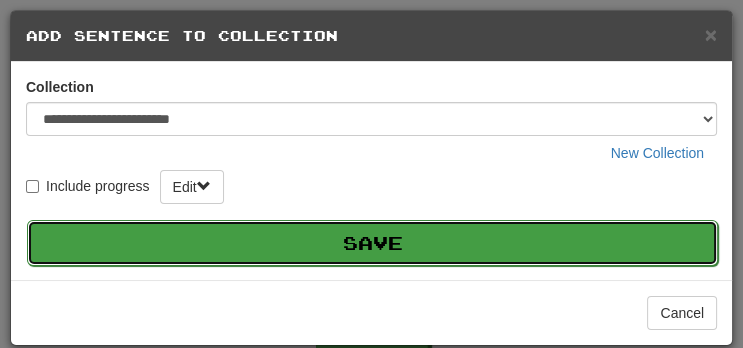 click on "Save" at bounding box center [372, 243] 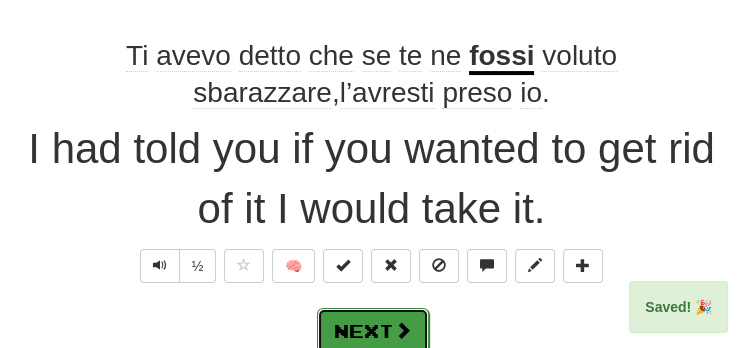 click on "Next" at bounding box center (373, 331) 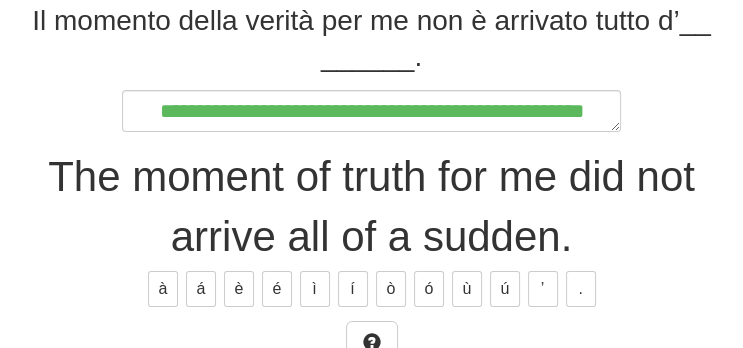 scroll, scrollTop: 312, scrollLeft: 0, axis: vertical 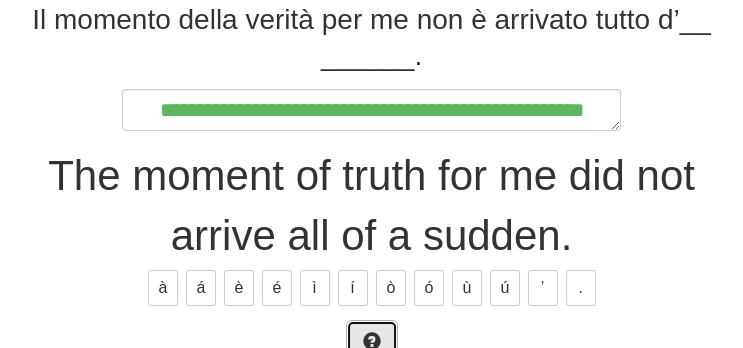 click at bounding box center [372, 343] 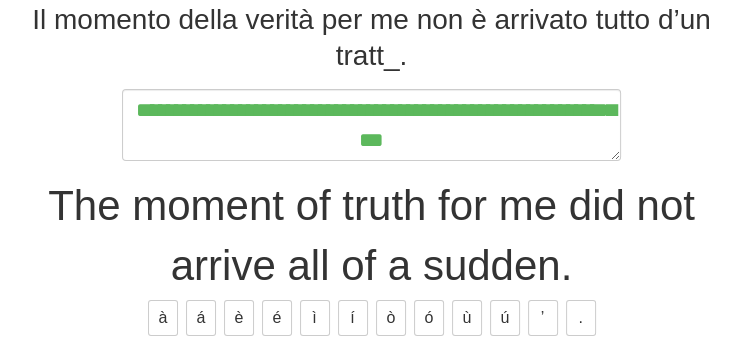 scroll, scrollTop: 324, scrollLeft: 0, axis: vertical 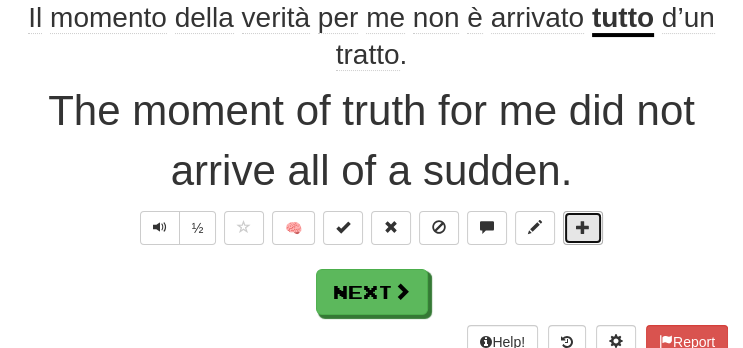 click at bounding box center (583, 227) 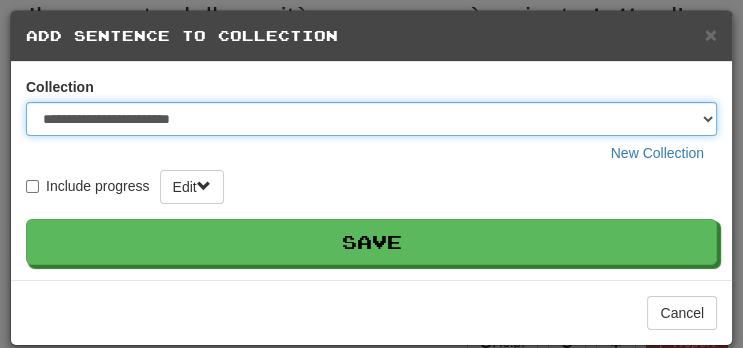 click on "**********" at bounding box center [371, 119] 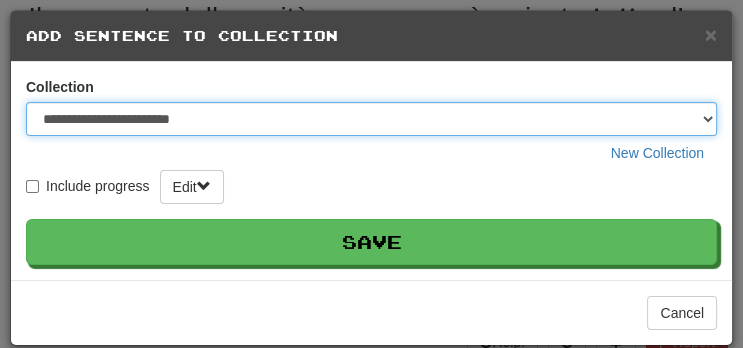 click on "**********" at bounding box center (371, 119) 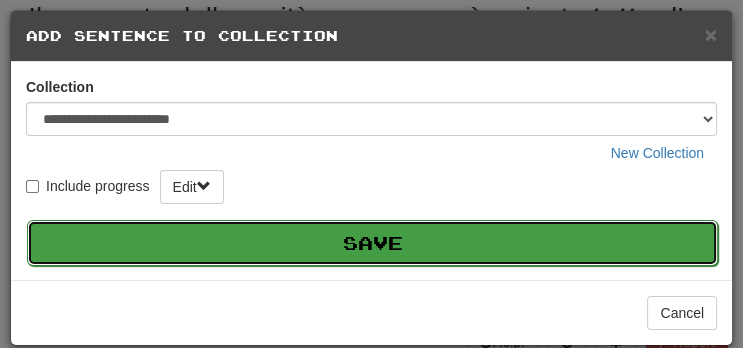click on "Save" at bounding box center [372, 243] 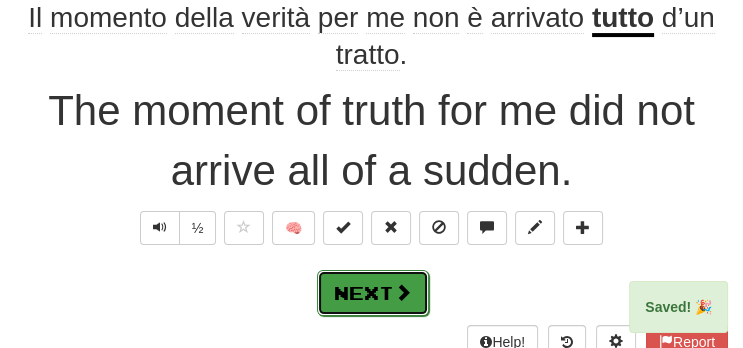 click on "Next" at bounding box center [373, 293] 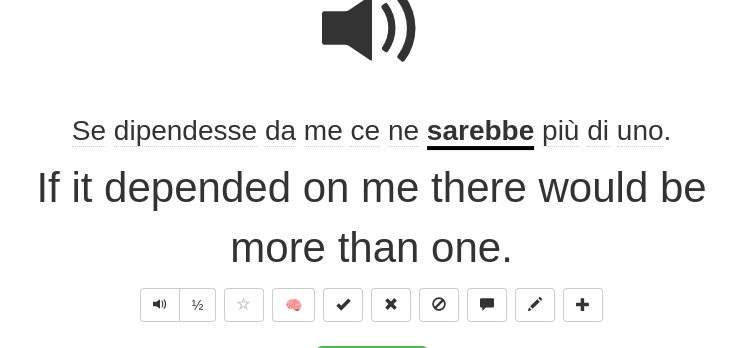 scroll, scrollTop: 222, scrollLeft: 0, axis: vertical 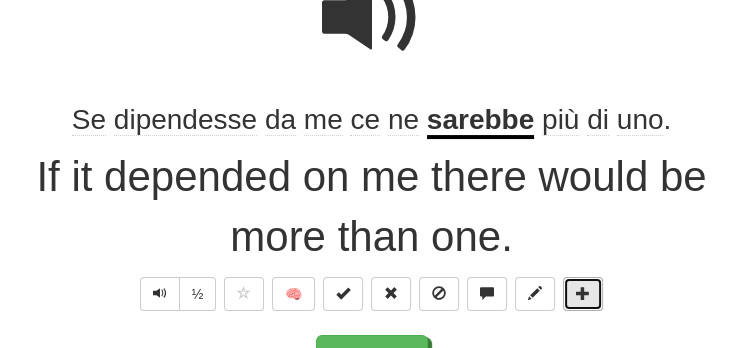 click at bounding box center [583, 293] 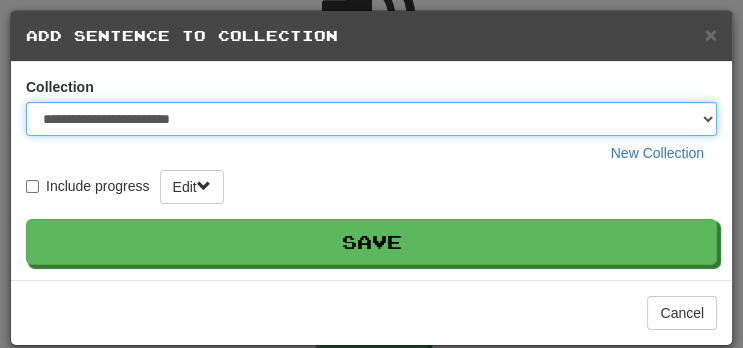click on "**********" at bounding box center (371, 119) 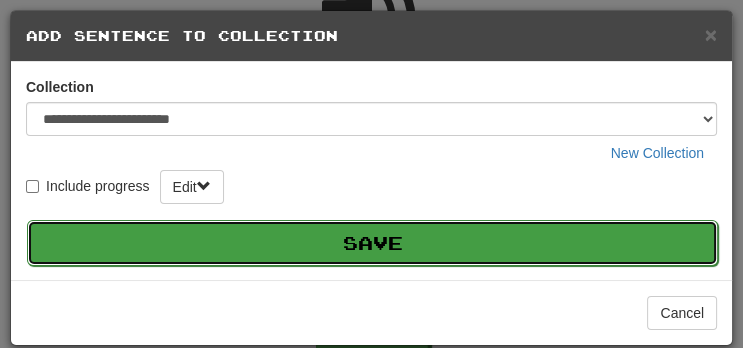 click on "Save" at bounding box center [372, 243] 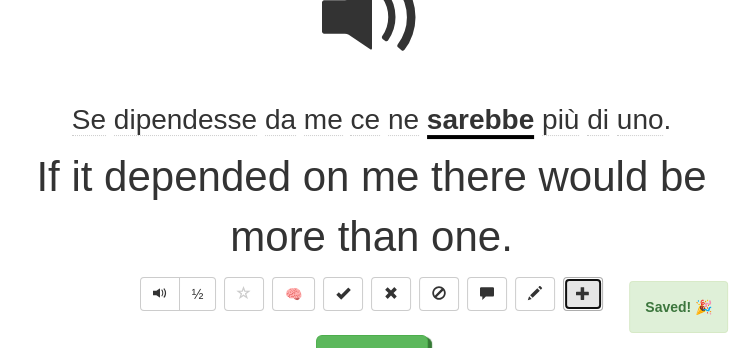 click at bounding box center (583, 293) 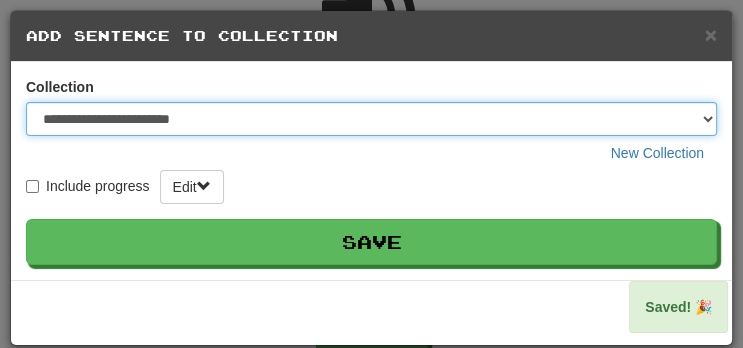 click on "**********" at bounding box center (371, 119) 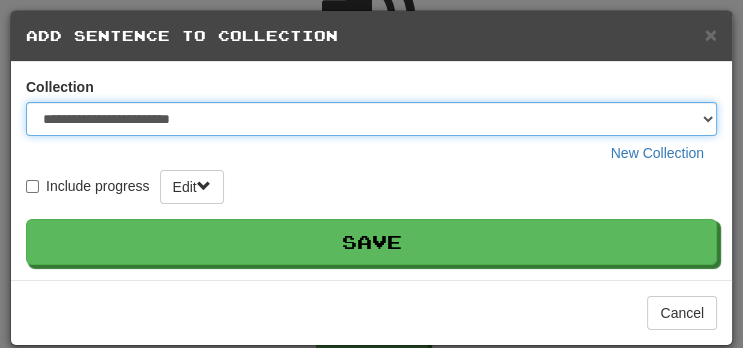 click on "**********" at bounding box center (371, 119) 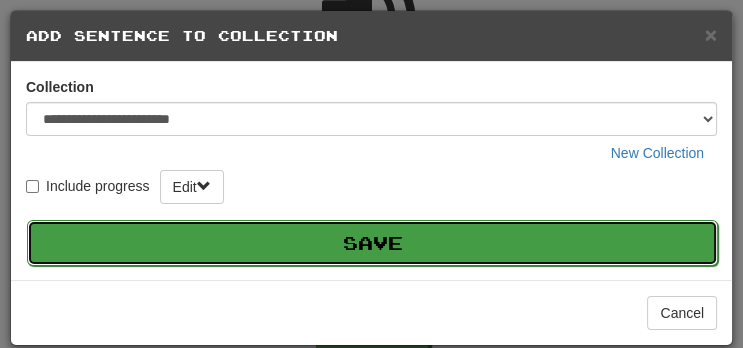 click on "Save" at bounding box center [372, 243] 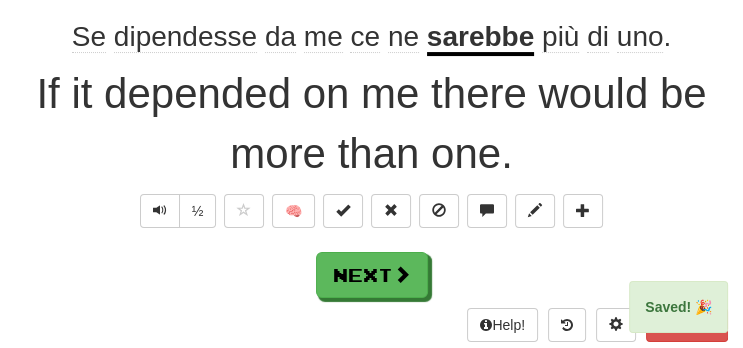 scroll, scrollTop: 314, scrollLeft: 0, axis: vertical 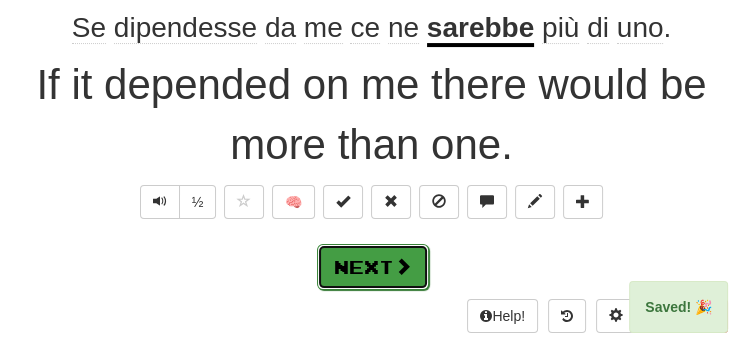click at bounding box center (403, 266) 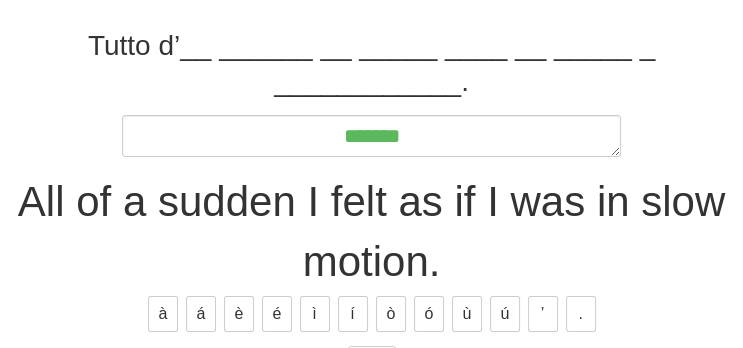 scroll, scrollTop: 329, scrollLeft: 0, axis: vertical 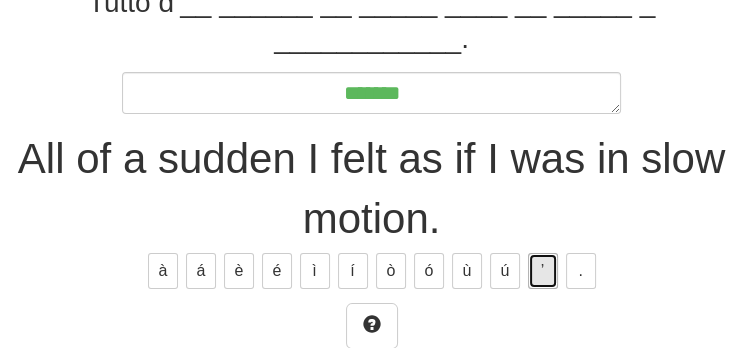 click on "’" at bounding box center [543, 271] 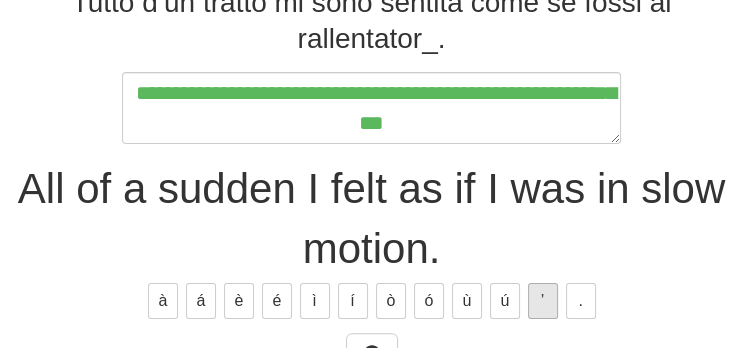 scroll, scrollTop: 326, scrollLeft: 0, axis: vertical 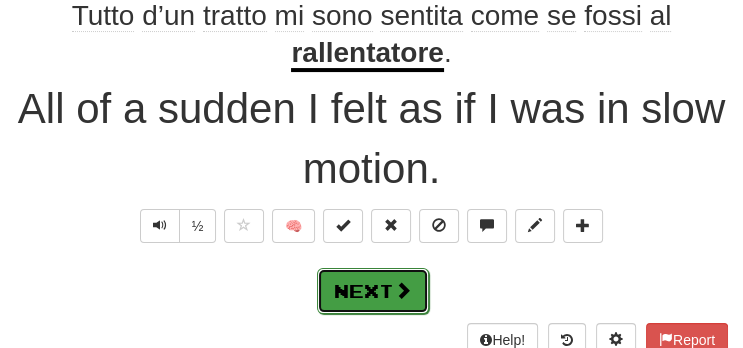 click on "Next" at bounding box center [373, 291] 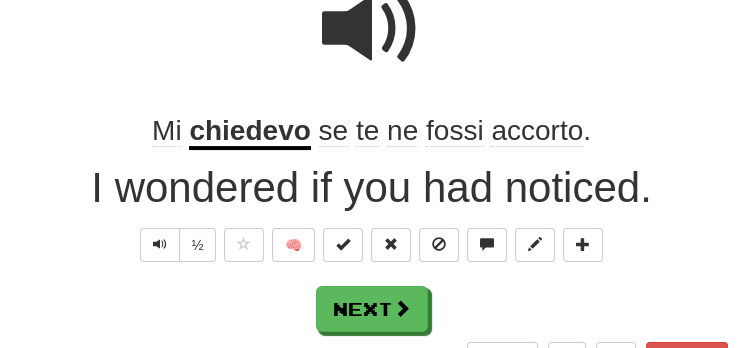 scroll, scrollTop: 222, scrollLeft: 0, axis: vertical 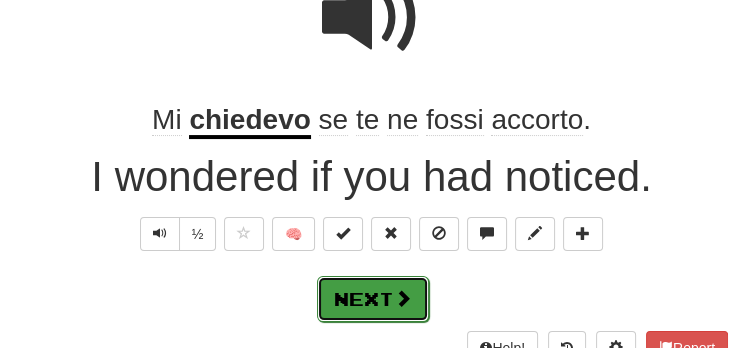 click on "Next" at bounding box center (373, 299) 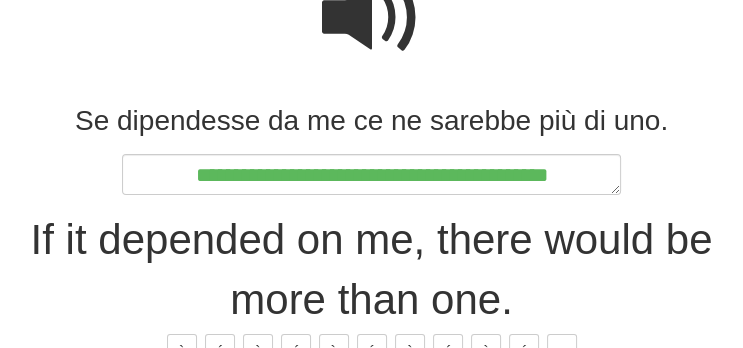 scroll, scrollTop: 222, scrollLeft: 0, axis: vertical 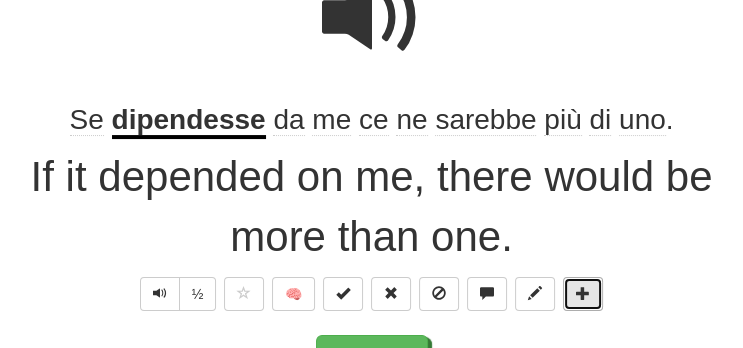 click at bounding box center (583, 293) 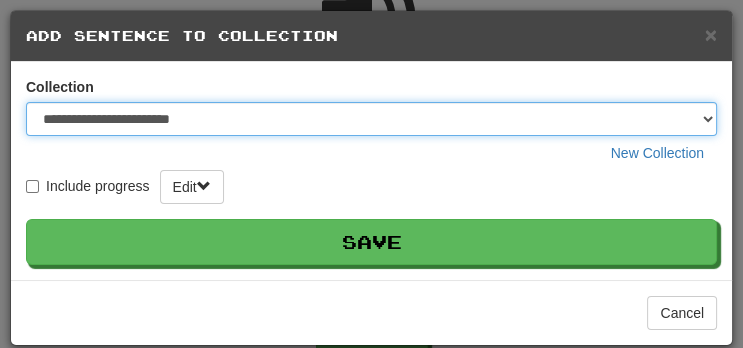 click on "**********" at bounding box center [371, 119] 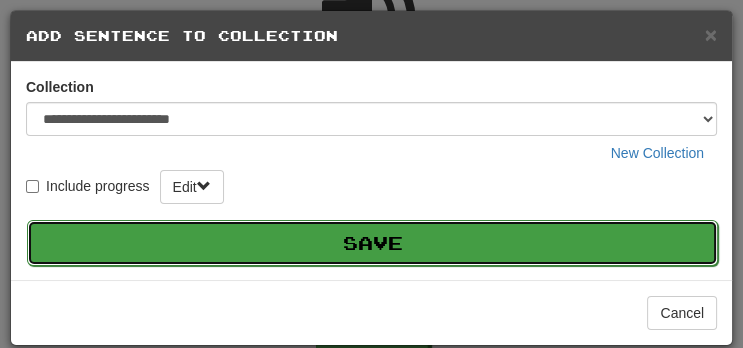 click on "Save" at bounding box center [372, 243] 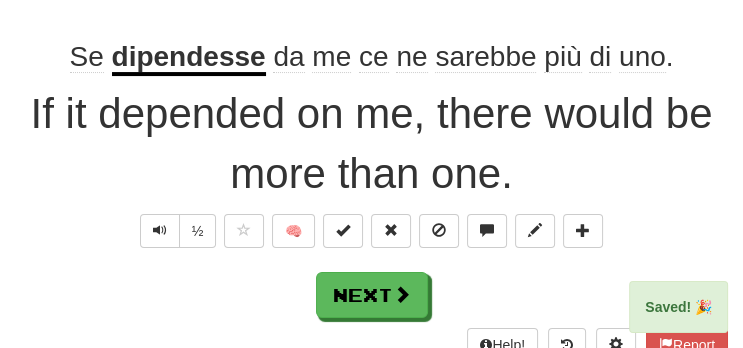 scroll, scrollTop: 289, scrollLeft: 0, axis: vertical 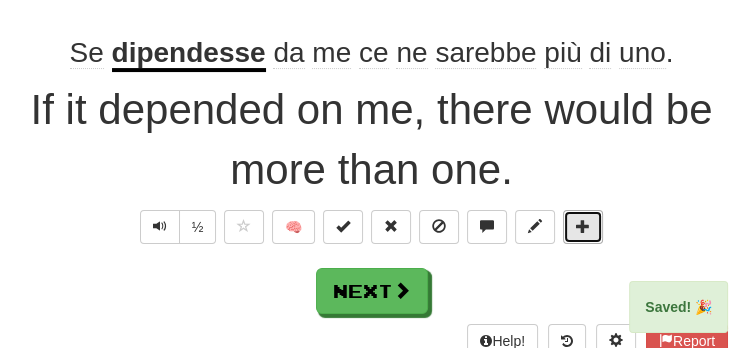 click at bounding box center [583, 226] 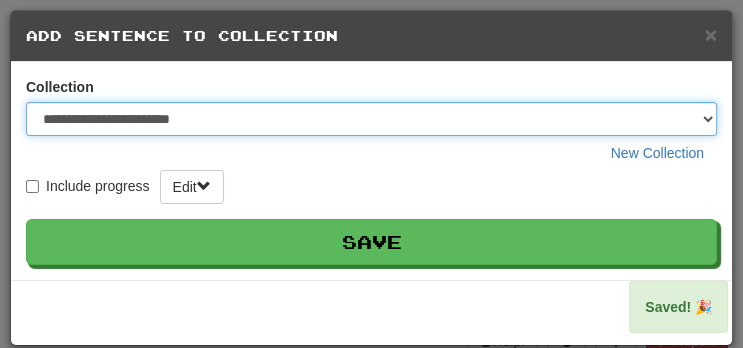 click on "**********" at bounding box center [371, 119] 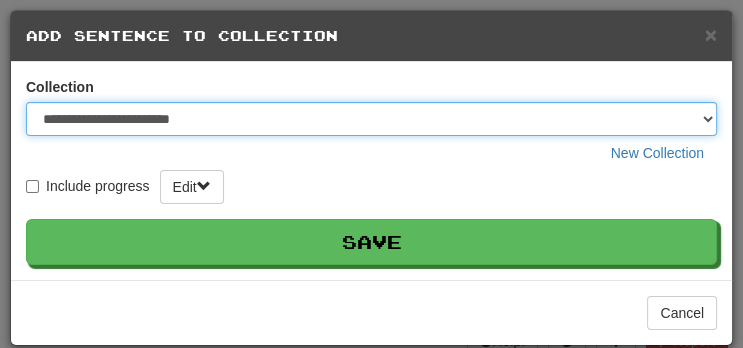 click on "**********" at bounding box center (371, 119) 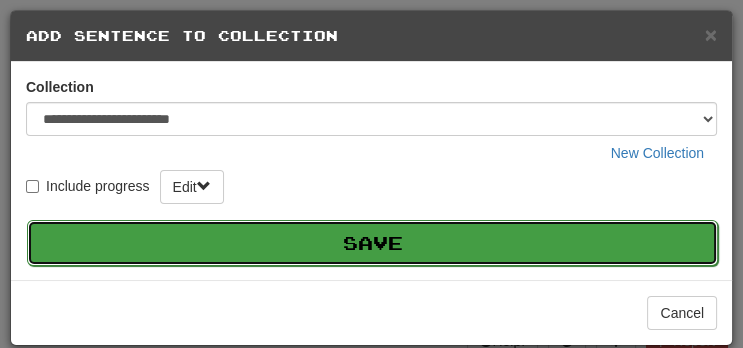 click on "Save" at bounding box center [372, 243] 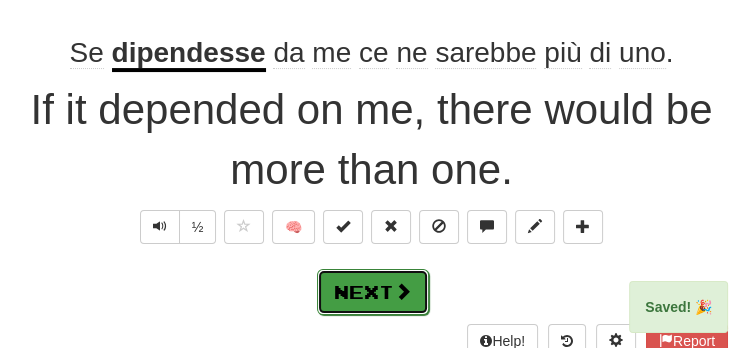 click at bounding box center (403, 291) 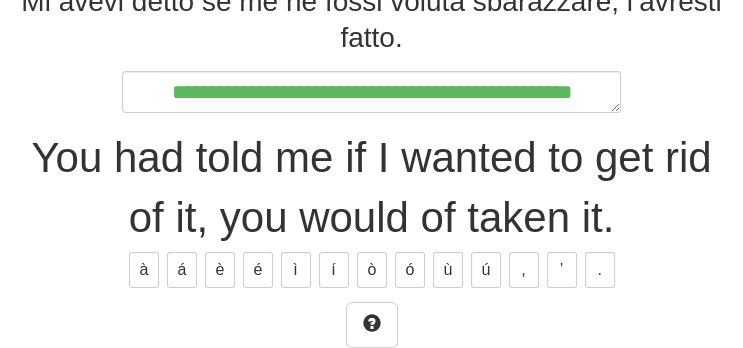 scroll, scrollTop: 332, scrollLeft: 0, axis: vertical 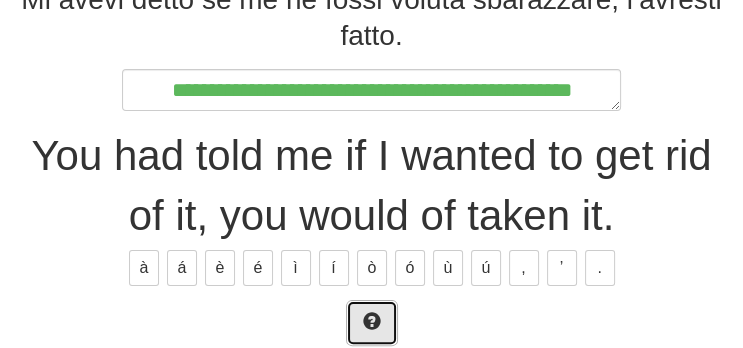 click at bounding box center [372, 321] 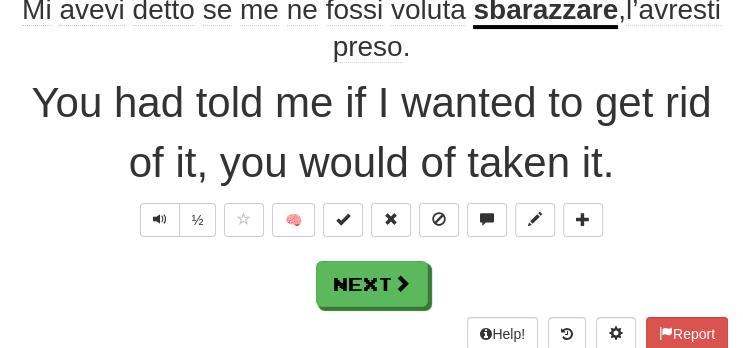 scroll, scrollTop: 326, scrollLeft: 0, axis: vertical 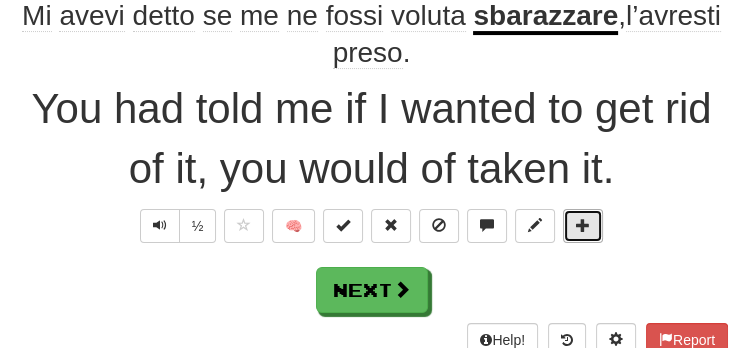 click at bounding box center [583, 226] 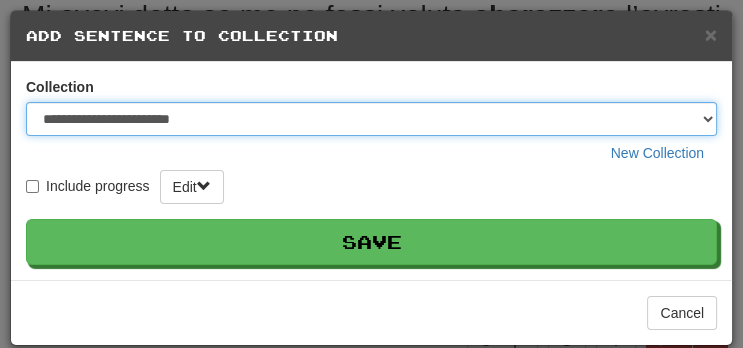 click on "**********" at bounding box center (371, 119) 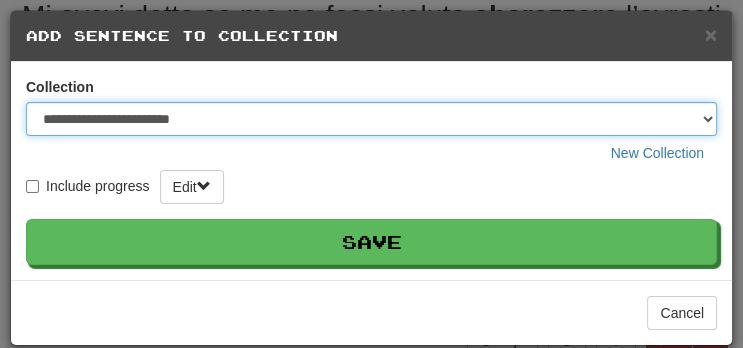 click on "**********" at bounding box center (371, 119) 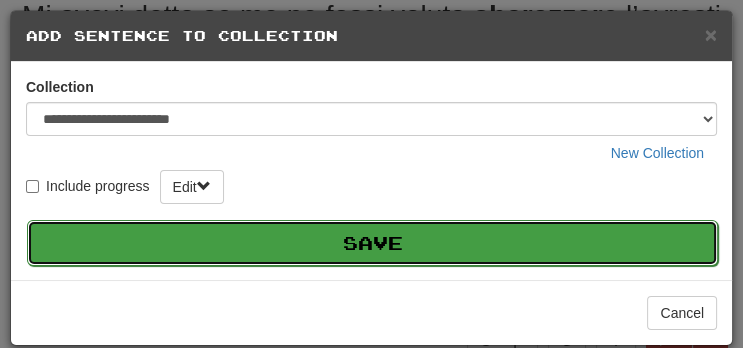 click on "Save" at bounding box center (372, 243) 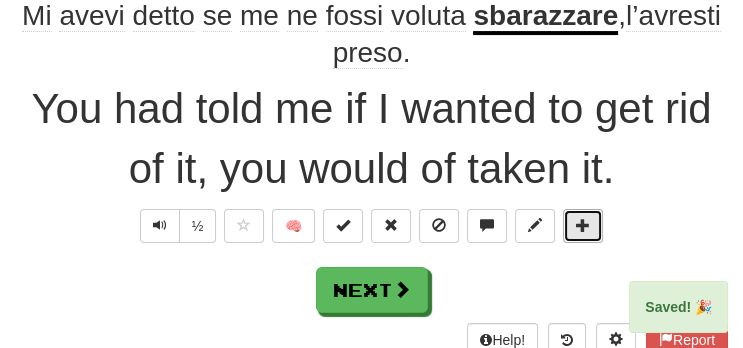 click at bounding box center [583, 226] 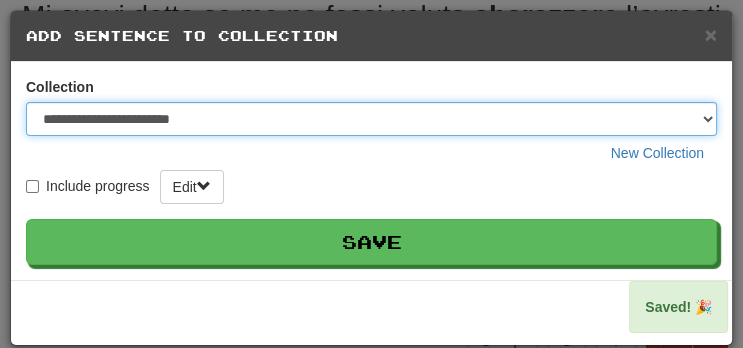 click on "**********" at bounding box center [371, 119] 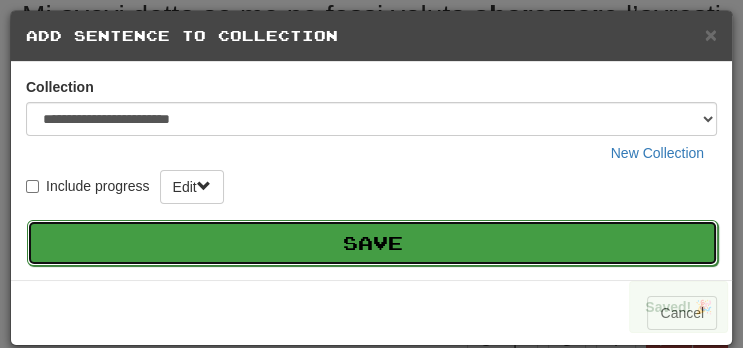 click on "Save" at bounding box center [372, 243] 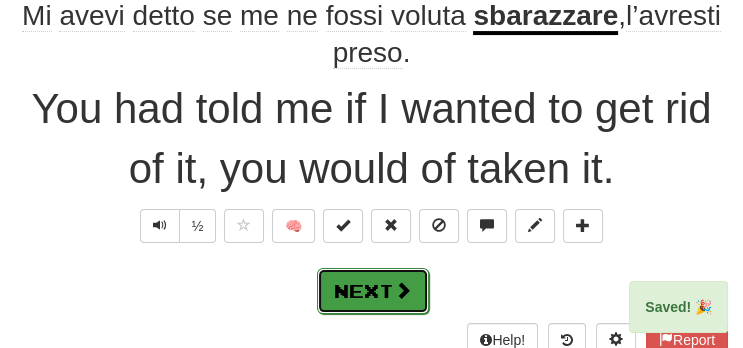 click on "Next" at bounding box center [373, 291] 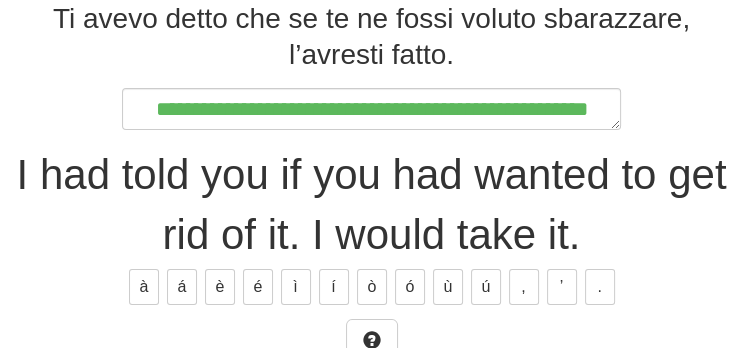 scroll, scrollTop: 323, scrollLeft: 0, axis: vertical 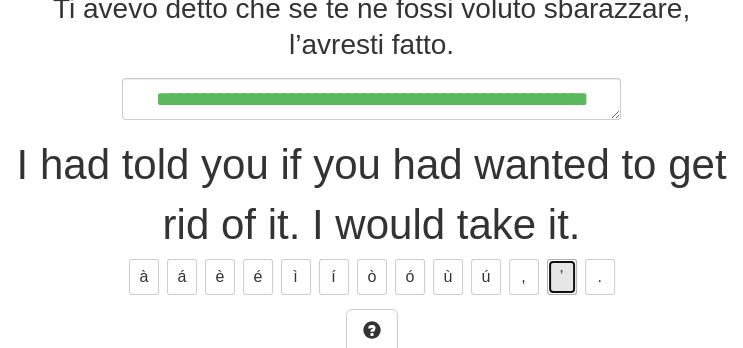 click on "’" at bounding box center (562, 277) 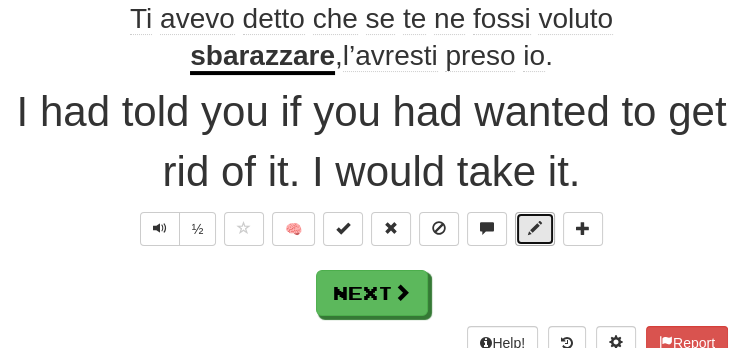 click at bounding box center (535, 228) 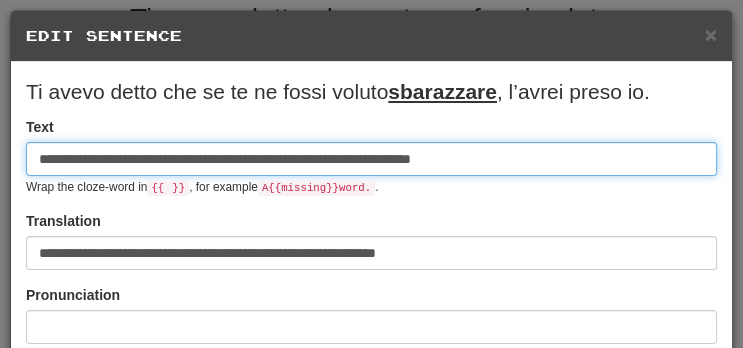 click on "**********" at bounding box center [371, 159] 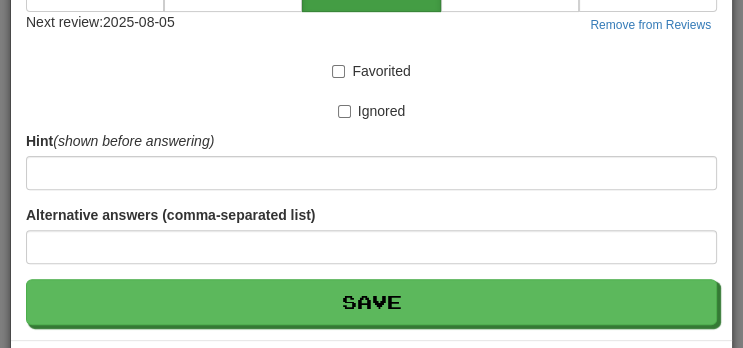 scroll, scrollTop: 480, scrollLeft: 0, axis: vertical 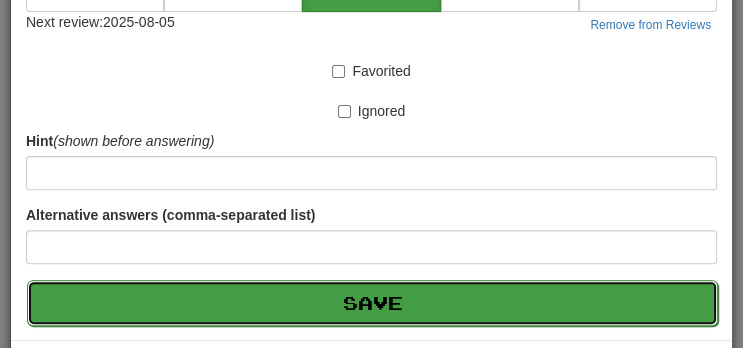 click on "Save" at bounding box center (372, 303) 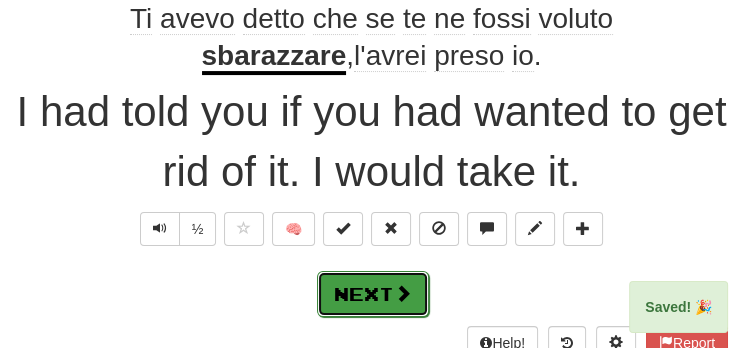 click on "Next" at bounding box center (373, 294) 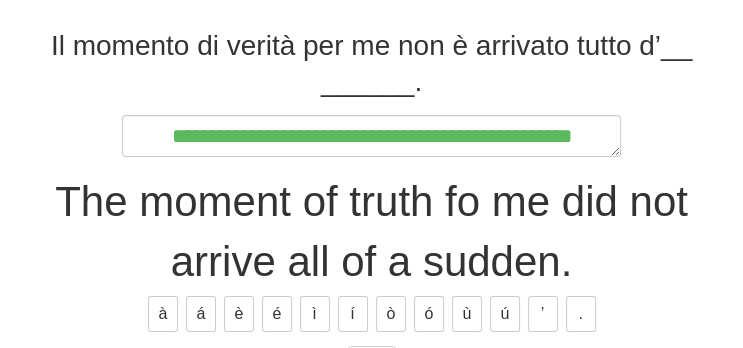 scroll, scrollTop: 292, scrollLeft: 0, axis: vertical 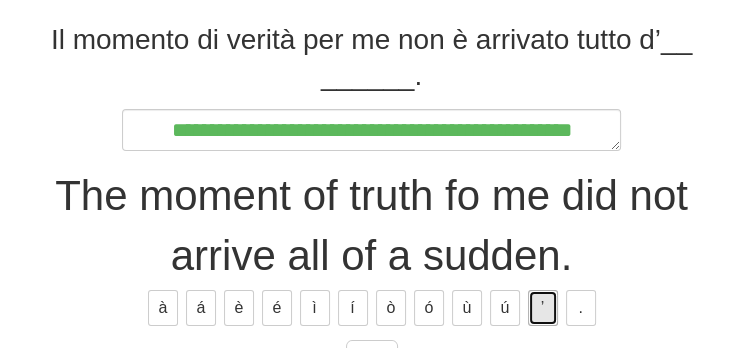 click on "’" at bounding box center (543, 308) 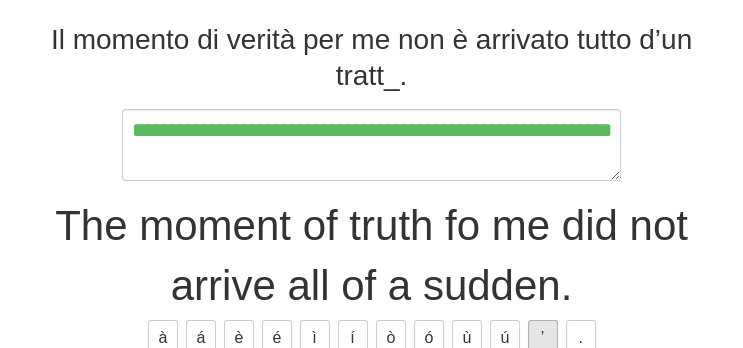 scroll, scrollTop: 303, scrollLeft: 0, axis: vertical 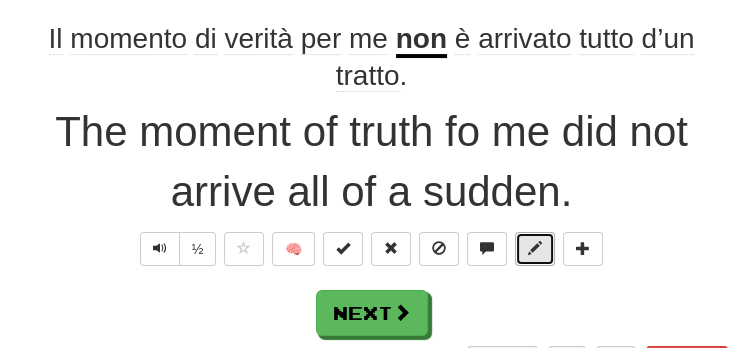 click at bounding box center [535, 248] 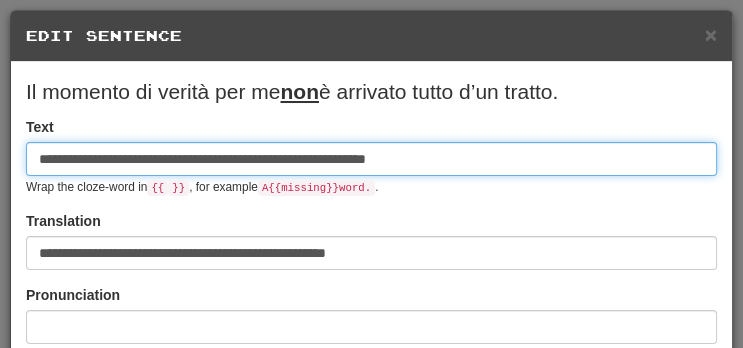click on "**********" at bounding box center (371, 159) 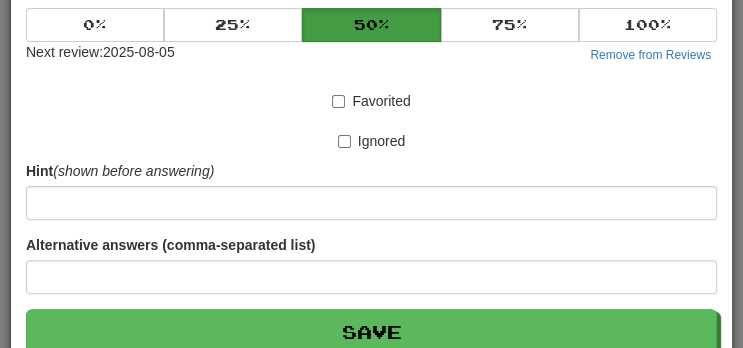 scroll, scrollTop: 461, scrollLeft: 0, axis: vertical 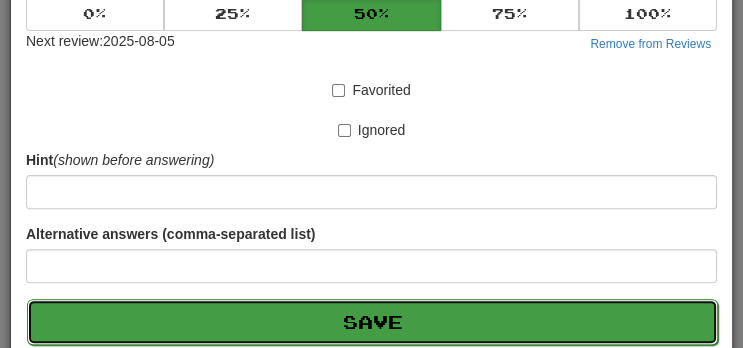 click on "Save" at bounding box center (372, 322) 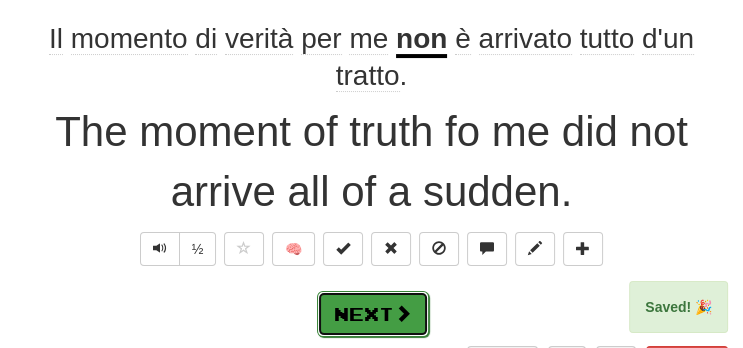 click on "Next" at bounding box center (373, 314) 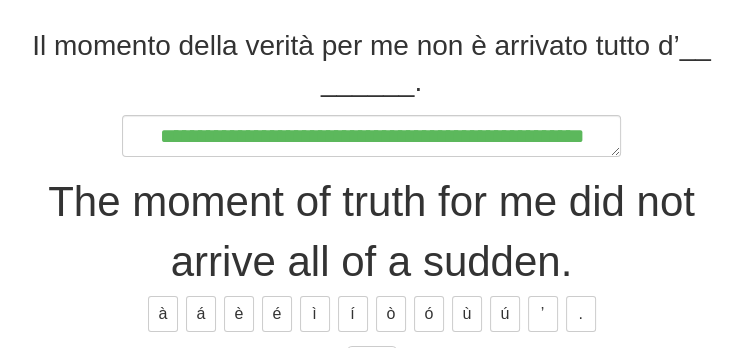 scroll, scrollTop: 288, scrollLeft: 0, axis: vertical 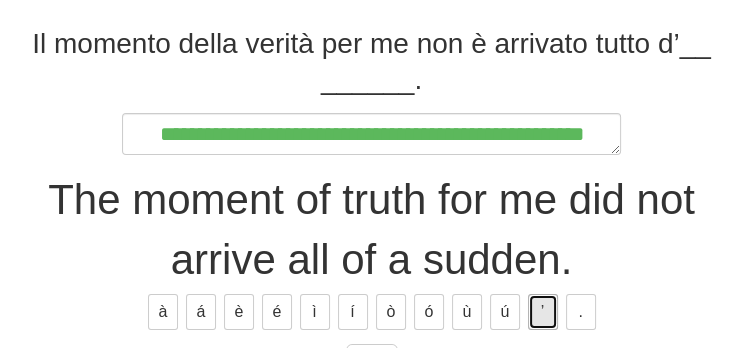 click on "’" at bounding box center [543, 312] 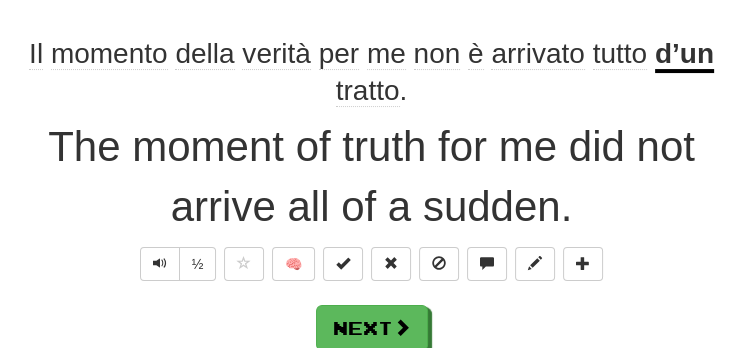scroll, scrollTop: 300, scrollLeft: 0, axis: vertical 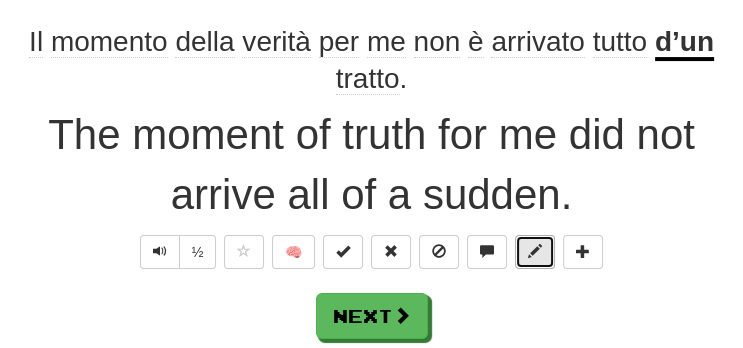 click at bounding box center [535, 252] 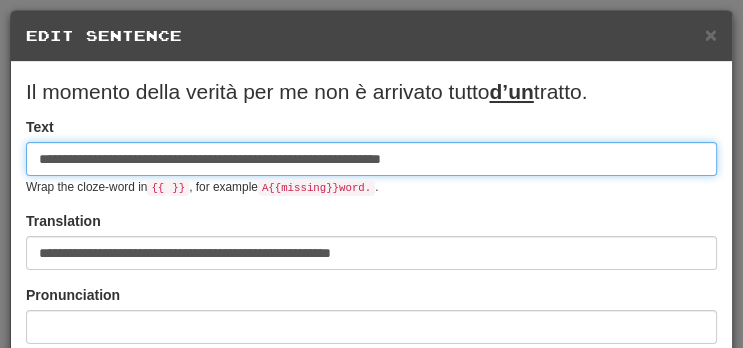 click on "**********" at bounding box center [371, 159] 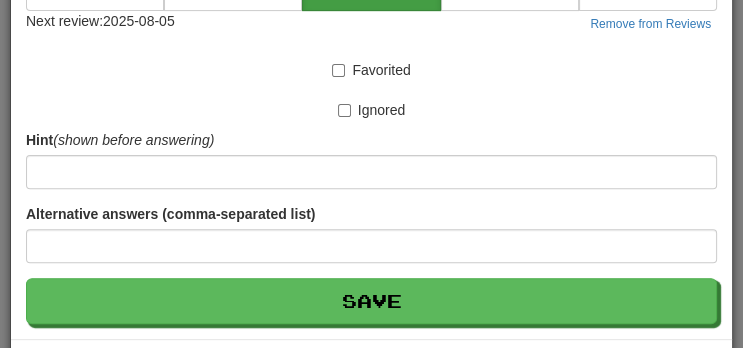 scroll, scrollTop: 542, scrollLeft: 0, axis: vertical 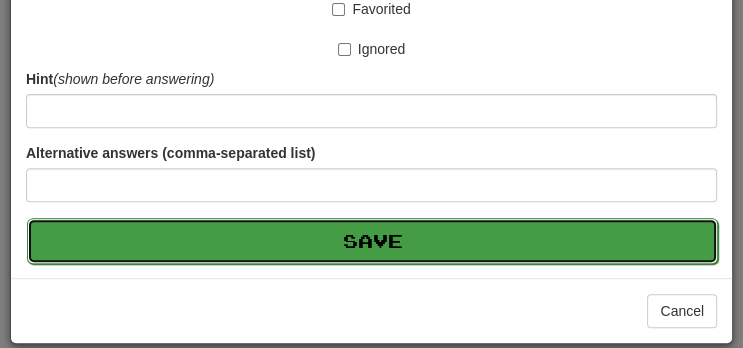 click on "Save" at bounding box center [372, 241] 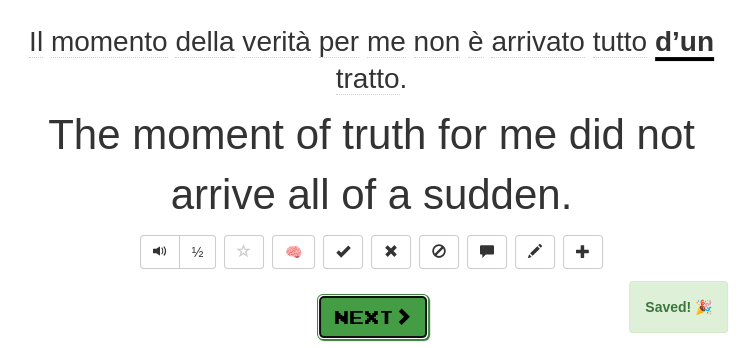 click at bounding box center (403, 316) 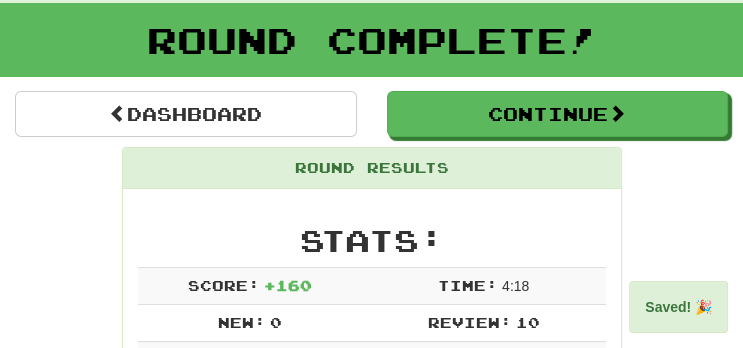 scroll, scrollTop: 0, scrollLeft: 0, axis: both 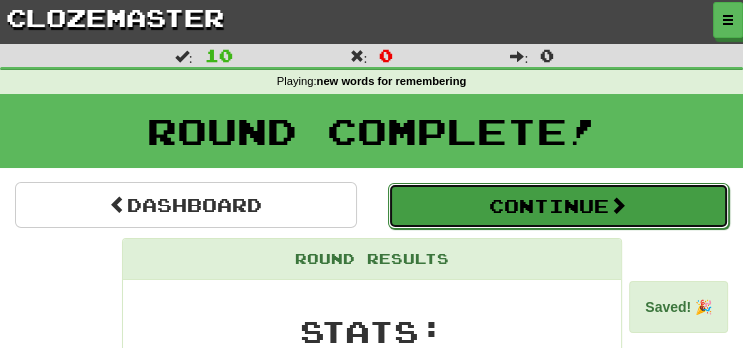 click on "Continue" at bounding box center [559, 206] 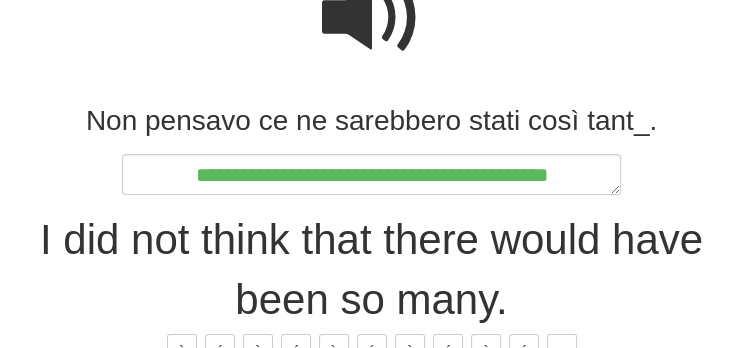 scroll, scrollTop: 222, scrollLeft: 0, axis: vertical 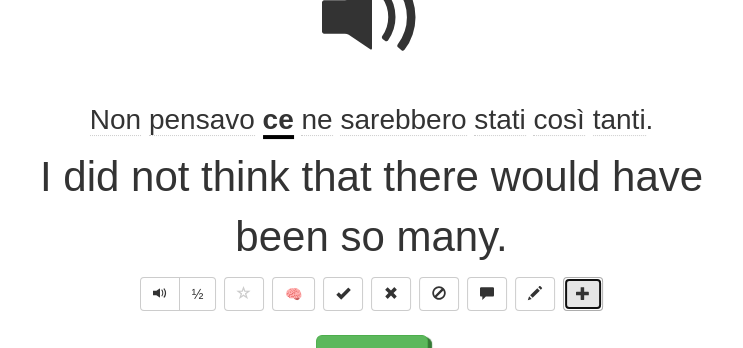 click at bounding box center (583, 294) 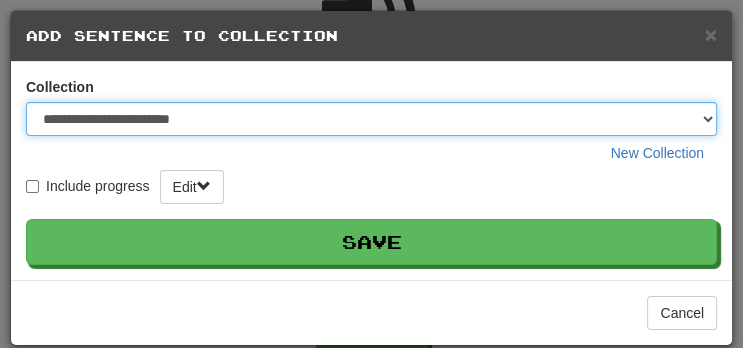 click on "**********" at bounding box center (371, 119) 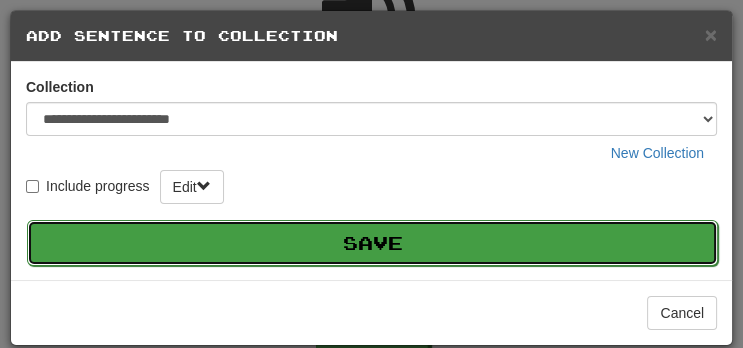 click on "Save" at bounding box center [372, 243] 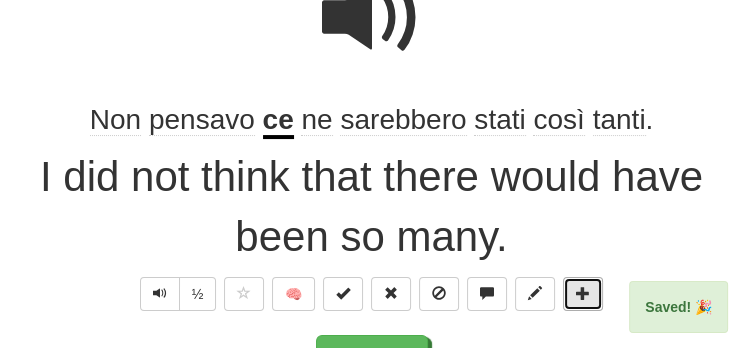 click at bounding box center [583, 293] 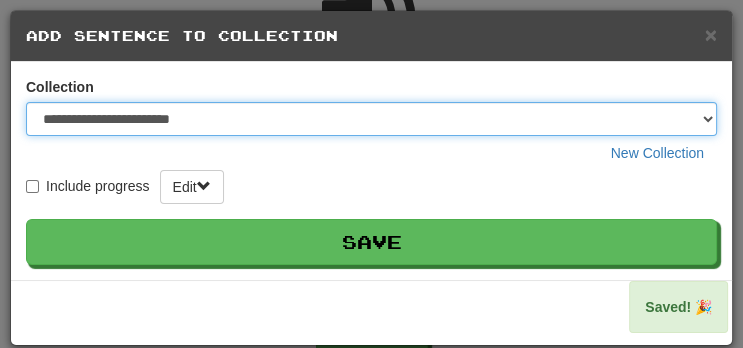 click on "**********" at bounding box center [371, 119] 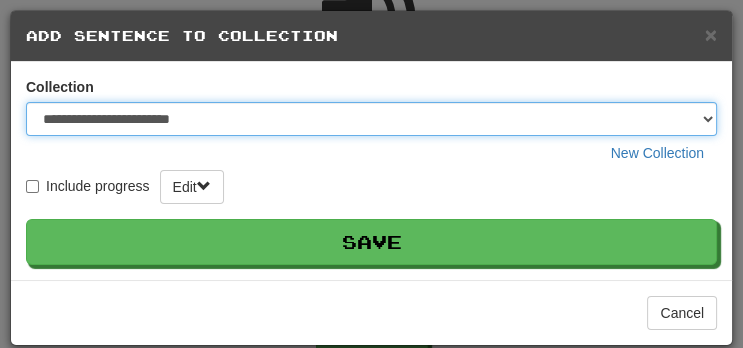 click on "**********" at bounding box center [371, 119] 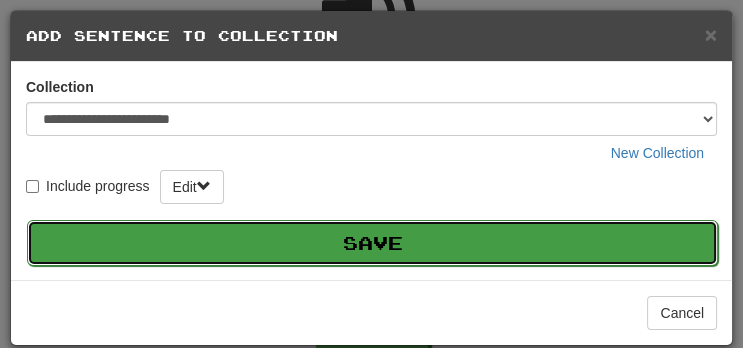 click on "Save" at bounding box center [372, 243] 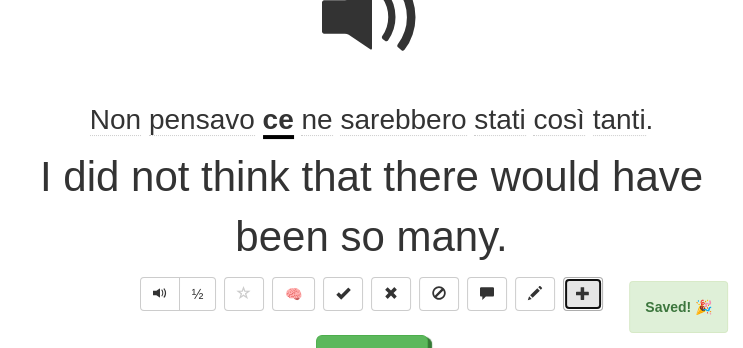 click at bounding box center [583, 294] 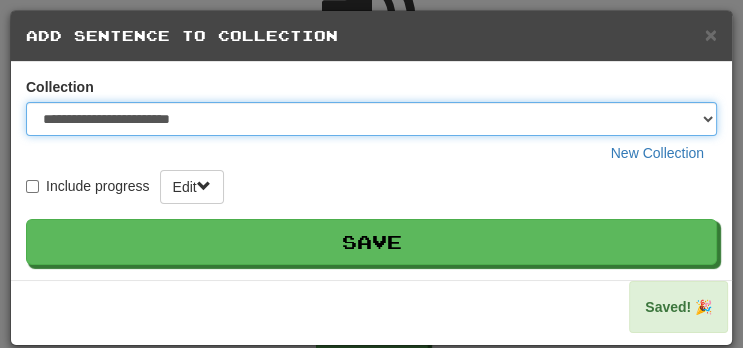 click on "**********" at bounding box center [371, 119] 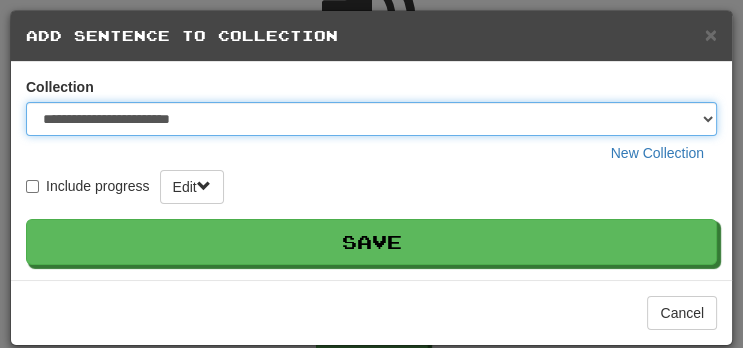 click on "**********" at bounding box center [371, 119] 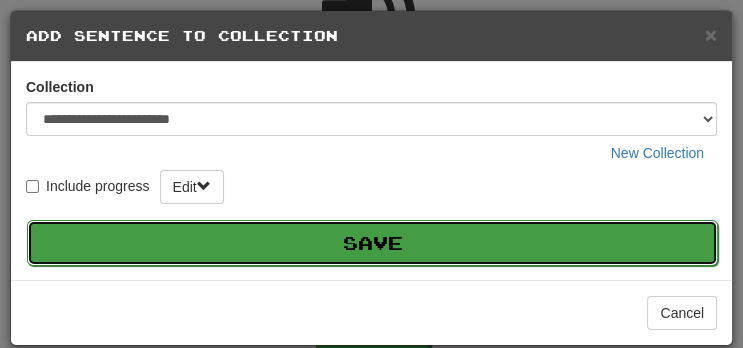 click on "Save" at bounding box center [372, 243] 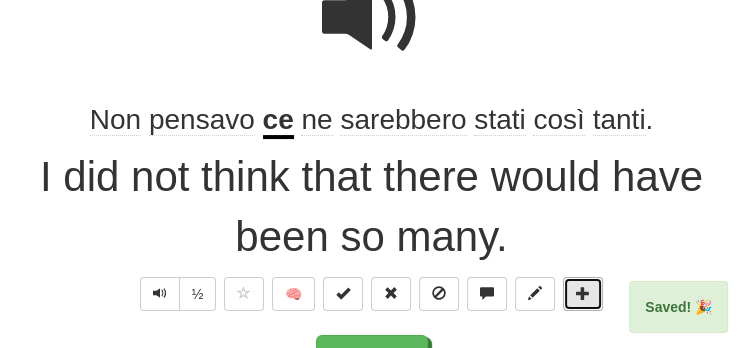 click at bounding box center [583, 294] 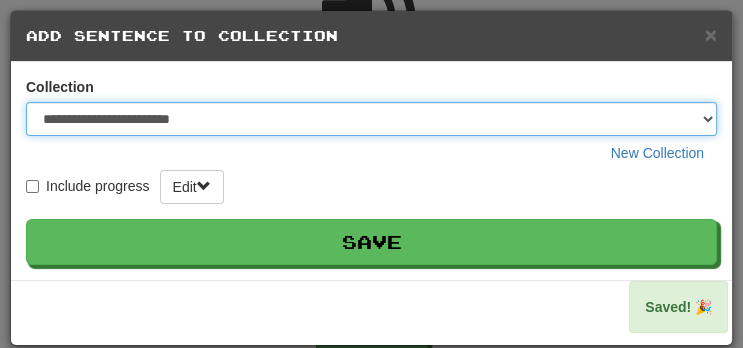 click on "**********" at bounding box center (371, 119) 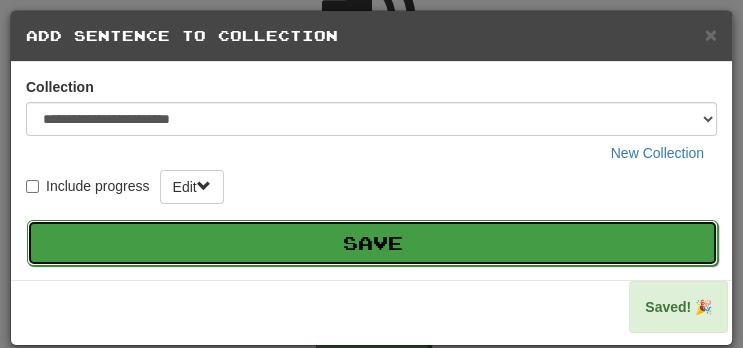 click on "Save" at bounding box center (372, 243) 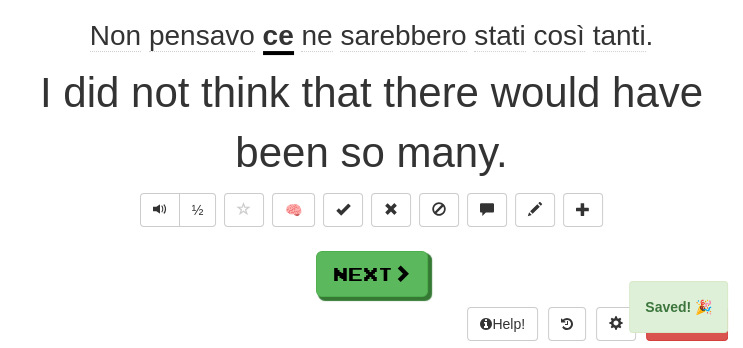 scroll, scrollTop: 308, scrollLeft: 0, axis: vertical 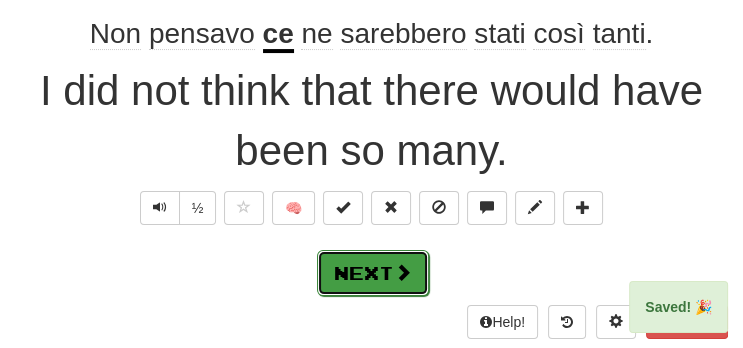 click at bounding box center [403, 272] 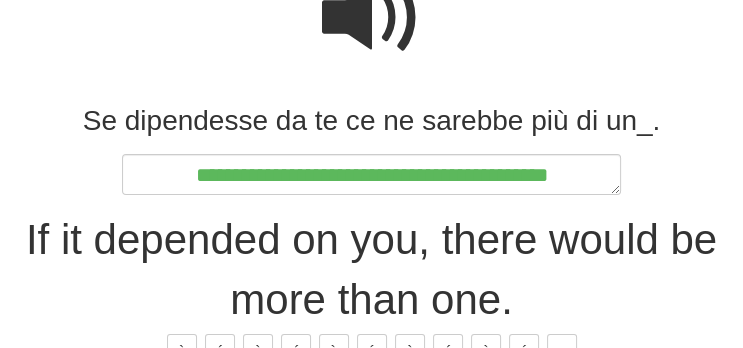 scroll, scrollTop: 222, scrollLeft: 0, axis: vertical 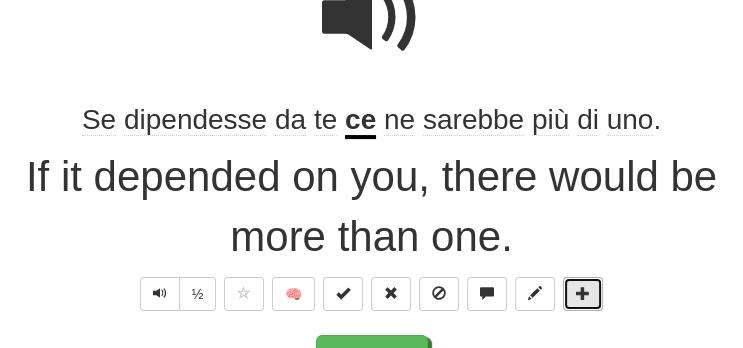 click at bounding box center (583, 293) 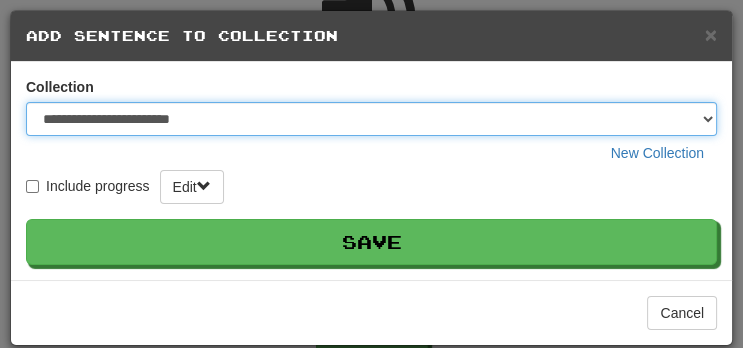click on "**********" at bounding box center [371, 119] 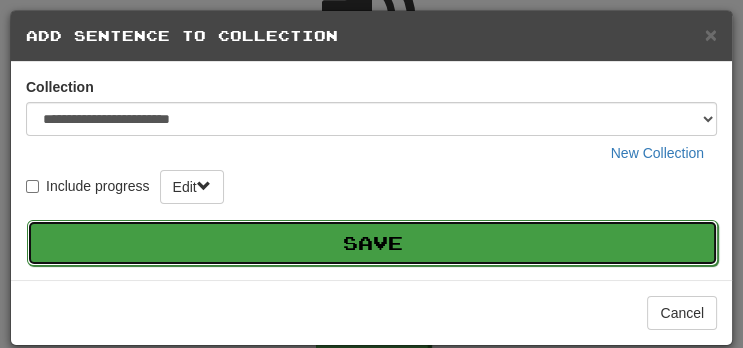 click on "Save" at bounding box center (372, 243) 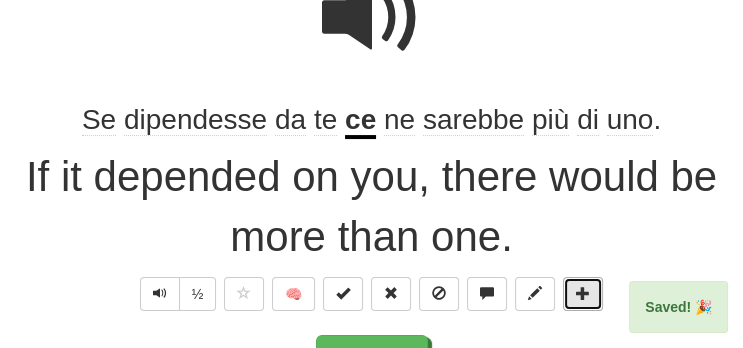 click at bounding box center [583, 293] 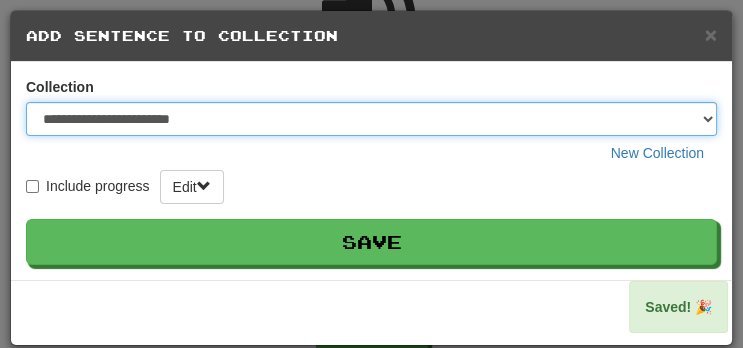 click on "**********" at bounding box center (371, 119) 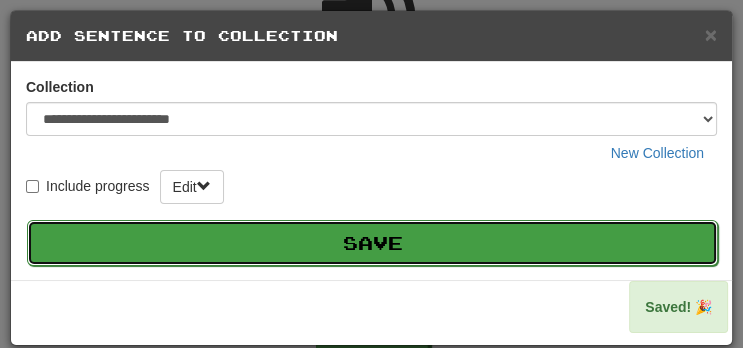click on "Save" at bounding box center (372, 243) 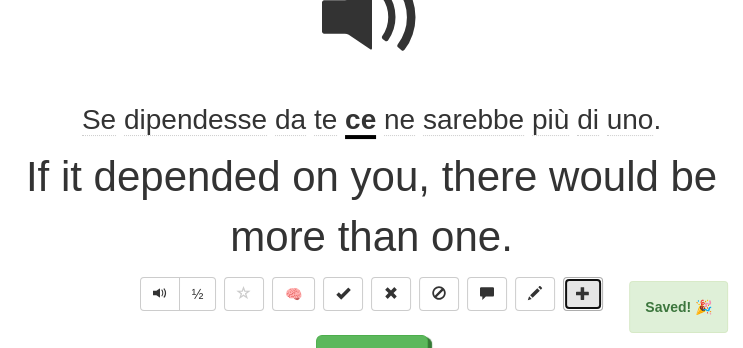 click at bounding box center (583, 294) 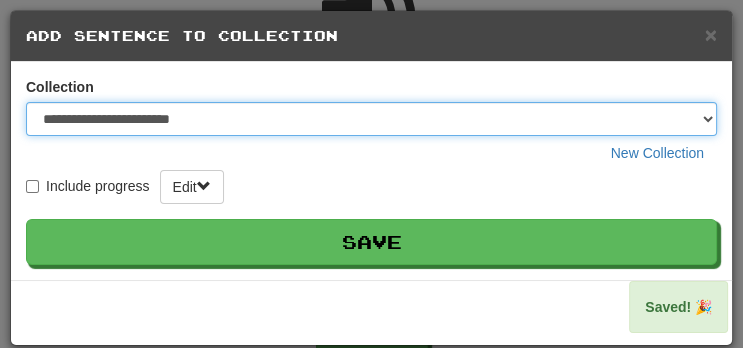 click on "**********" at bounding box center [371, 119] 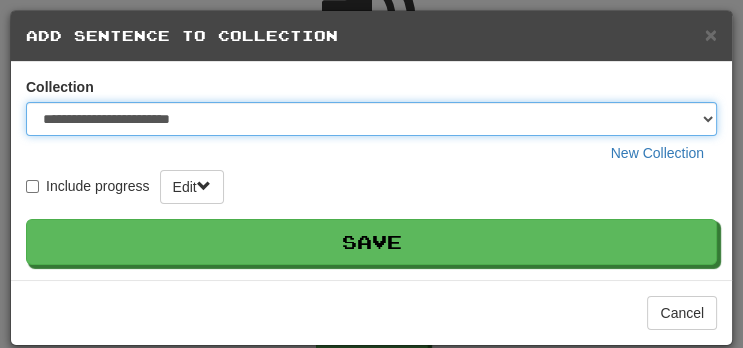 click on "**********" at bounding box center (371, 119) 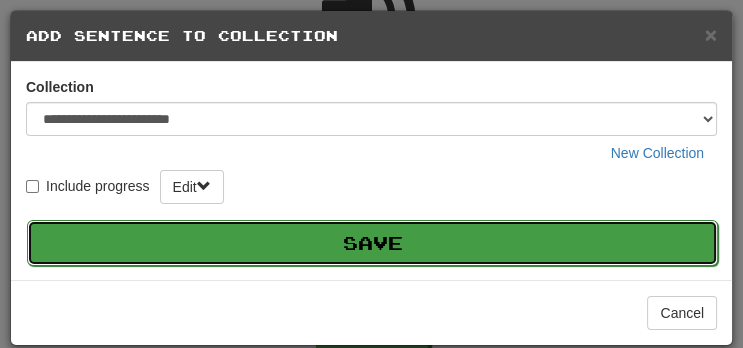 click on "Save" at bounding box center (372, 243) 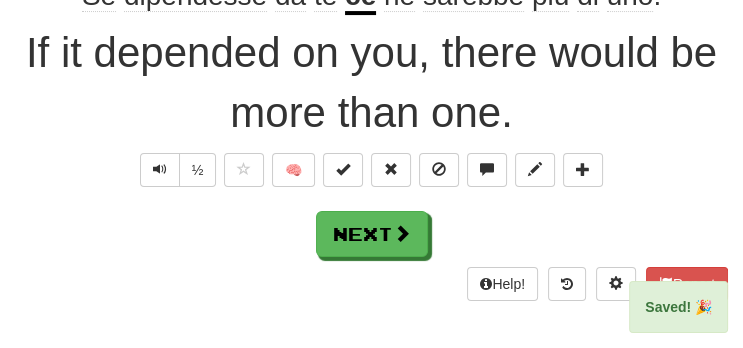 scroll, scrollTop: 349, scrollLeft: 0, axis: vertical 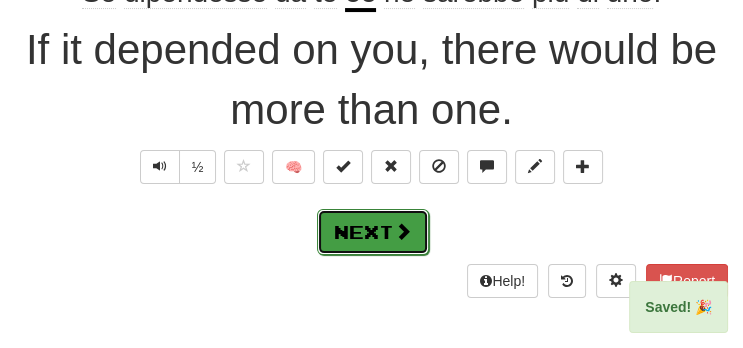 click on "Next" at bounding box center (373, 232) 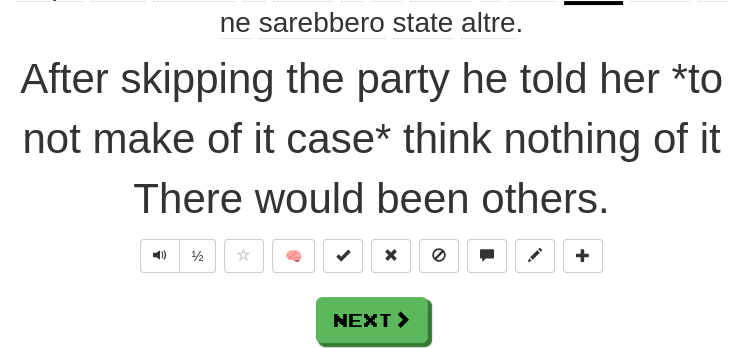 scroll, scrollTop: 357, scrollLeft: 0, axis: vertical 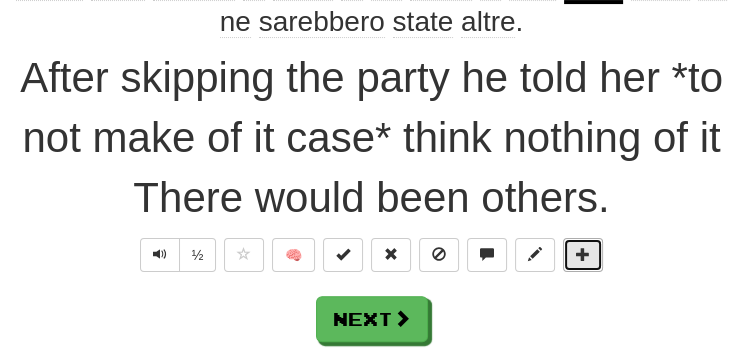 click at bounding box center (583, 254) 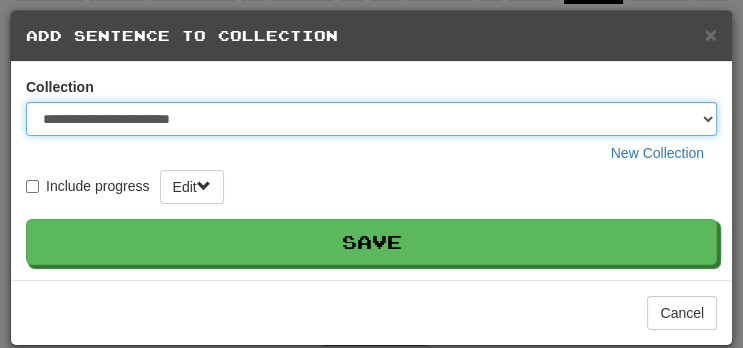 click on "**********" at bounding box center (371, 119) 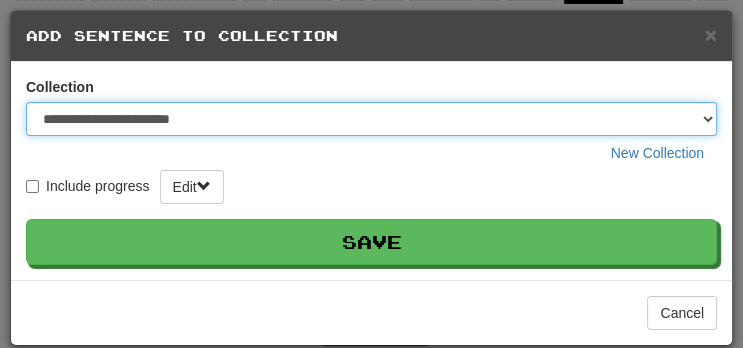 click on "**********" at bounding box center [371, 119] 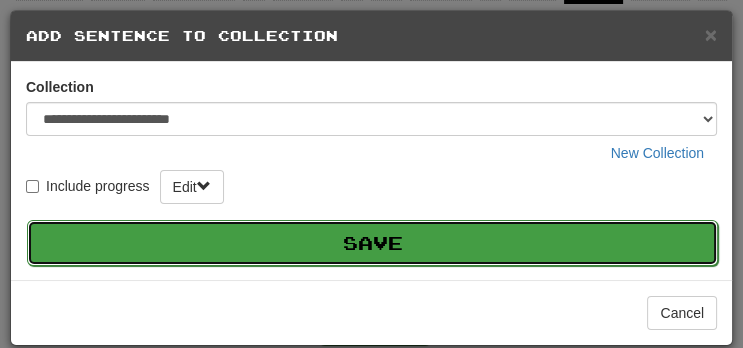 click on "Save" at bounding box center [372, 243] 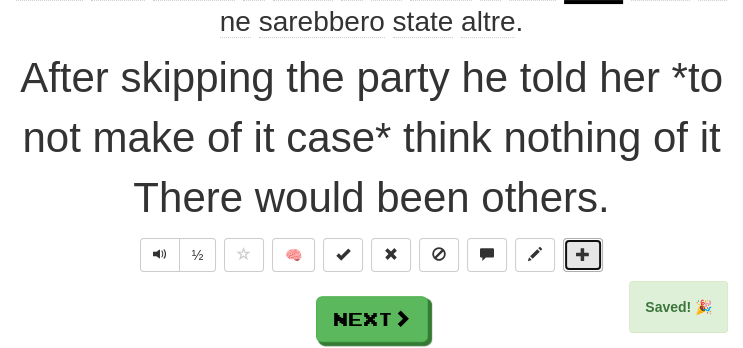 click at bounding box center [583, 254] 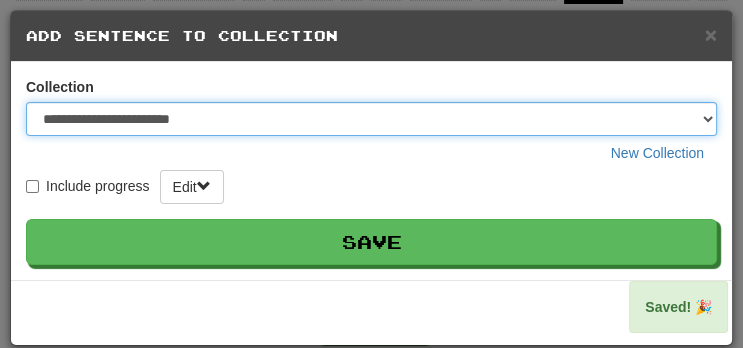 click on "**********" at bounding box center [371, 119] 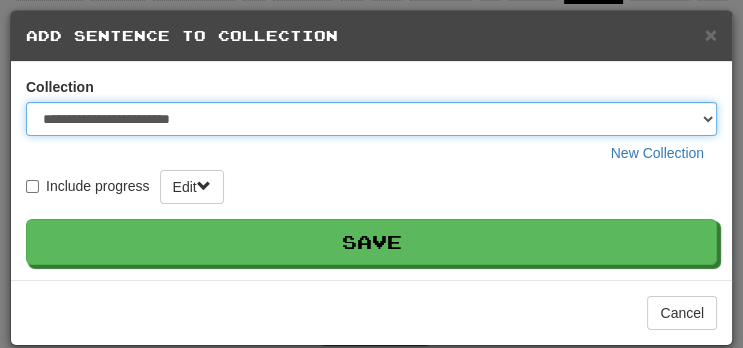 click on "**********" at bounding box center (371, 119) 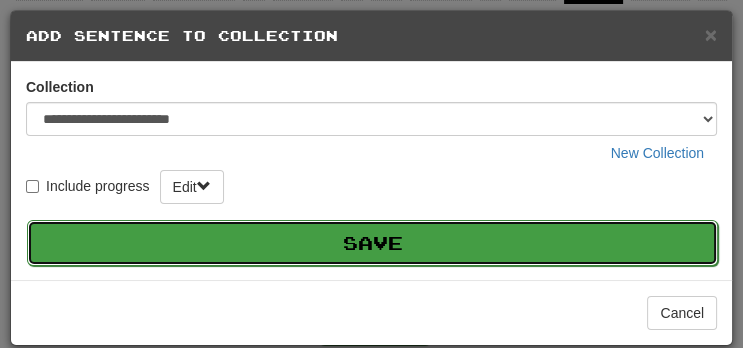 click on "Save" at bounding box center [372, 243] 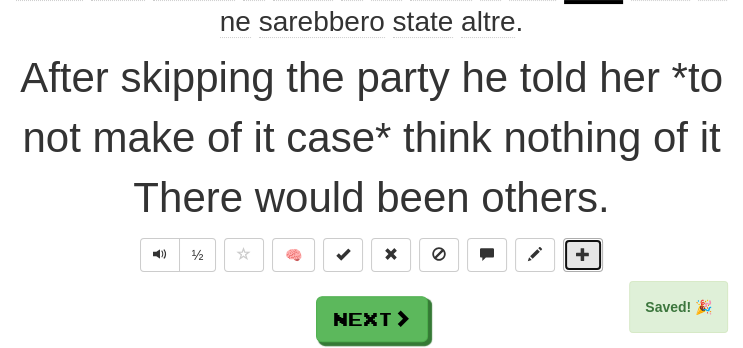 click at bounding box center [583, 254] 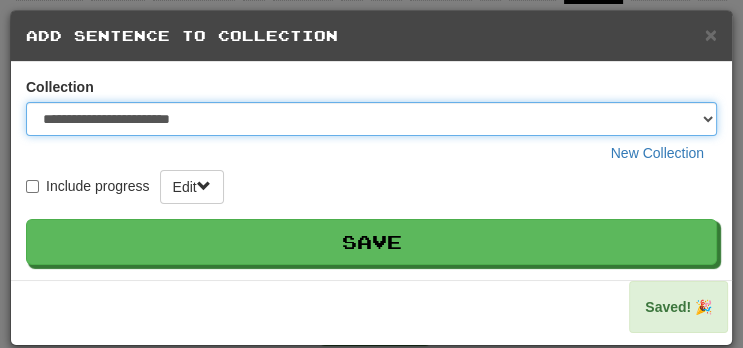 click on "**********" at bounding box center (371, 119) 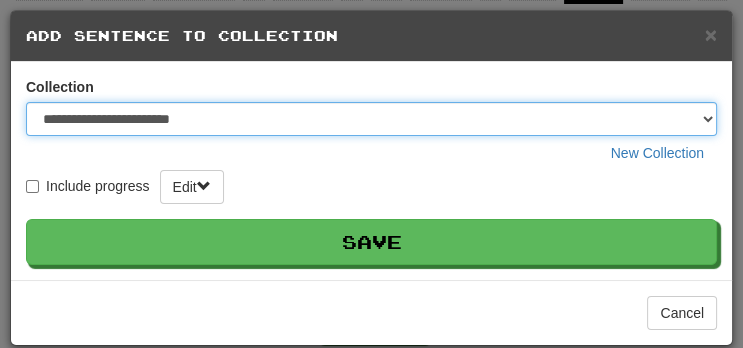 click on "**********" at bounding box center (371, 119) 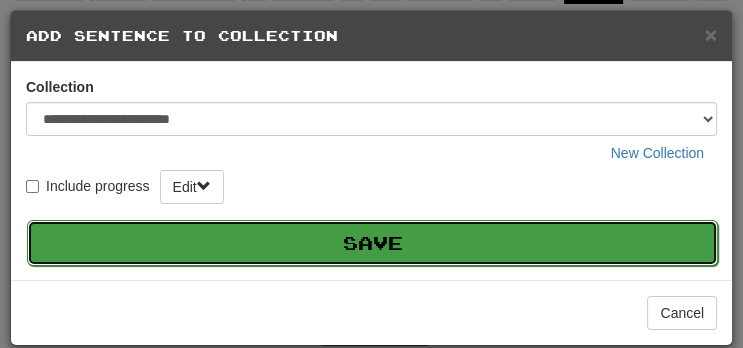 click on "Save" at bounding box center (372, 243) 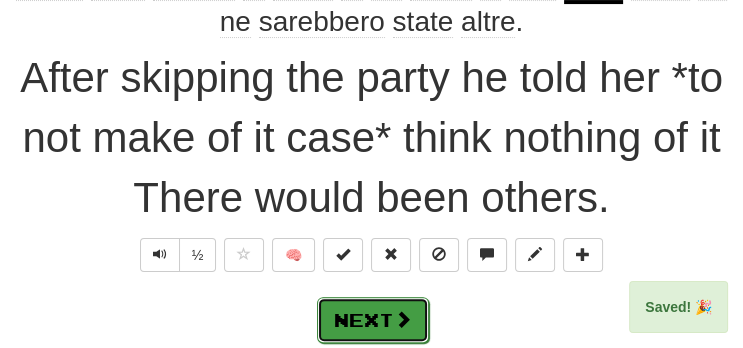 click at bounding box center (403, 319) 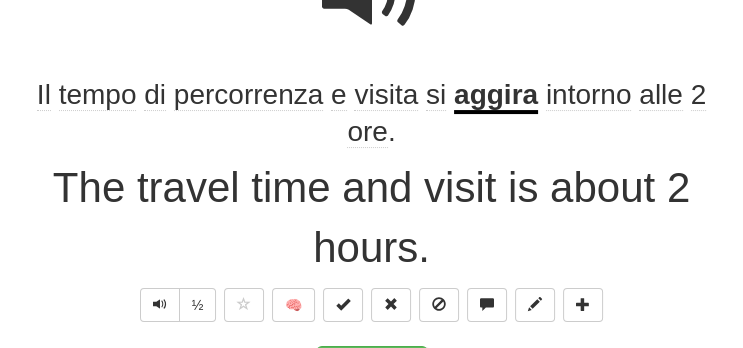 scroll, scrollTop: 258, scrollLeft: 0, axis: vertical 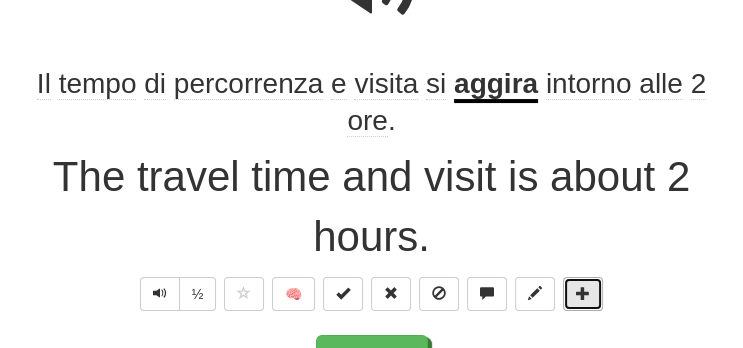 click at bounding box center (583, 294) 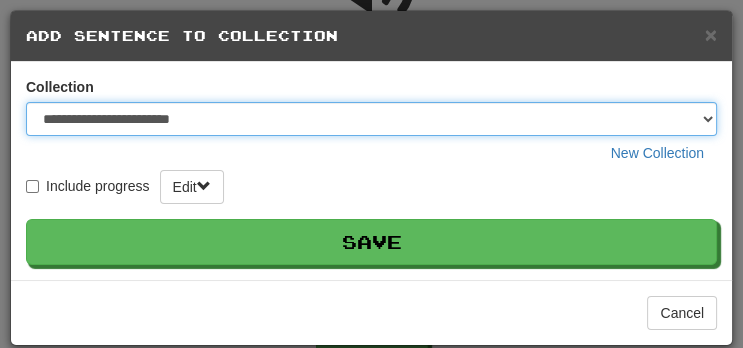click on "**********" at bounding box center (371, 119) 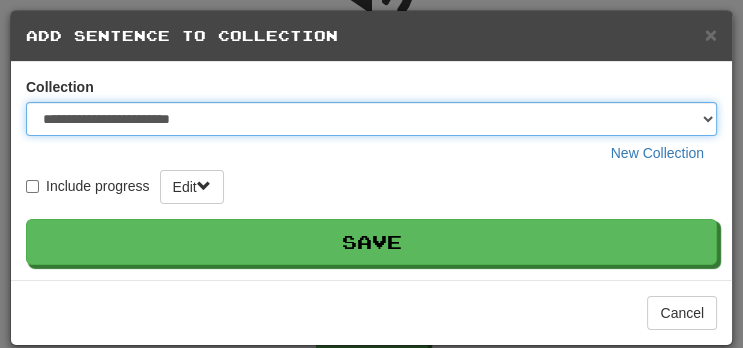 click on "**********" at bounding box center [371, 119] 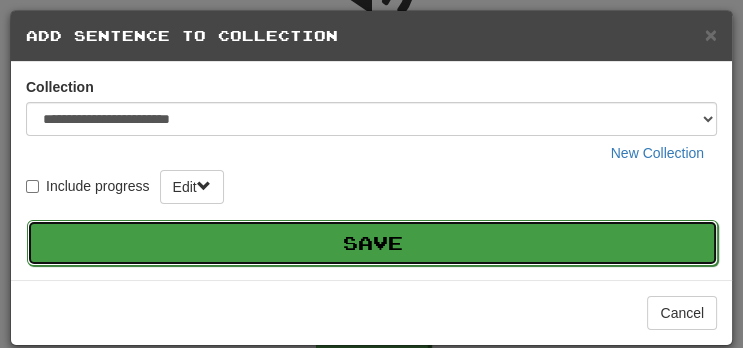 click on "Save" at bounding box center (372, 243) 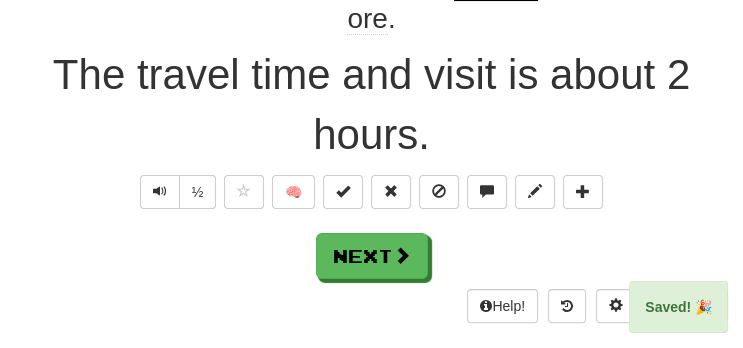 scroll, scrollTop: 366, scrollLeft: 0, axis: vertical 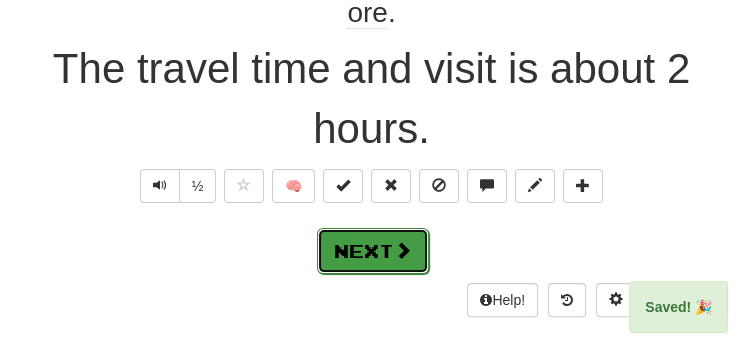 click at bounding box center (403, 250) 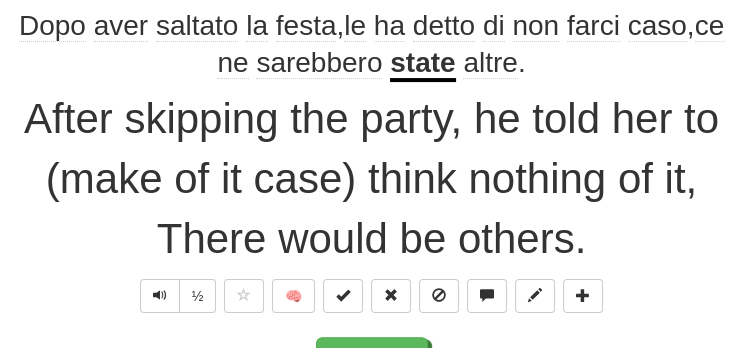 scroll, scrollTop: 365, scrollLeft: 0, axis: vertical 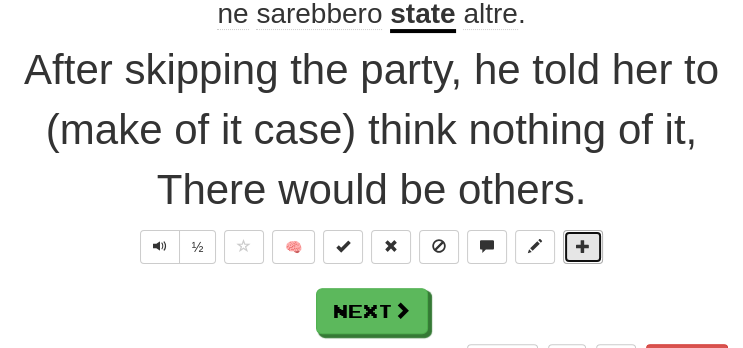 click at bounding box center (583, 246) 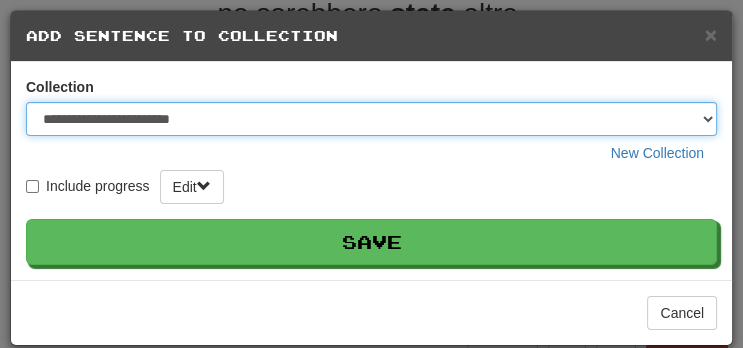 click on "**********" at bounding box center (371, 119) 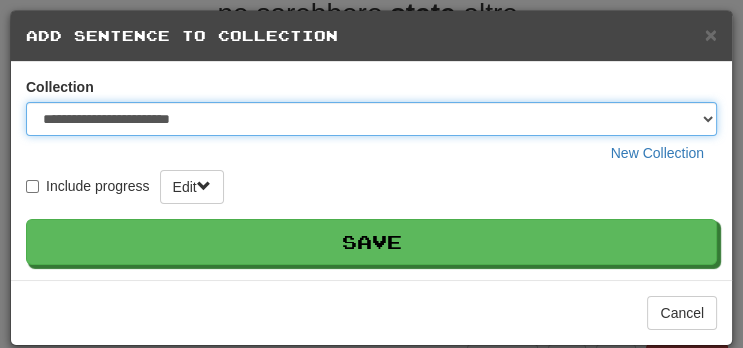click on "**********" at bounding box center [371, 119] 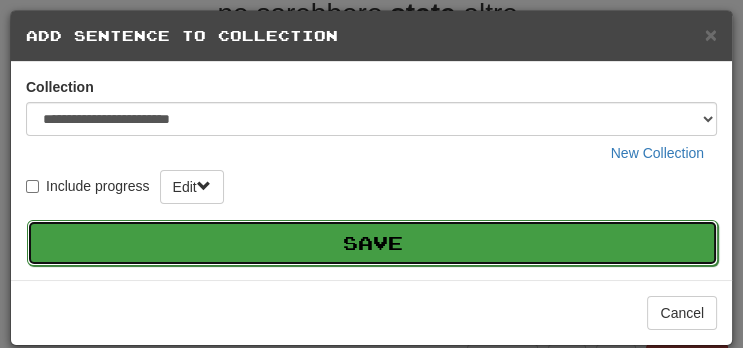 click on "Save" at bounding box center (372, 243) 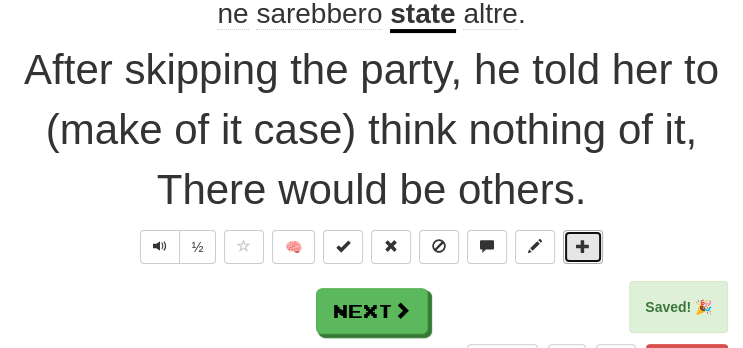 click at bounding box center (583, 246) 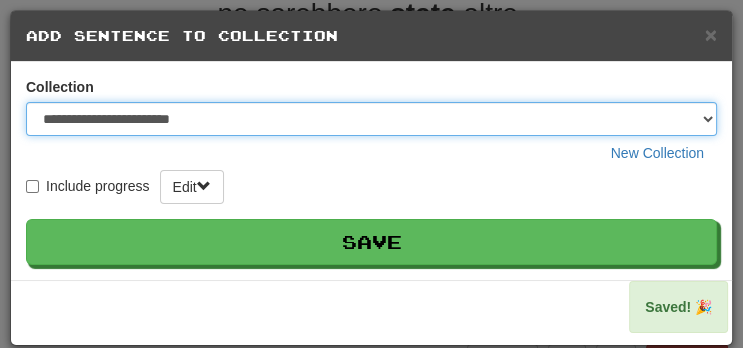 click on "**********" at bounding box center (371, 119) 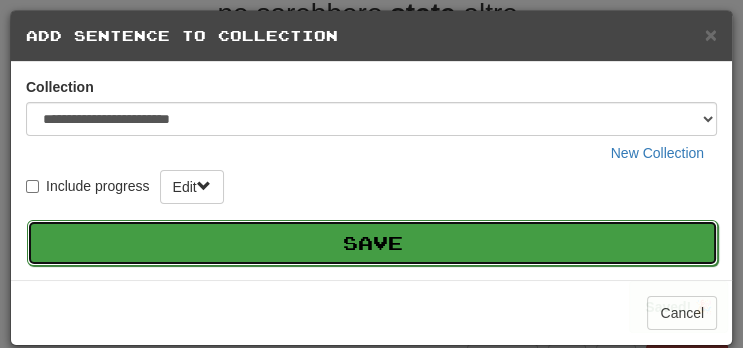 click on "Save" at bounding box center [372, 243] 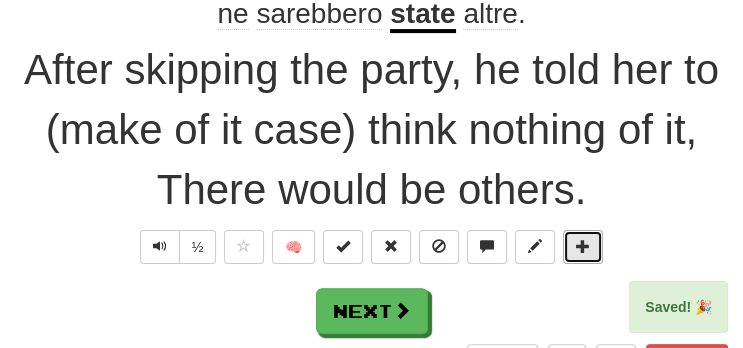 click at bounding box center (583, 246) 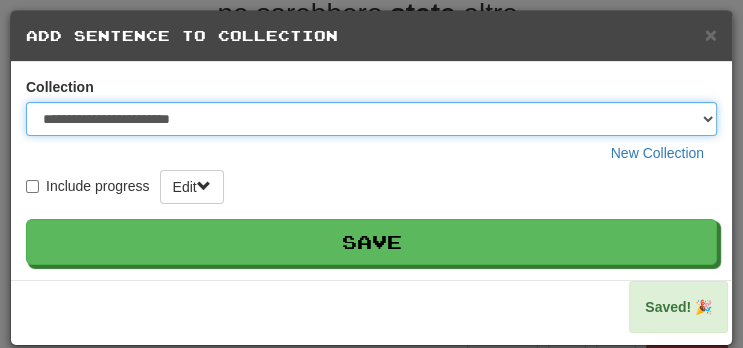 click on "**********" at bounding box center (371, 119) 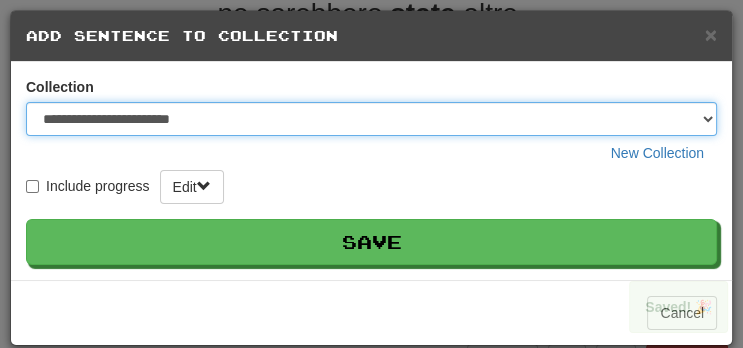 click on "**********" at bounding box center [371, 119] 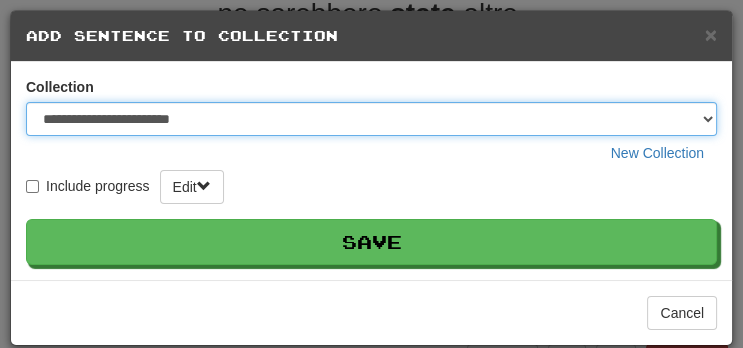 click on "**********" at bounding box center (371, 119) 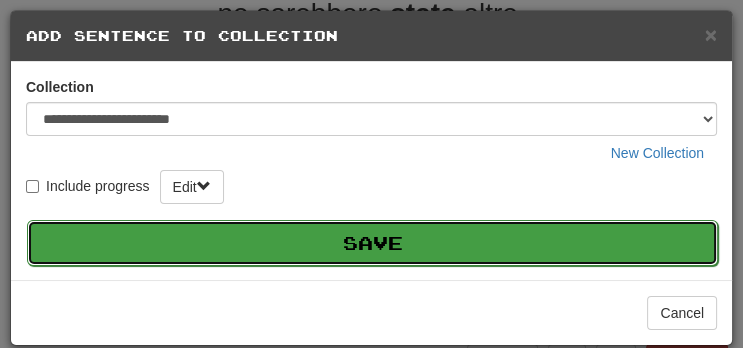 click on "Save" at bounding box center (372, 243) 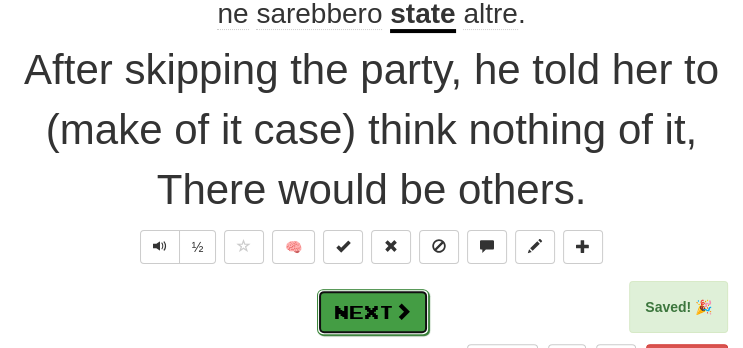 click on "Next" at bounding box center [373, 312] 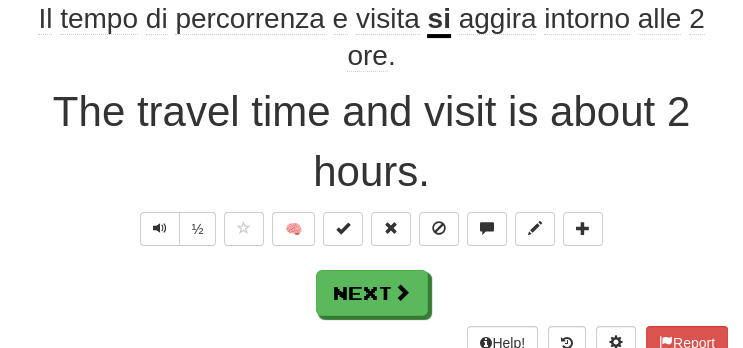 scroll, scrollTop: 332, scrollLeft: 0, axis: vertical 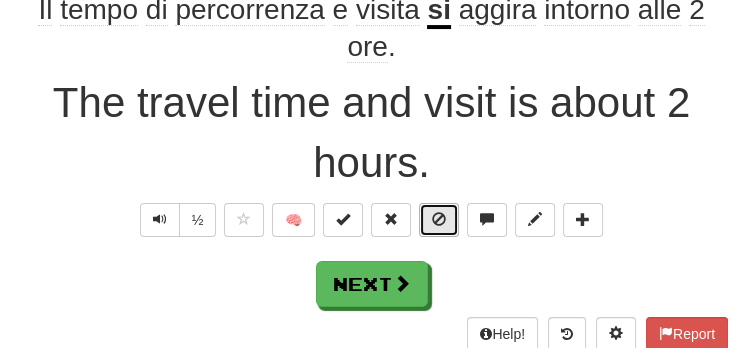 click at bounding box center [439, 219] 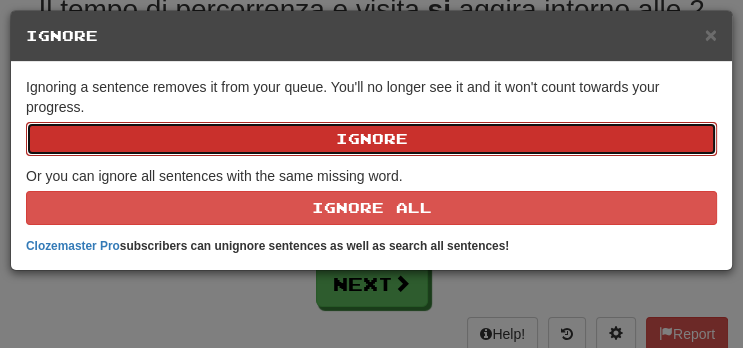click on "Ignore" at bounding box center (371, 139) 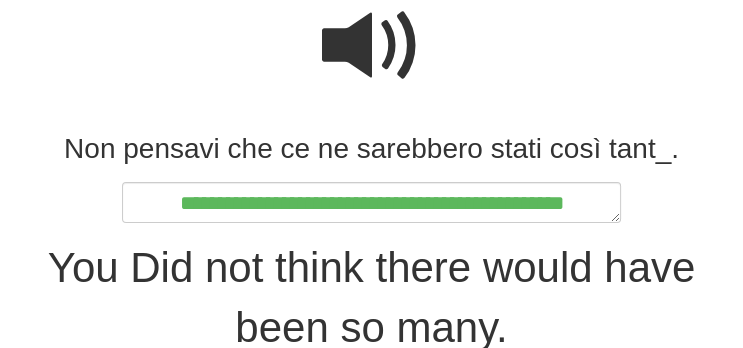 scroll, scrollTop: 195, scrollLeft: 0, axis: vertical 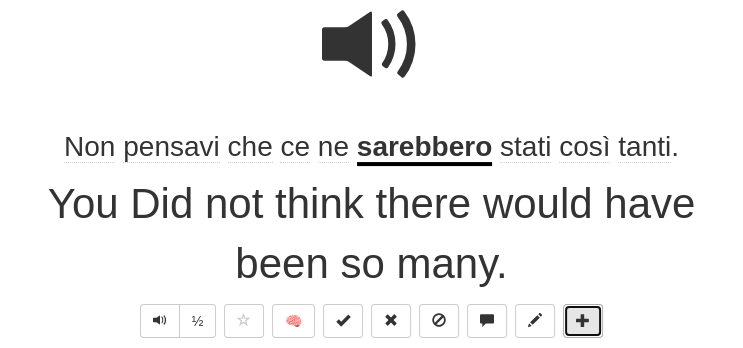 click at bounding box center [583, 320] 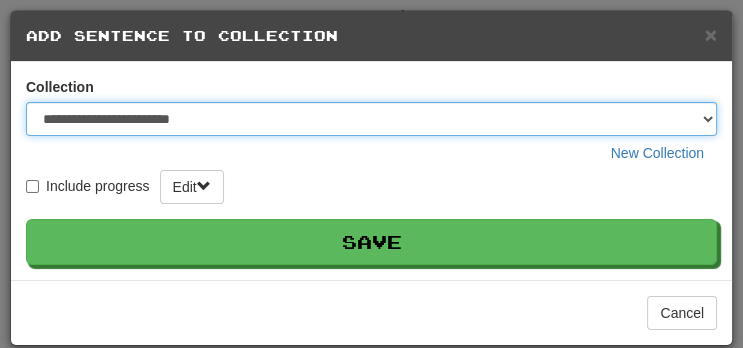 click on "**********" at bounding box center (371, 119) 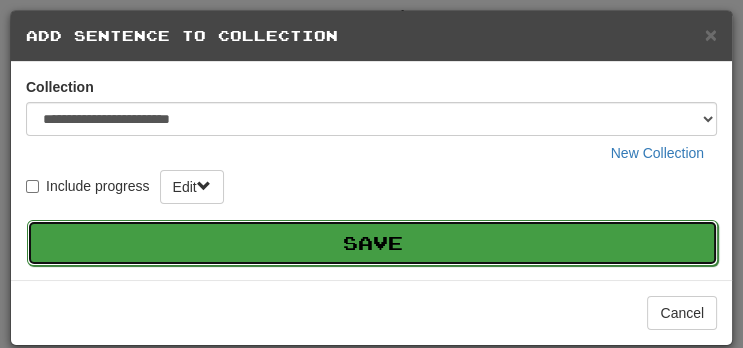 click on "Save" at bounding box center [372, 243] 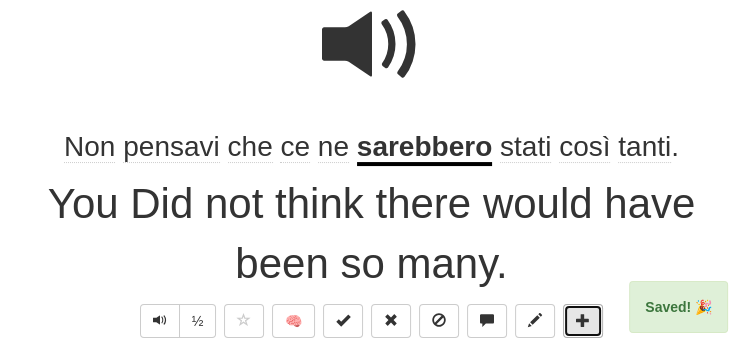 click at bounding box center [583, 320] 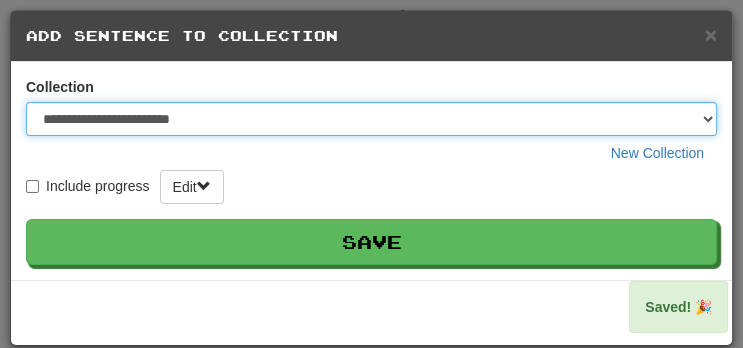 click on "**********" at bounding box center [371, 119] 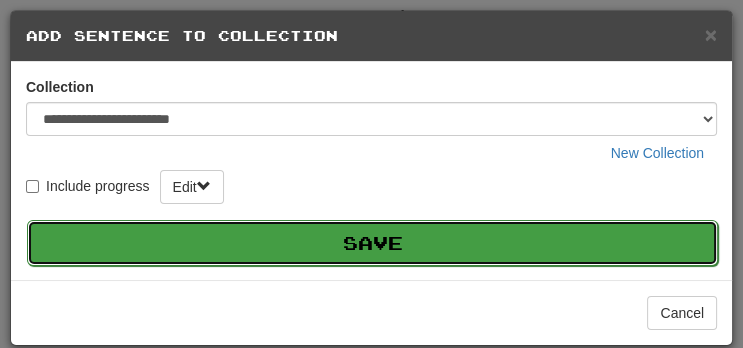 click on "Save" at bounding box center [372, 243] 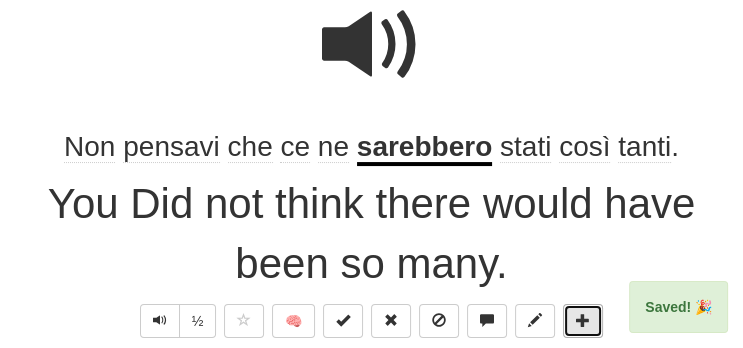 click at bounding box center [583, 320] 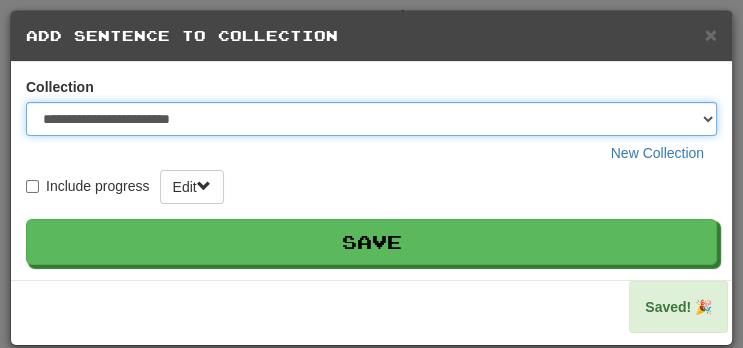 click on "**********" at bounding box center [371, 119] 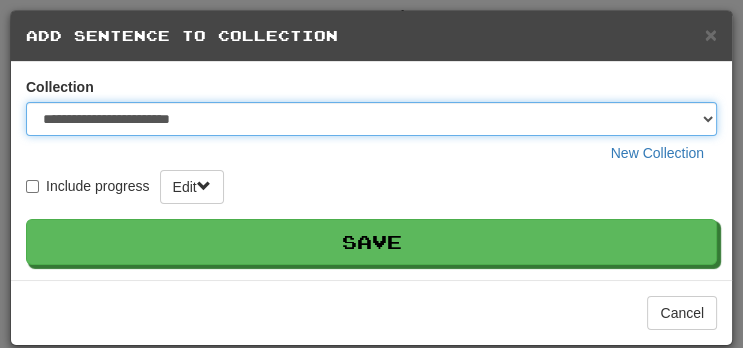 click on "**********" at bounding box center [371, 119] 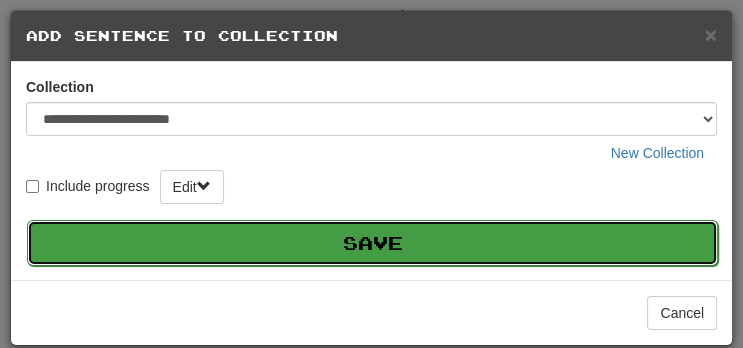 click on "Save" at bounding box center [372, 243] 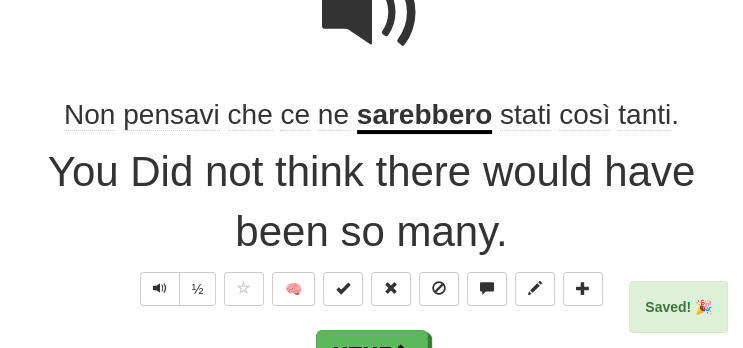 scroll, scrollTop: 283, scrollLeft: 0, axis: vertical 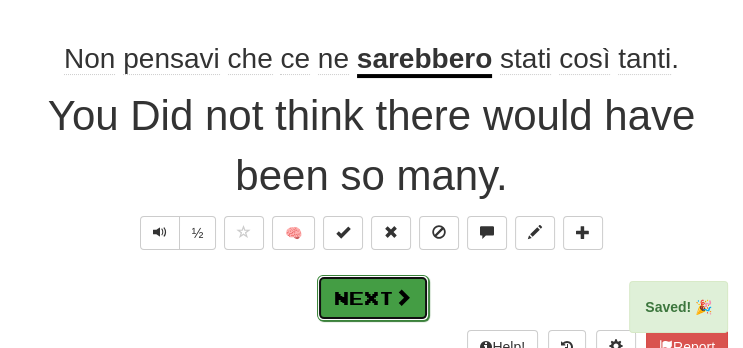 click at bounding box center (403, 297) 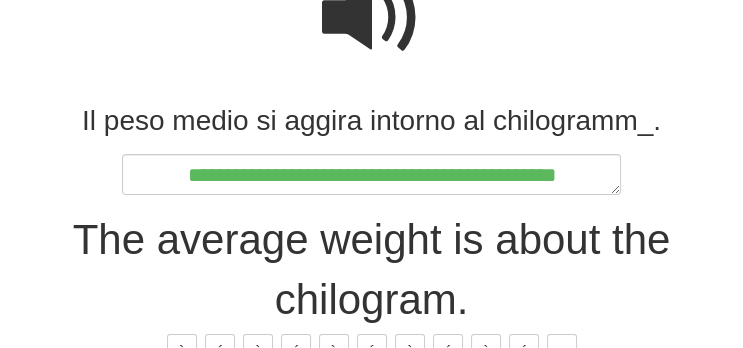 scroll, scrollTop: 222, scrollLeft: 0, axis: vertical 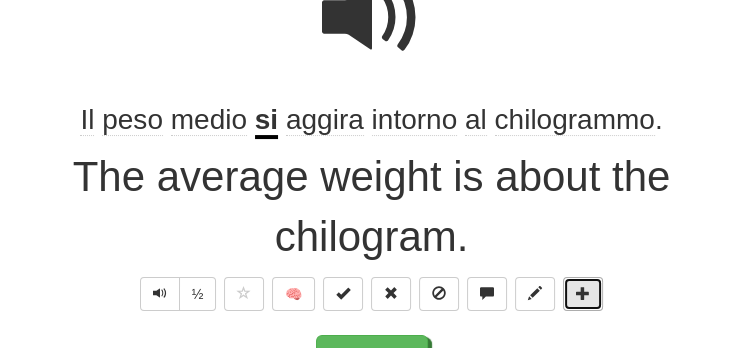click at bounding box center (583, 293) 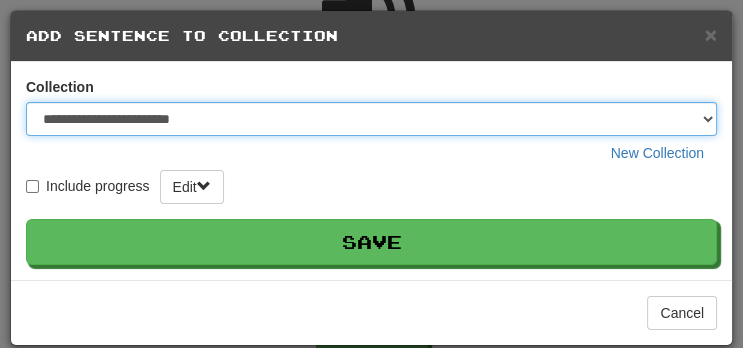 click on "**********" at bounding box center [371, 119] 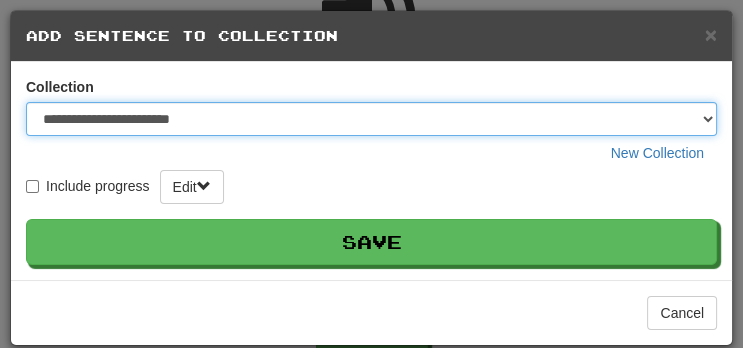 click on "**********" at bounding box center [371, 119] 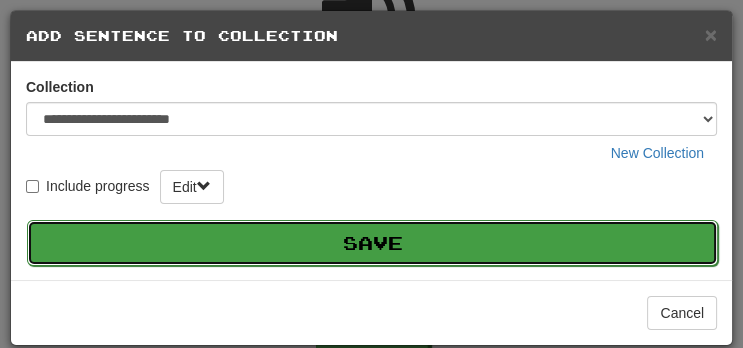 click on "Save" at bounding box center (372, 243) 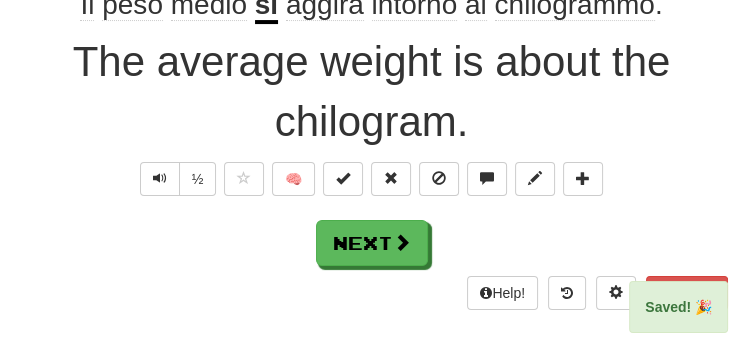 scroll, scrollTop: 338, scrollLeft: 0, axis: vertical 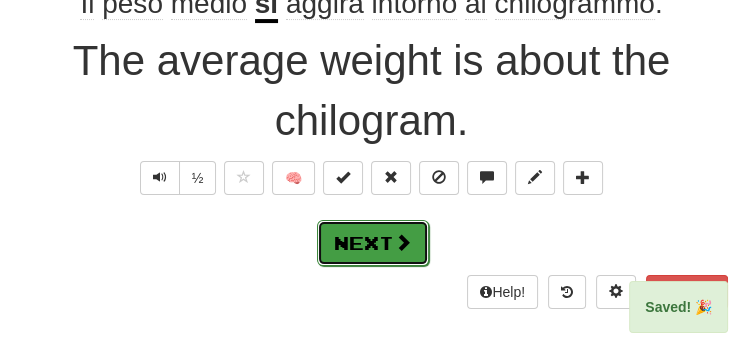 click on "Next" at bounding box center (373, 243) 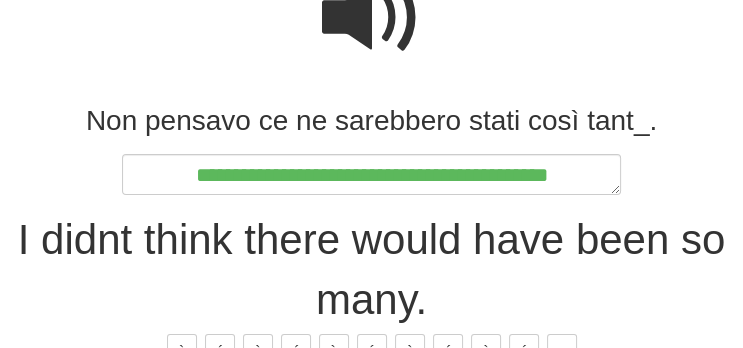 scroll, scrollTop: 222, scrollLeft: 0, axis: vertical 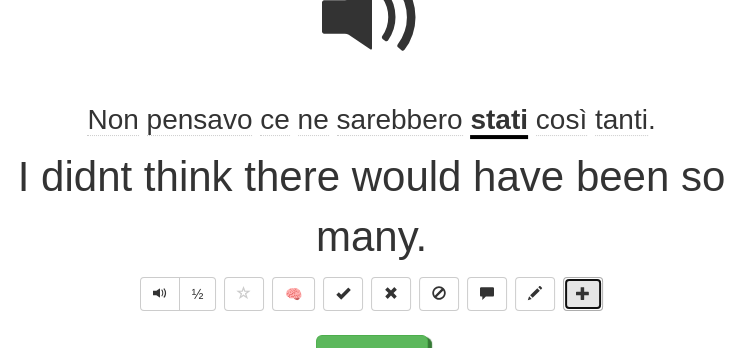click at bounding box center (583, 293) 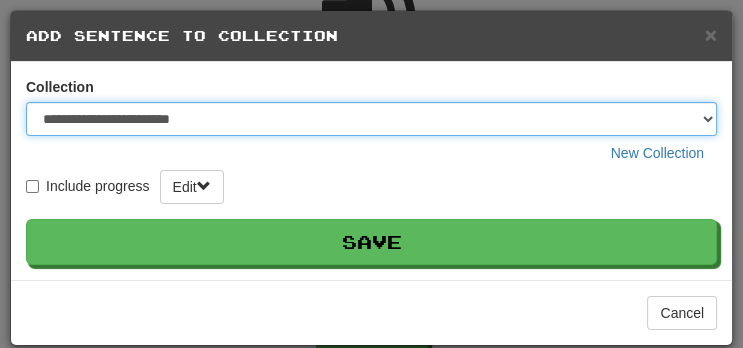 click on "**********" at bounding box center [371, 119] 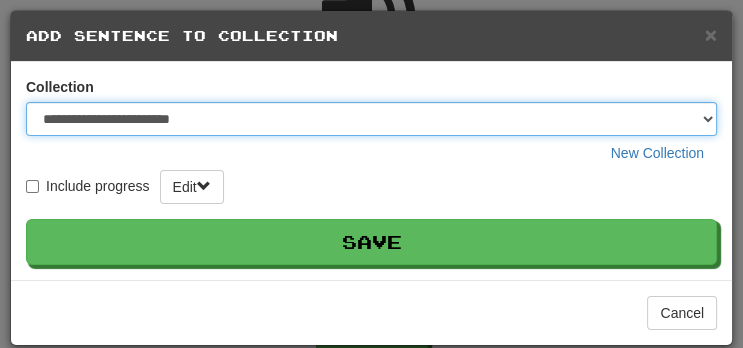 click on "**********" at bounding box center (371, 119) 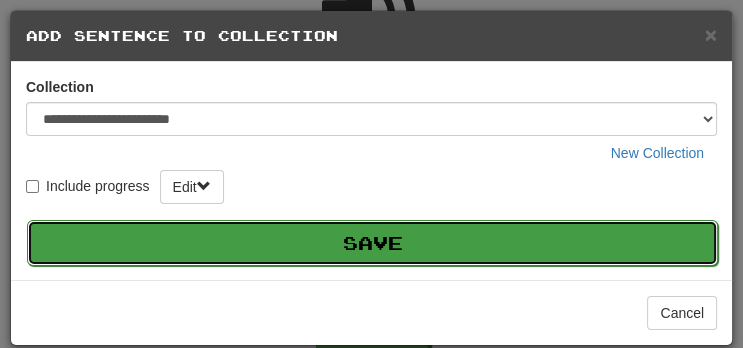 click on "Save" at bounding box center (372, 243) 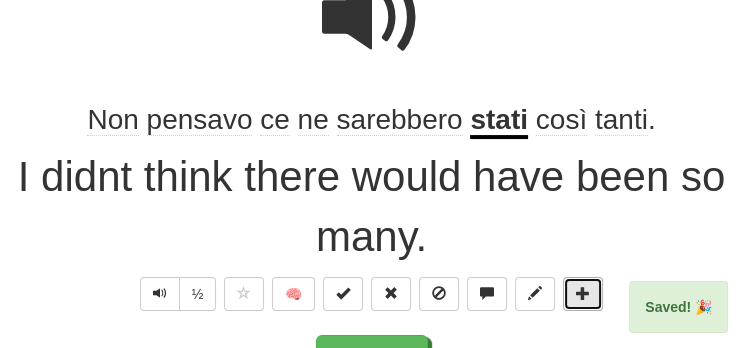 click at bounding box center (583, 293) 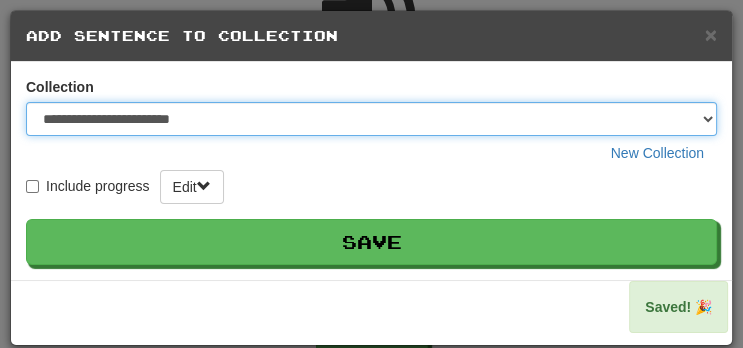 click on "**********" at bounding box center [371, 119] 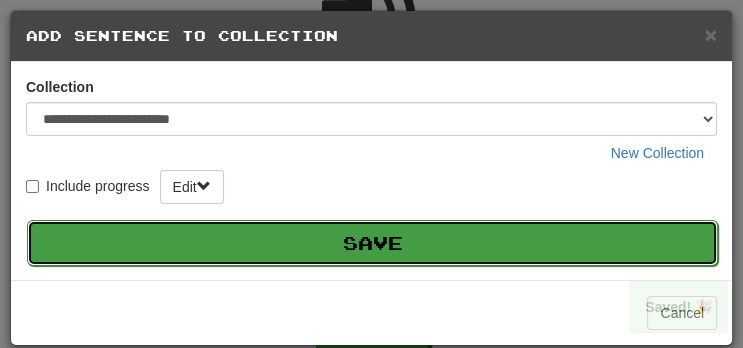 click on "Save" at bounding box center [372, 243] 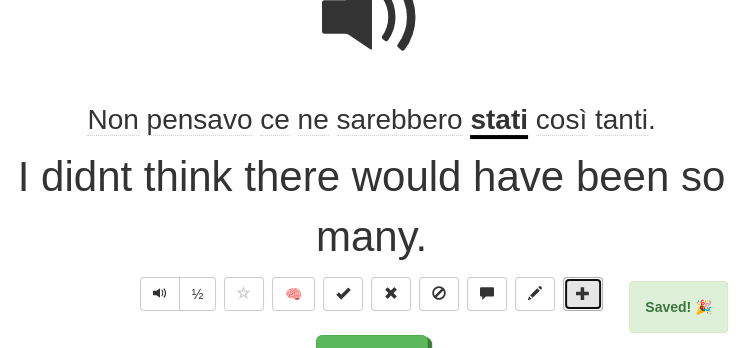 click at bounding box center [583, 294] 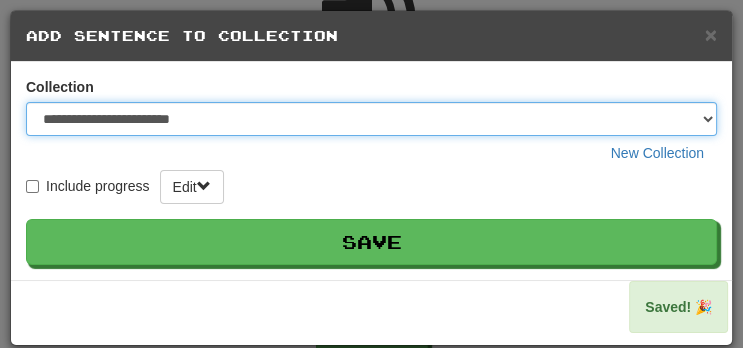 click on "**********" at bounding box center (371, 119) 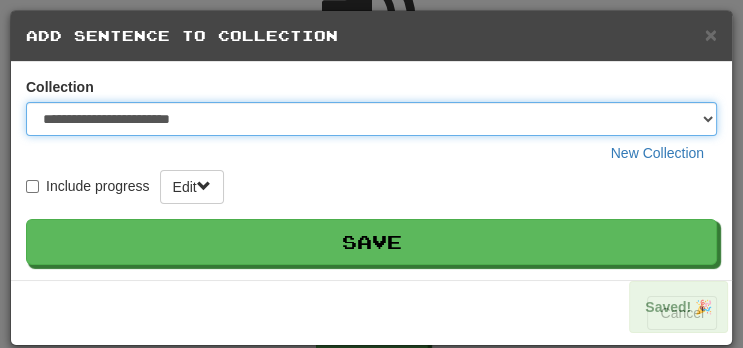click on "**********" at bounding box center [371, 119] 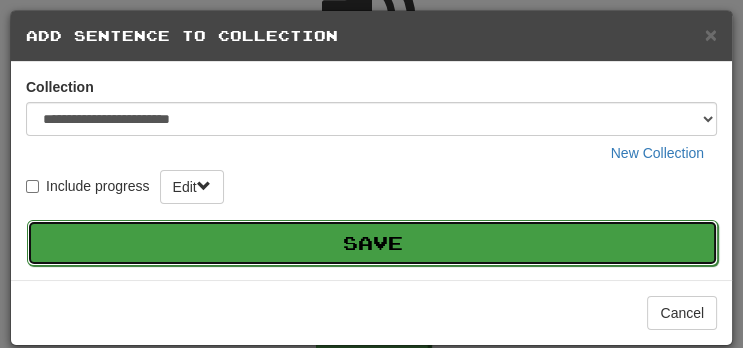 click on "Save" at bounding box center (372, 243) 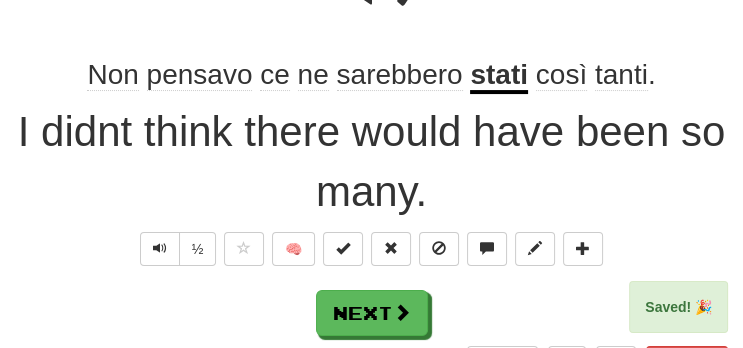 scroll, scrollTop: 274, scrollLeft: 0, axis: vertical 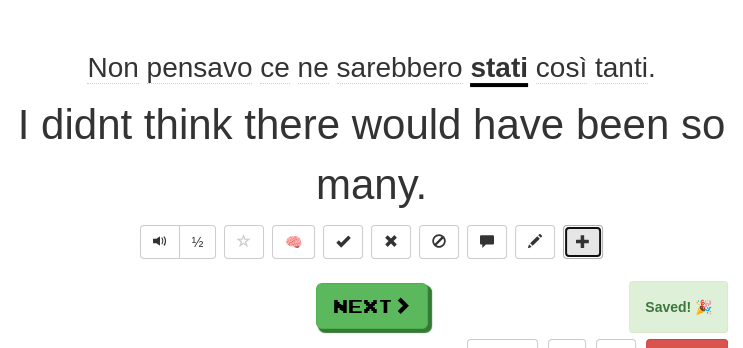 click at bounding box center (583, 242) 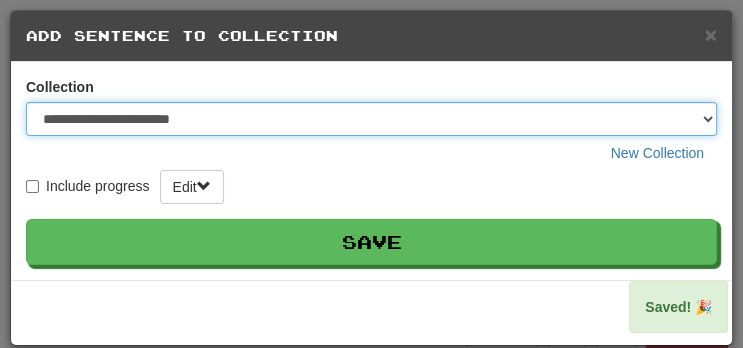 click on "**********" at bounding box center (371, 119) 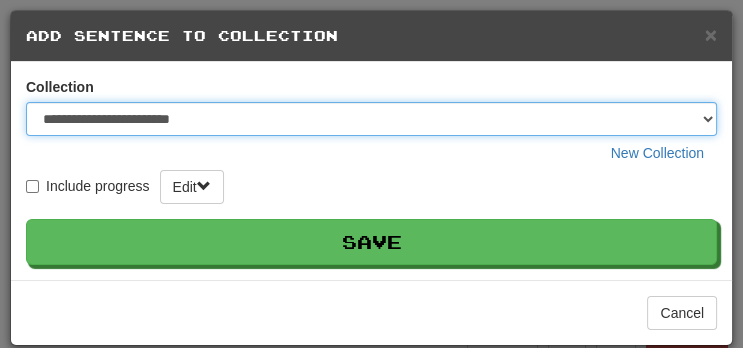 click on "**********" at bounding box center (371, 119) 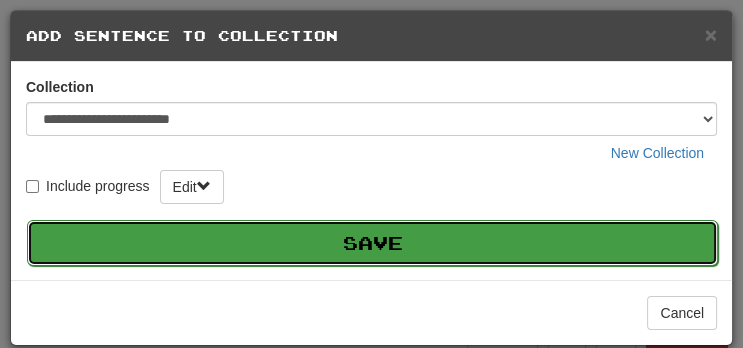 click on "Save" at bounding box center (372, 243) 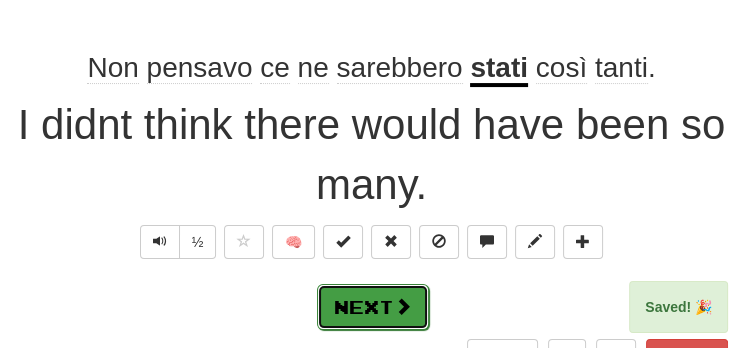 click on "Next" at bounding box center (373, 307) 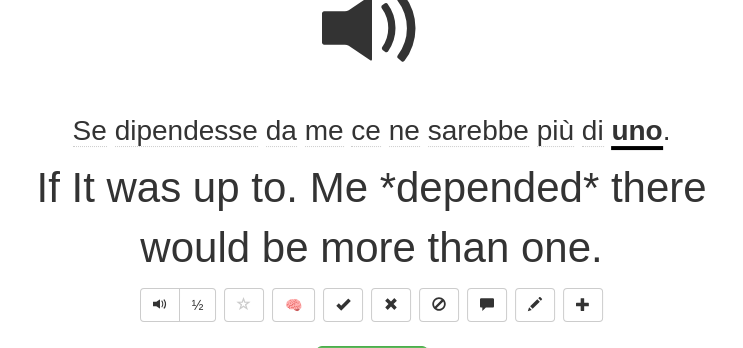 scroll, scrollTop: 222, scrollLeft: 0, axis: vertical 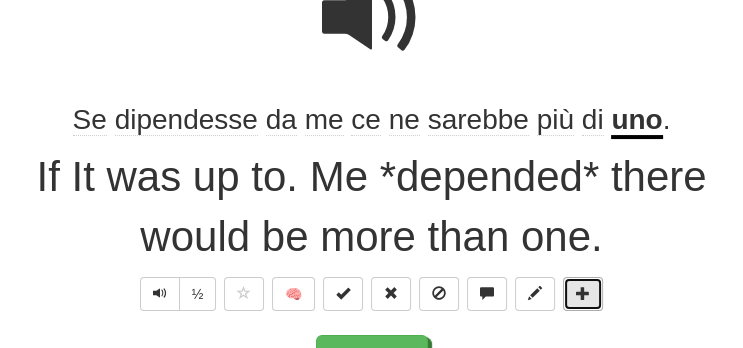 click at bounding box center [583, 293] 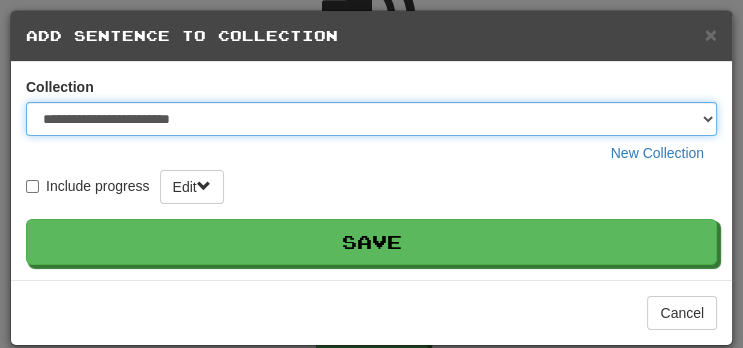 click on "**********" at bounding box center [371, 119] 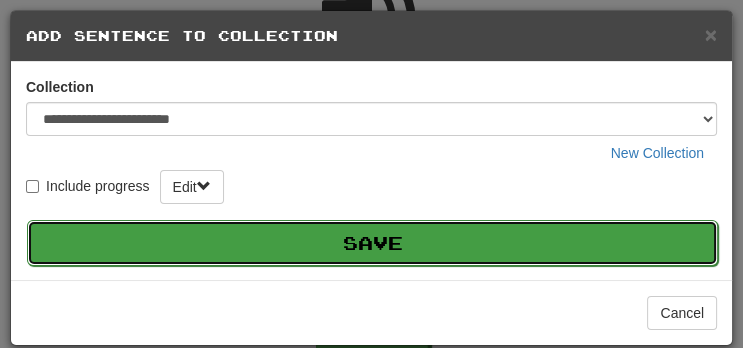 click on "Save" at bounding box center [372, 243] 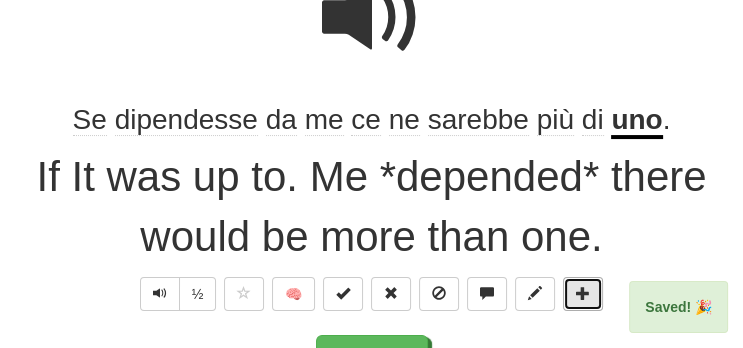 click at bounding box center (583, 293) 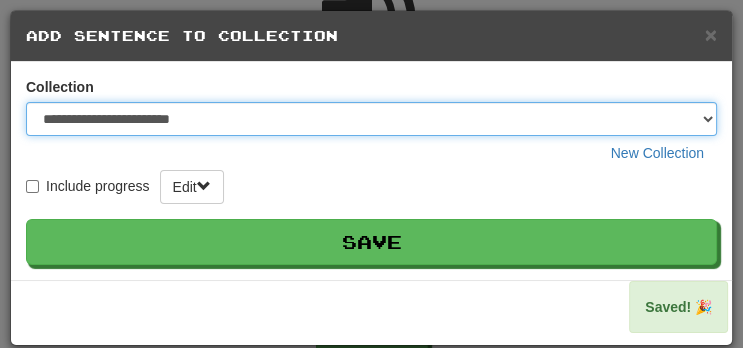 click on "**********" at bounding box center (371, 119) 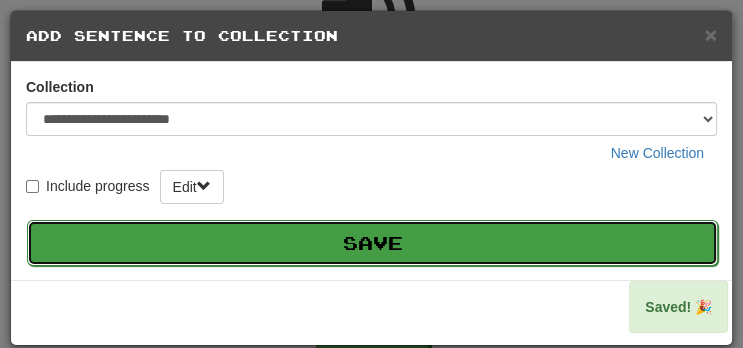 click on "Save" at bounding box center [372, 243] 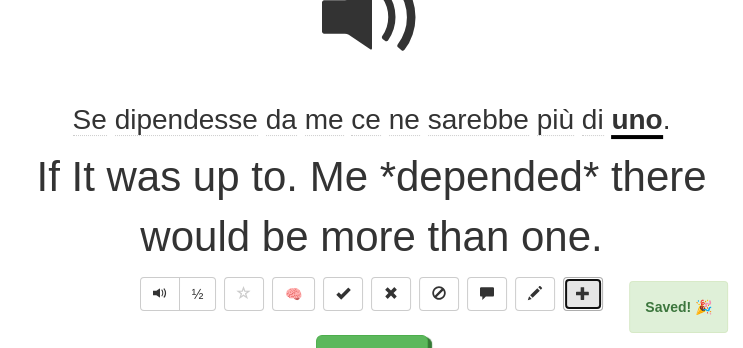 click at bounding box center (583, 294) 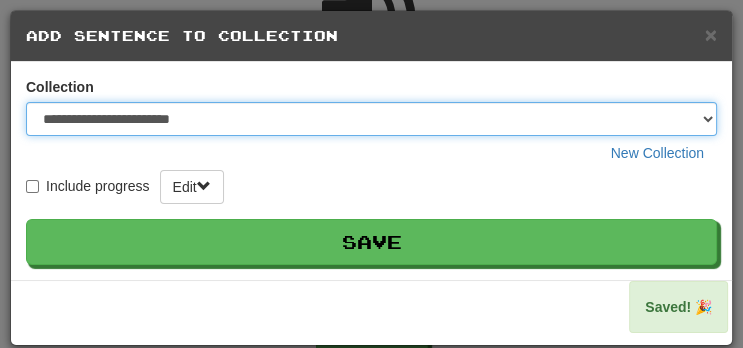 click on "**********" at bounding box center (371, 119) 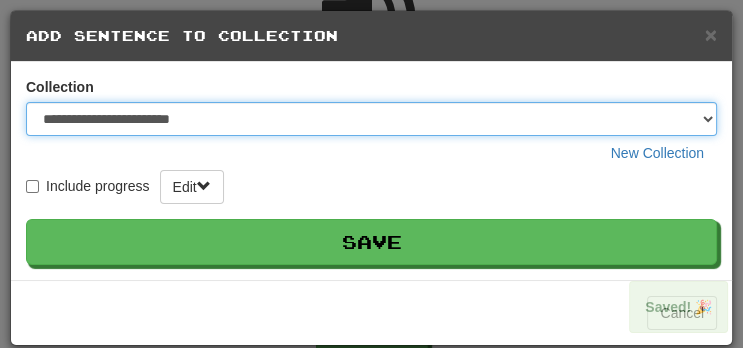 click on "**********" at bounding box center [371, 119] 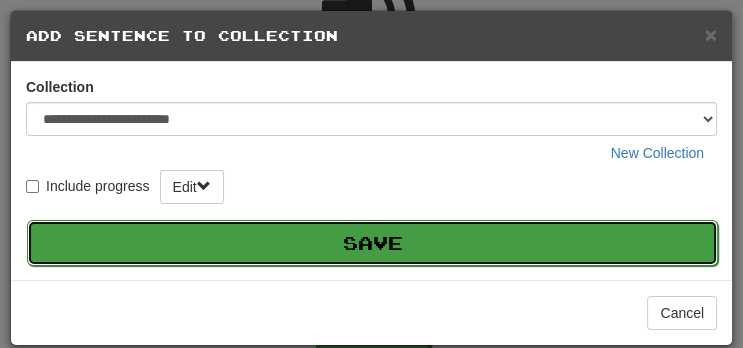 click on "Save" at bounding box center [372, 243] 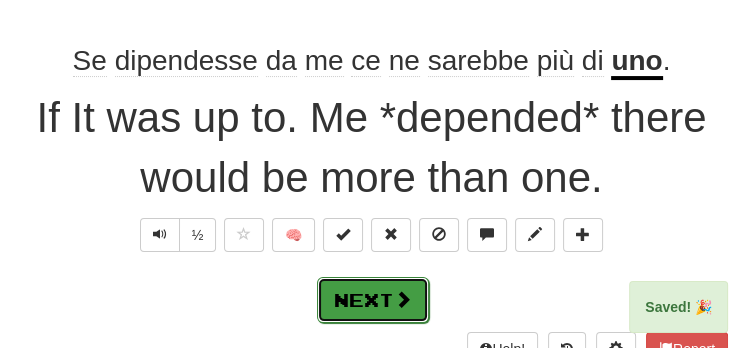 click on "Next" at bounding box center [373, 300] 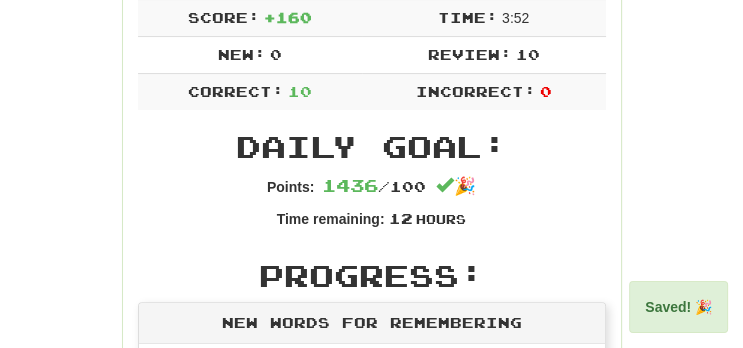 scroll, scrollTop: 368, scrollLeft: 0, axis: vertical 